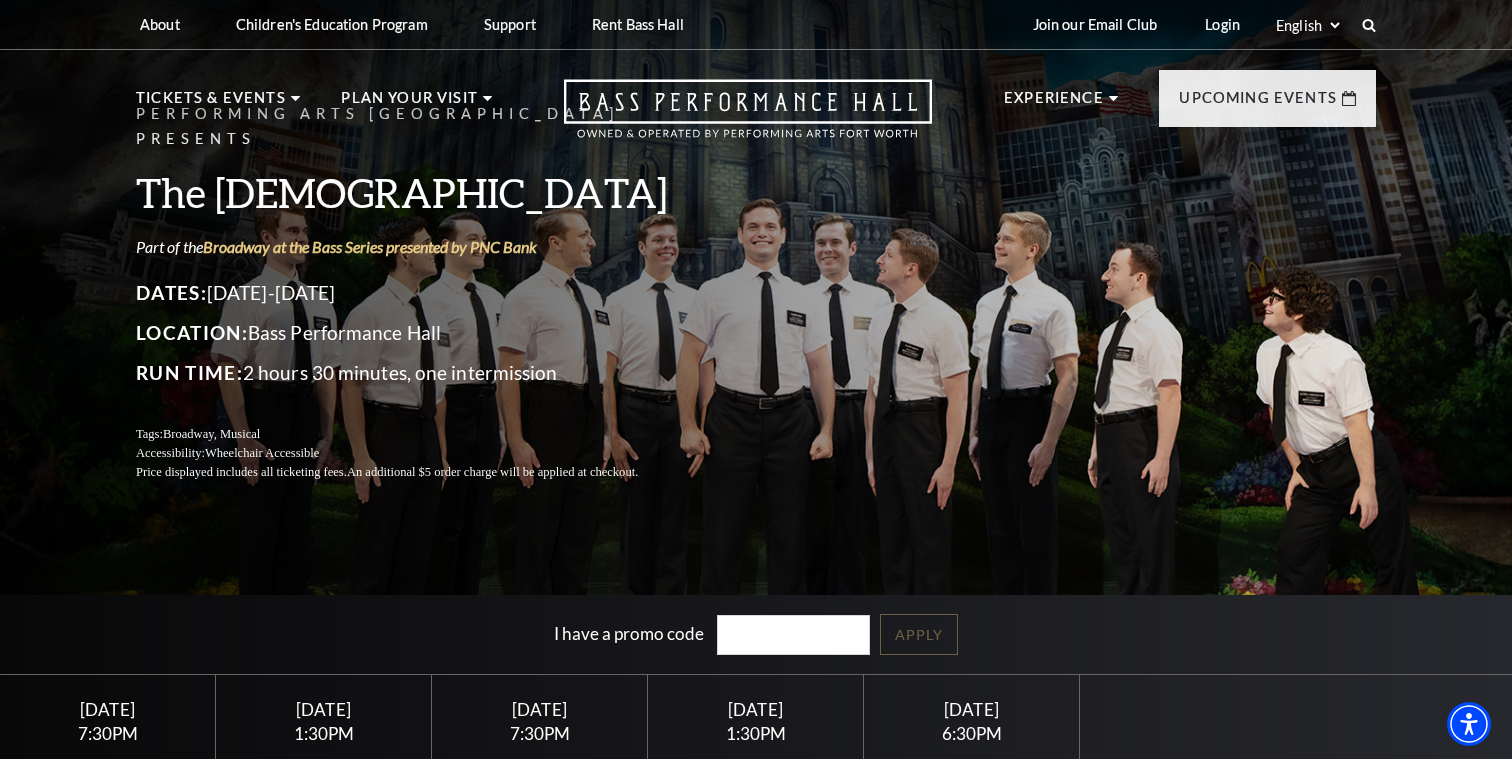 scroll, scrollTop: 0, scrollLeft: 0, axis: both 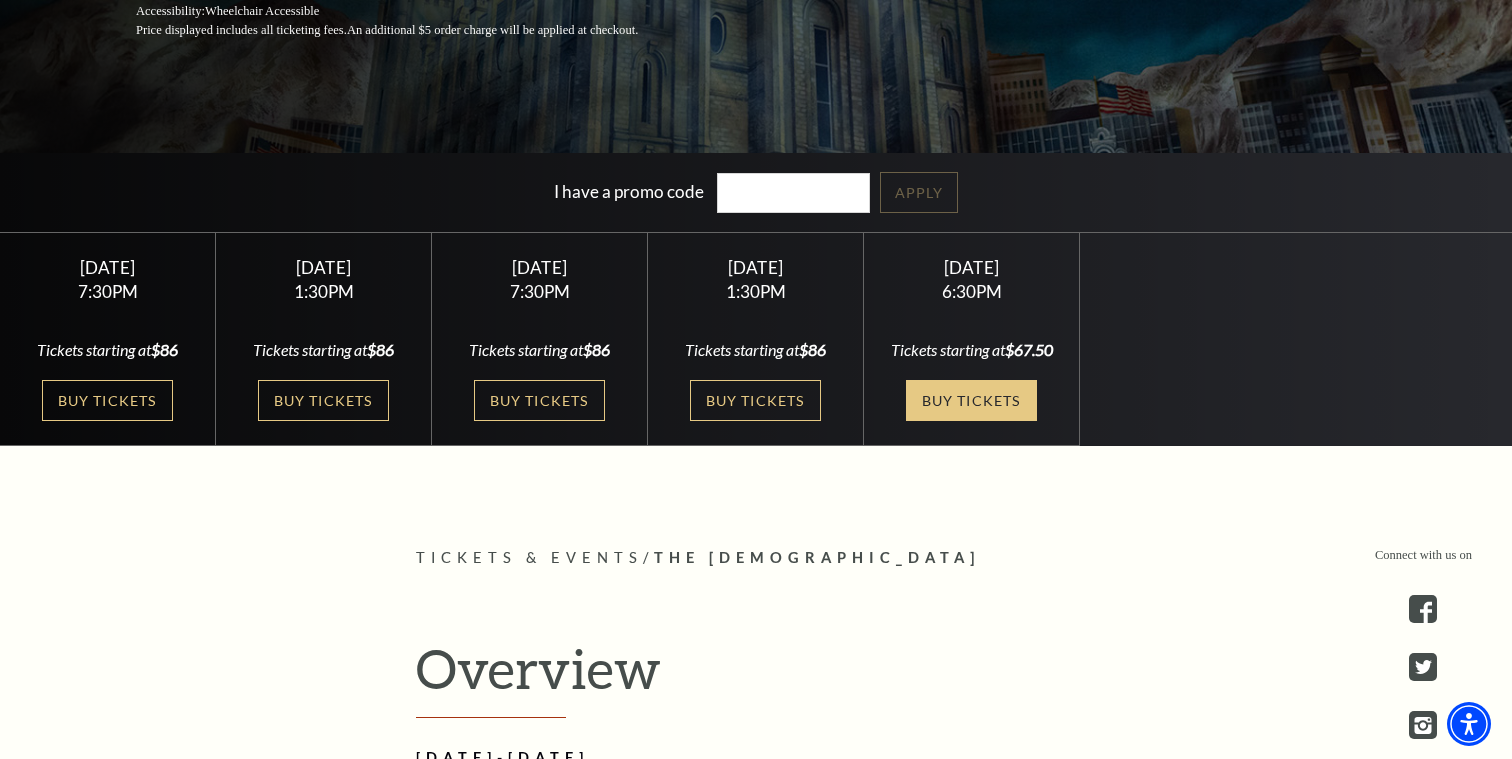 click on "Buy Tickets" at bounding box center [971, 400] 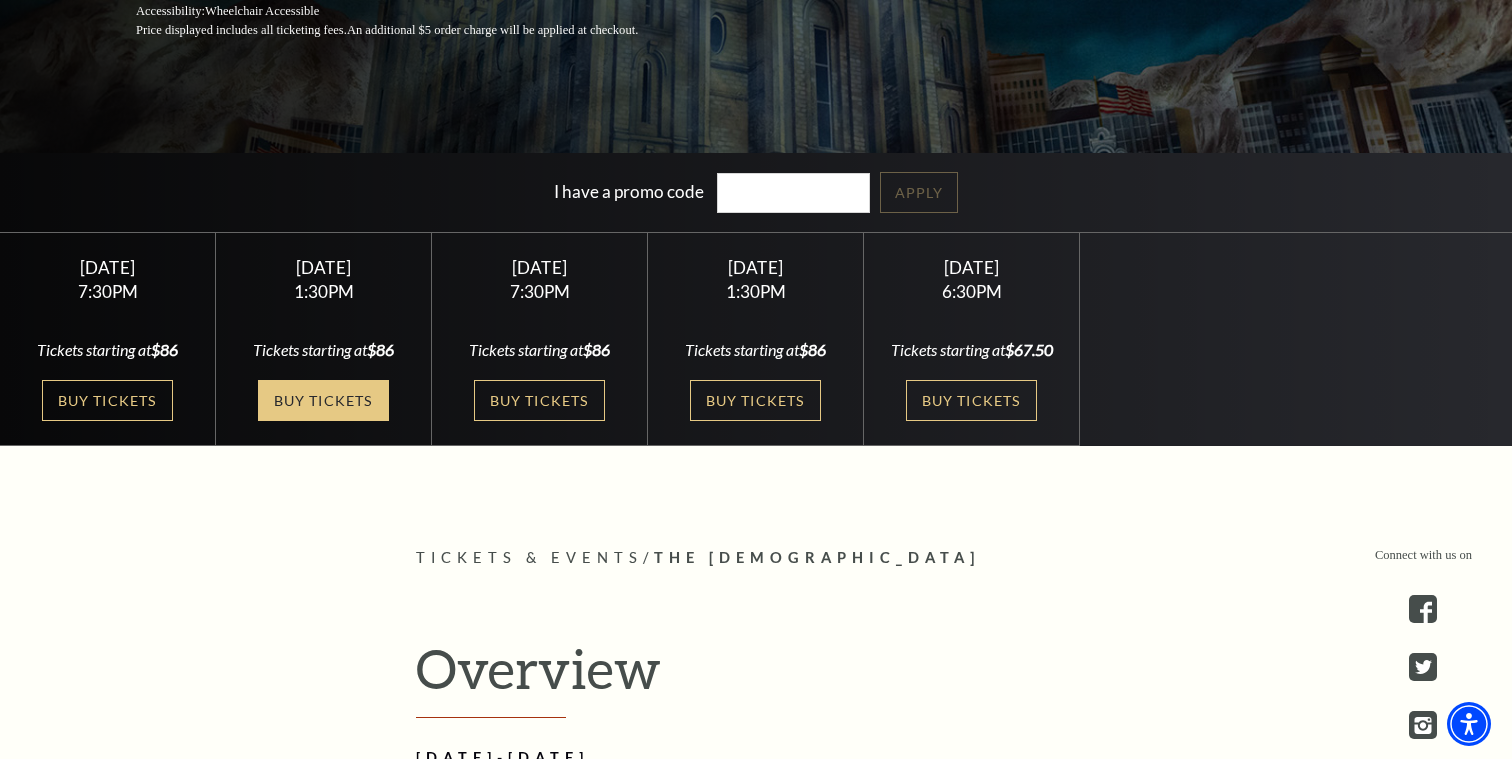 click on "Buy Tickets" at bounding box center (323, 400) 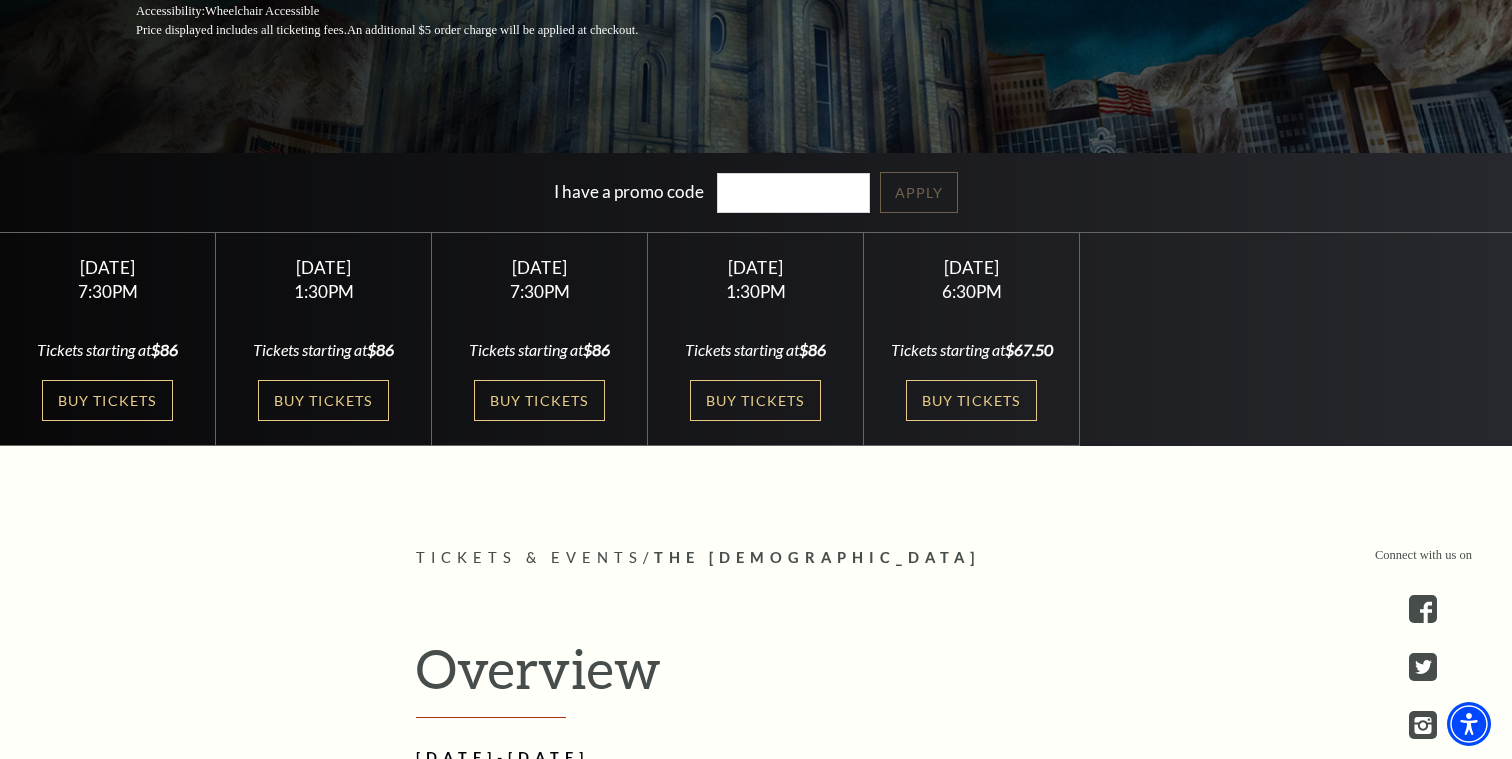 scroll, scrollTop: 471, scrollLeft: 0, axis: vertical 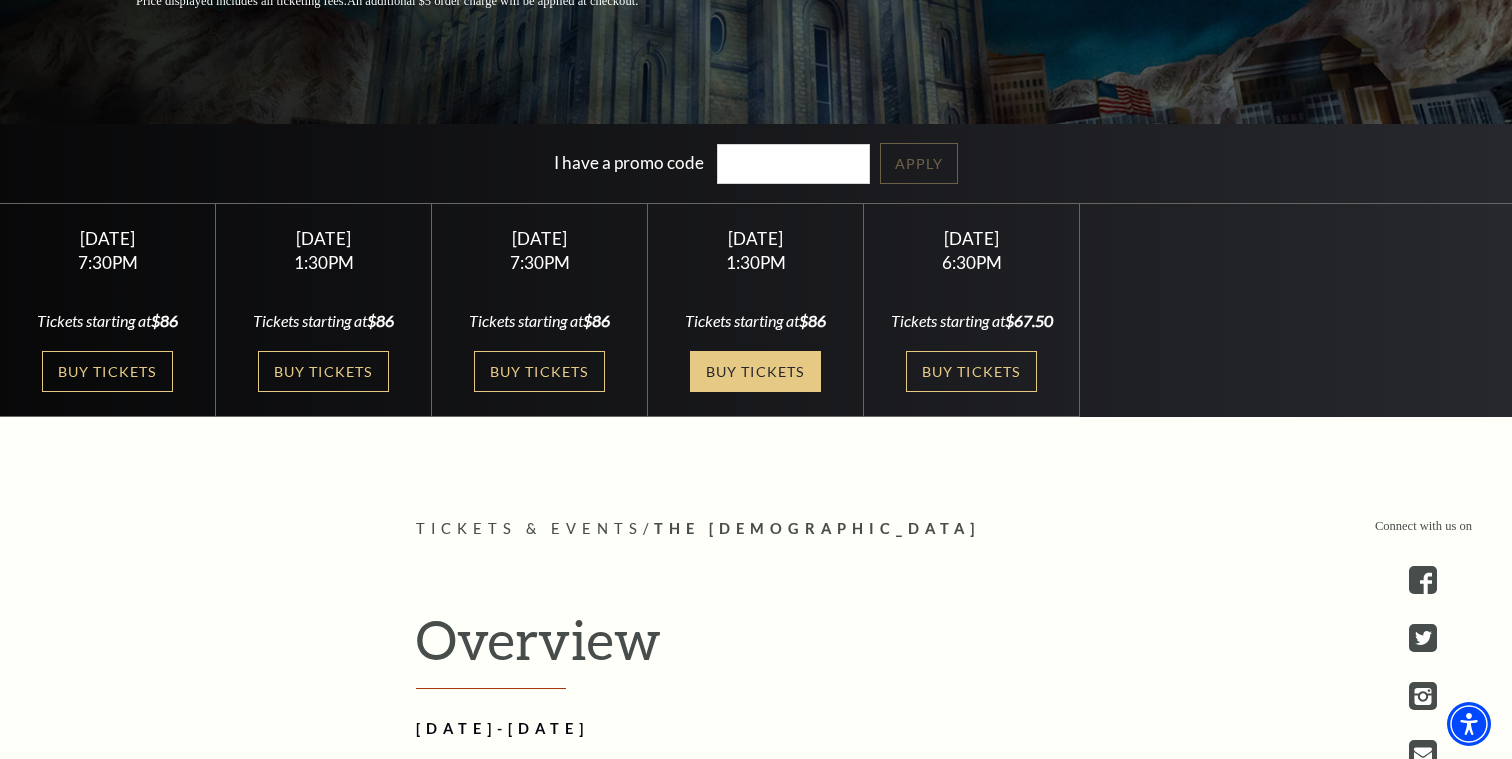 click on "Buy Tickets" at bounding box center [755, 371] 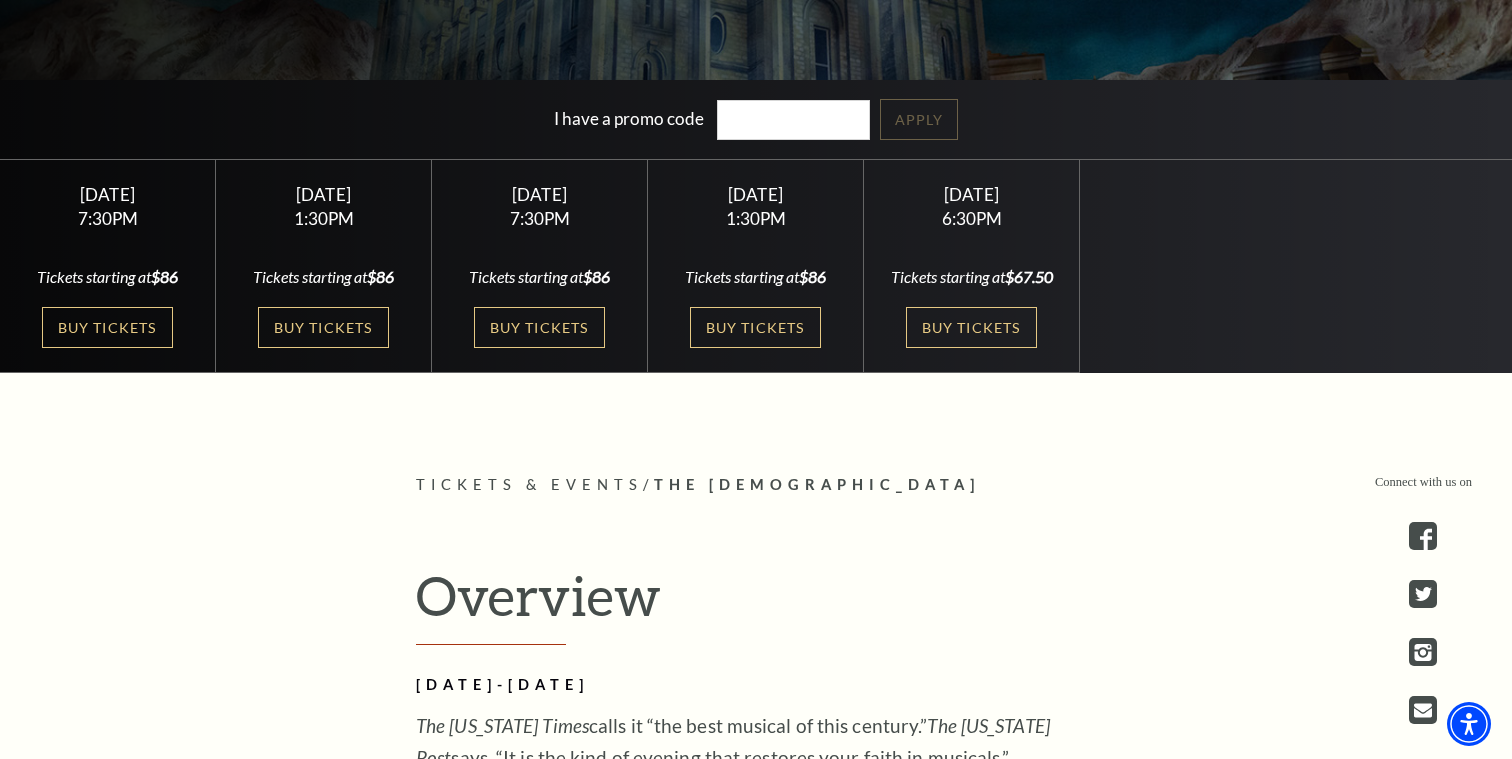 scroll, scrollTop: 525, scrollLeft: 0, axis: vertical 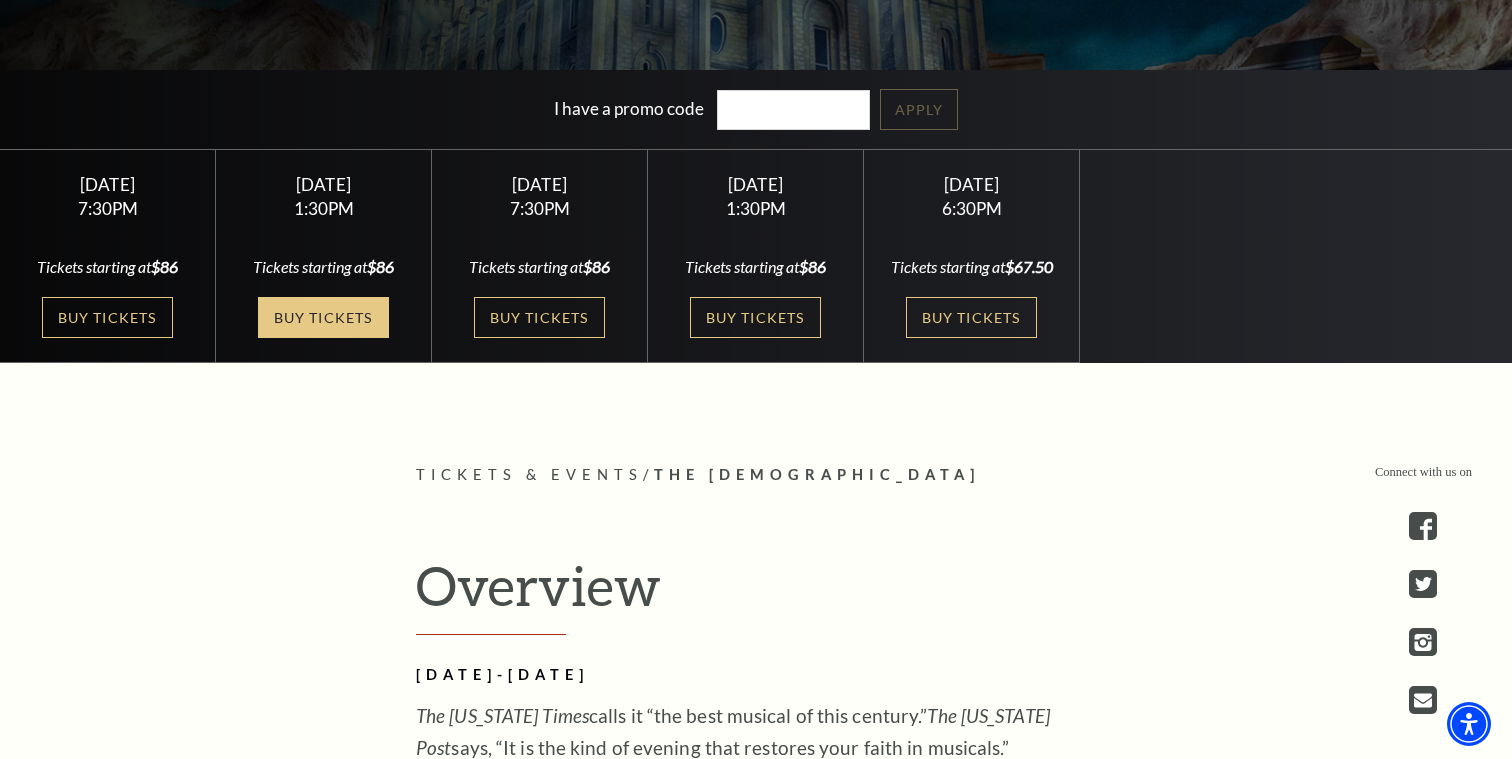 click on "Buy Tickets" at bounding box center (323, 317) 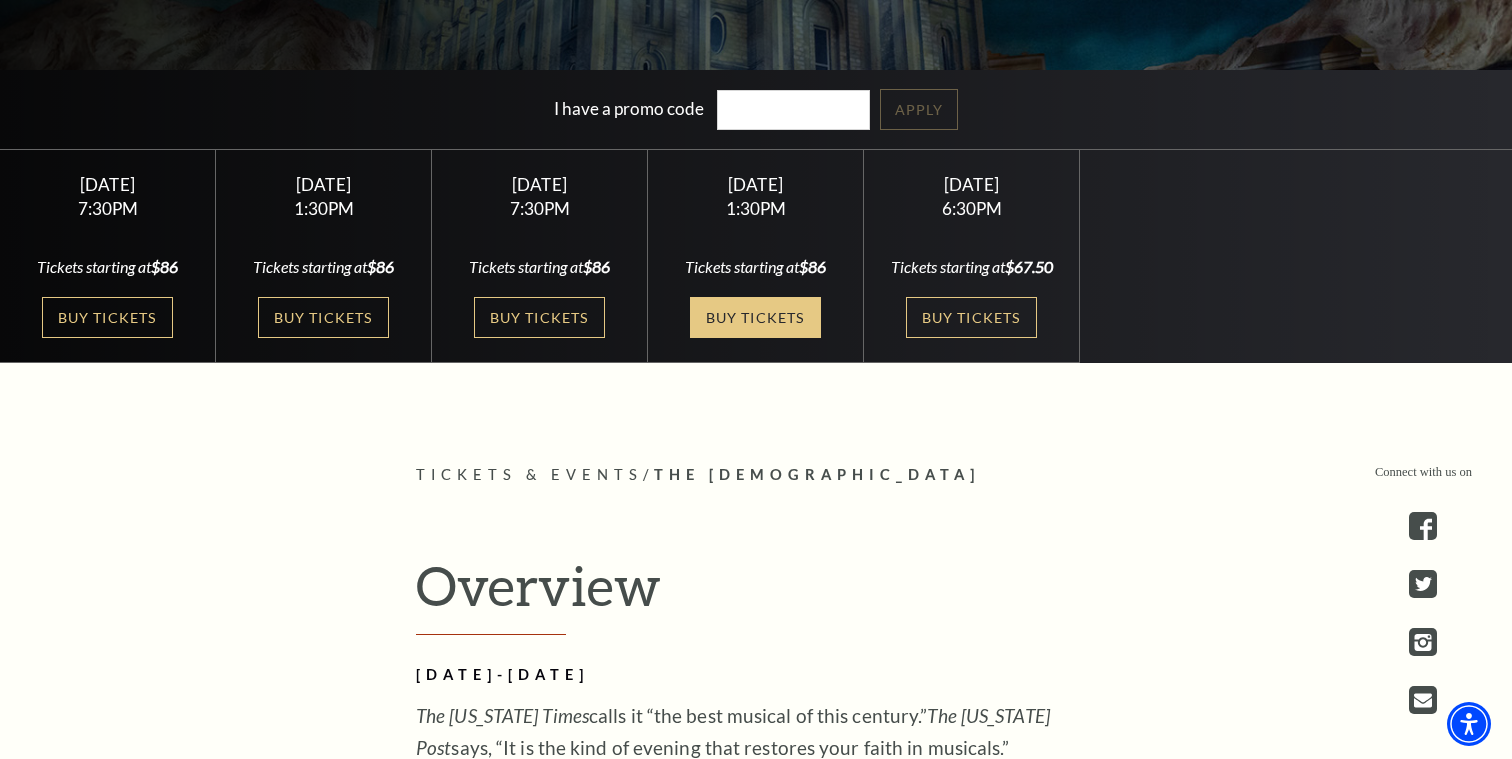 click on "Buy Tickets" at bounding box center [755, 317] 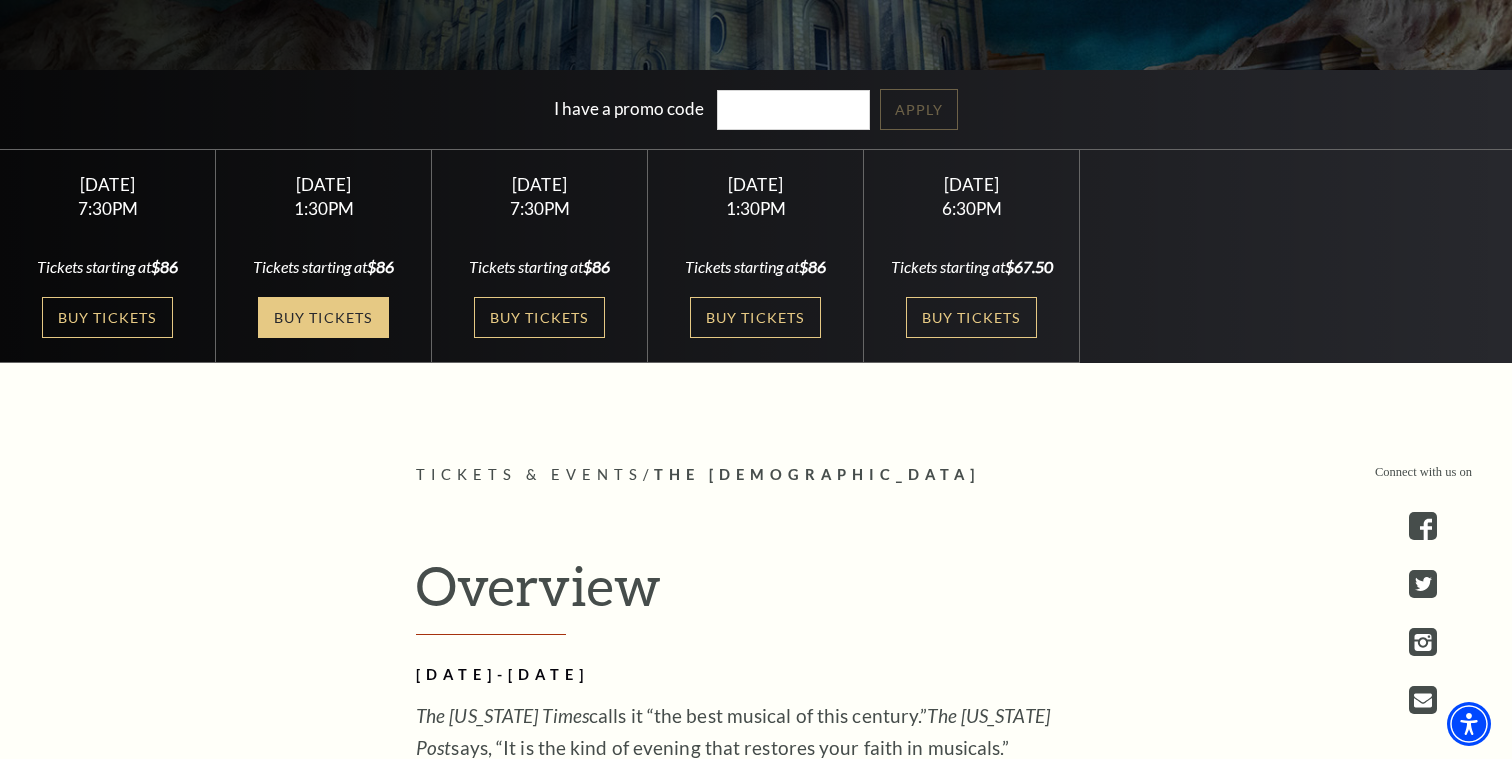 click on "Buy Tickets" at bounding box center (323, 317) 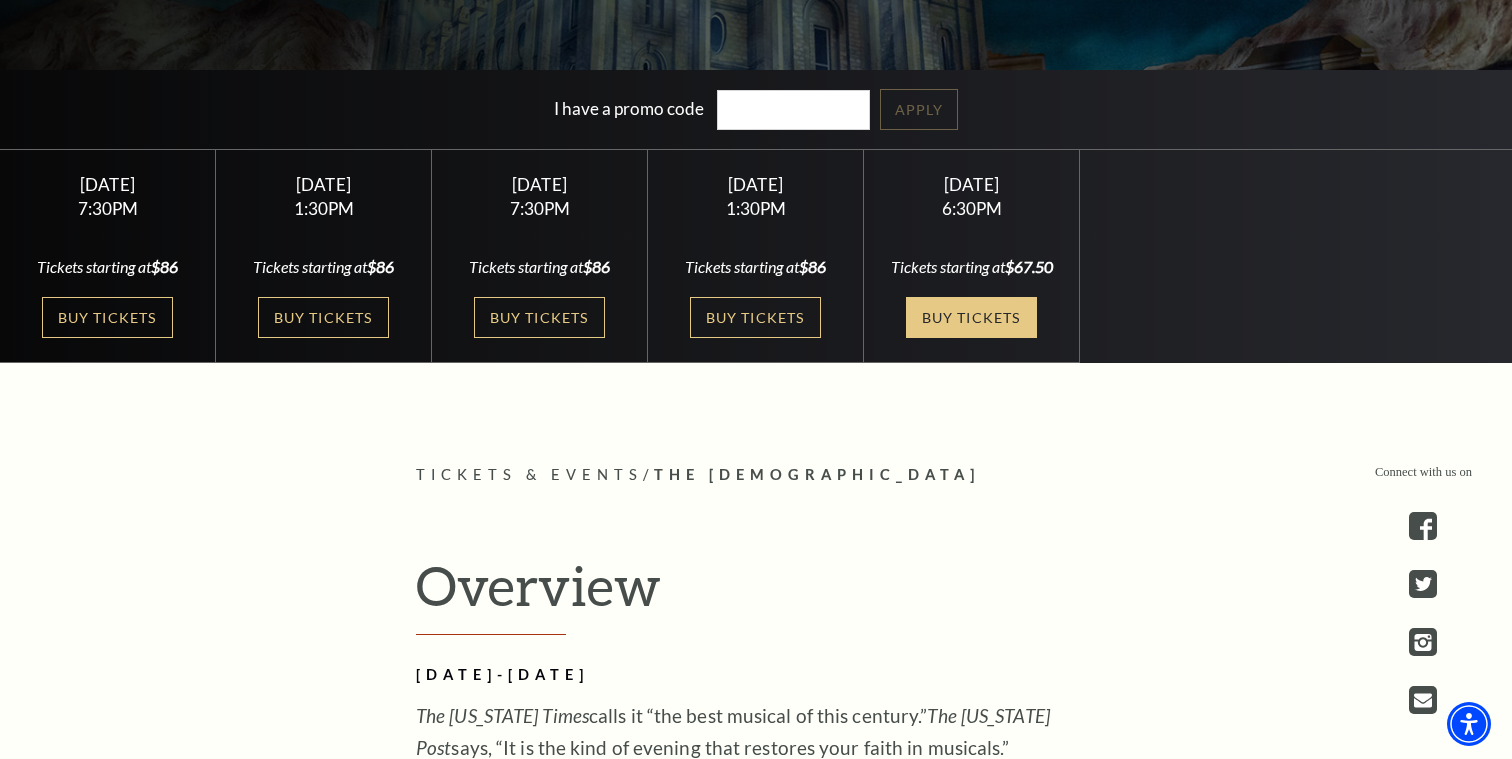 click on "Buy Tickets" at bounding box center [971, 317] 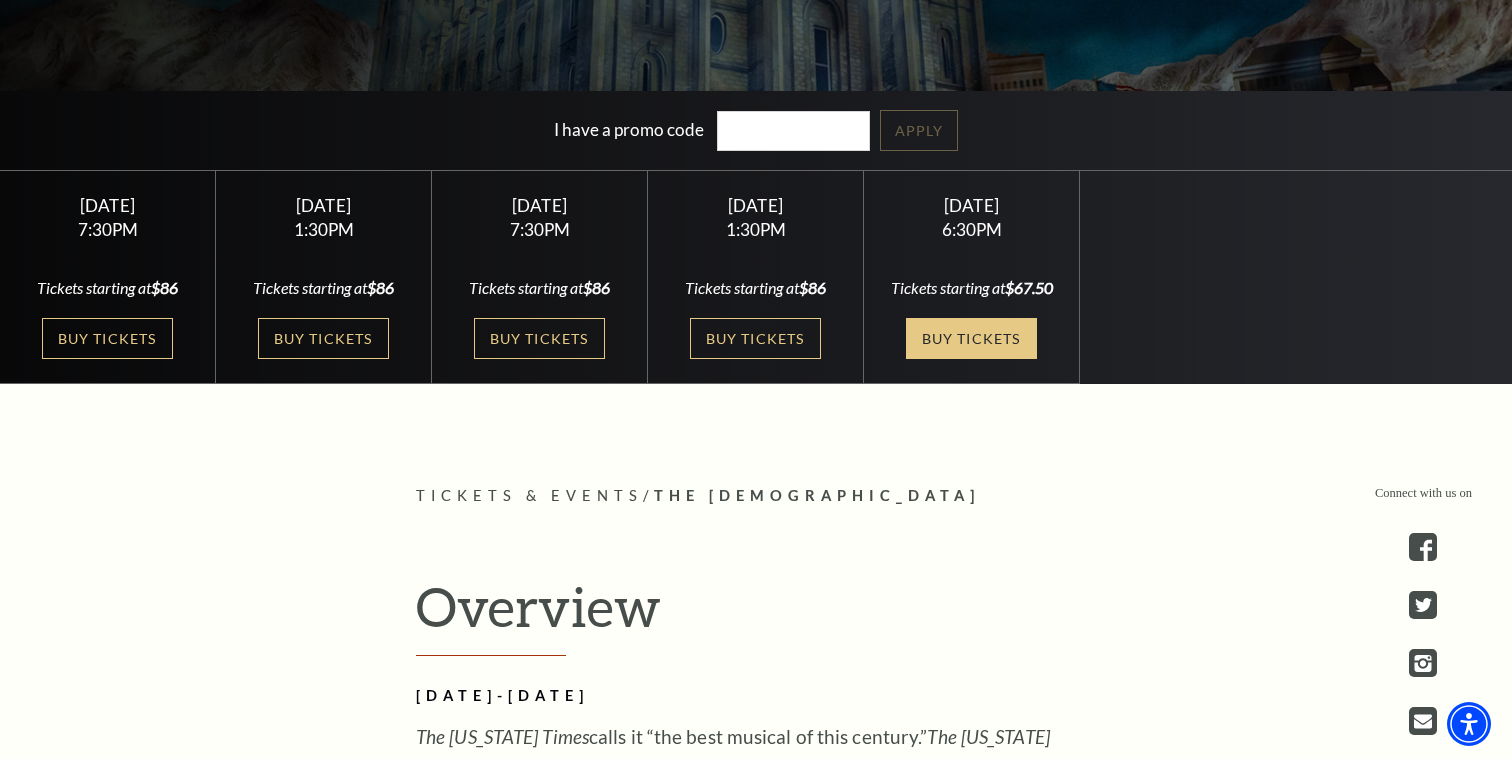 scroll, scrollTop: 496, scrollLeft: 0, axis: vertical 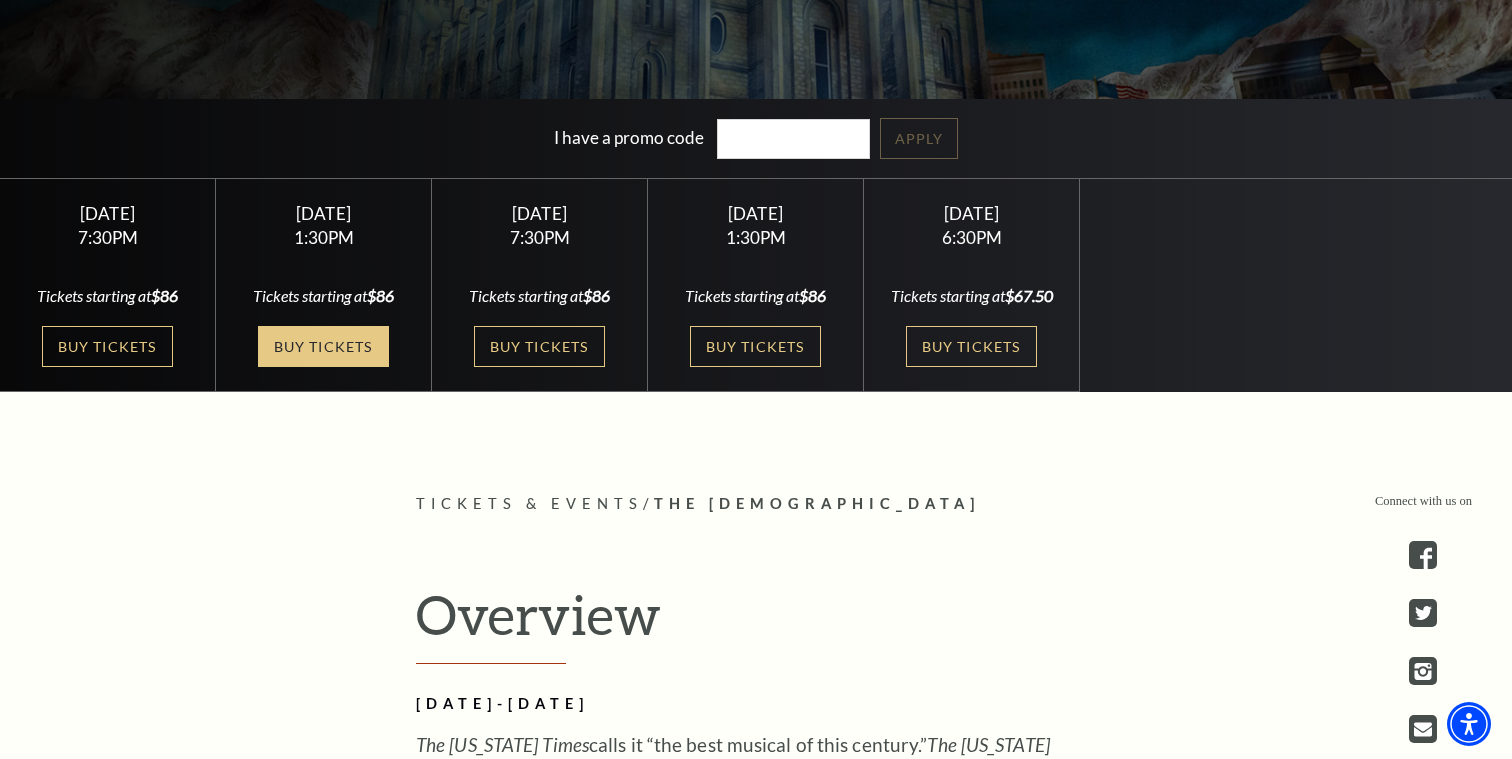 click on "Buy Tickets" at bounding box center [323, 346] 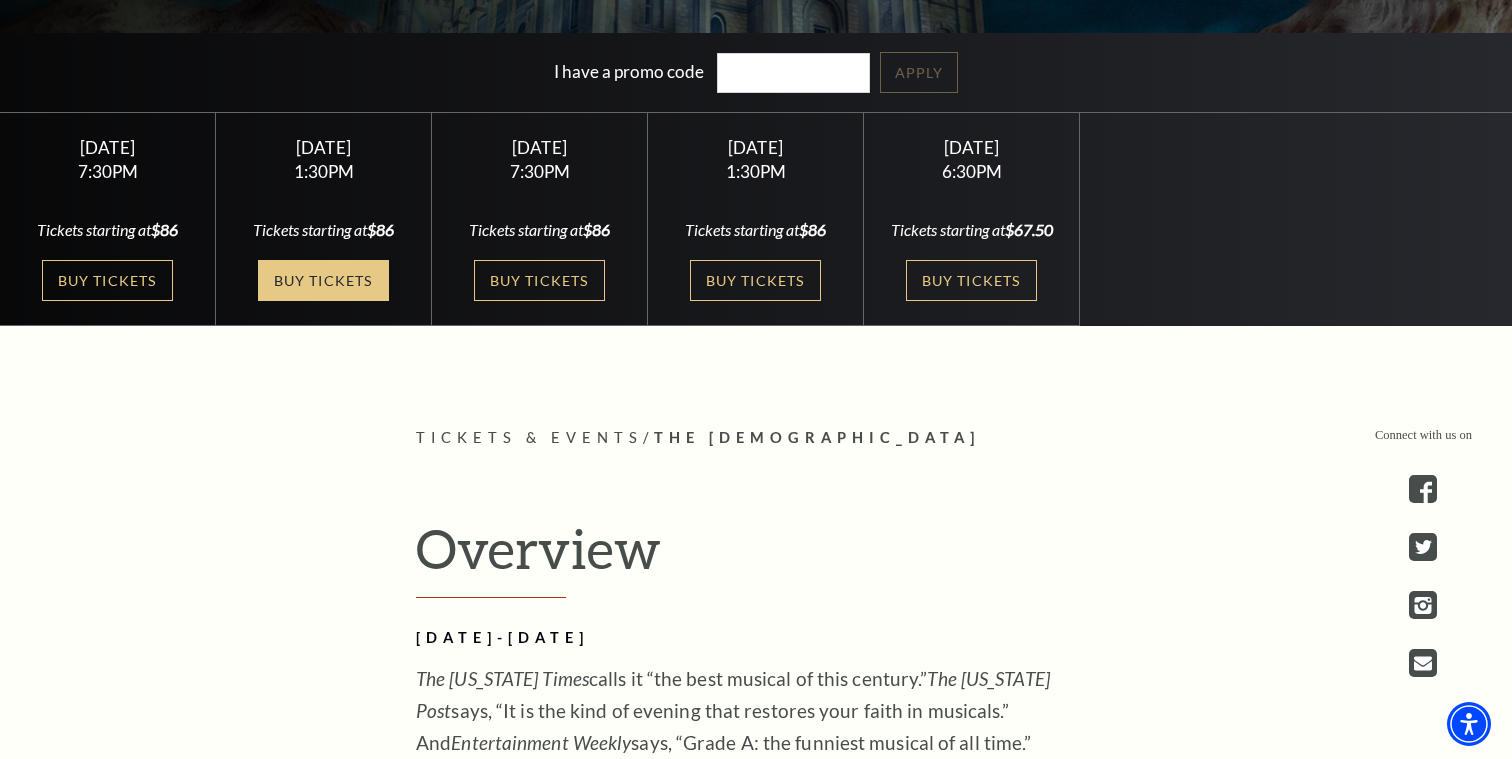 scroll, scrollTop: 501, scrollLeft: 0, axis: vertical 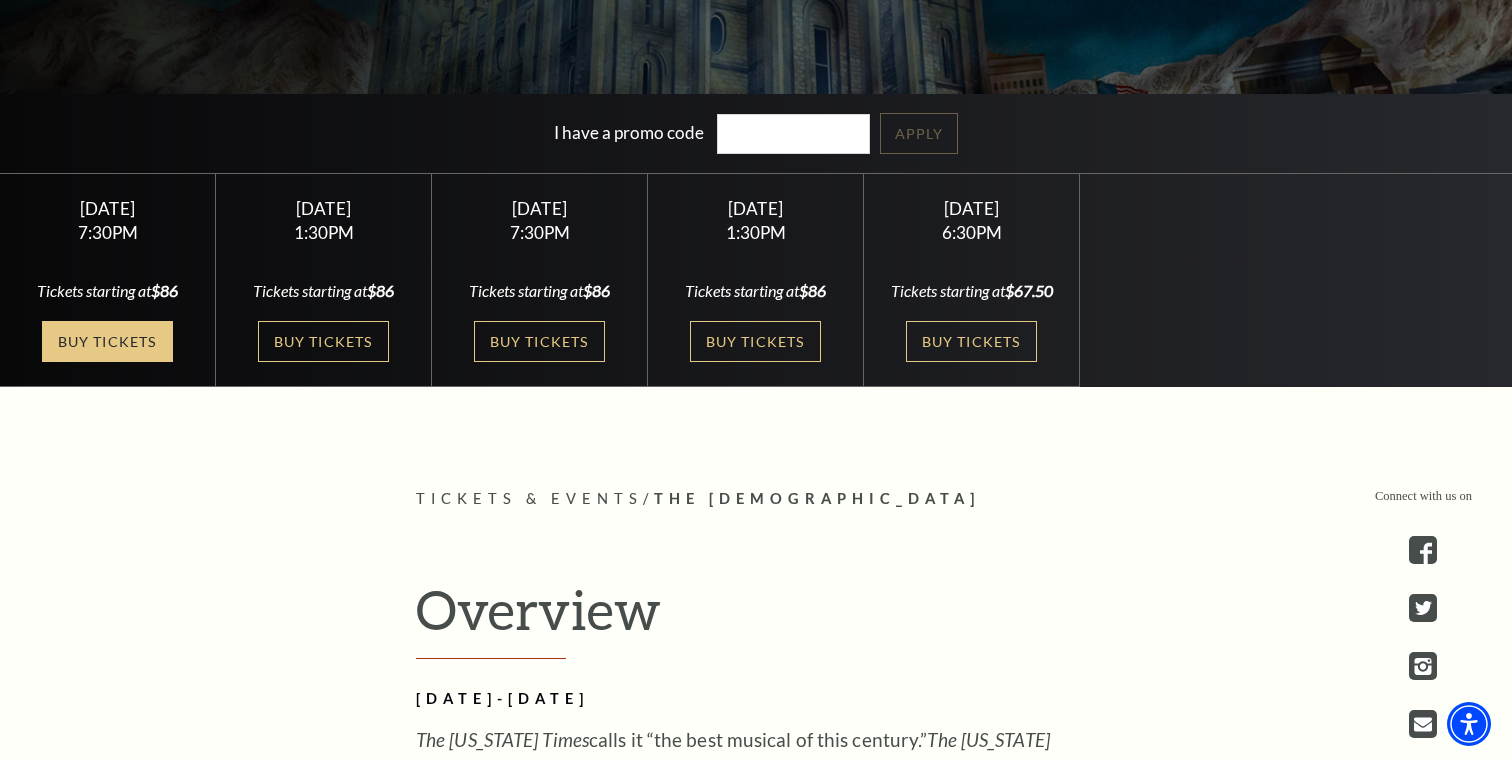click on "Buy Tickets" at bounding box center (107, 341) 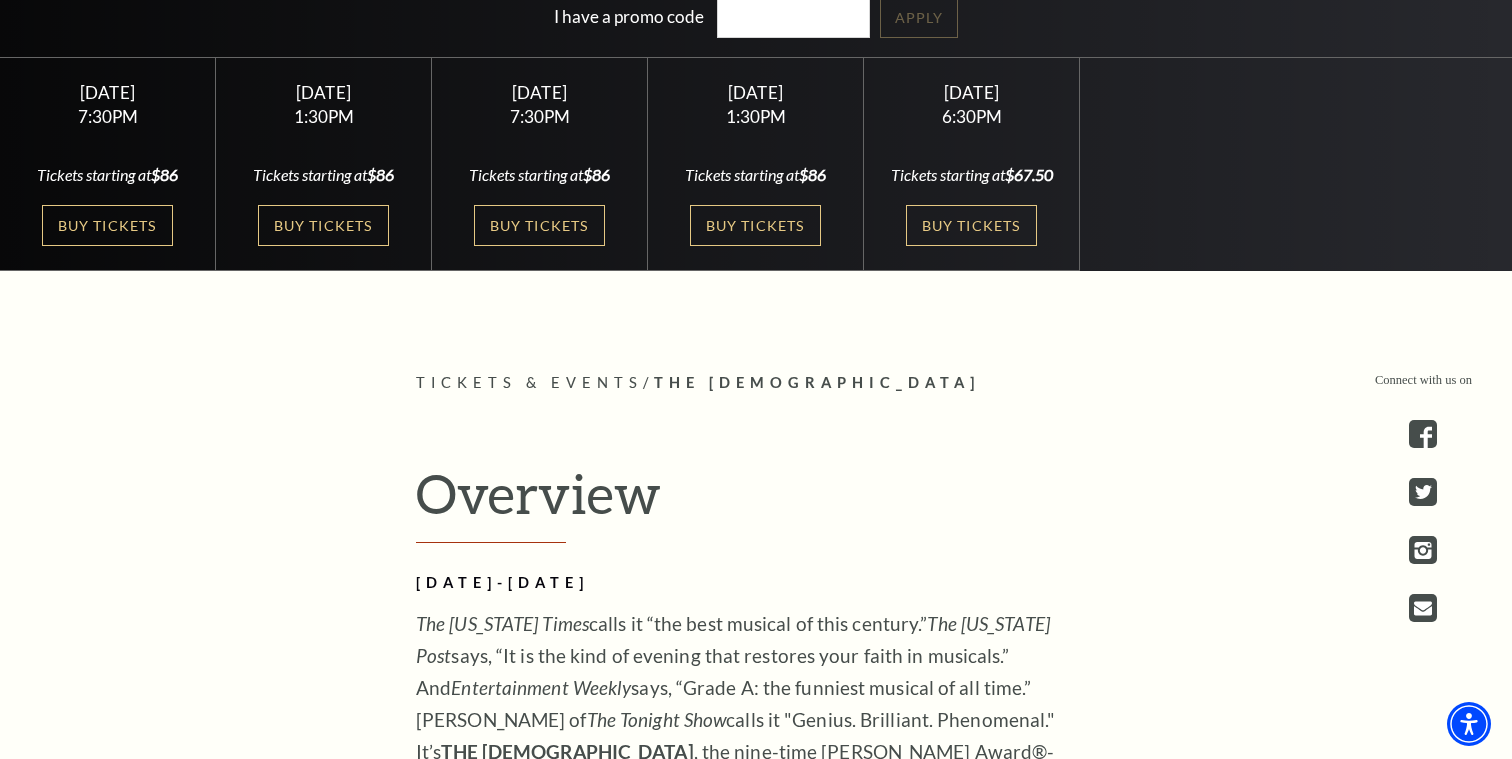scroll, scrollTop: 489, scrollLeft: 0, axis: vertical 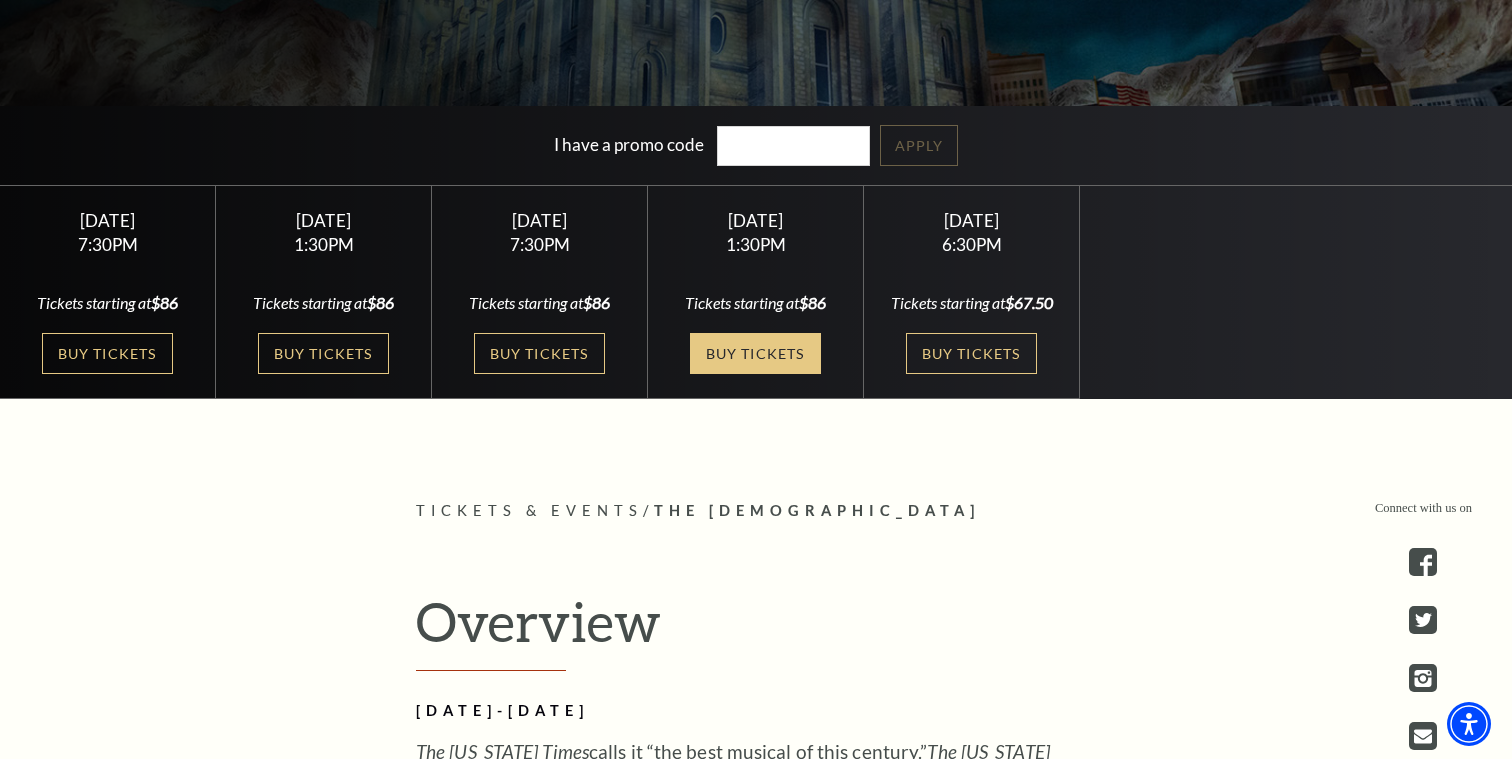 click on "Buy Tickets" at bounding box center (755, 353) 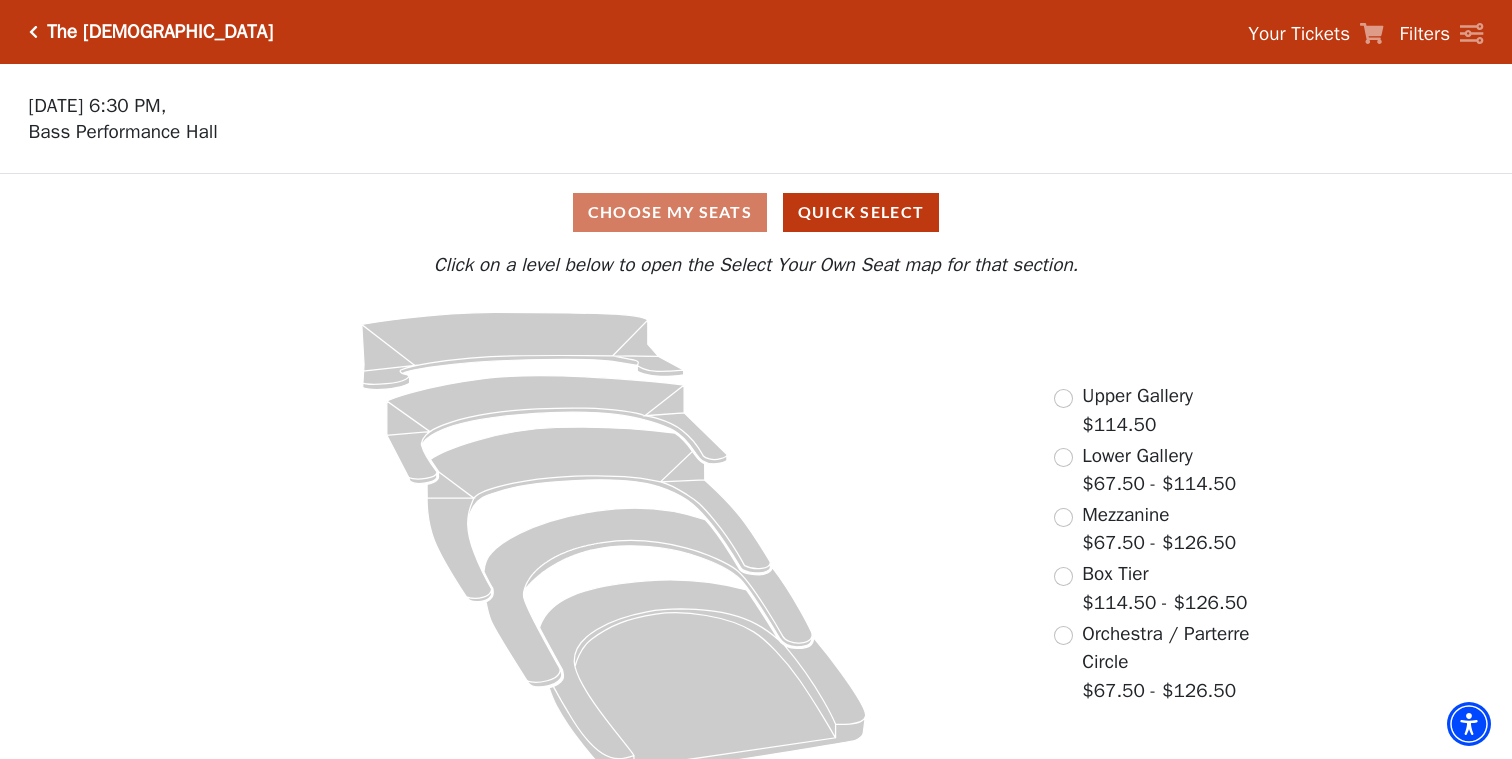 scroll, scrollTop: 24, scrollLeft: 0, axis: vertical 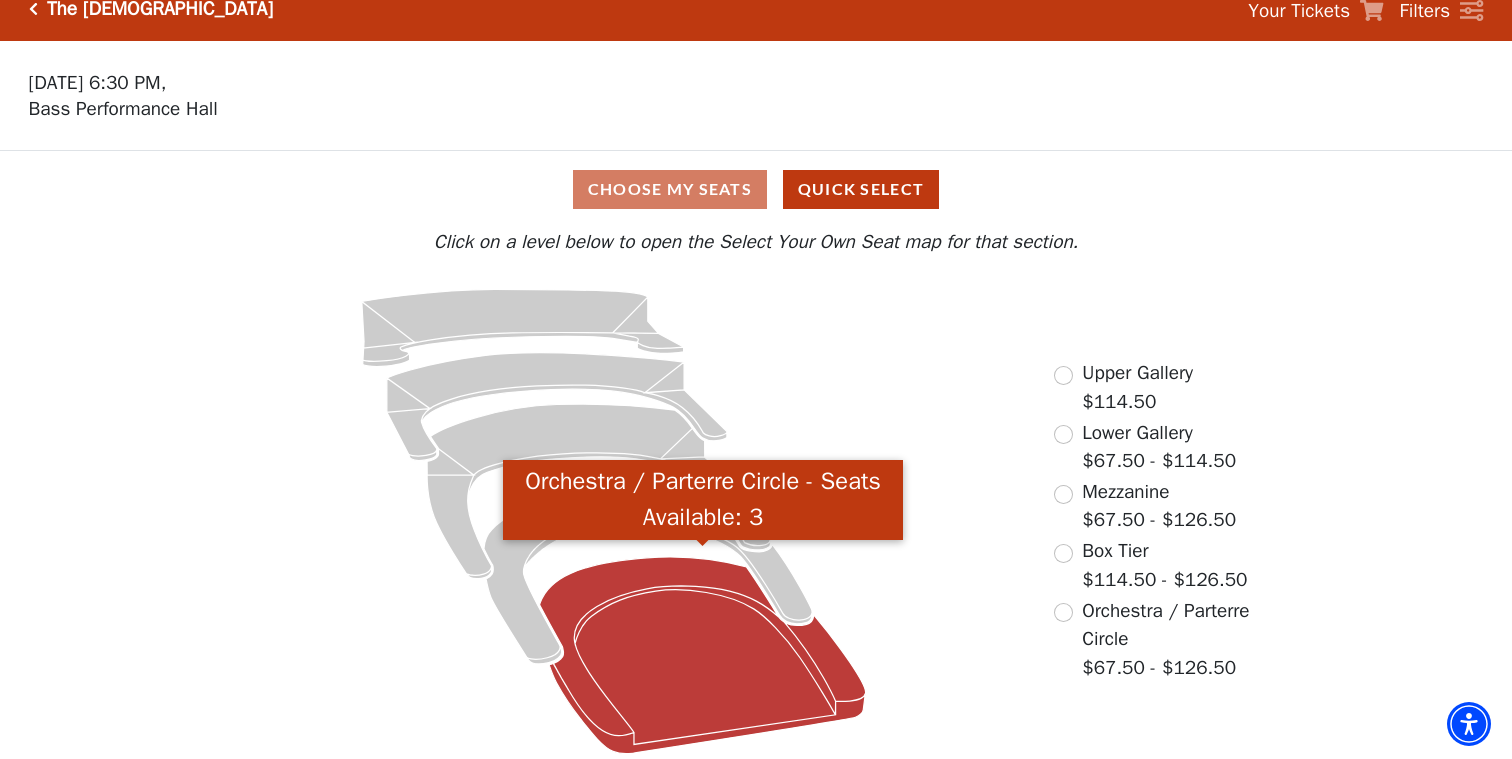 click 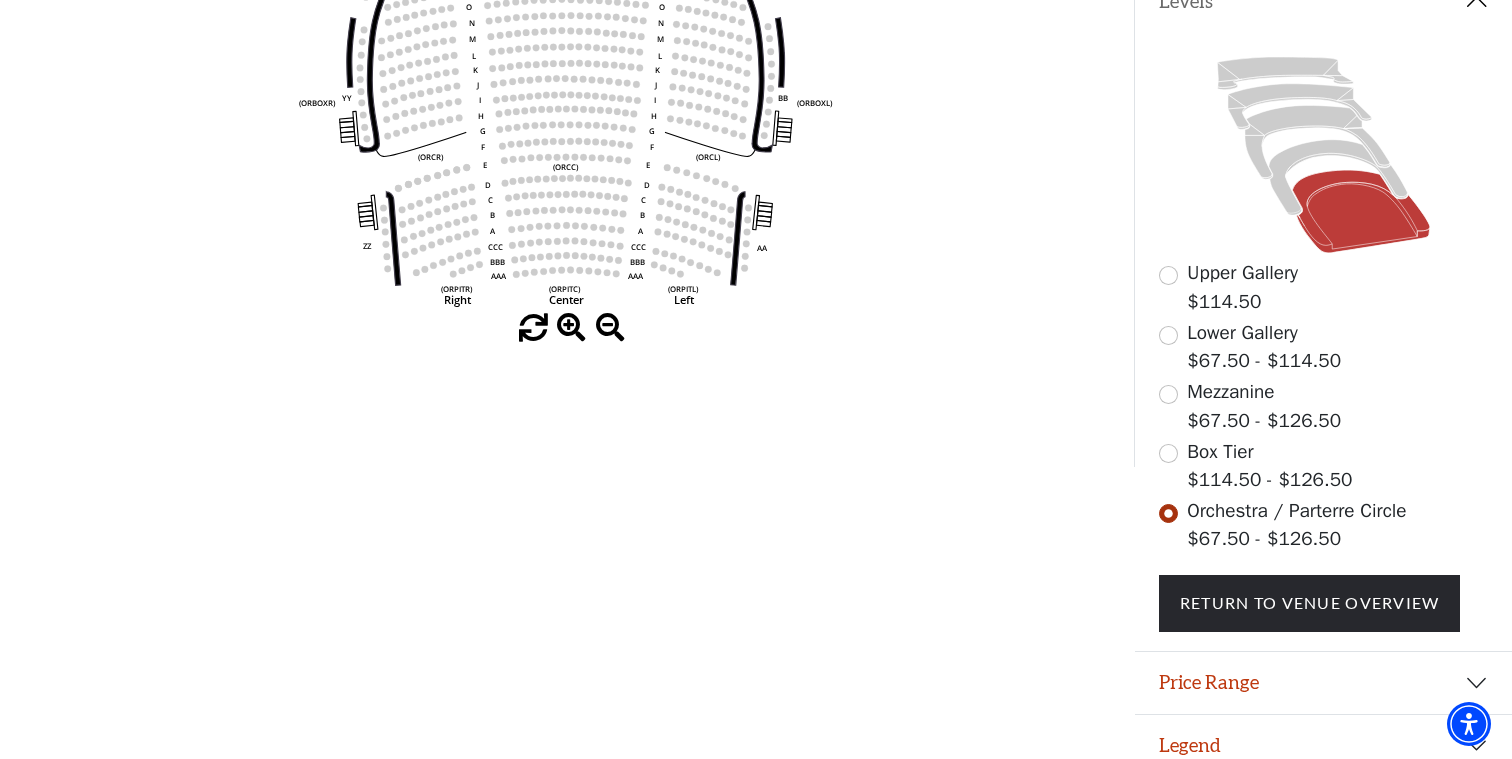 scroll, scrollTop: 465, scrollLeft: 0, axis: vertical 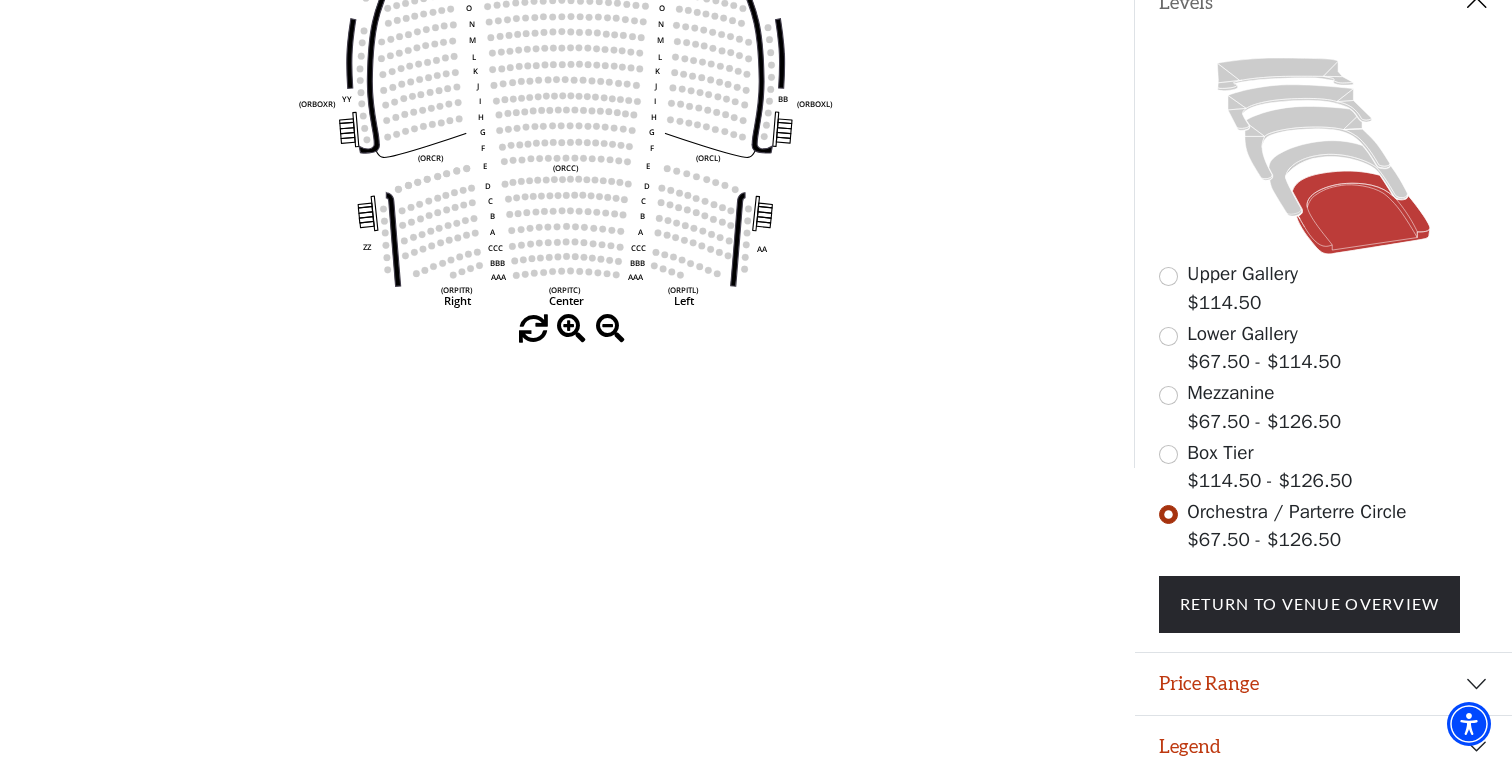 click on "Price Range" at bounding box center [1323, 684] 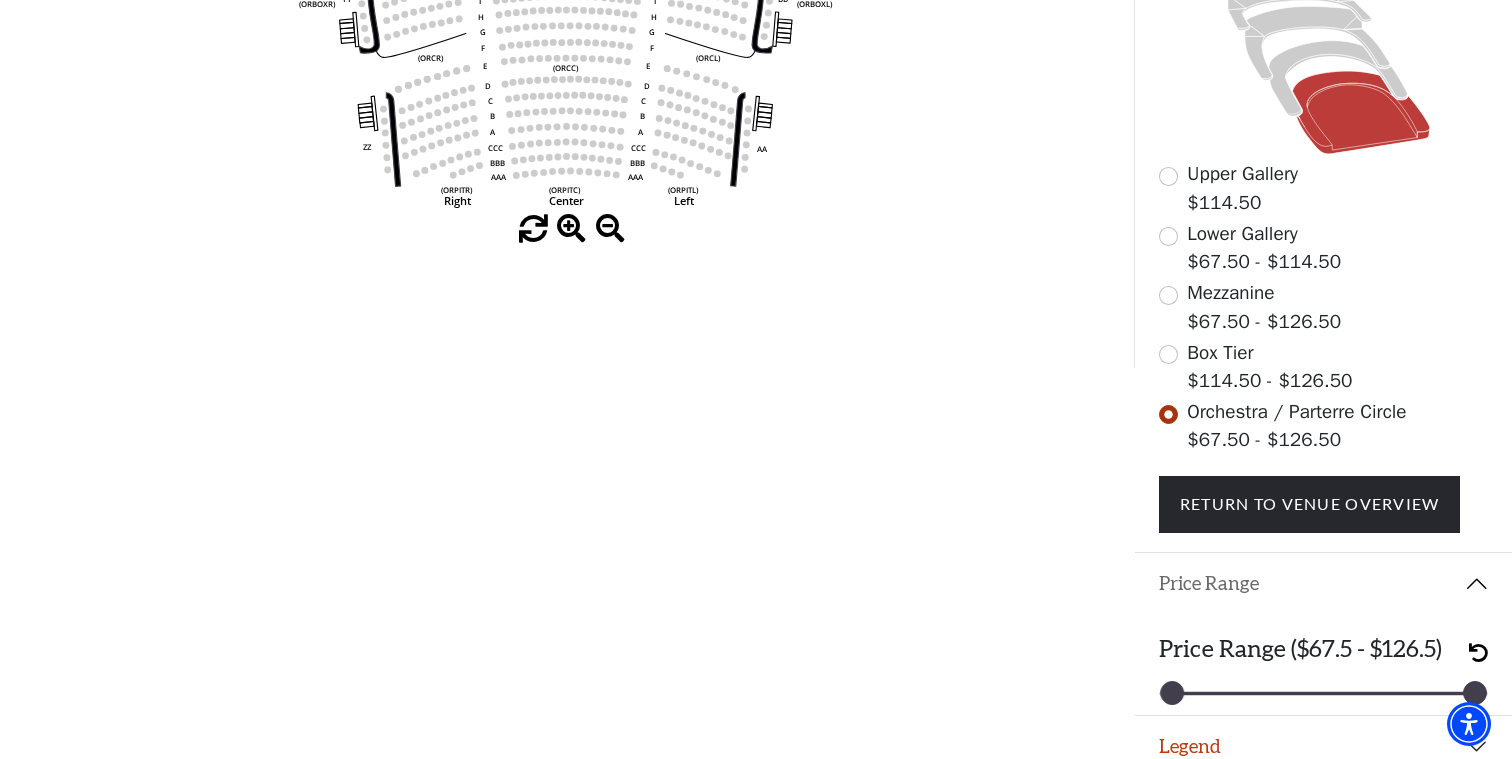 scroll, scrollTop: 564, scrollLeft: 0, axis: vertical 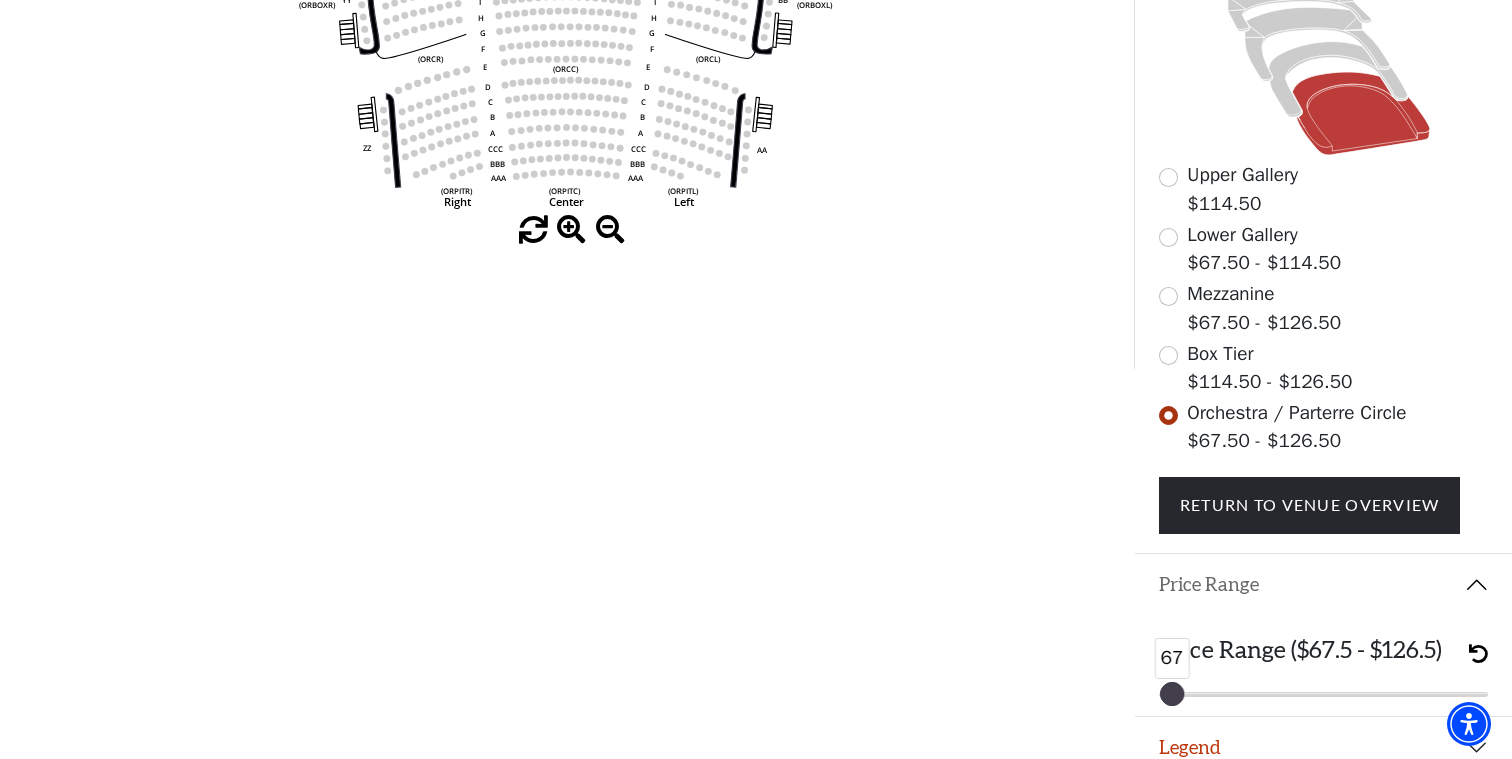 drag, startPoint x: 1477, startPoint y: 670, endPoint x: 1086, endPoint y: 663, distance: 391.06265 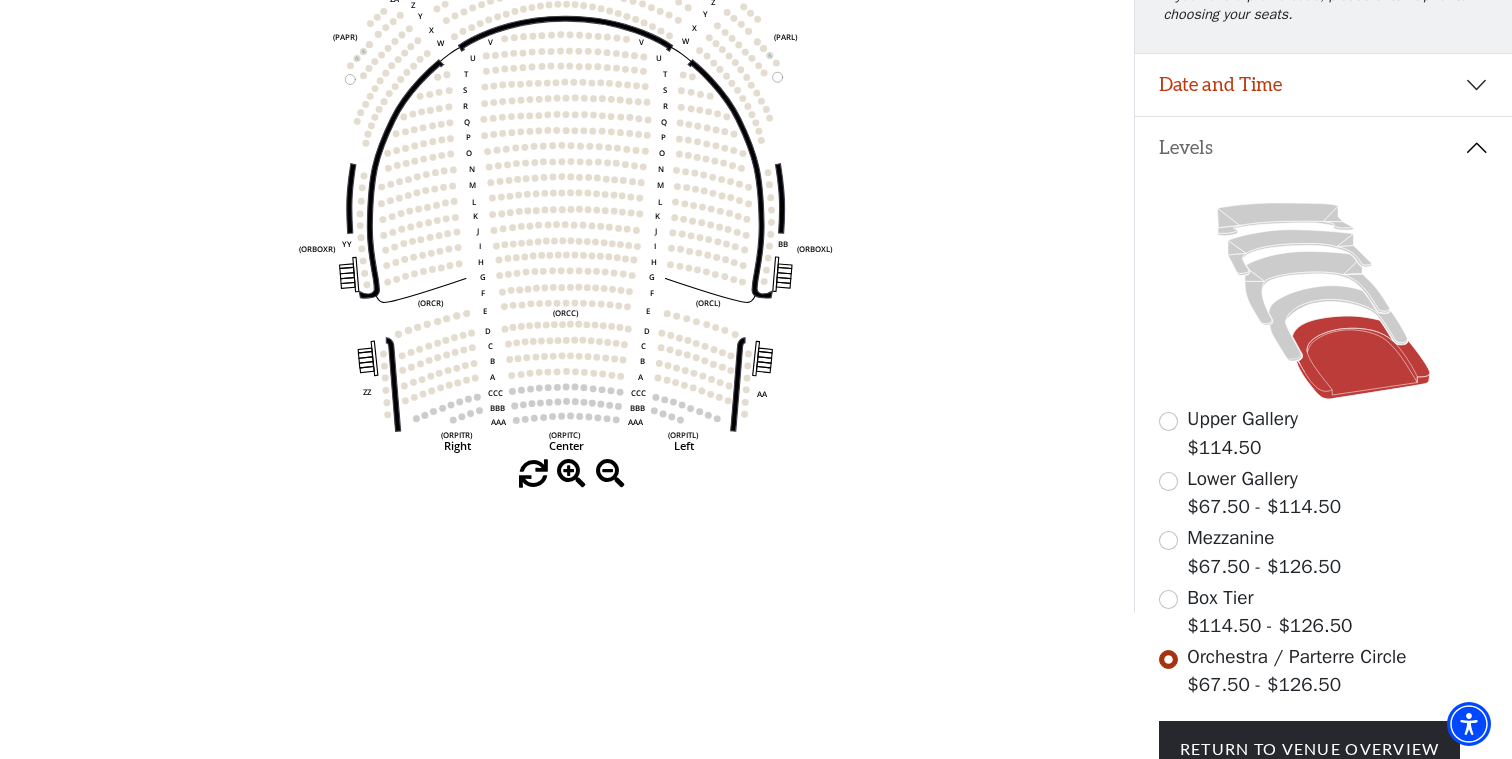 scroll, scrollTop: 306, scrollLeft: 0, axis: vertical 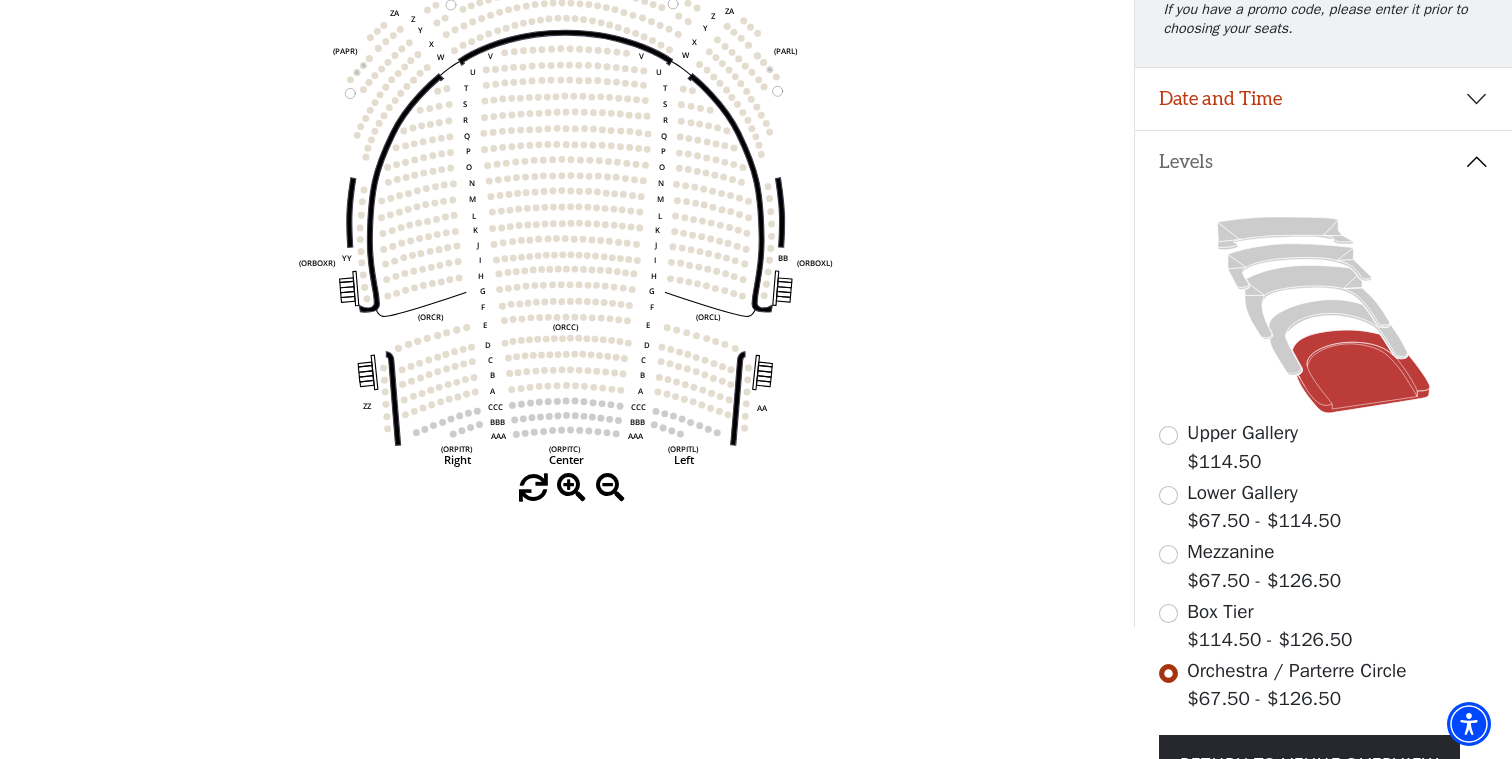 click on "Mezzanine $67.50 - $126.50" at bounding box center [1324, 566] 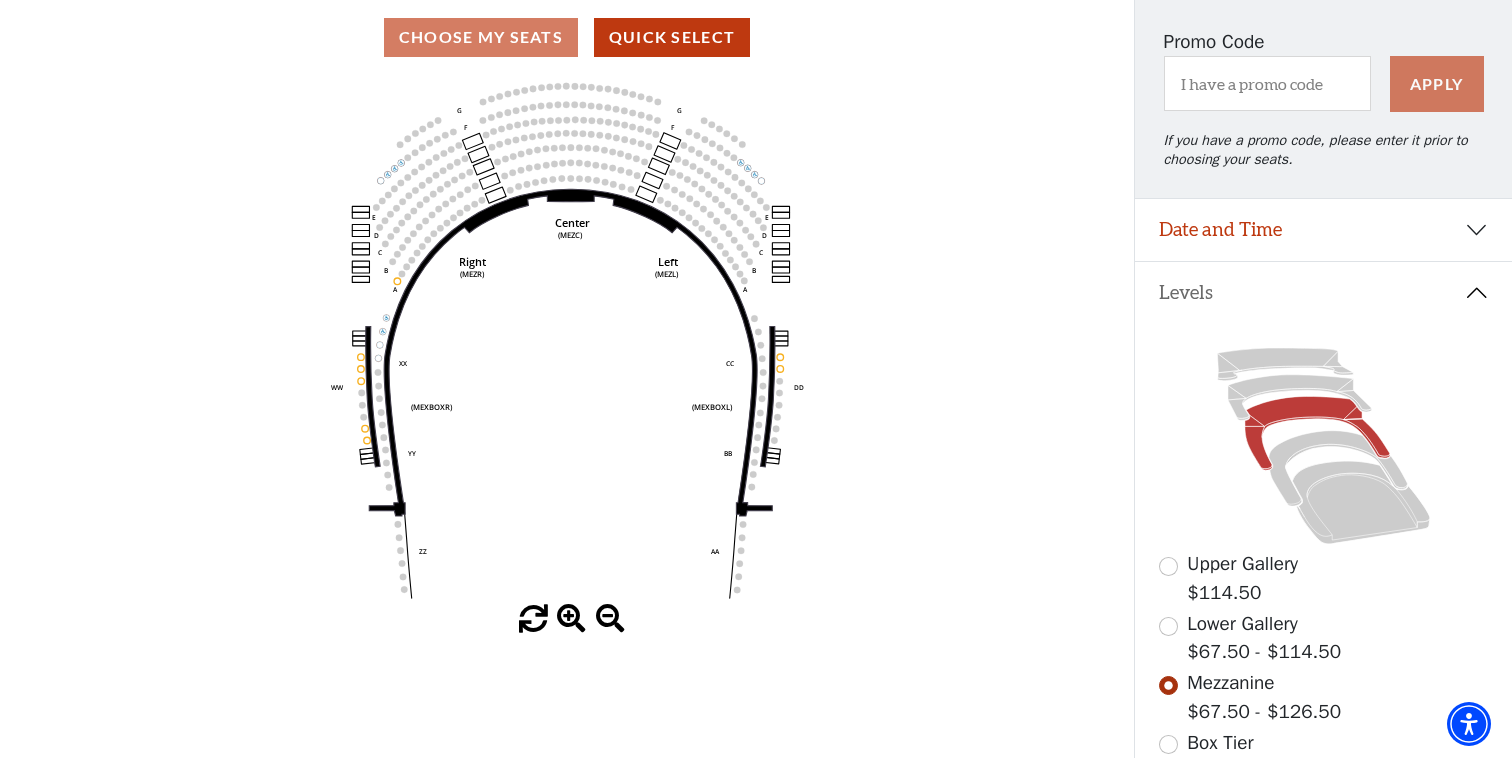 scroll, scrollTop: 90, scrollLeft: 0, axis: vertical 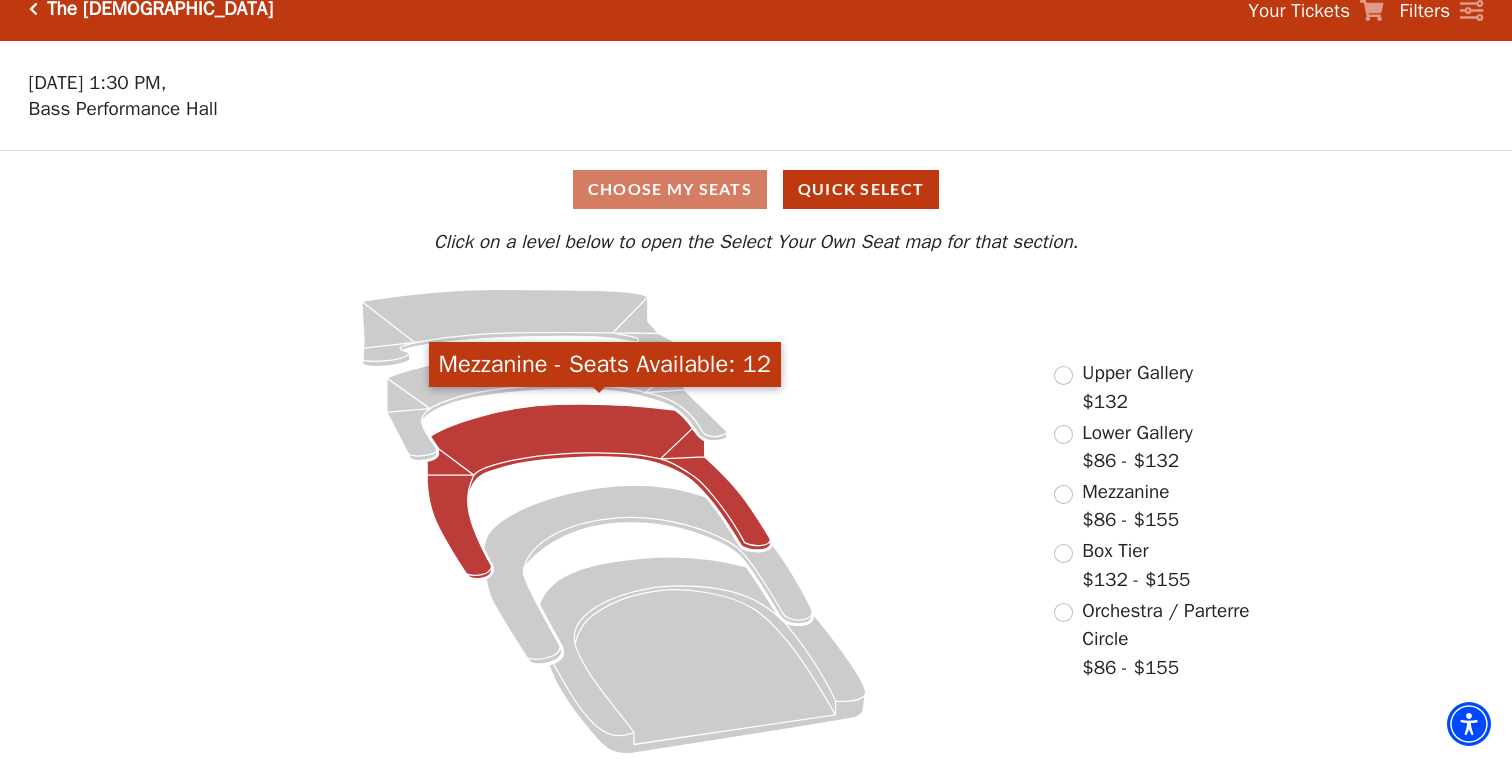 click 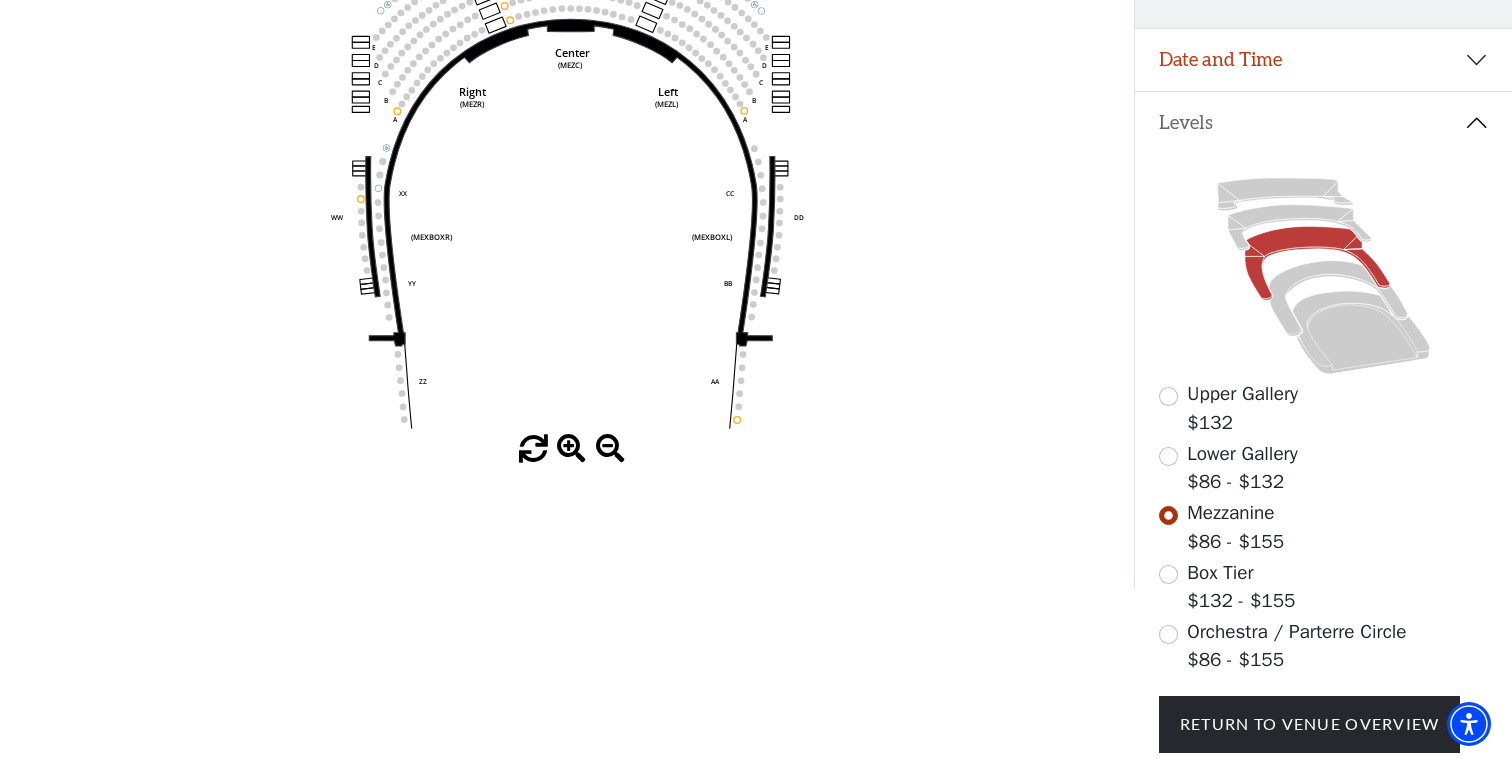 scroll, scrollTop: 381, scrollLeft: 0, axis: vertical 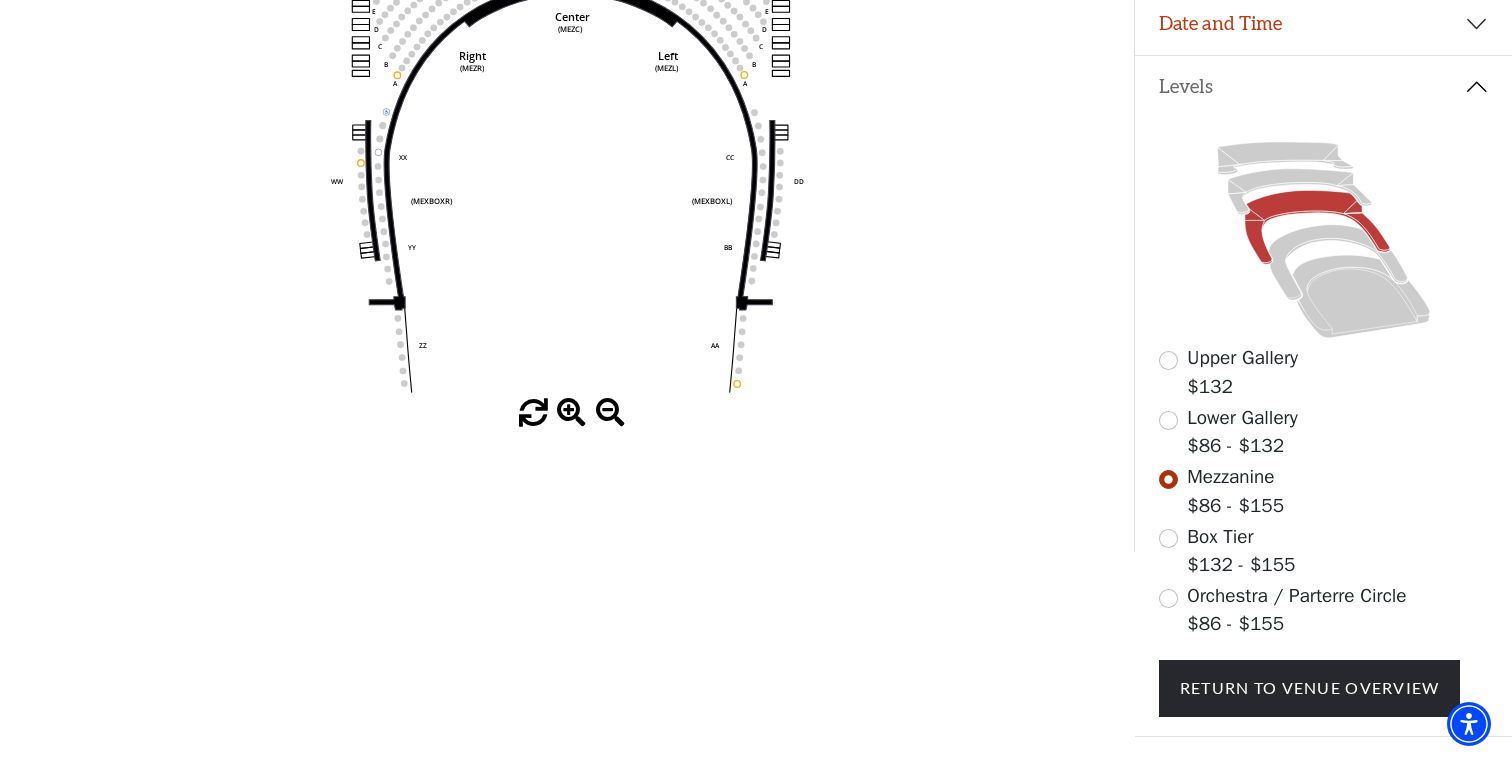 click on "Lower Gallery $86 - $132" at bounding box center (1324, 432) 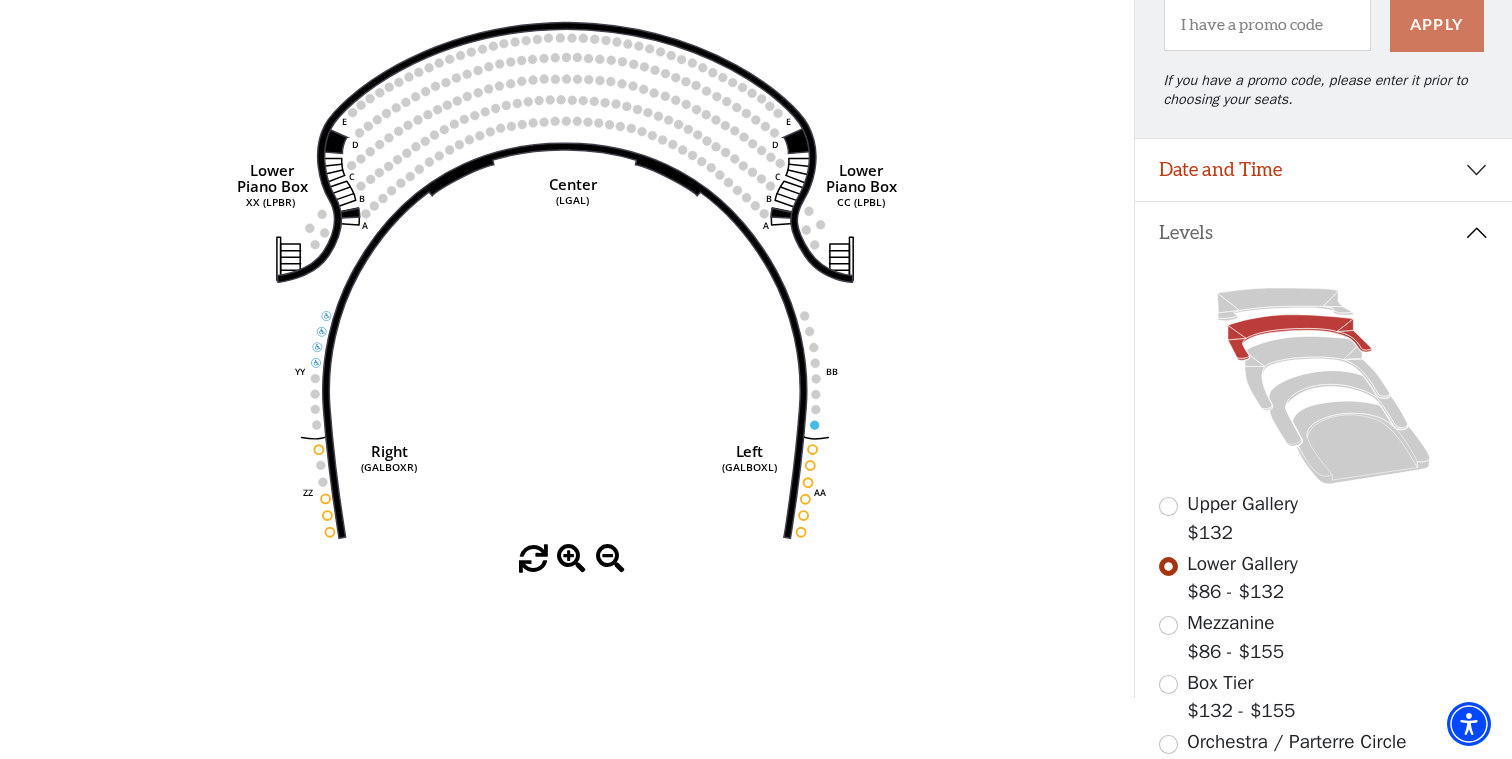 scroll, scrollTop: 250, scrollLeft: 0, axis: vertical 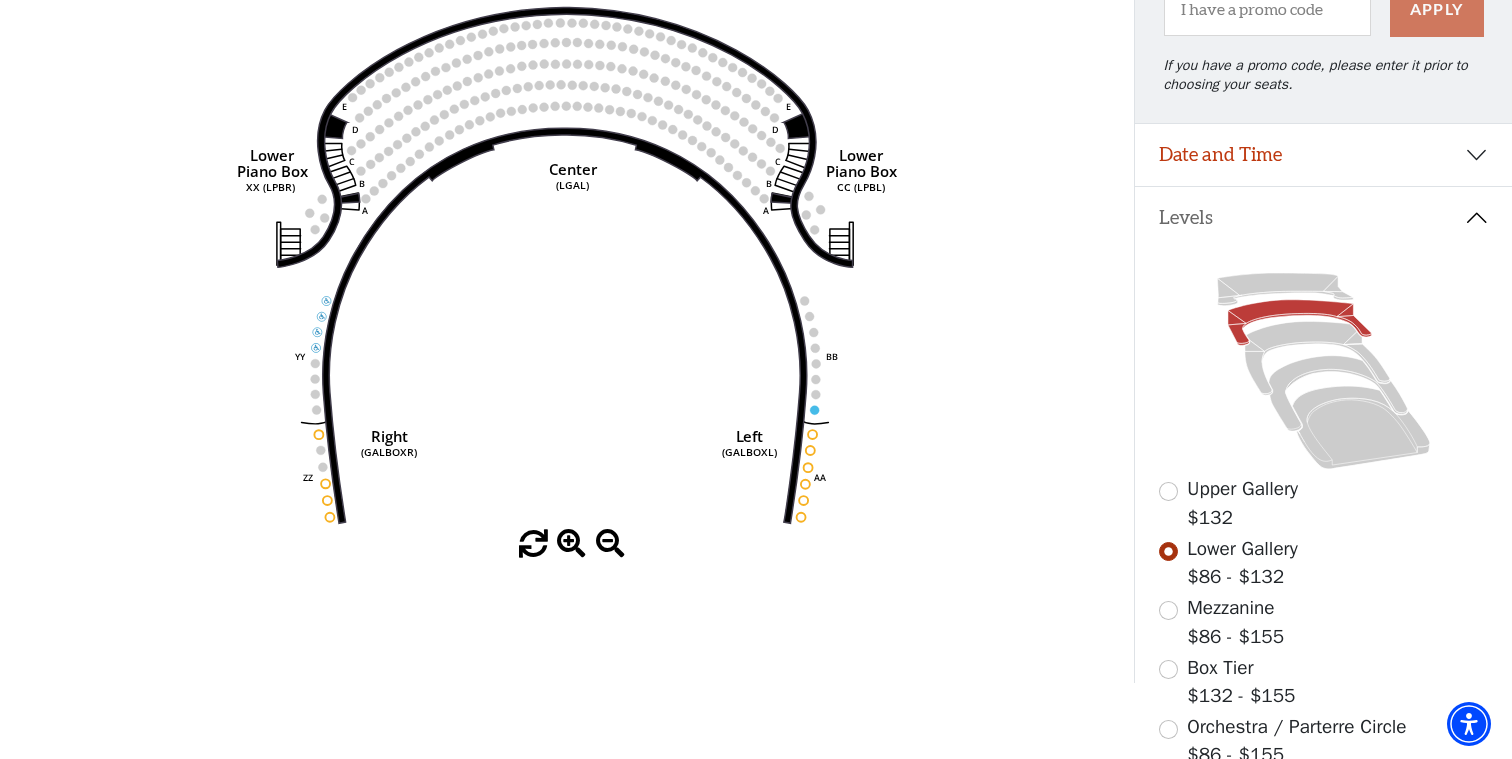 click on "Date and Time" at bounding box center [1323, 155] 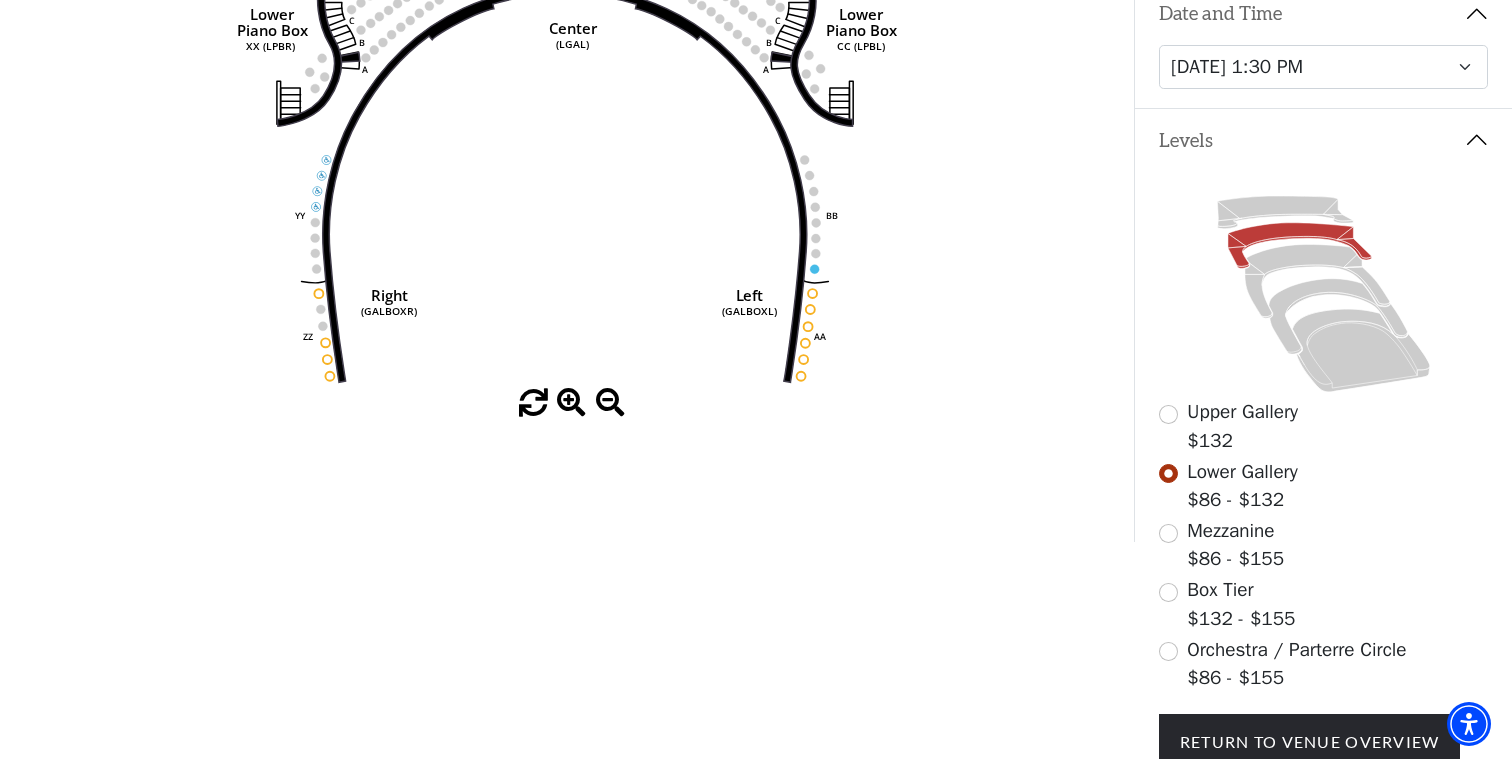 scroll, scrollTop: 414, scrollLeft: 0, axis: vertical 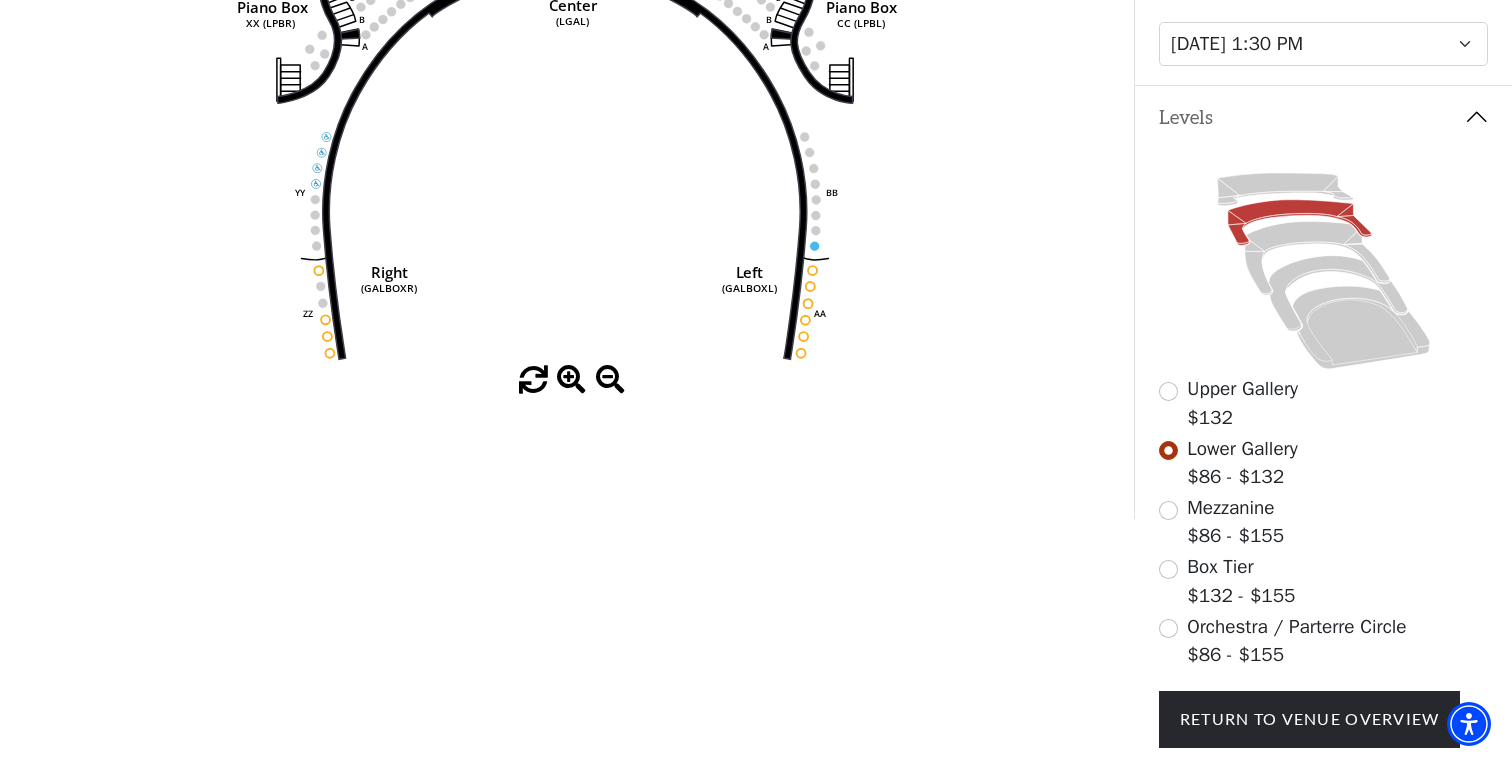 click at bounding box center [1168, 391] 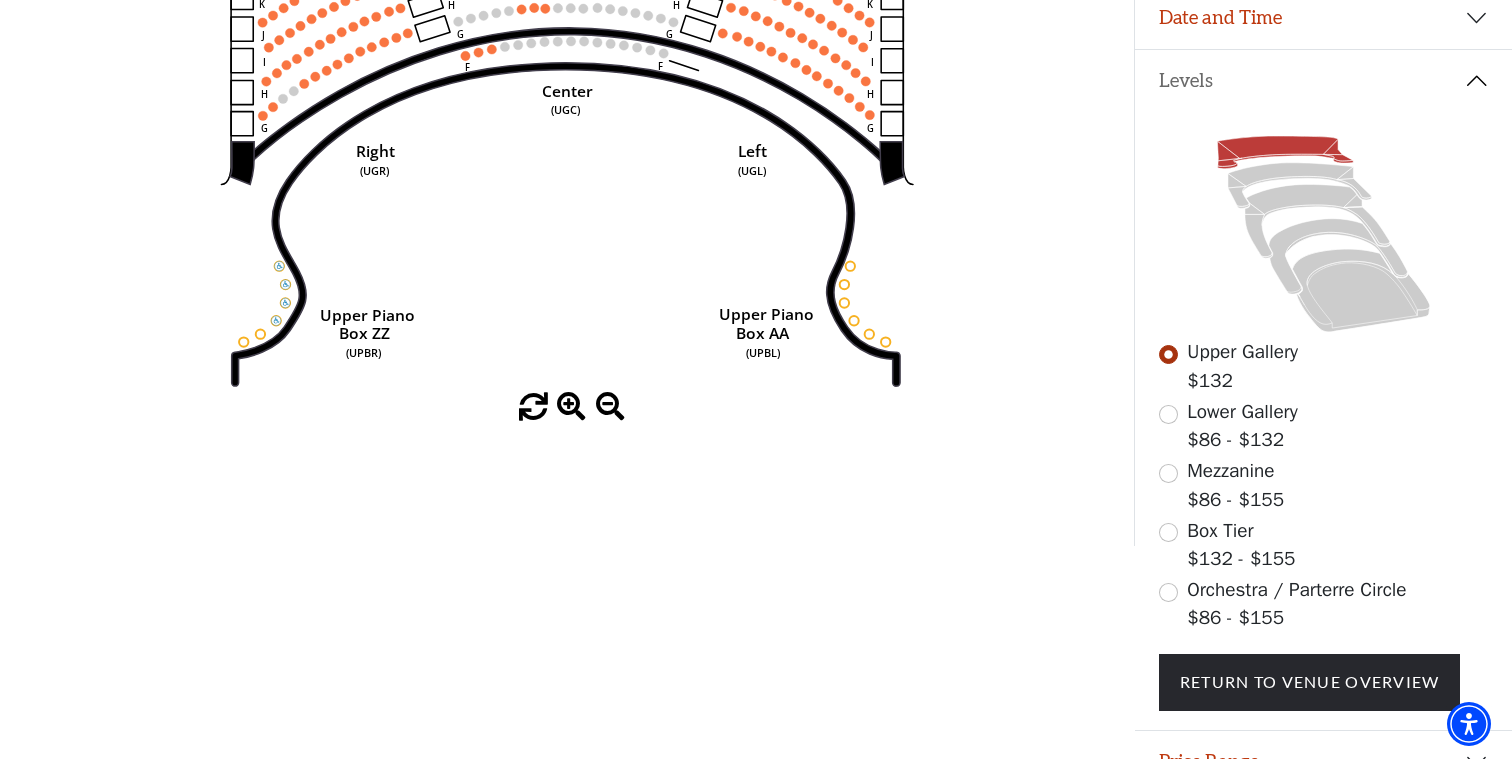scroll, scrollTop: 439, scrollLeft: 0, axis: vertical 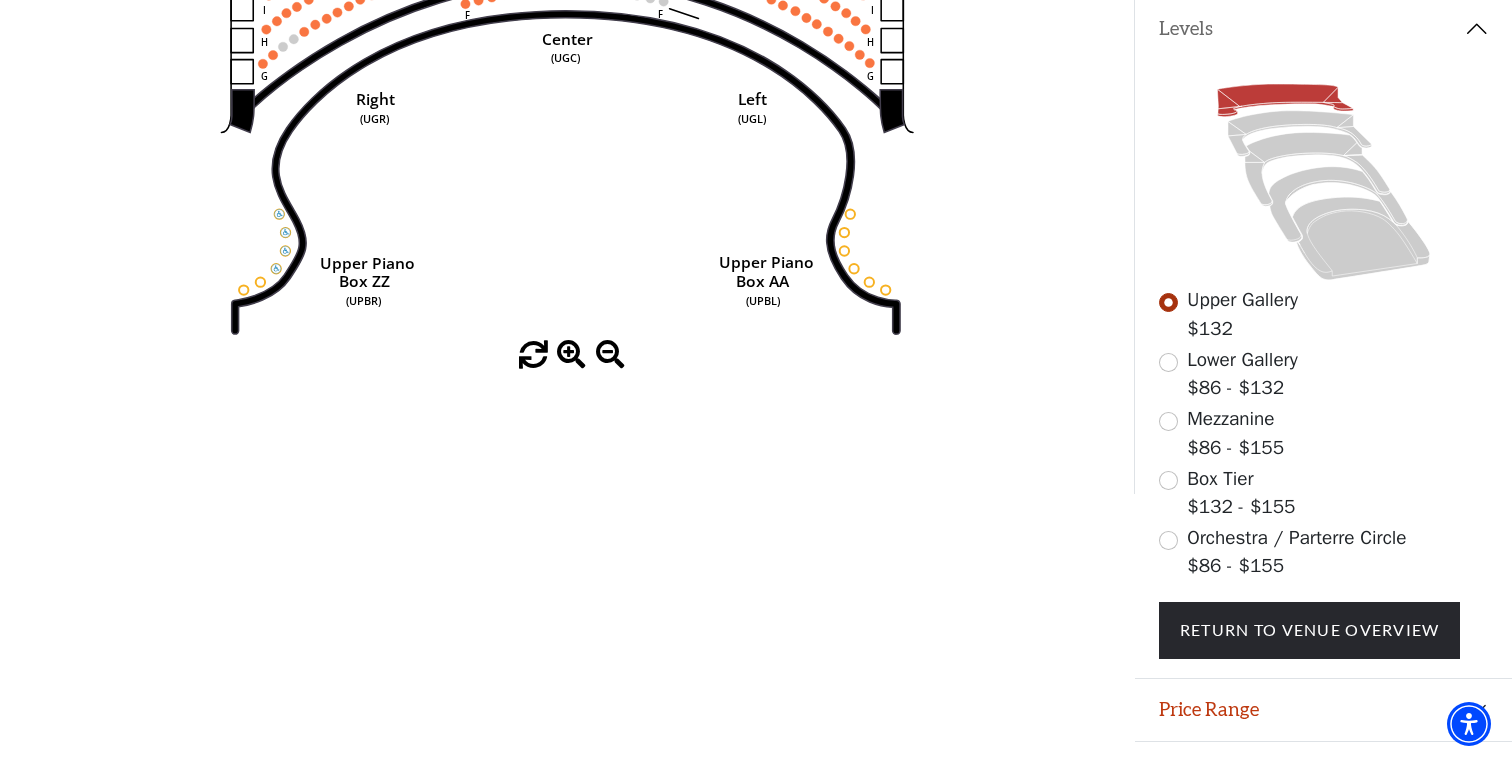 click at bounding box center [1168, 421] 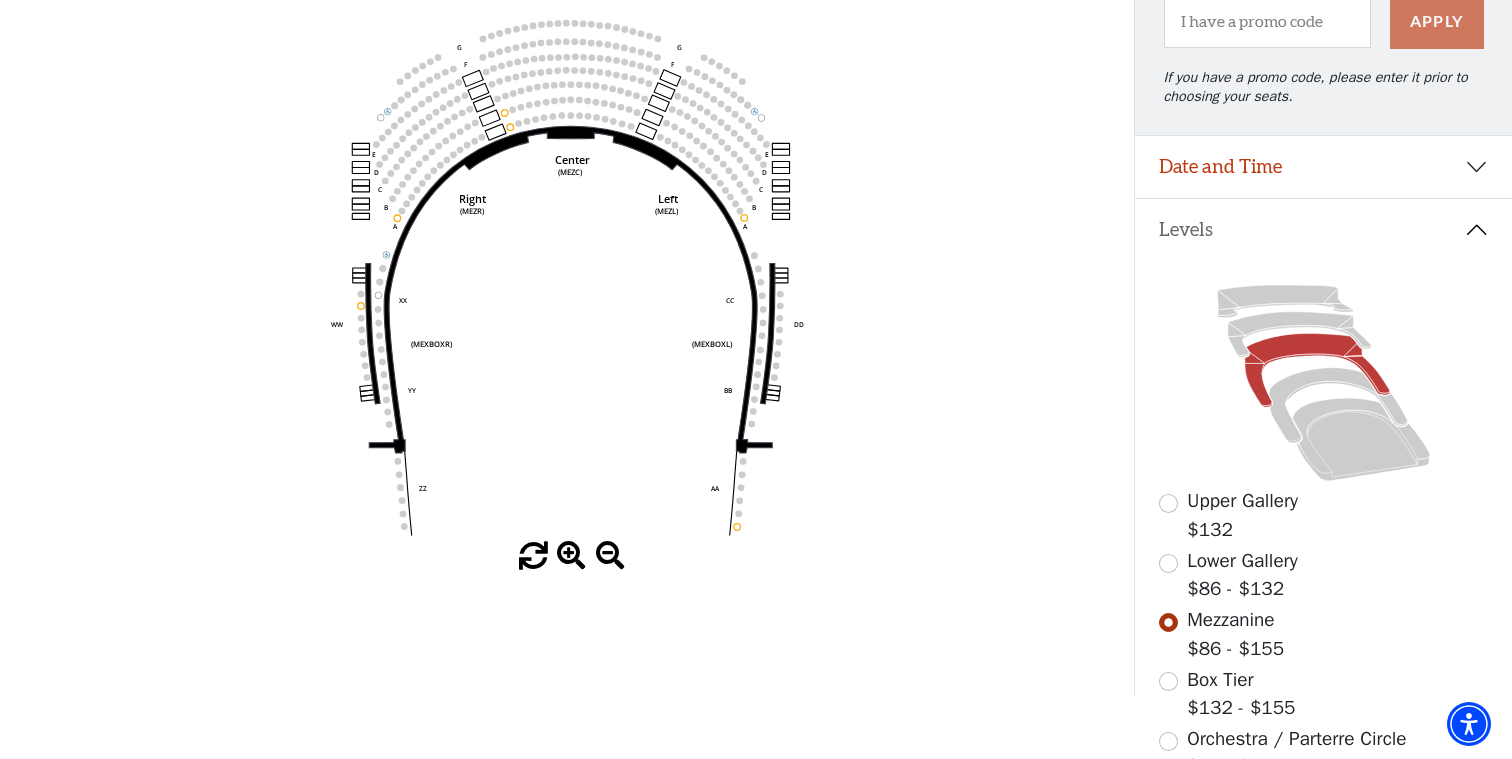 scroll, scrollTop: 278, scrollLeft: 0, axis: vertical 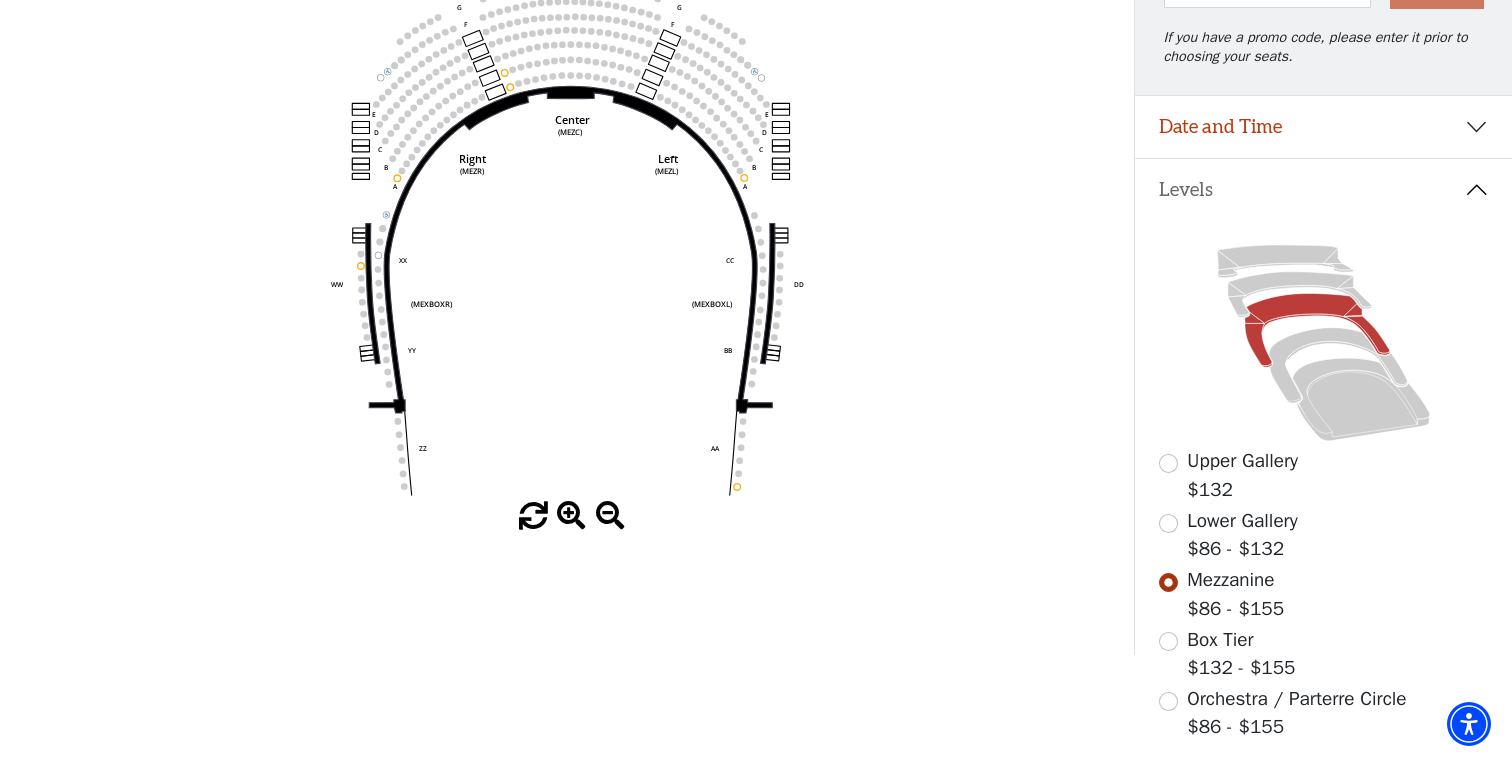 click at bounding box center (1168, 701) 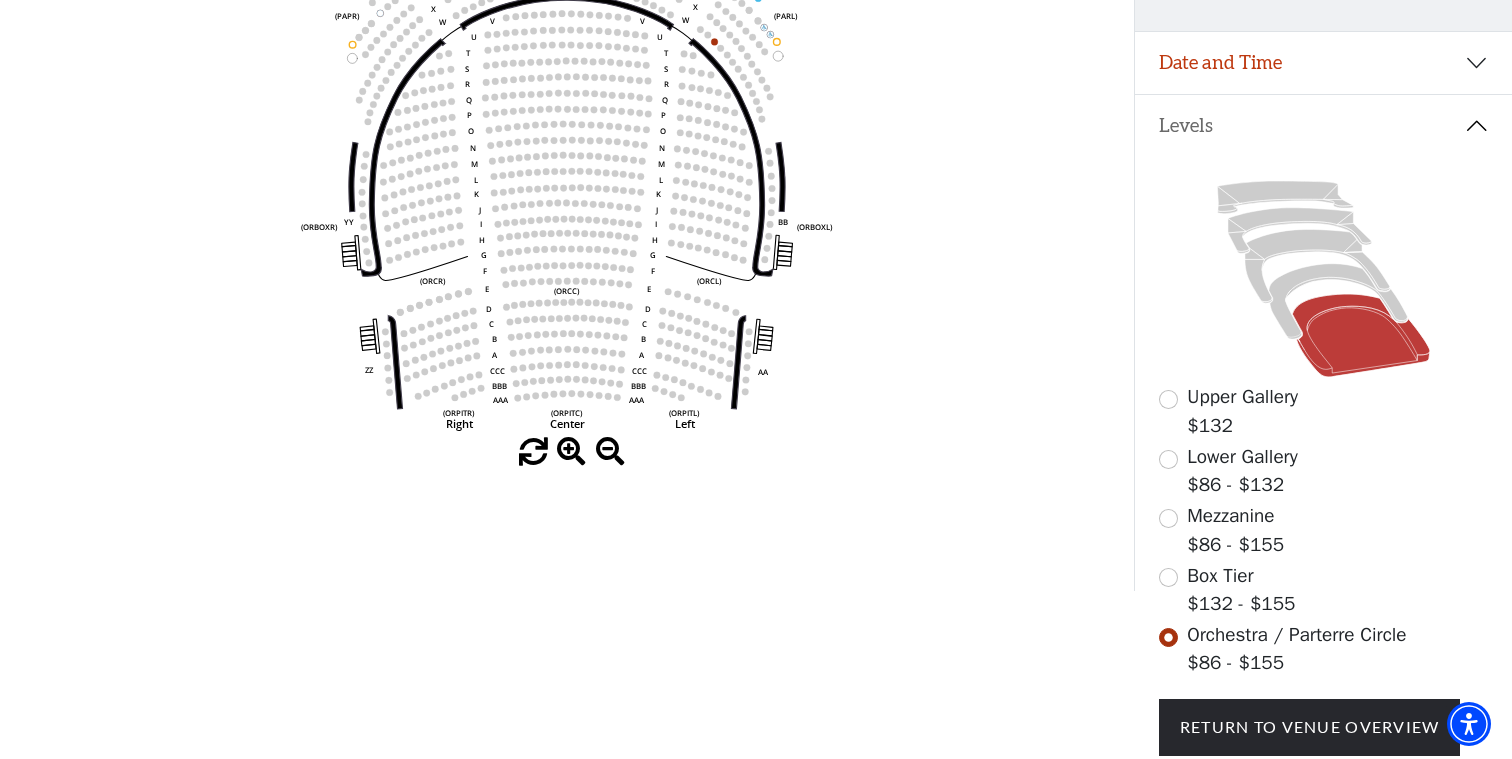 scroll, scrollTop: 348, scrollLeft: 0, axis: vertical 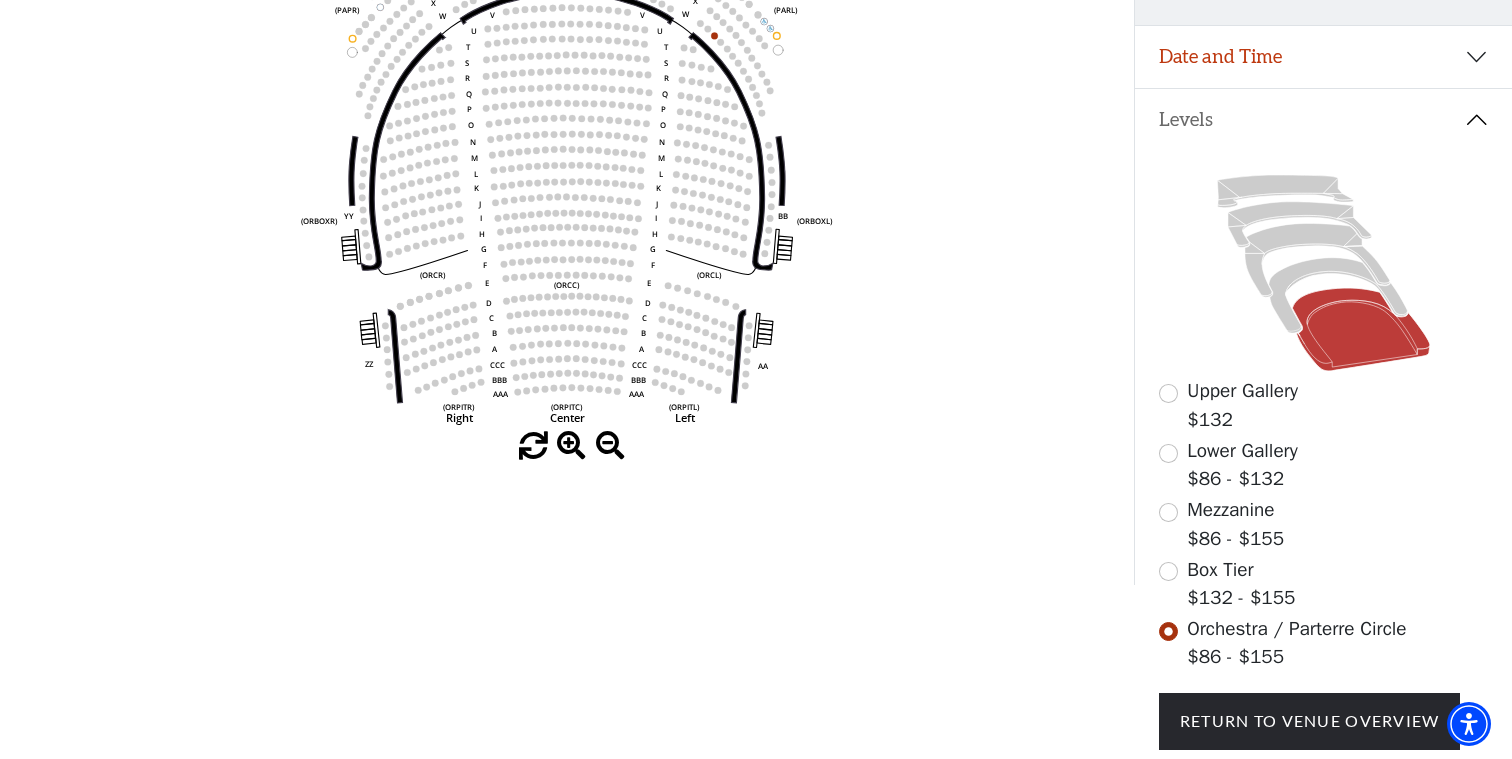 click at bounding box center (1168, 512) 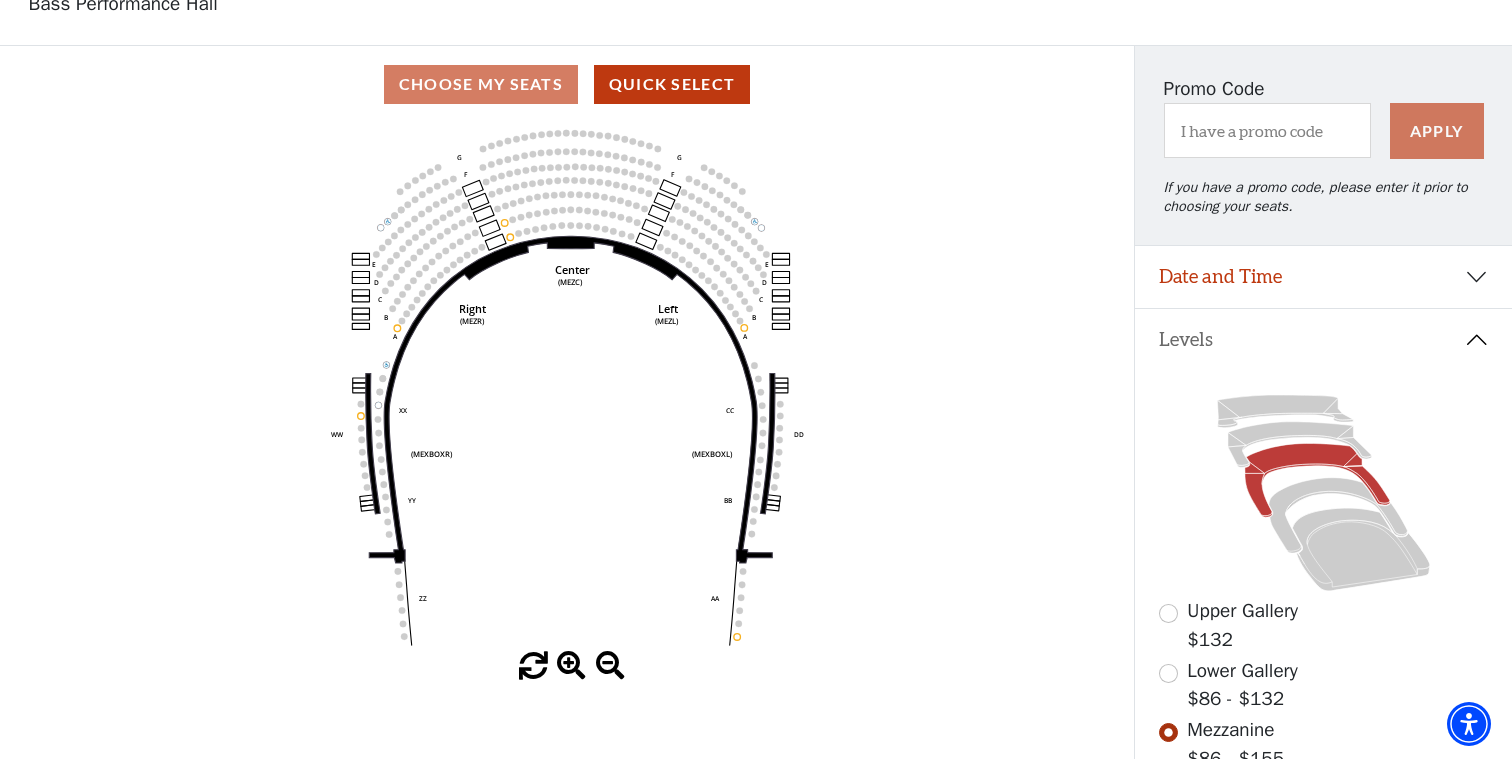 scroll, scrollTop: 146, scrollLeft: 0, axis: vertical 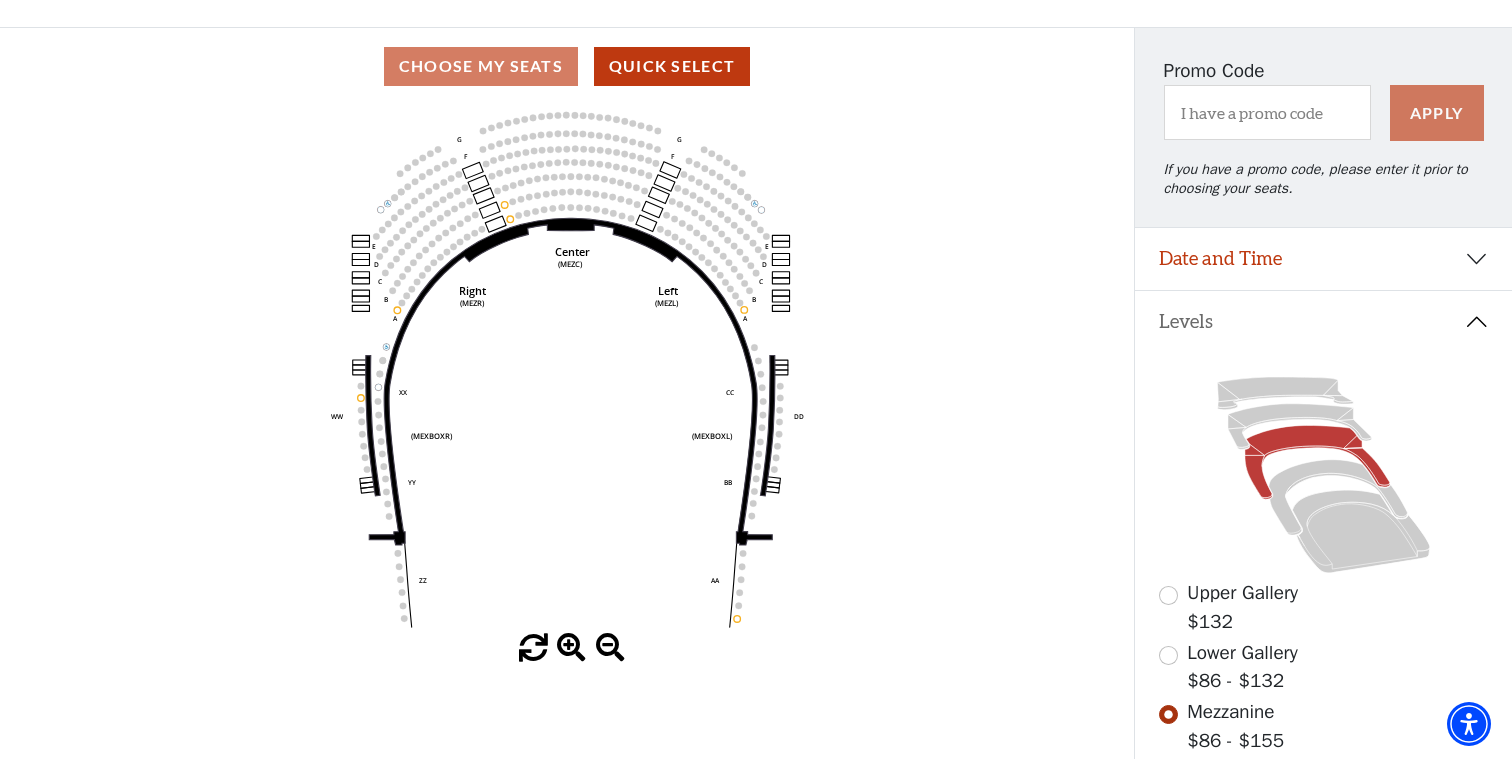click at bounding box center [1168, 655] 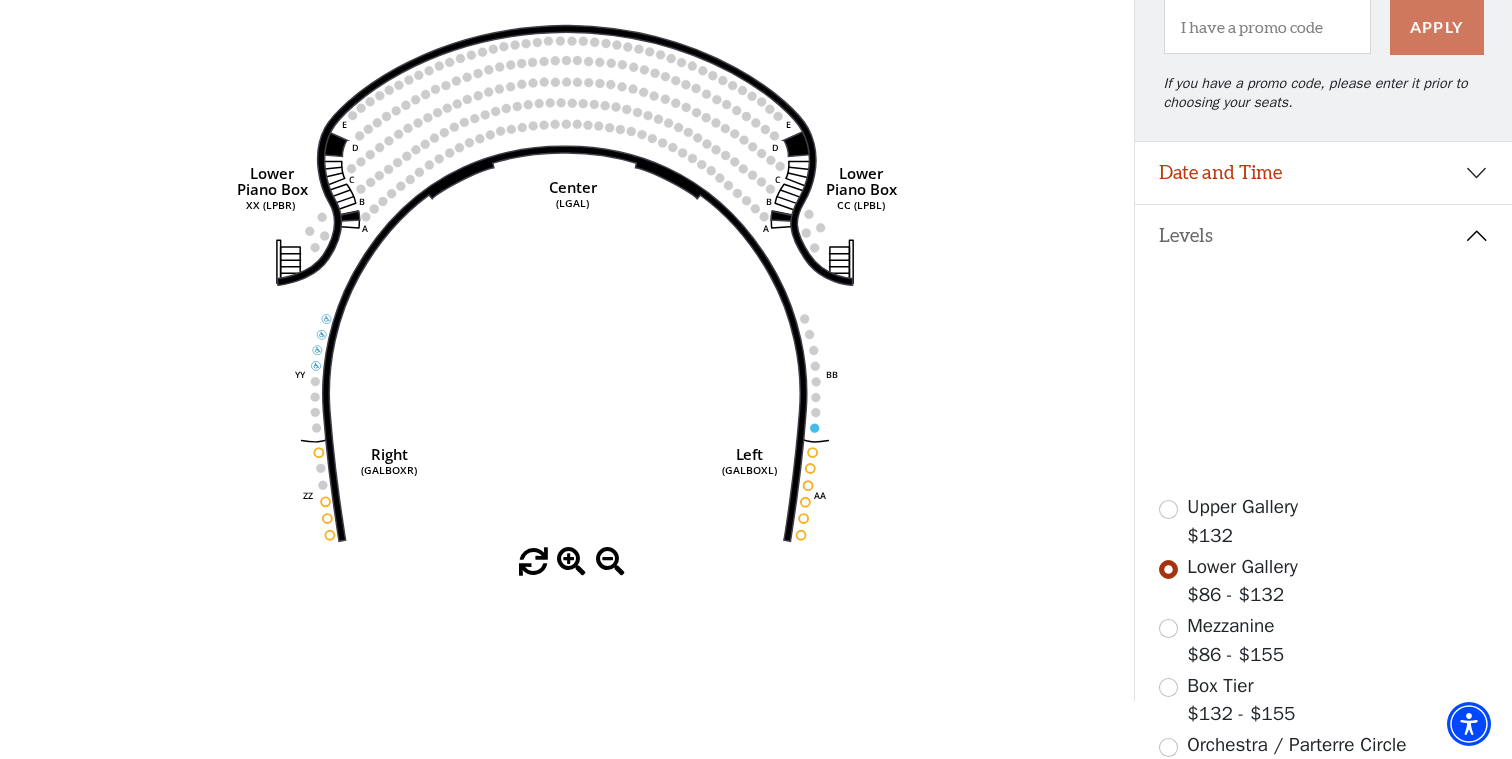 scroll, scrollTop: 241, scrollLeft: 0, axis: vertical 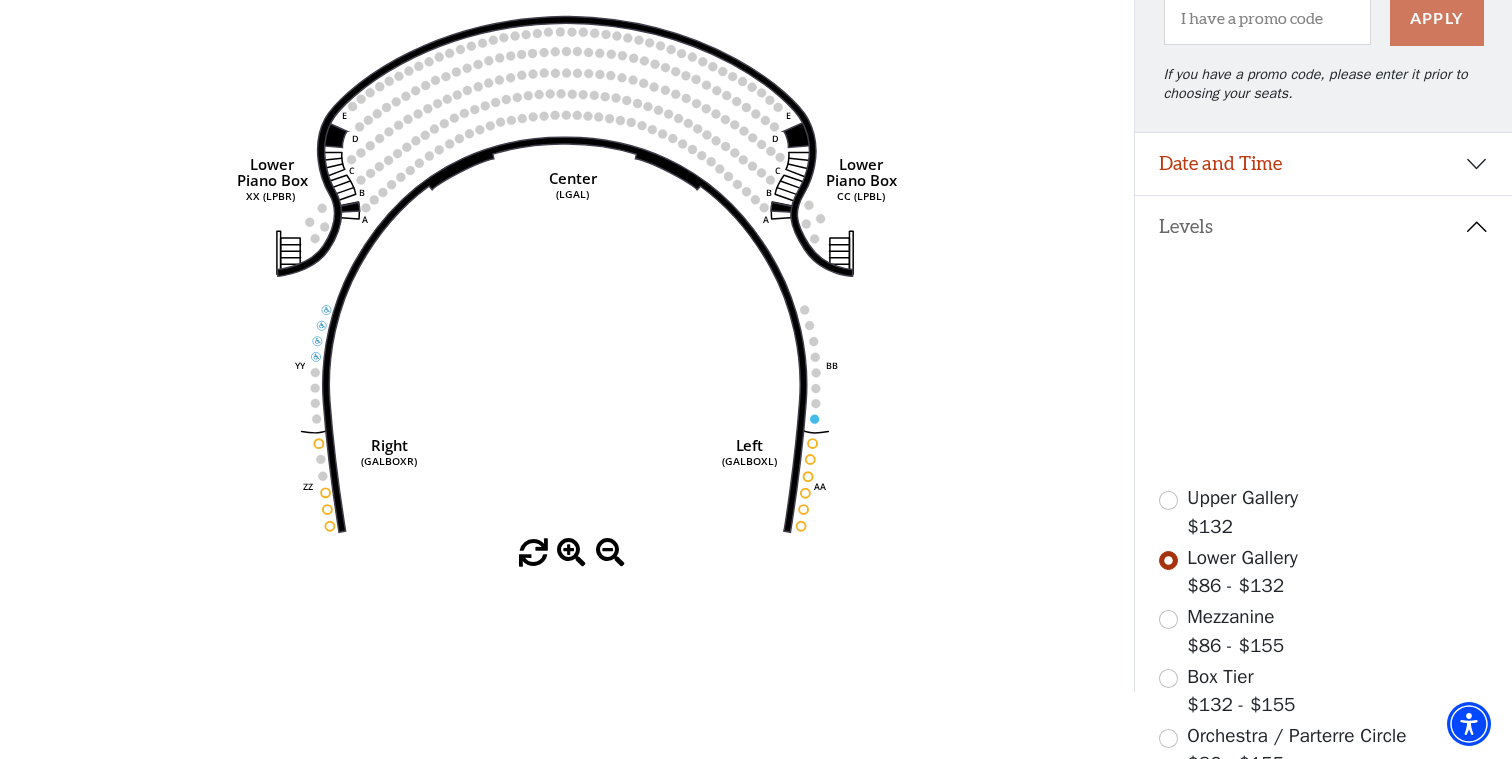 click at bounding box center (1168, 500) 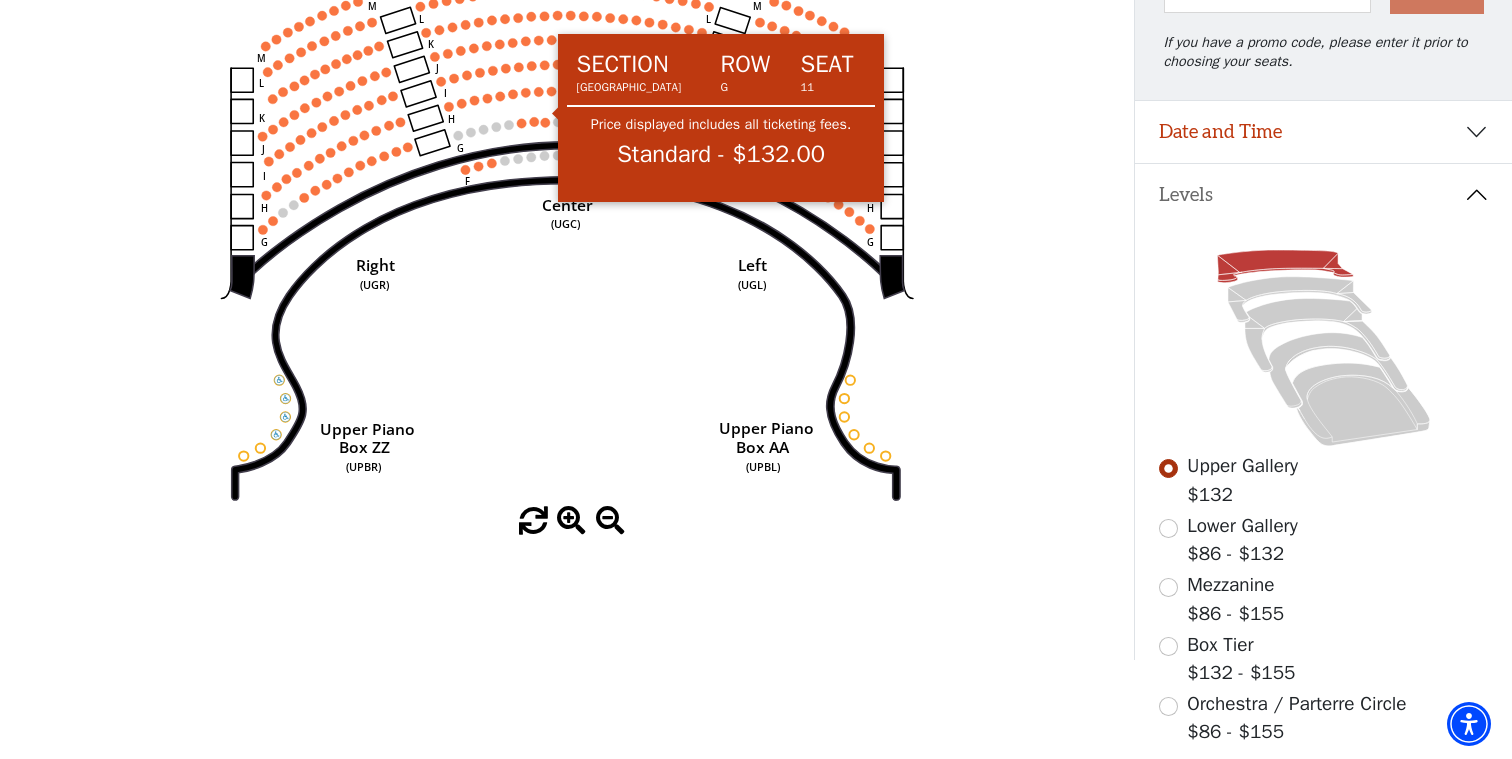 scroll, scrollTop: 276, scrollLeft: 0, axis: vertical 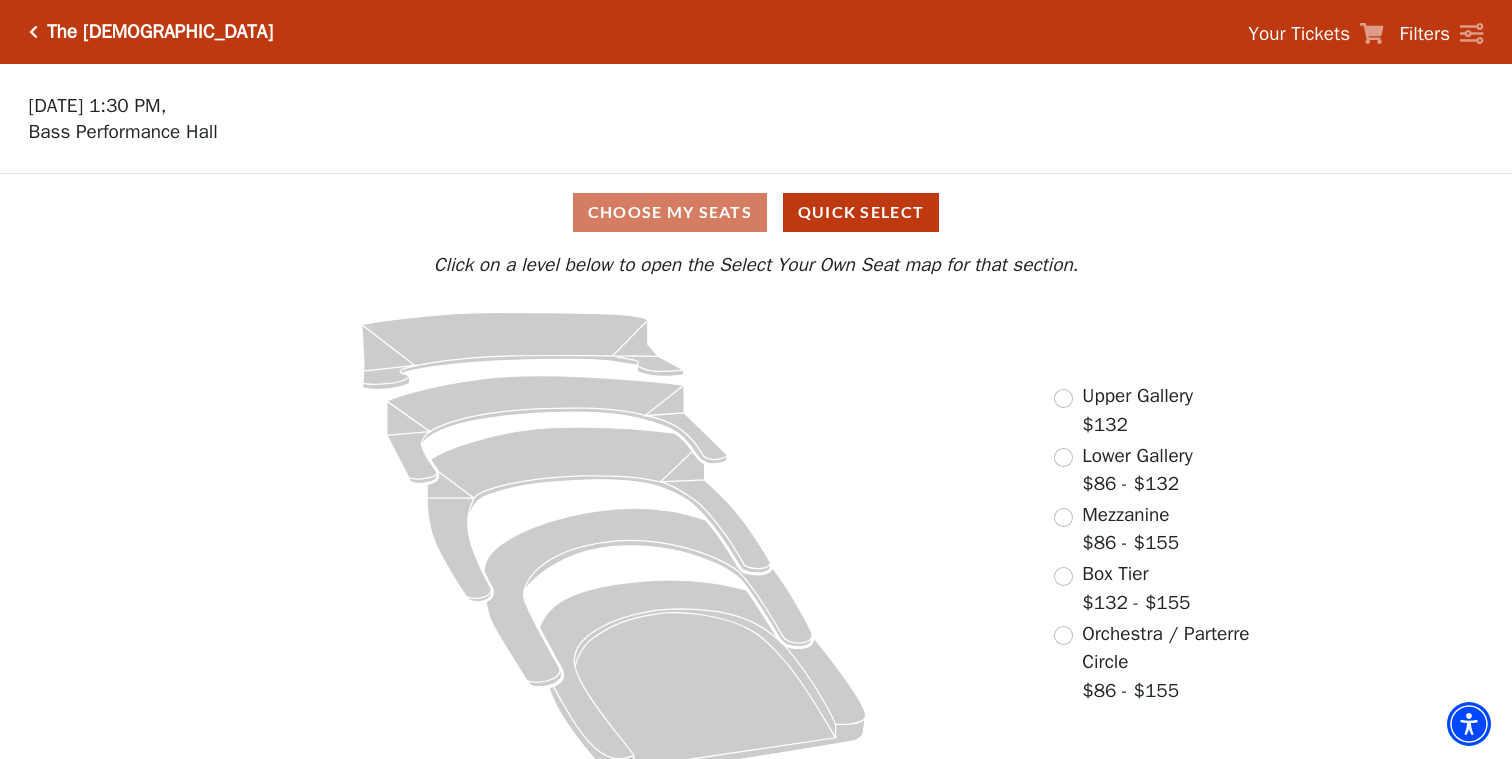 click at bounding box center [1063, 517] 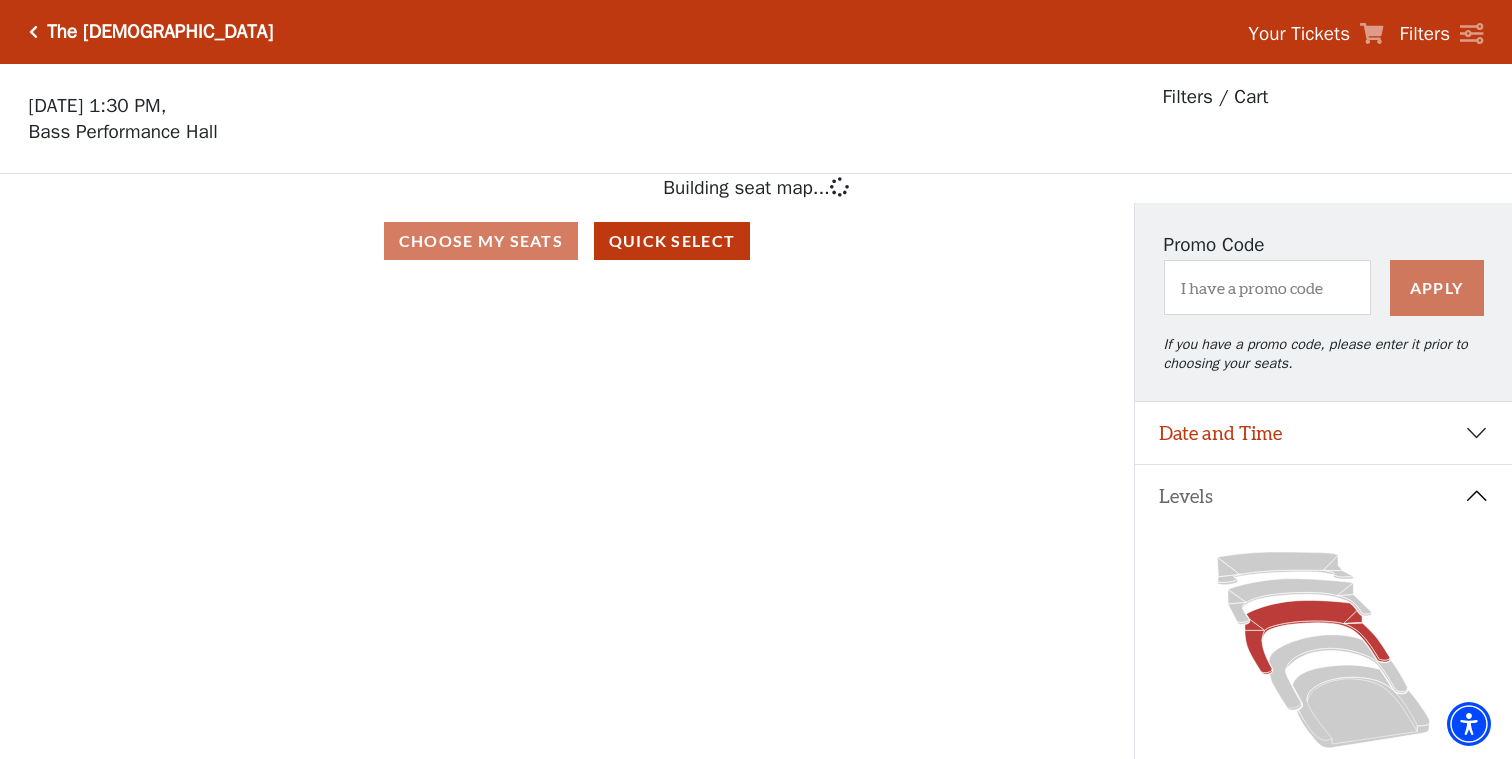 scroll, scrollTop: 93, scrollLeft: 0, axis: vertical 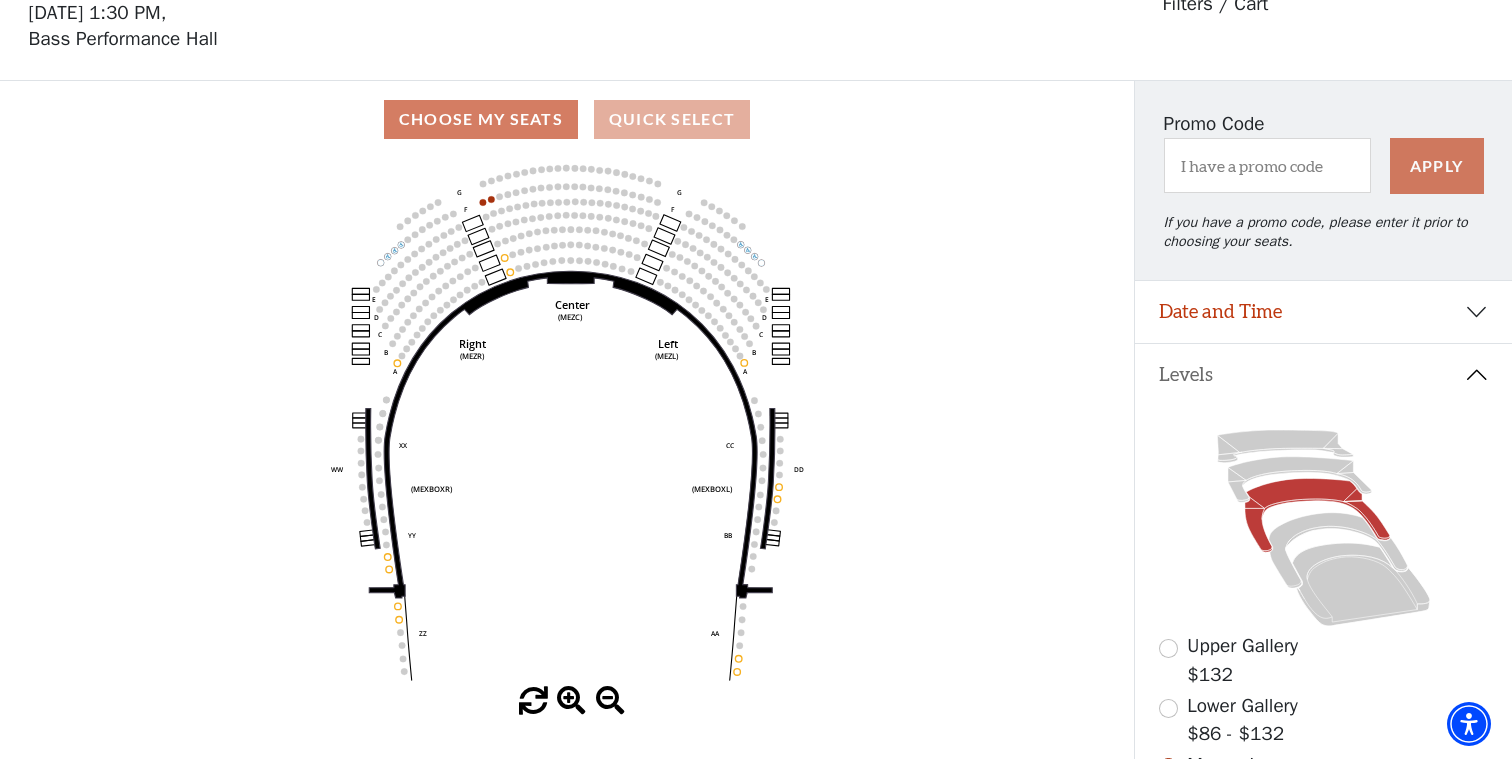 click on "Quick Select" at bounding box center [672, 119] 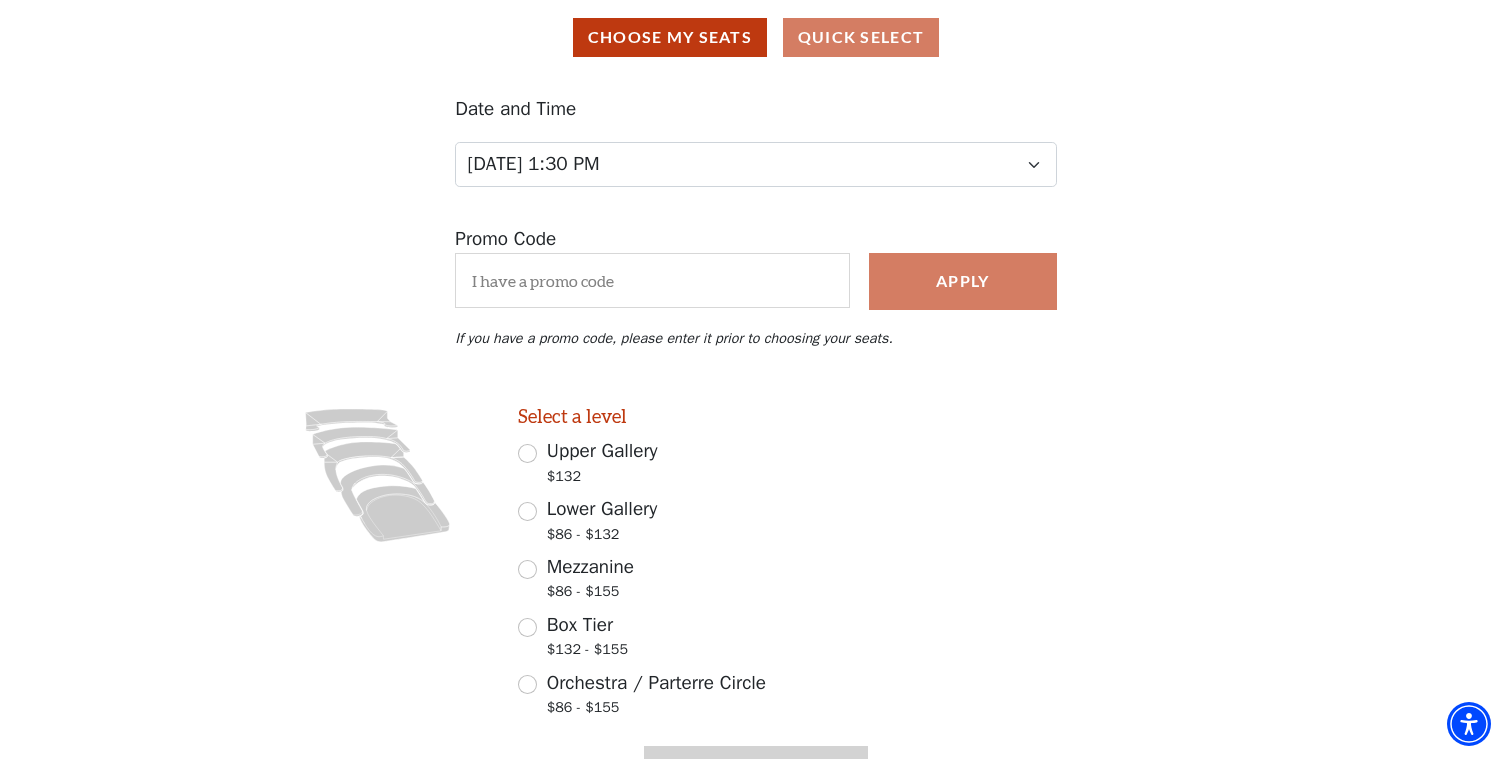scroll, scrollTop: 173, scrollLeft: 0, axis: vertical 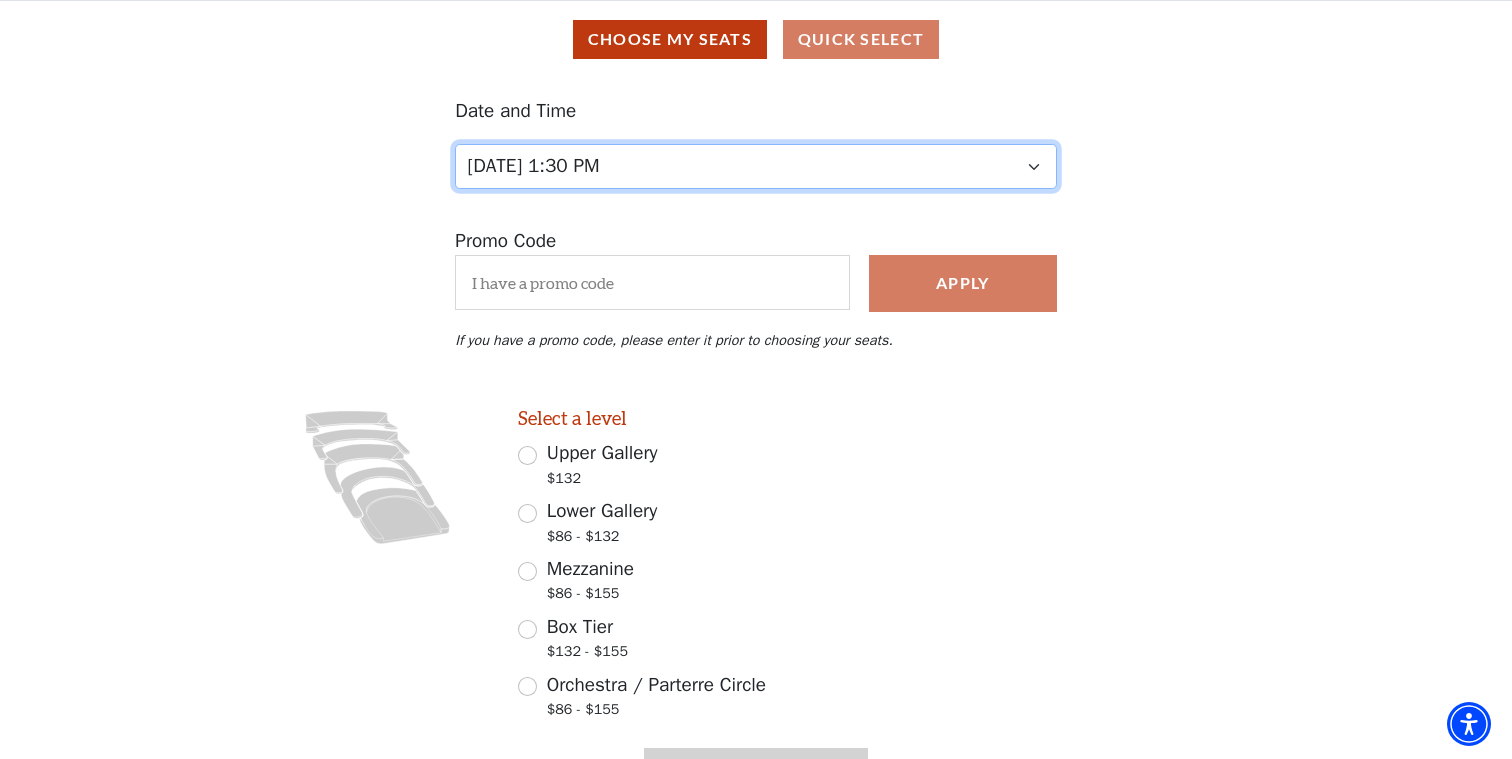 select on "6286" 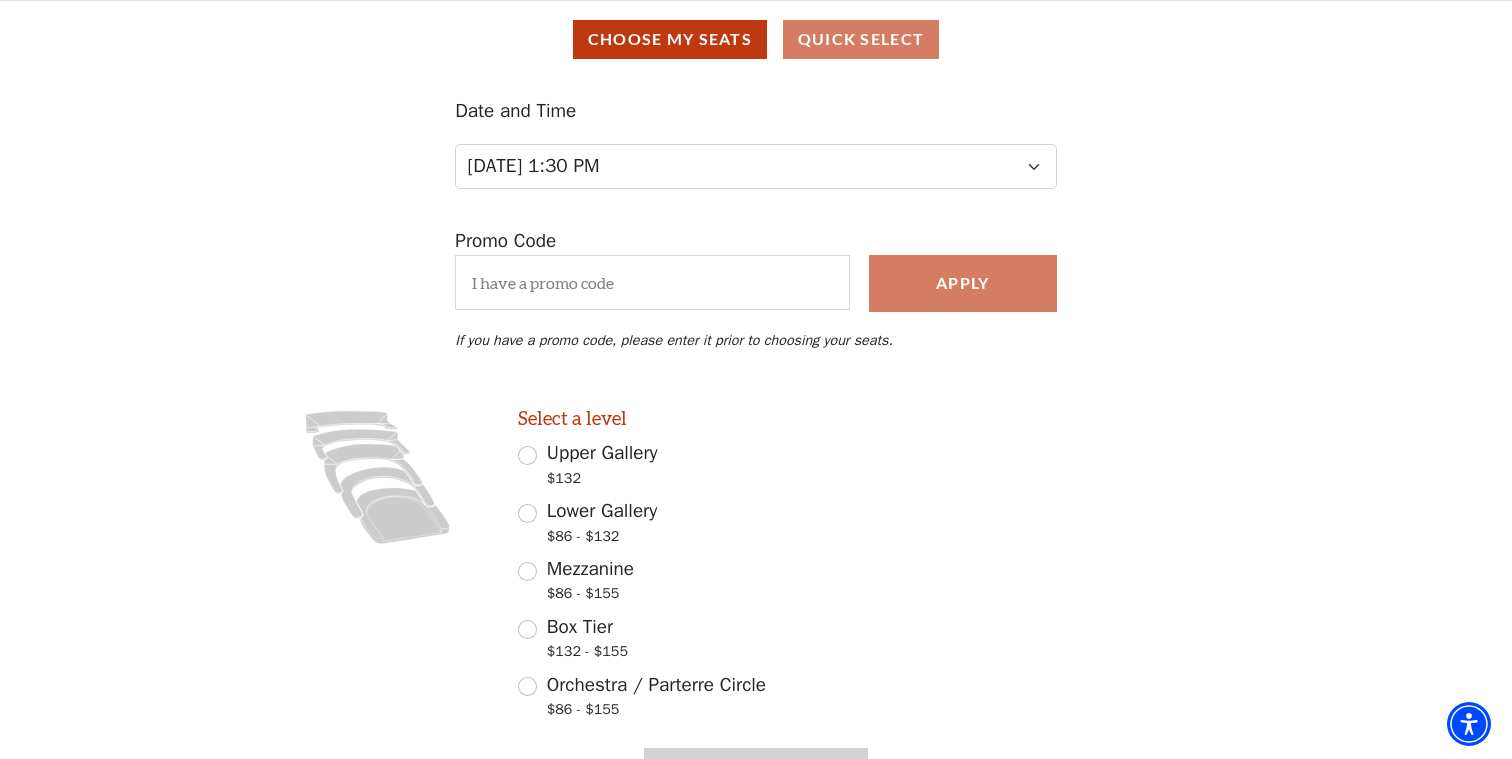 click on "Orchestra / Parterre Circle     $86 - $155" at bounding box center [527, 686] 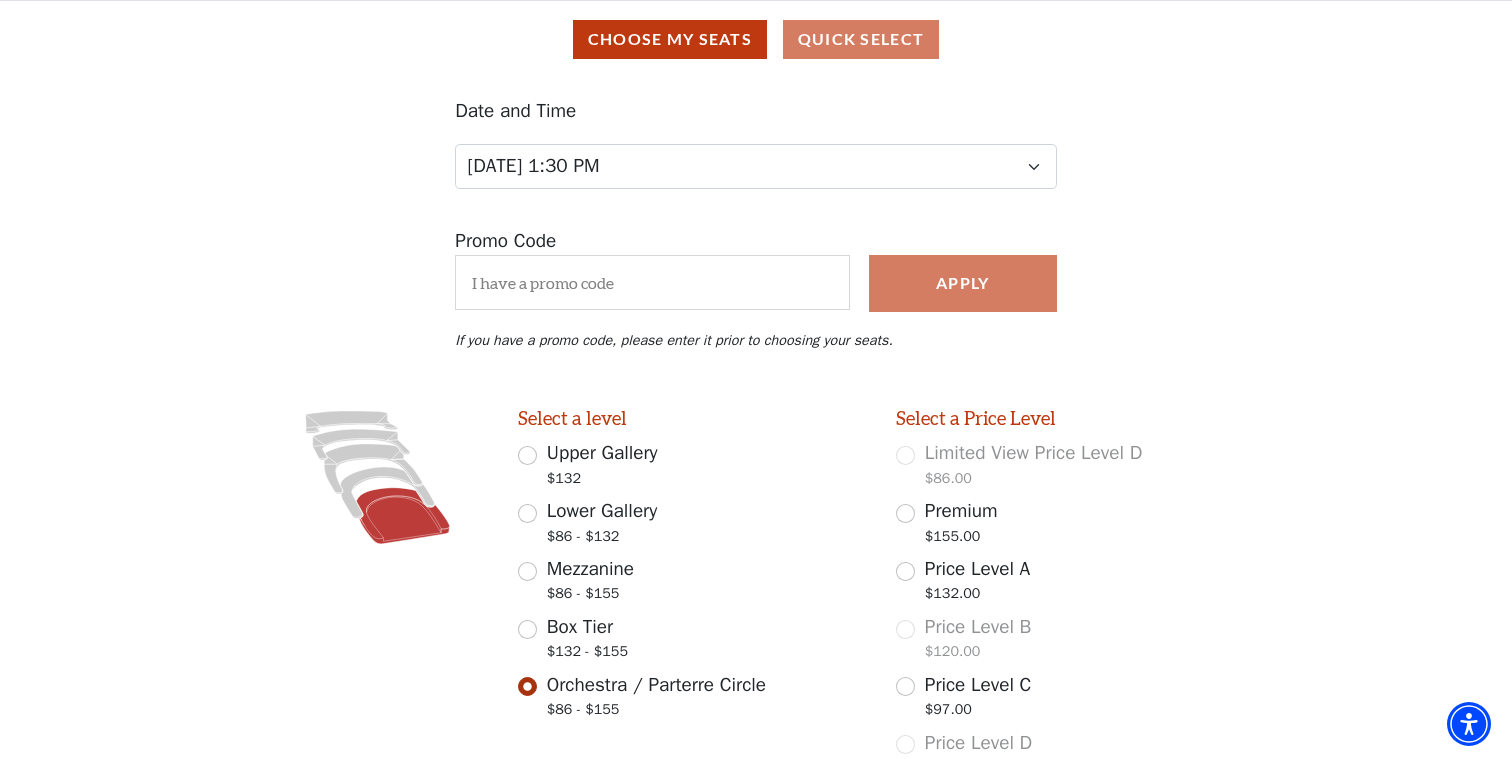 scroll, scrollTop: 336, scrollLeft: 0, axis: vertical 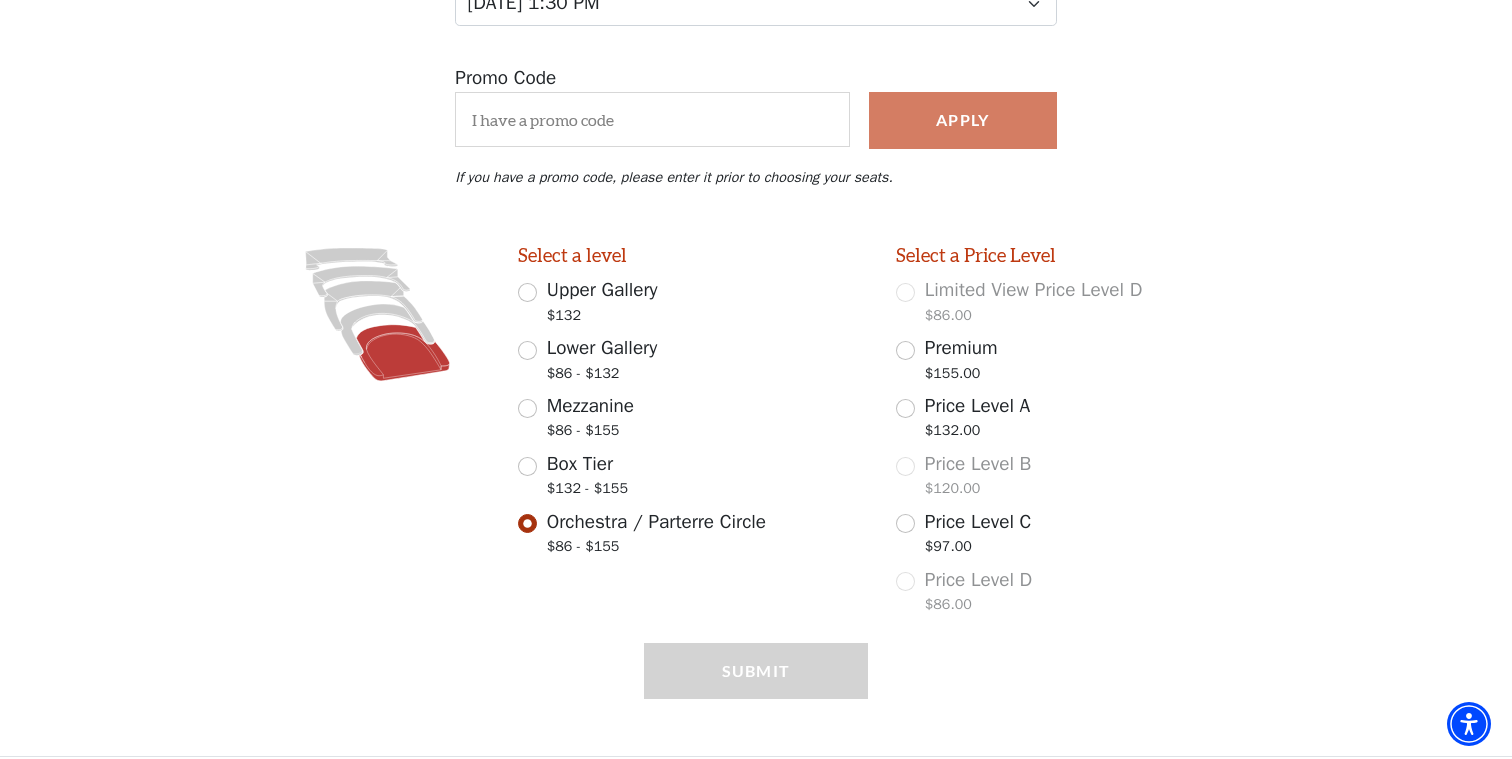 click on "Mezzanine     $86 - $155" at bounding box center (527, 408) 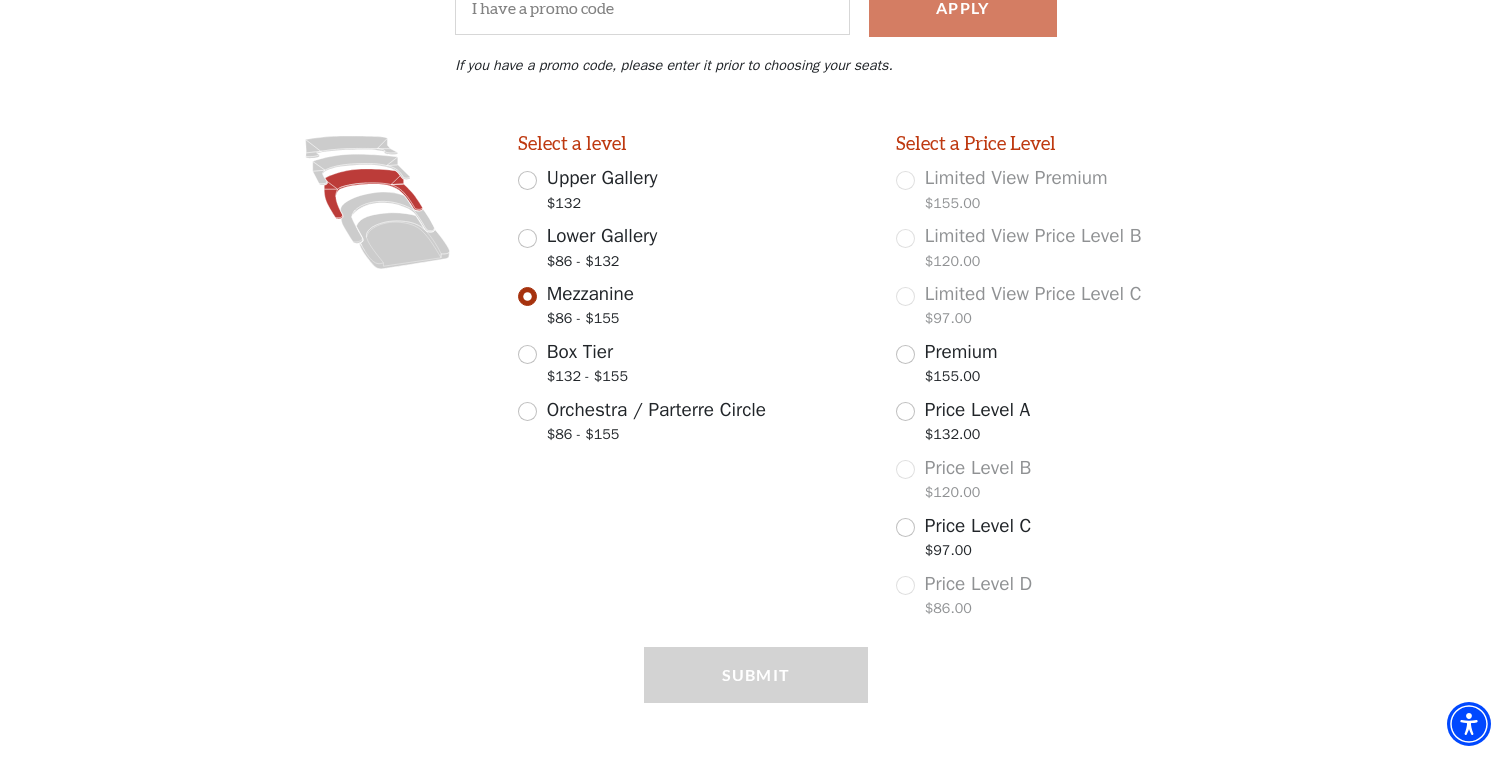 scroll, scrollTop: 451, scrollLeft: 0, axis: vertical 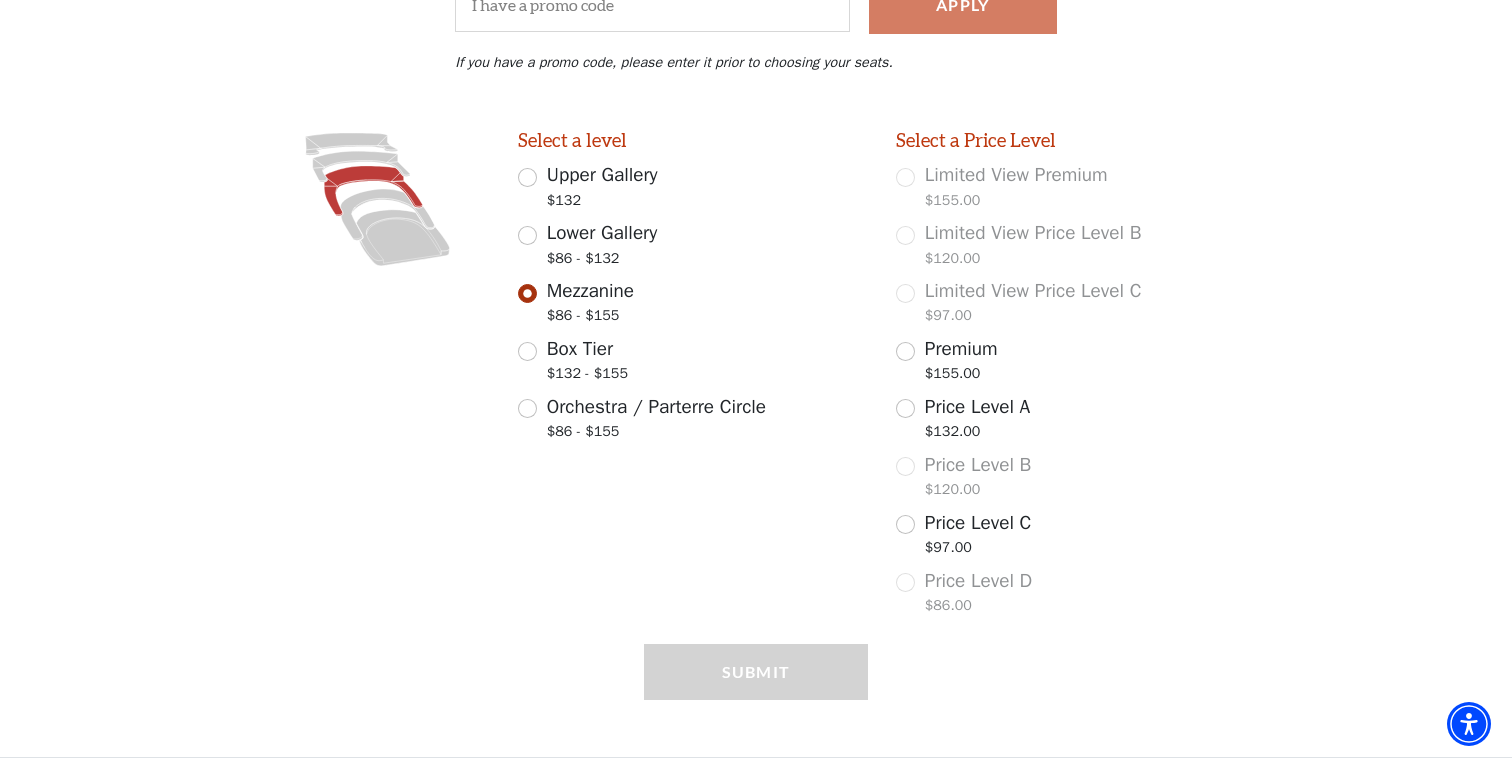 click on "Lower Gallery     $86 - $132" at bounding box center (527, 235) 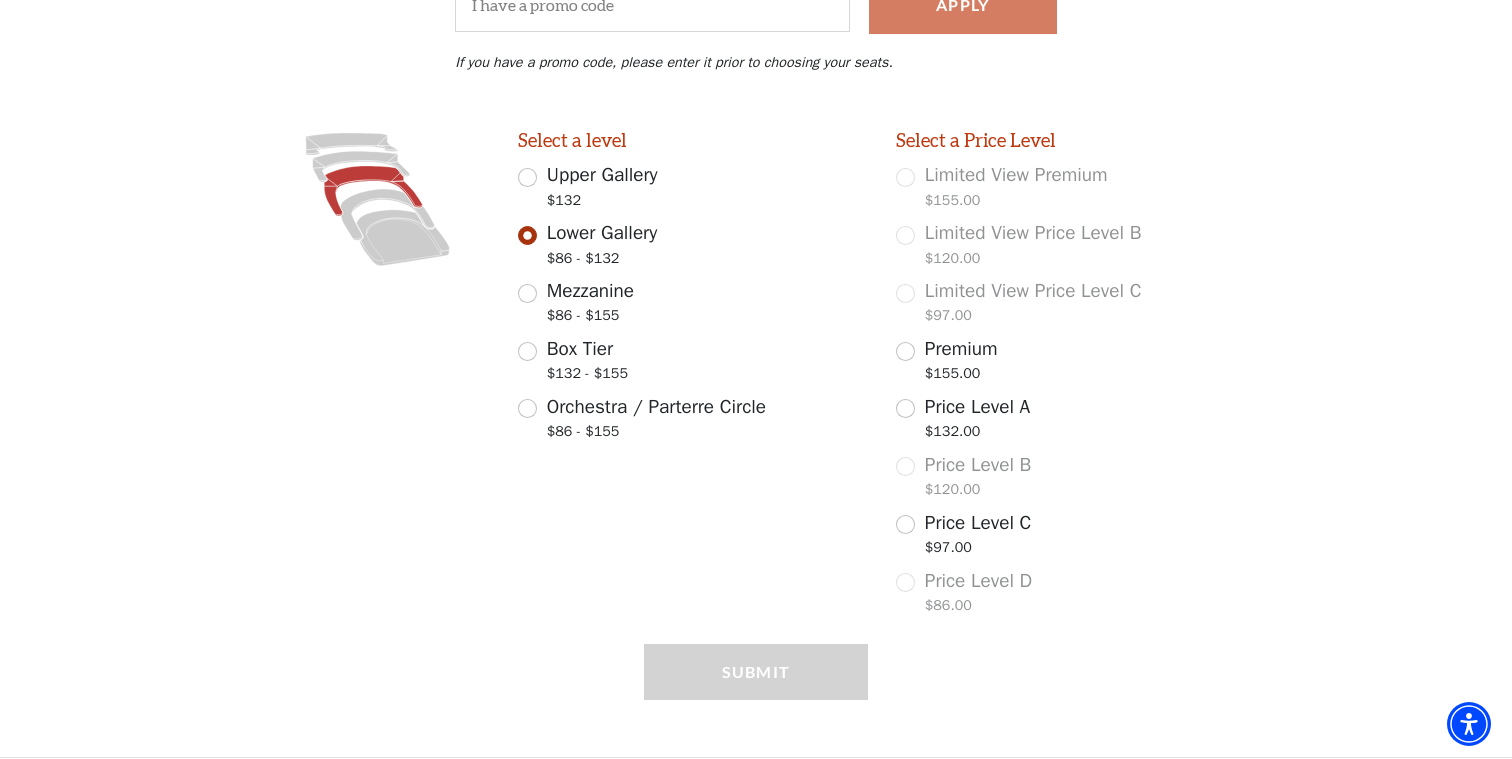 scroll, scrollTop: 279, scrollLeft: 0, axis: vertical 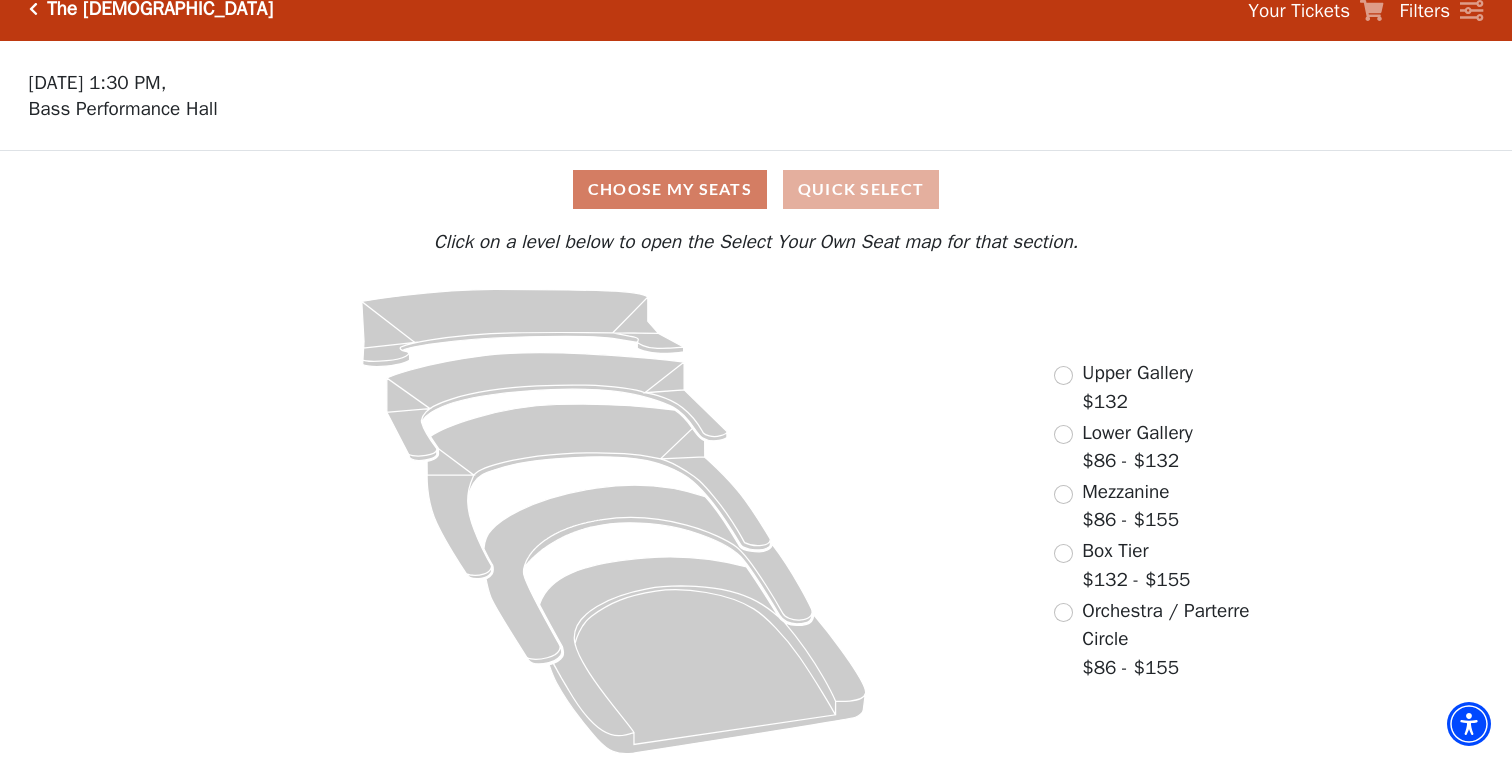 click on "Quick Select" at bounding box center [861, 189] 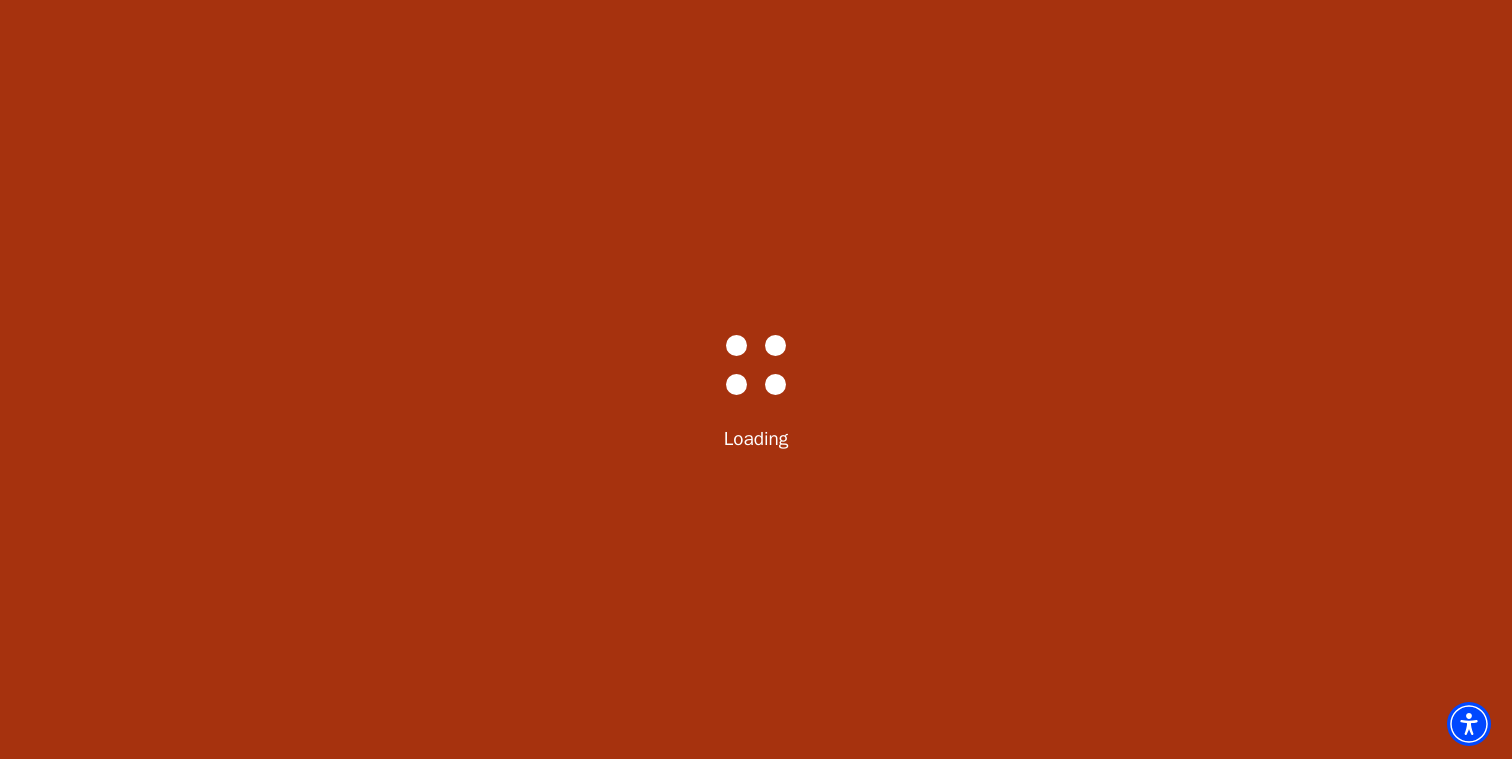 scroll, scrollTop: 0, scrollLeft: 0, axis: both 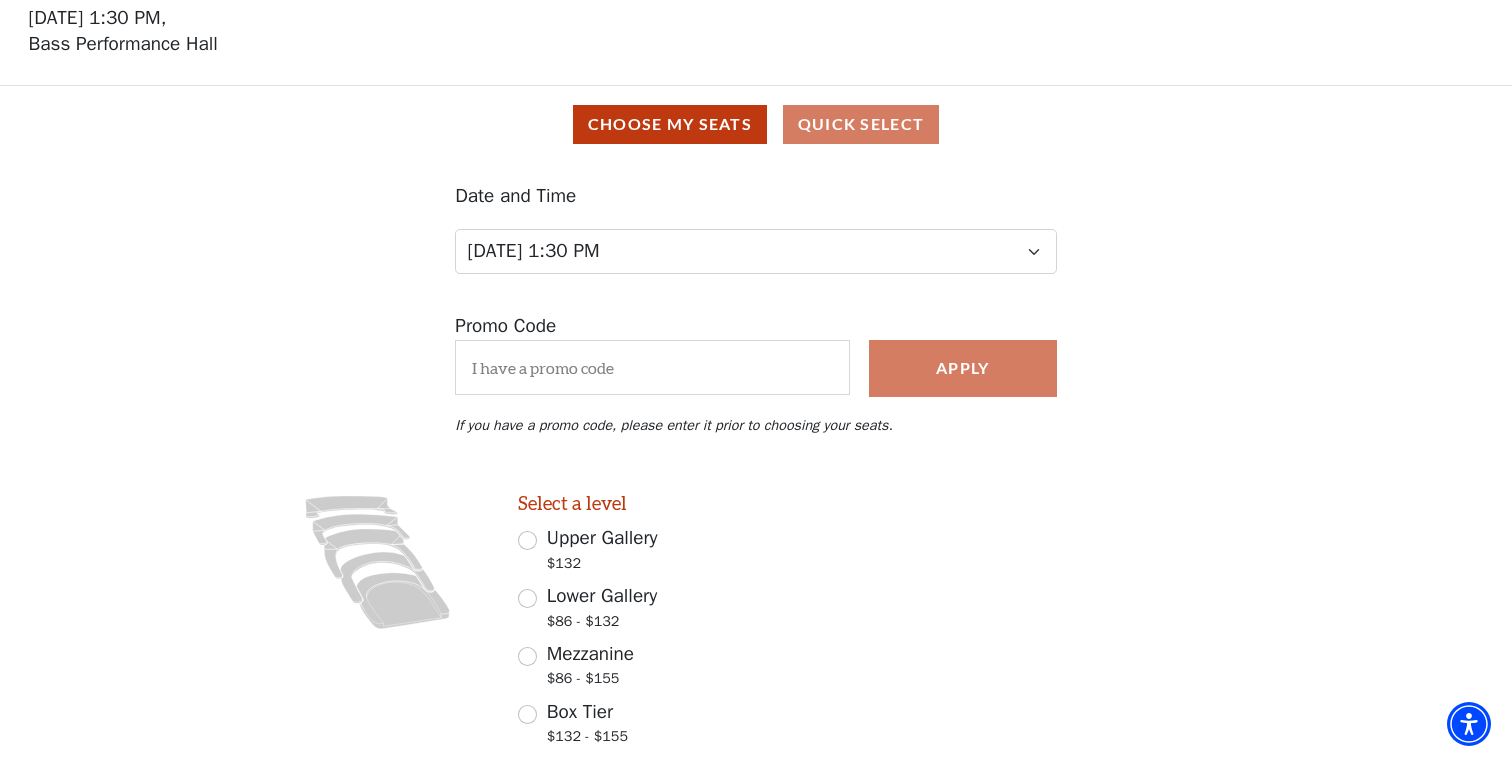 click on "Choose My Seats
Quick Select" at bounding box center [756, 124] 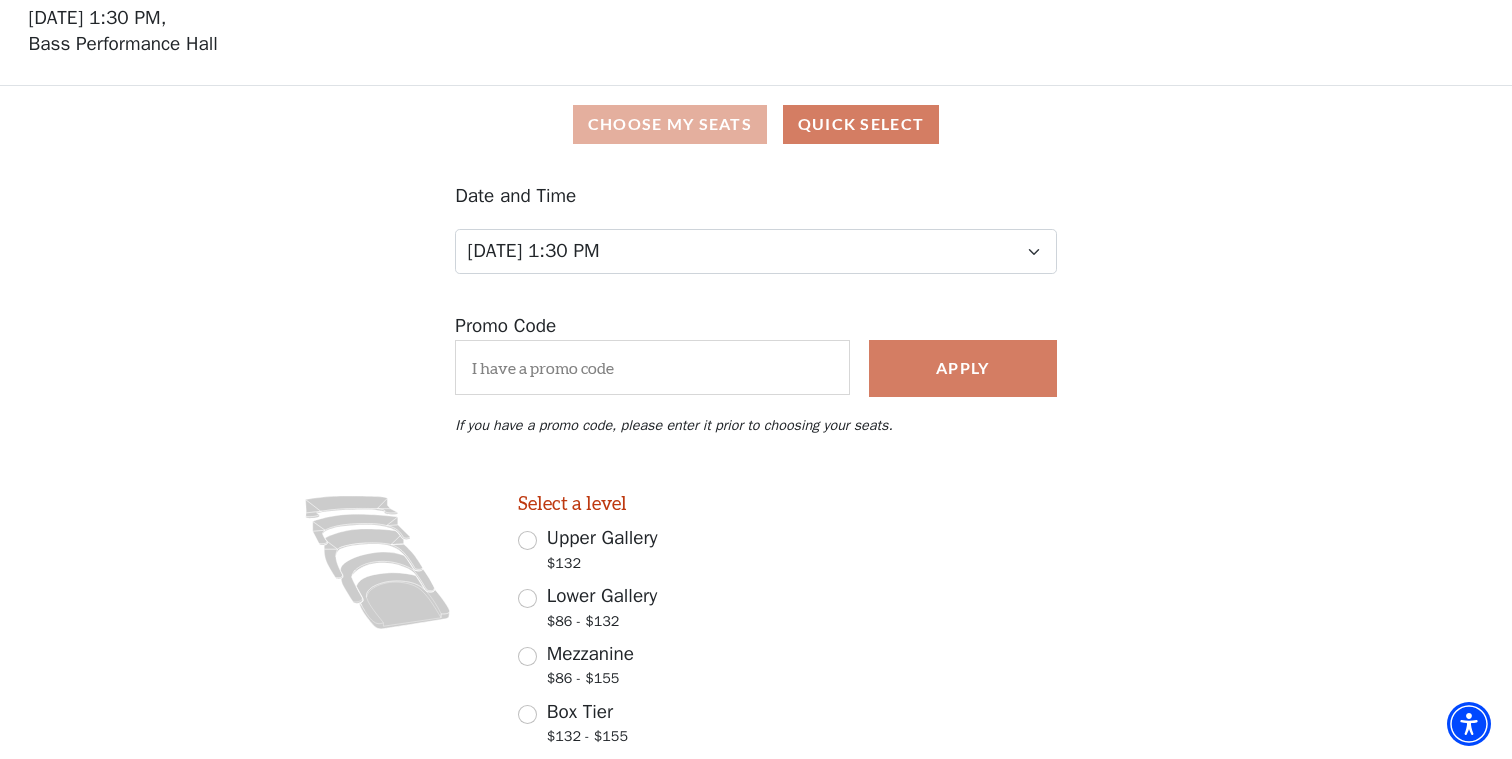 click on "Choose My Seats" at bounding box center (670, 124) 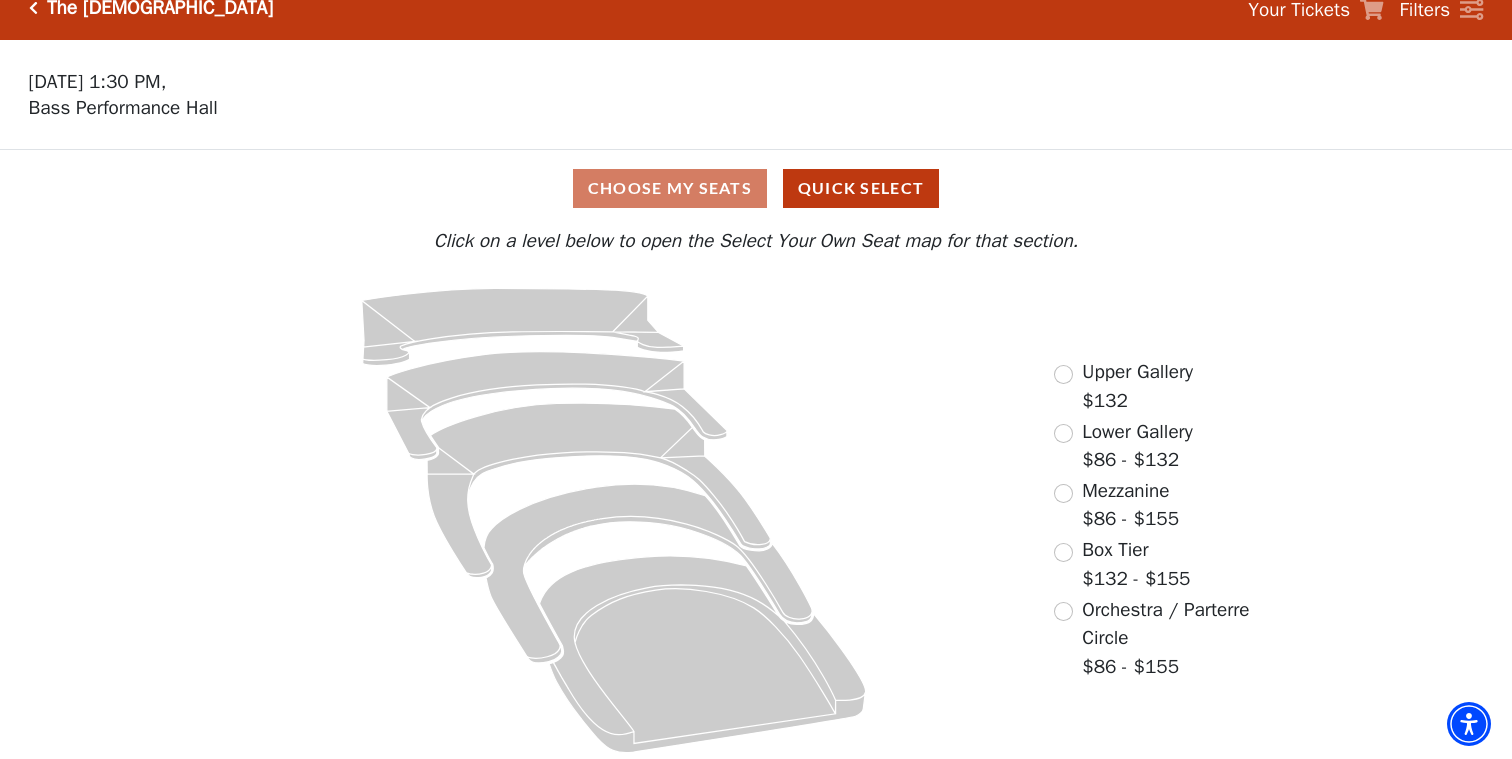 scroll, scrollTop: 23, scrollLeft: 0, axis: vertical 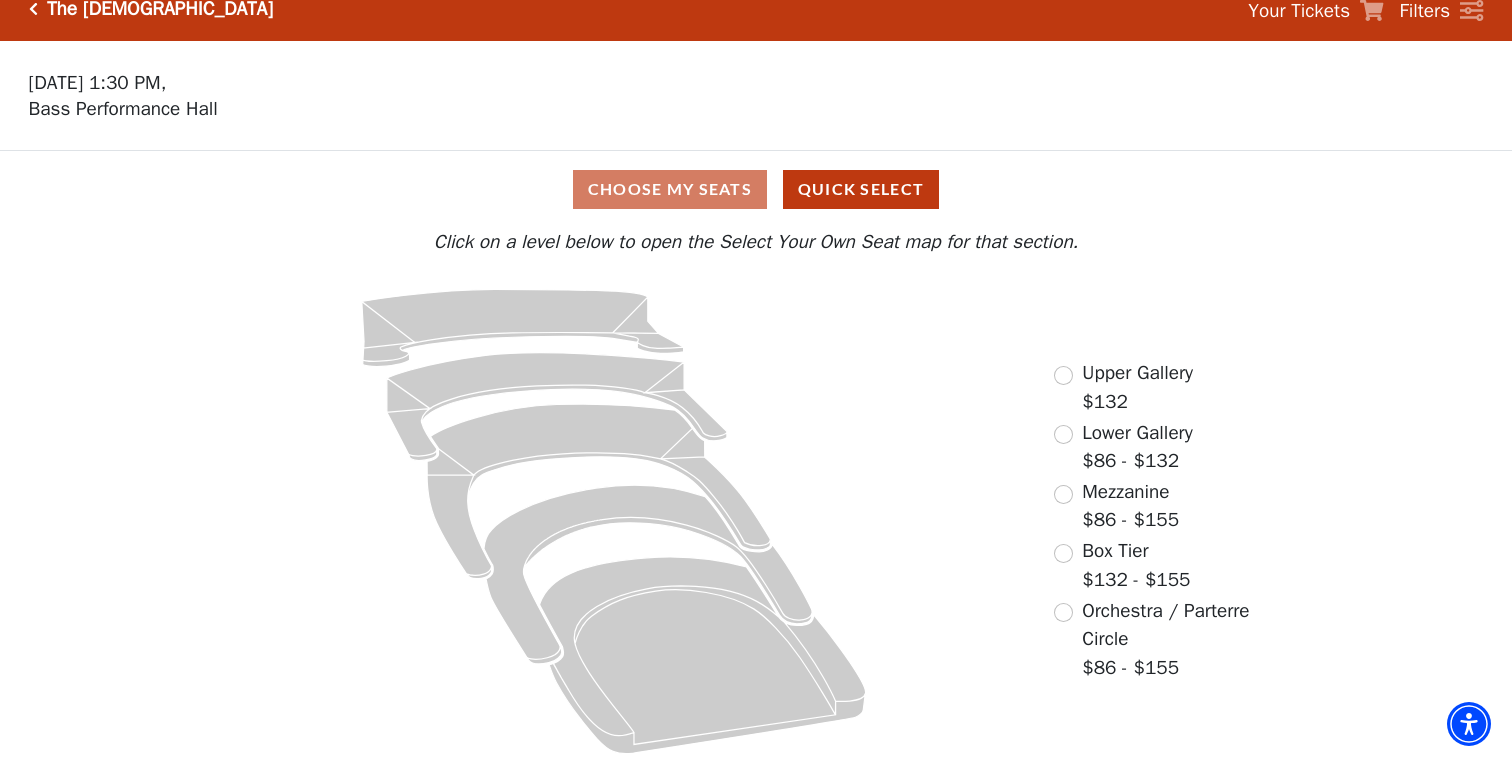 click on "Lower Gallery $86 - $132" at bounding box center [1137, 447] 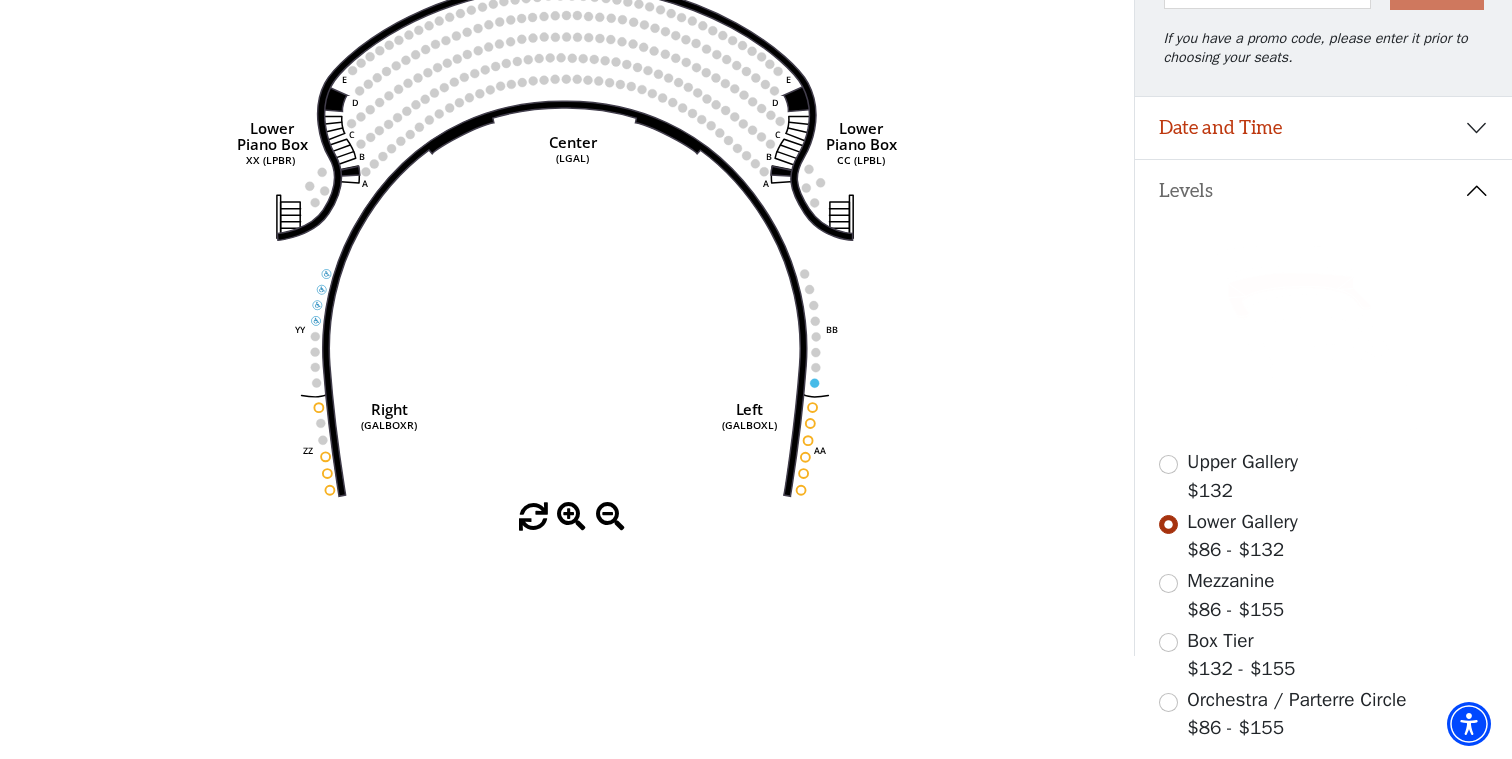 scroll, scrollTop: 336, scrollLeft: 0, axis: vertical 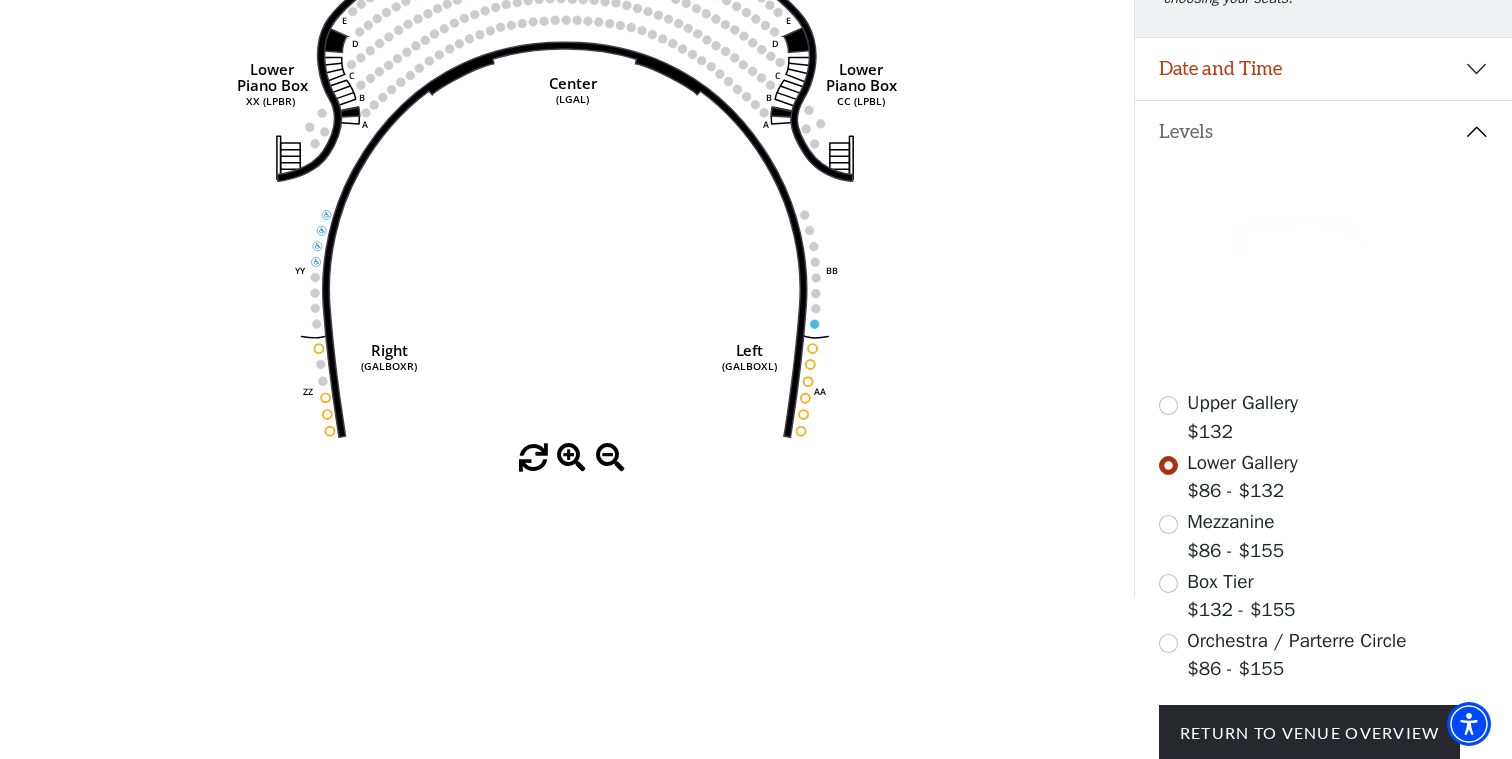 click at bounding box center [1168, 524] 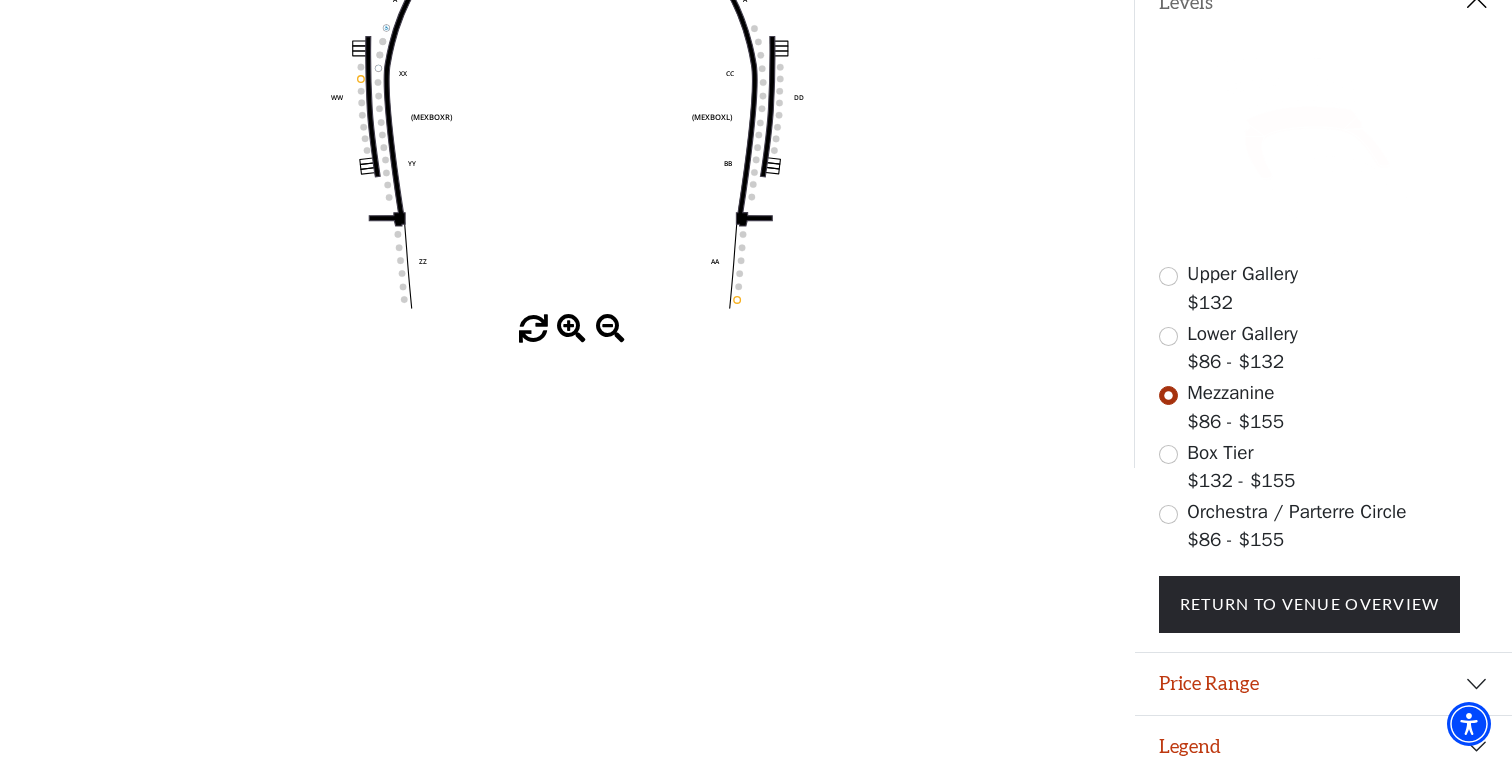 scroll, scrollTop: 445, scrollLeft: 0, axis: vertical 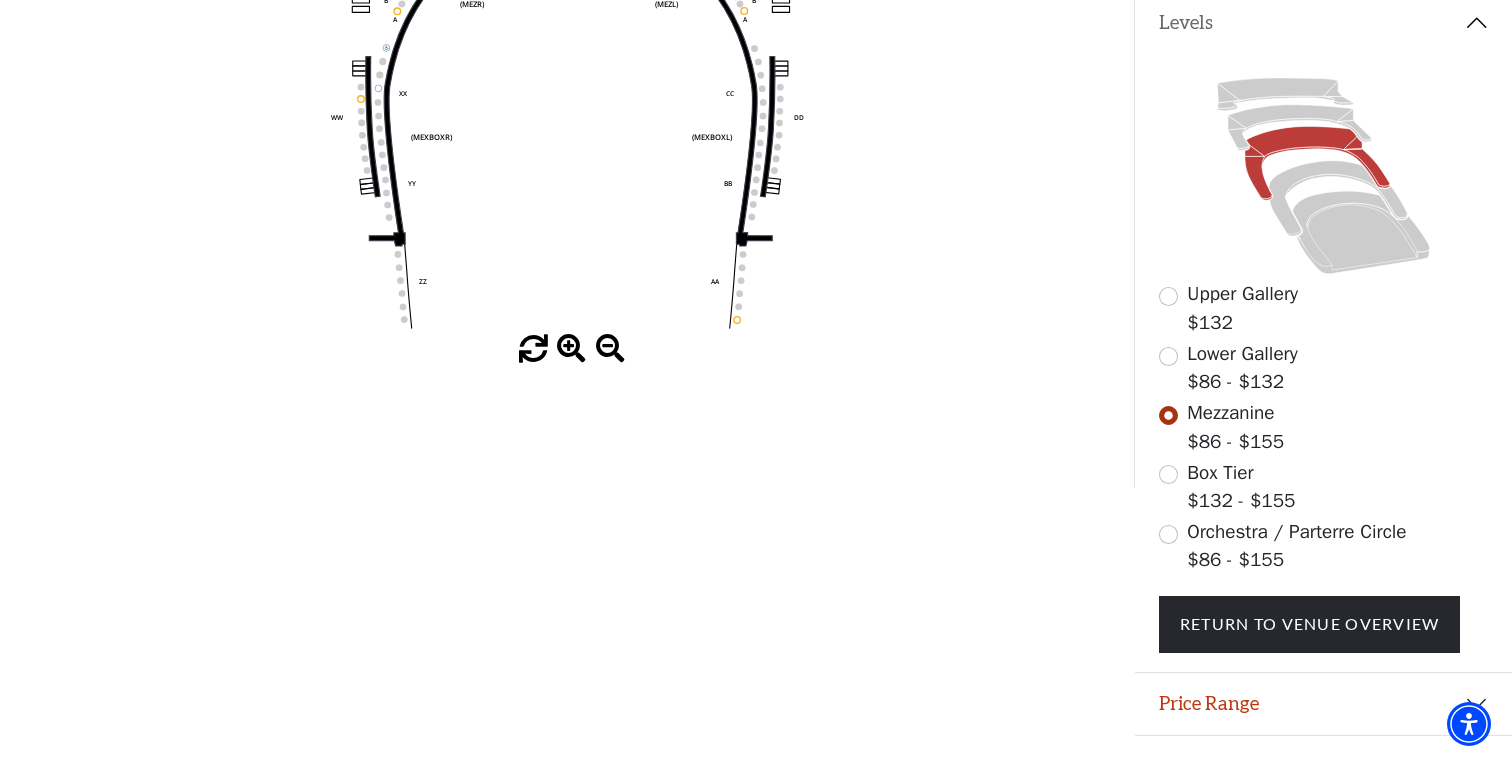 click on "Price Range" at bounding box center [1323, 704] 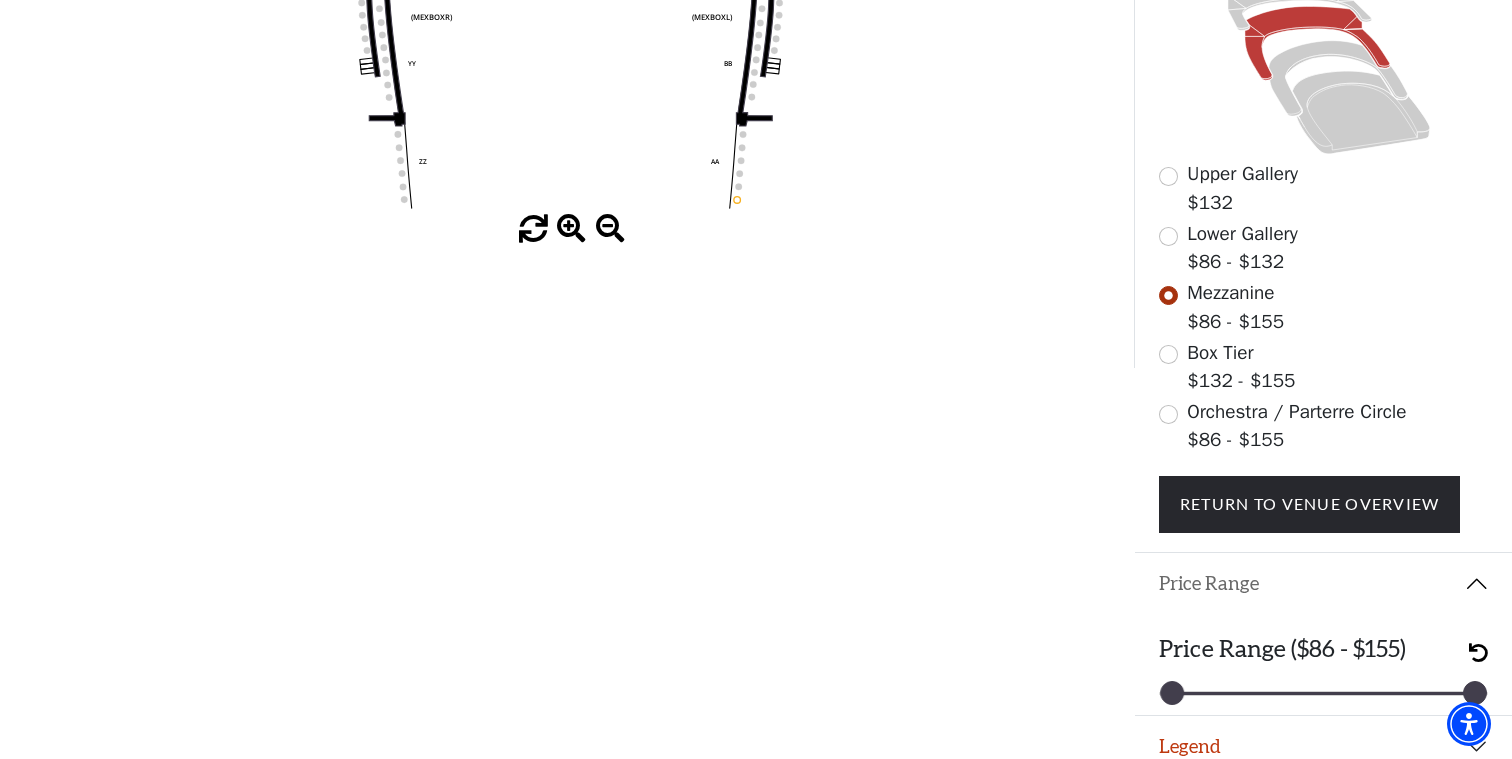 scroll, scrollTop: 564, scrollLeft: 0, axis: vertical 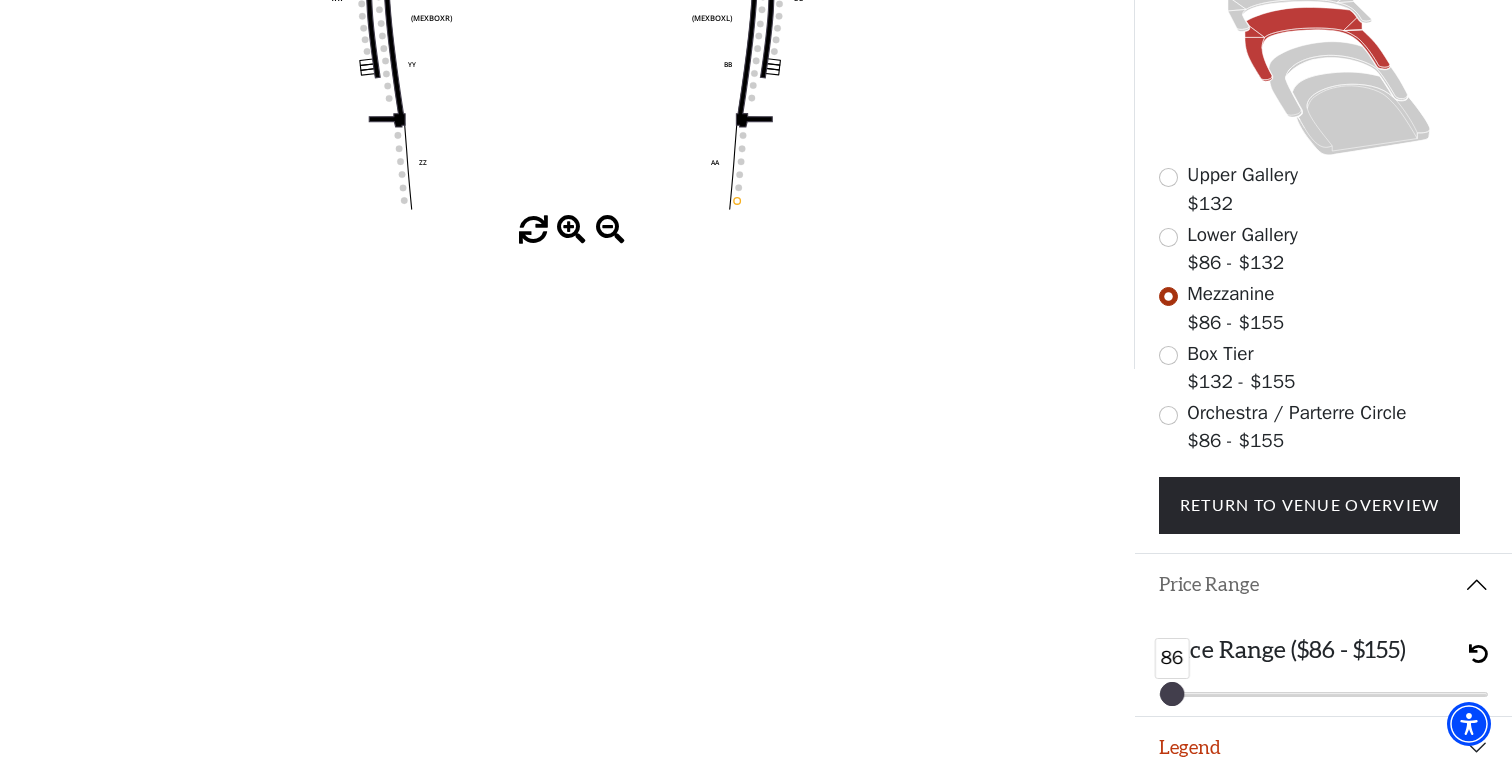 drag, startPoint x: 1477, startPoint y: 673, endPoint x: 620, endPoint y: 660, distance: 857.0986 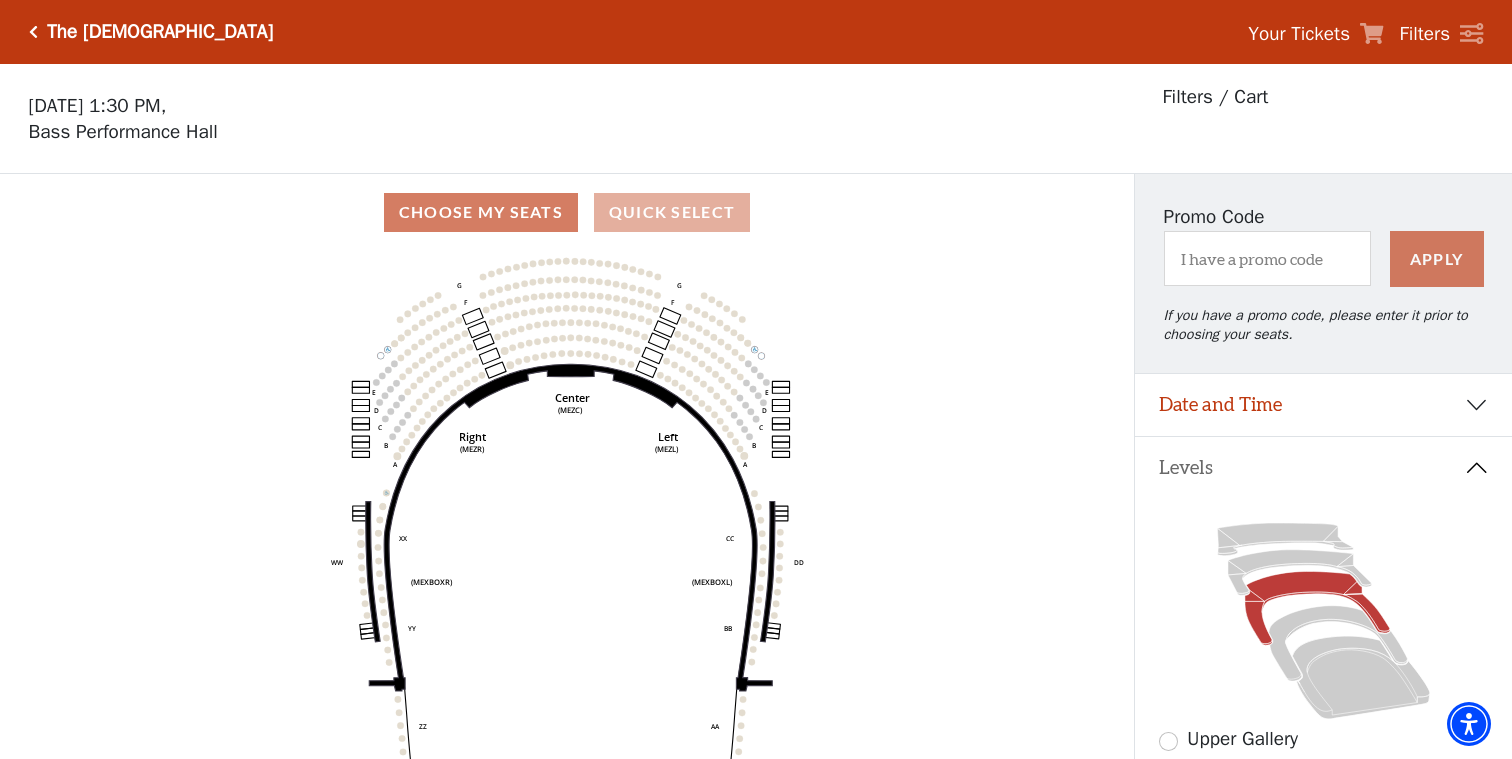 scroll, scrollTop: 0, scrollLeft: 0, axis: both 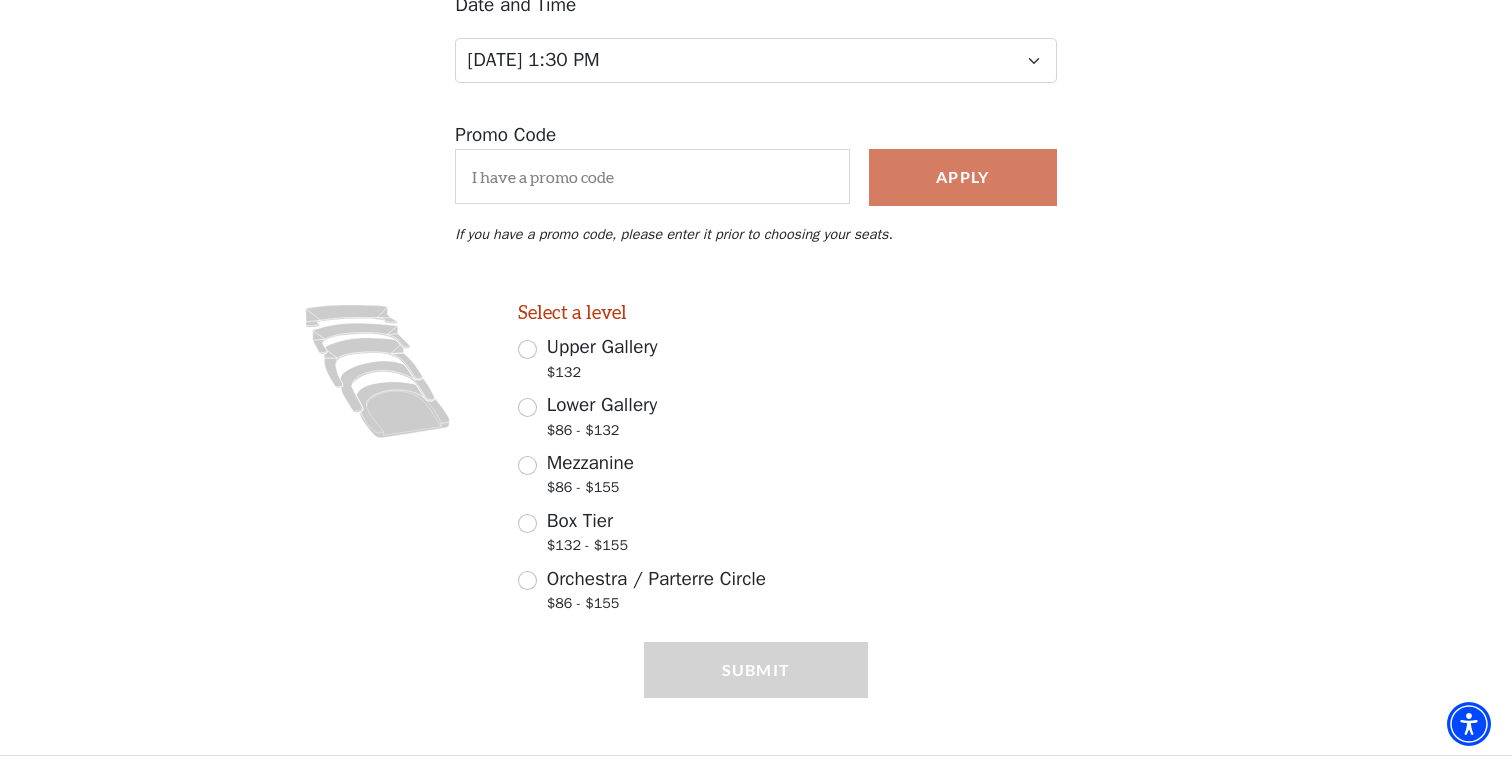 click on "Upper Gallery     $132" at bounding box center (693, 361) 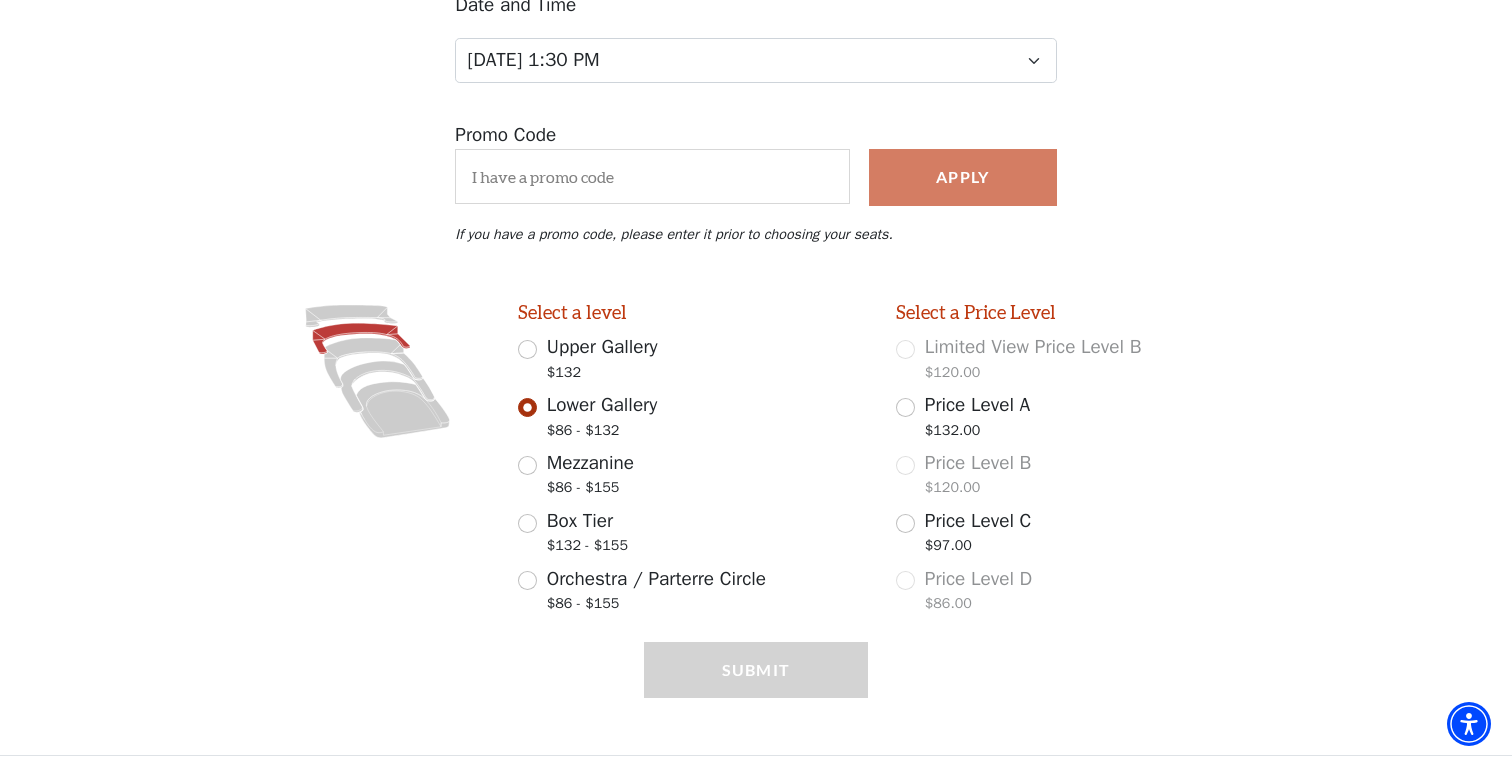 click on "Mezzanine" at bounding box center [590, 463] 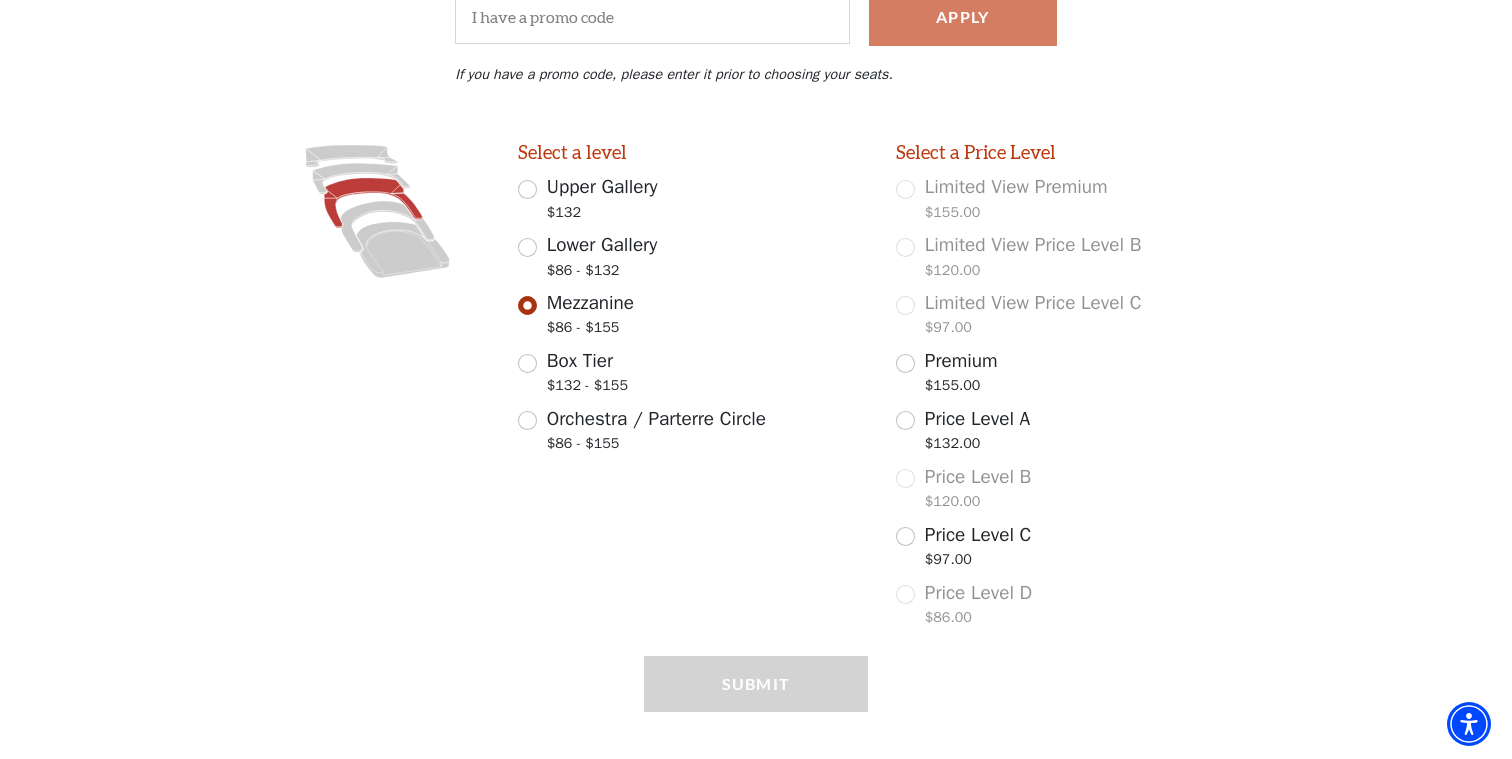 scroll, scrollTop: 451, scrollLeft: 0, axis: vertical 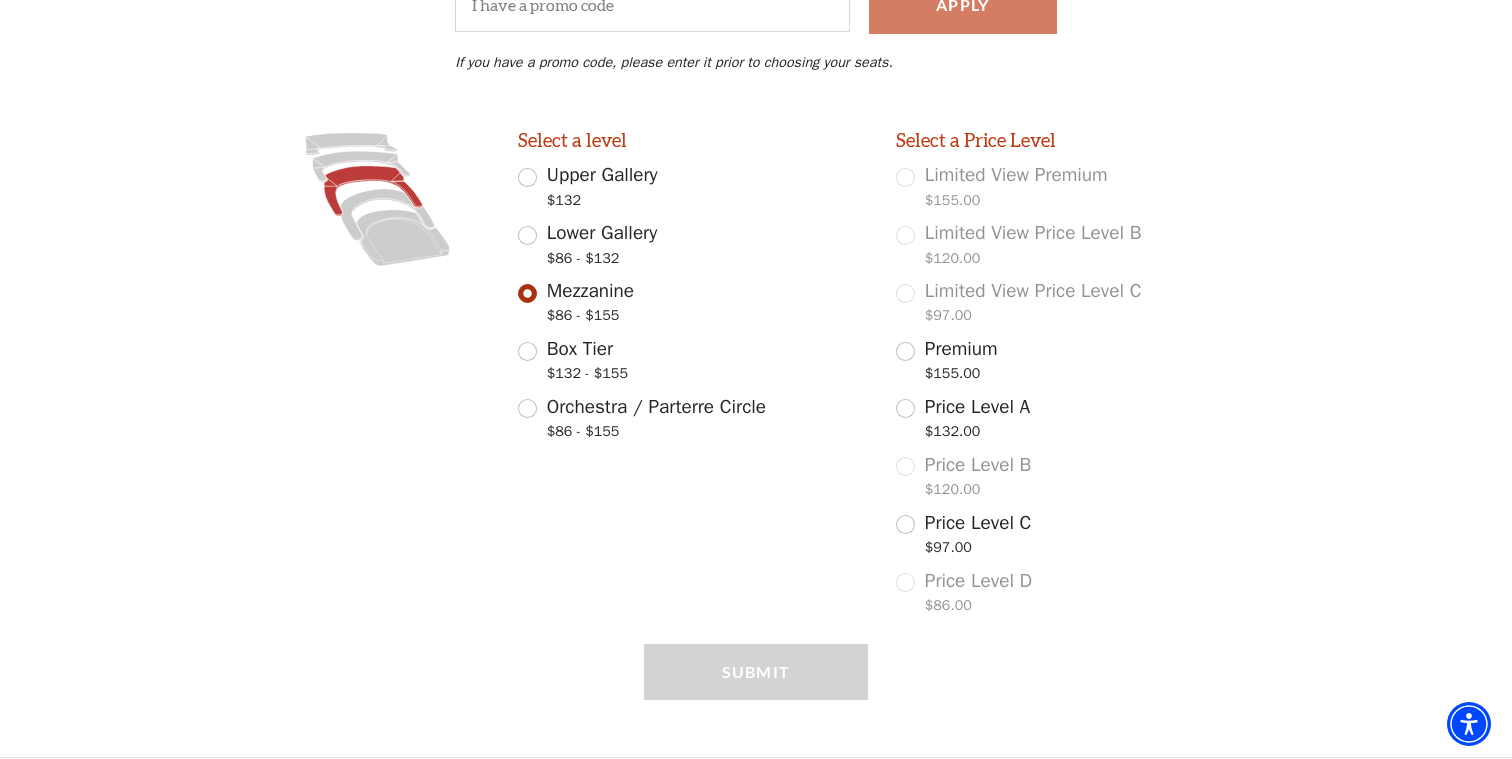 click on "Box Tier     $132 - $155" at bounding box center (693, 363) 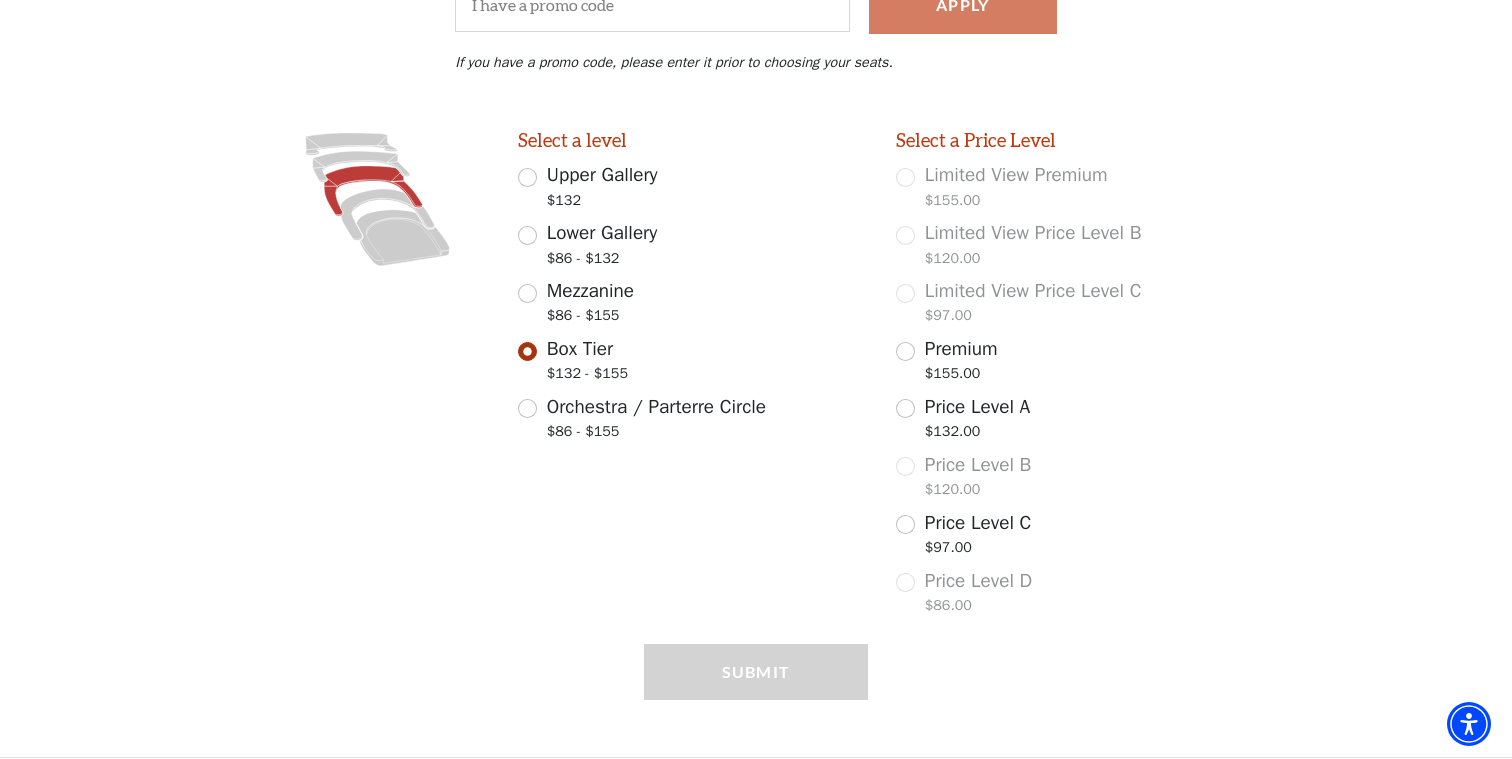 scroll, scrollTop: 279, scrollLeft: 0, axis: vertical 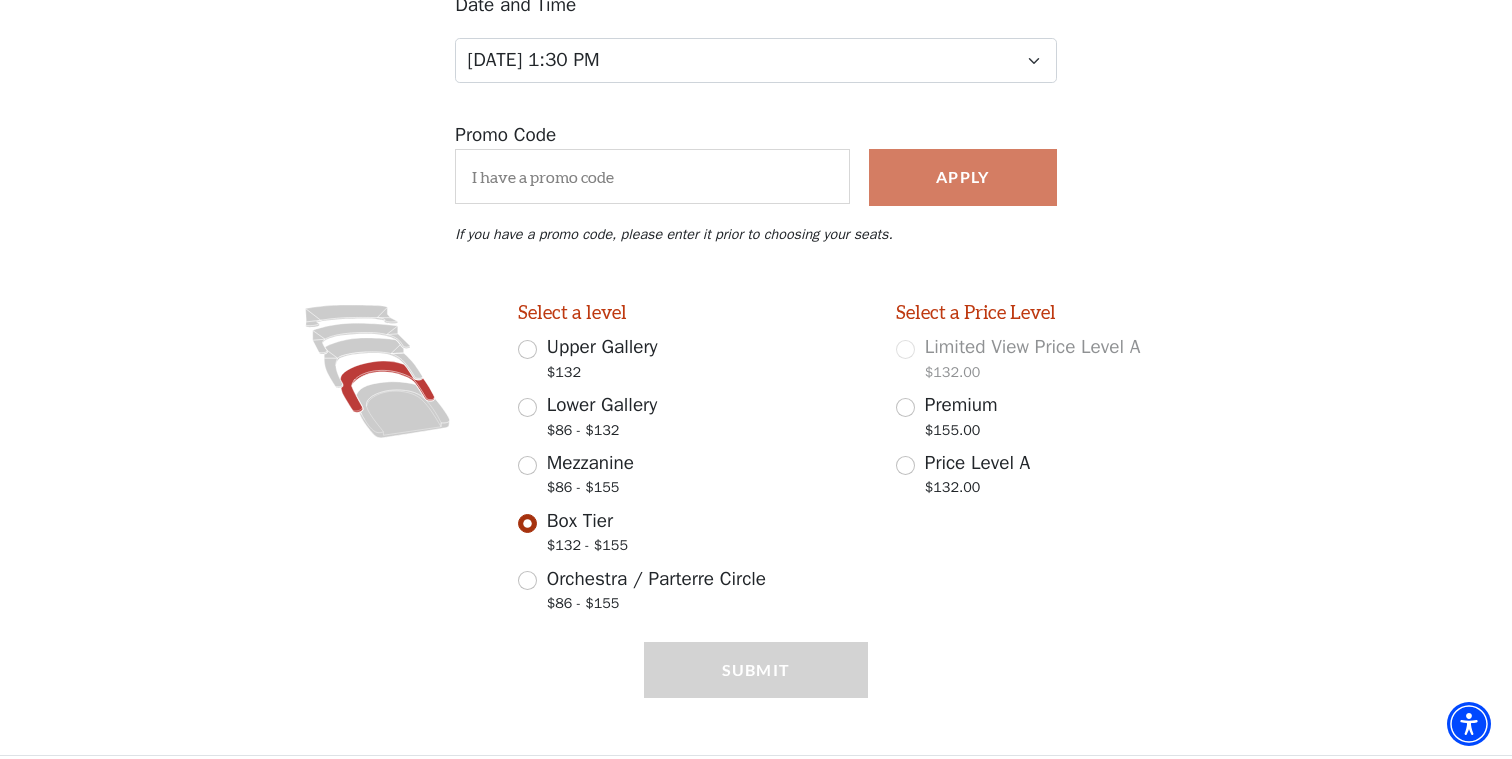 click on "Orchestra / Parterre Circle     $86 - $155" at bounding box center [527, 580] 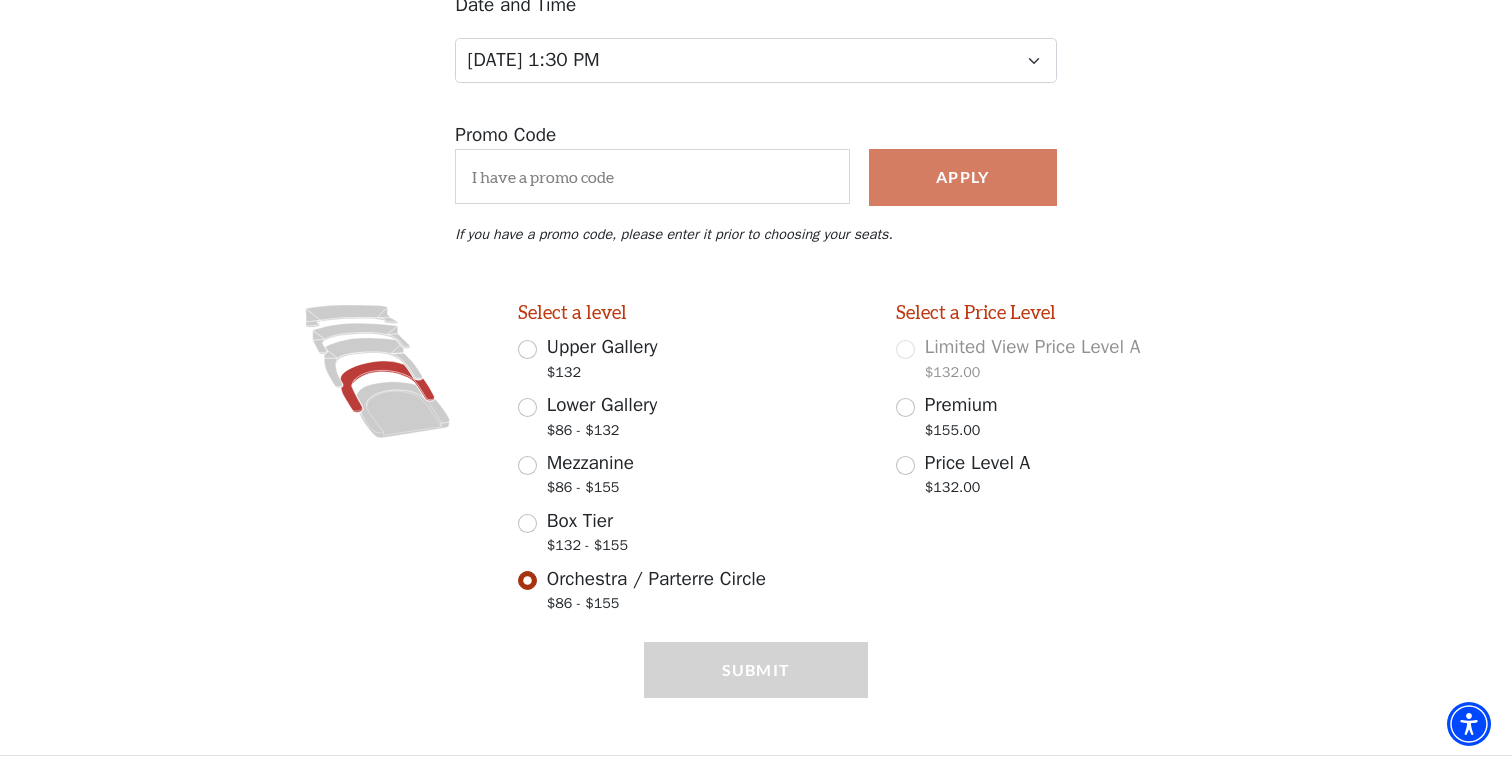 scroll, scrollTop: 336, scrollLeft: 0, axis: vertical 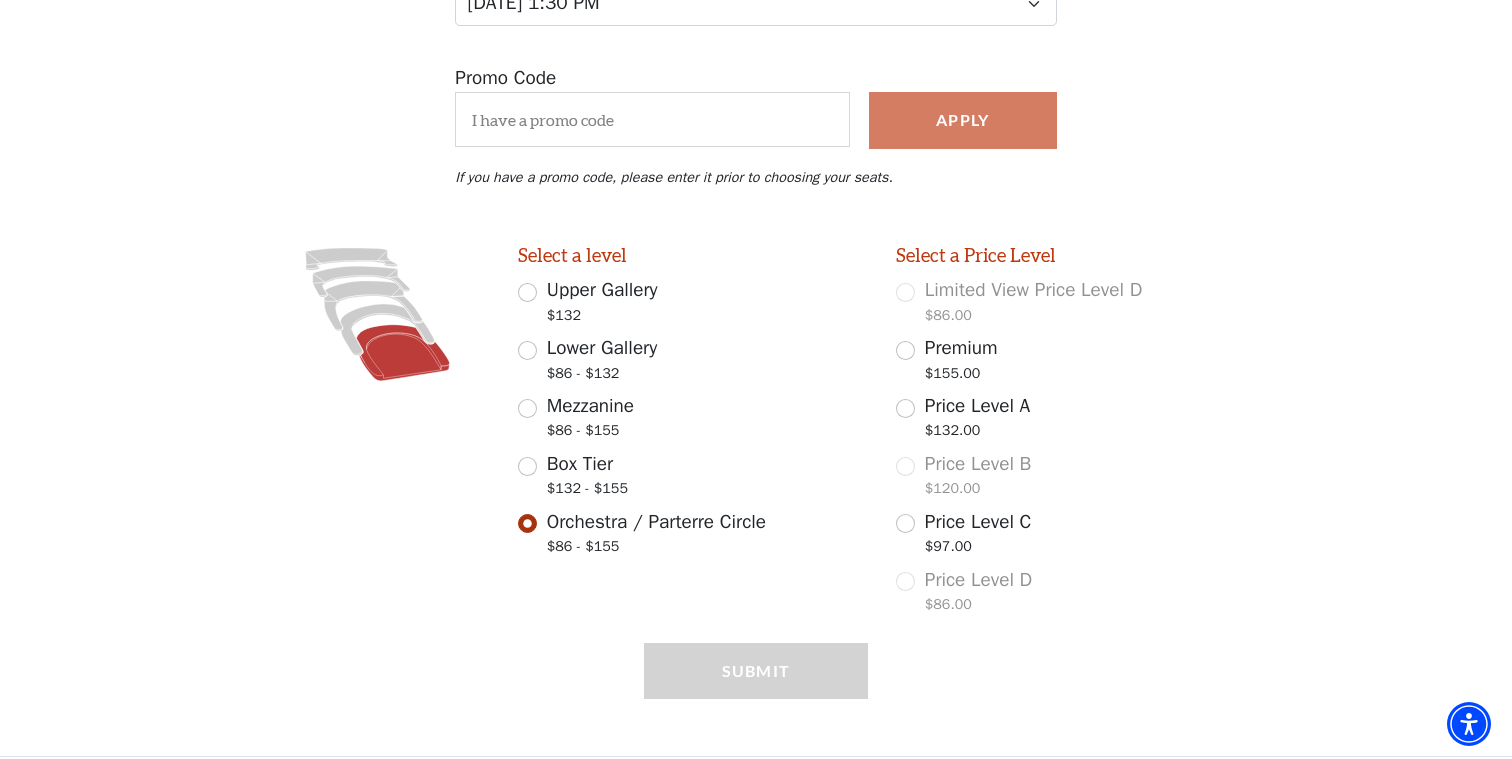 click on "Box Tier     $132 - $155" at bounding box center (527, 466) 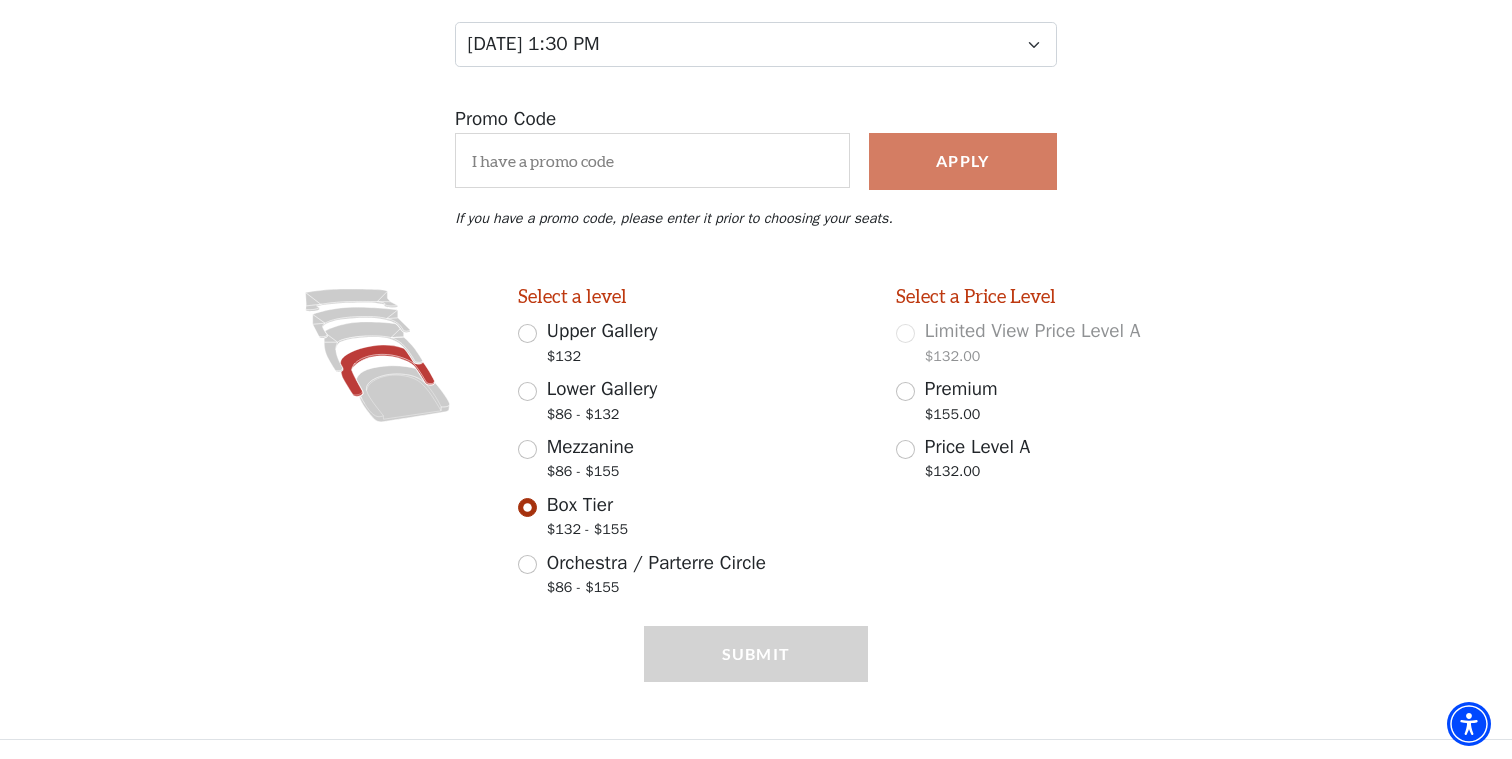 scroll, scrollTop: 279, scrollLeft: 0, axis: vertical 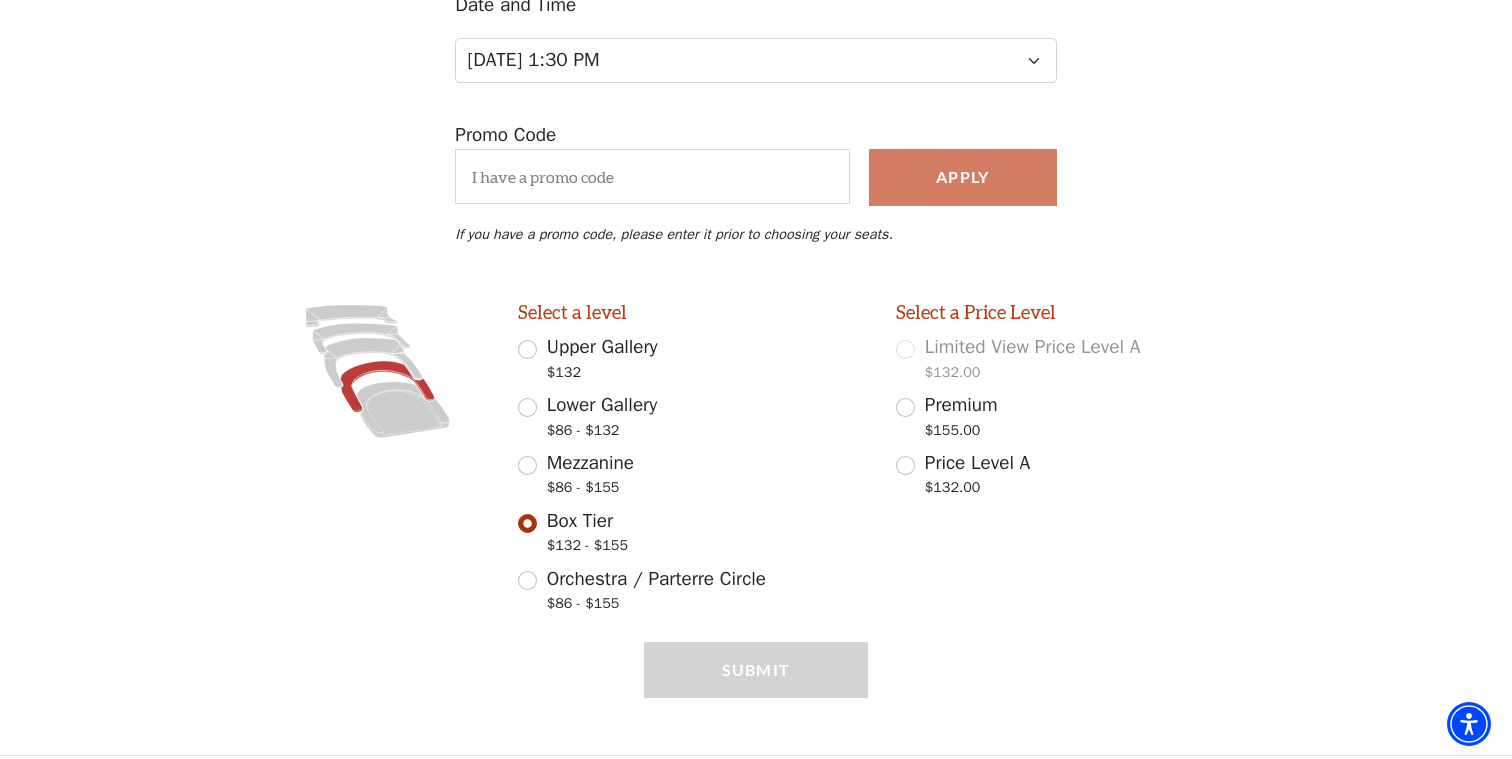click on "Lower Gallery     $86 - $132" at bounding box center (693, 419) 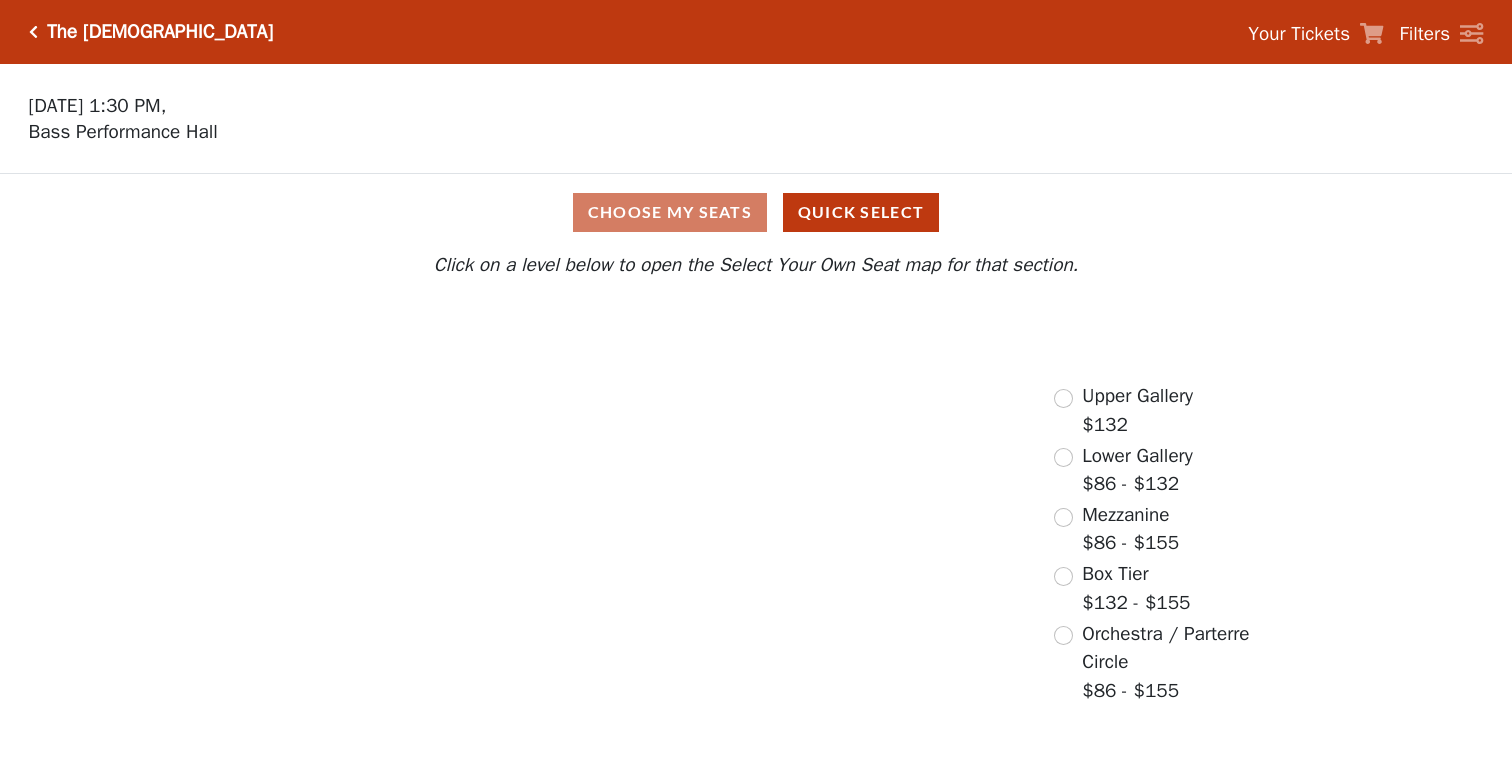scroll, scrollTop: 0, scrollLeft: 0, axis: both 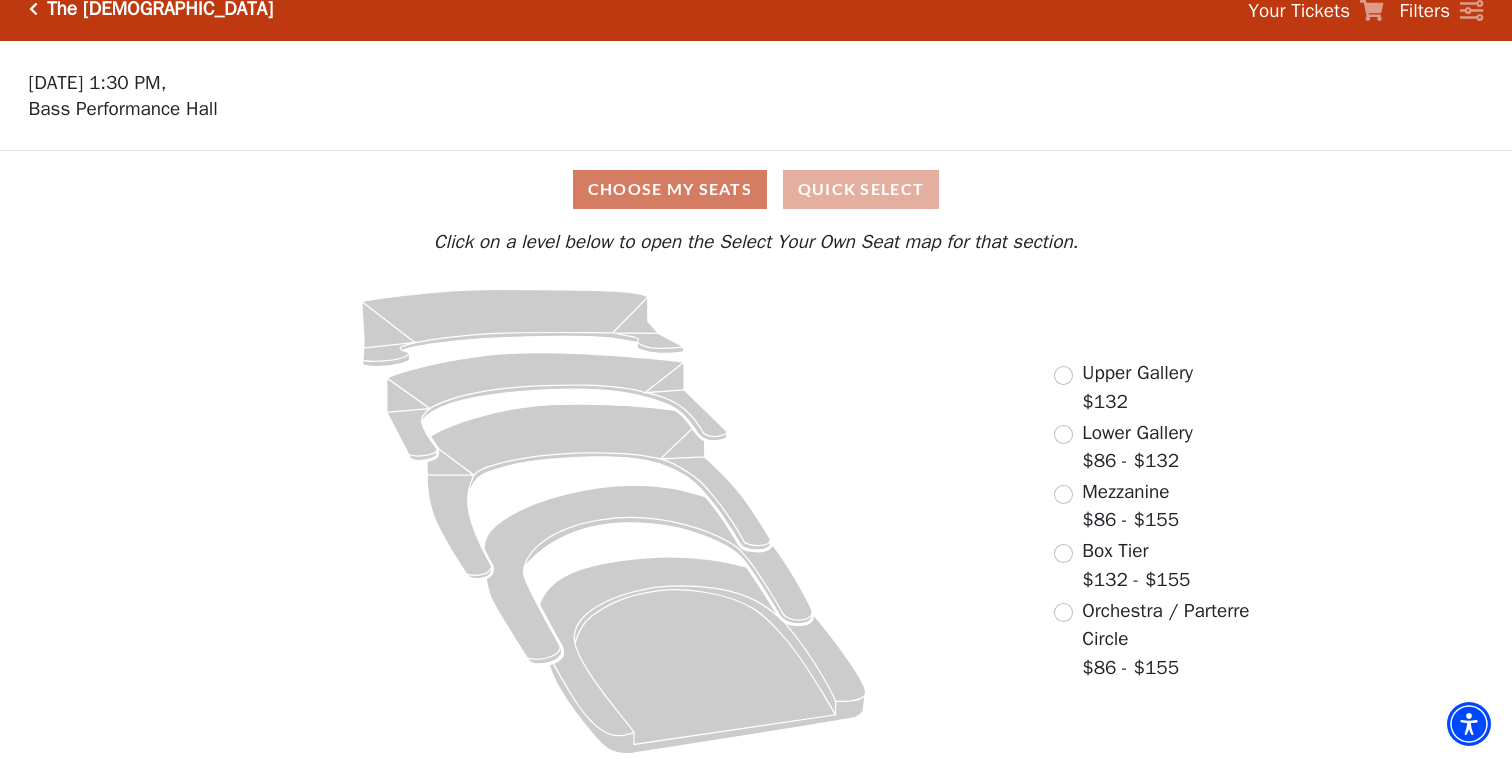 click on "Quick Select" at bounding box center (861, 189) 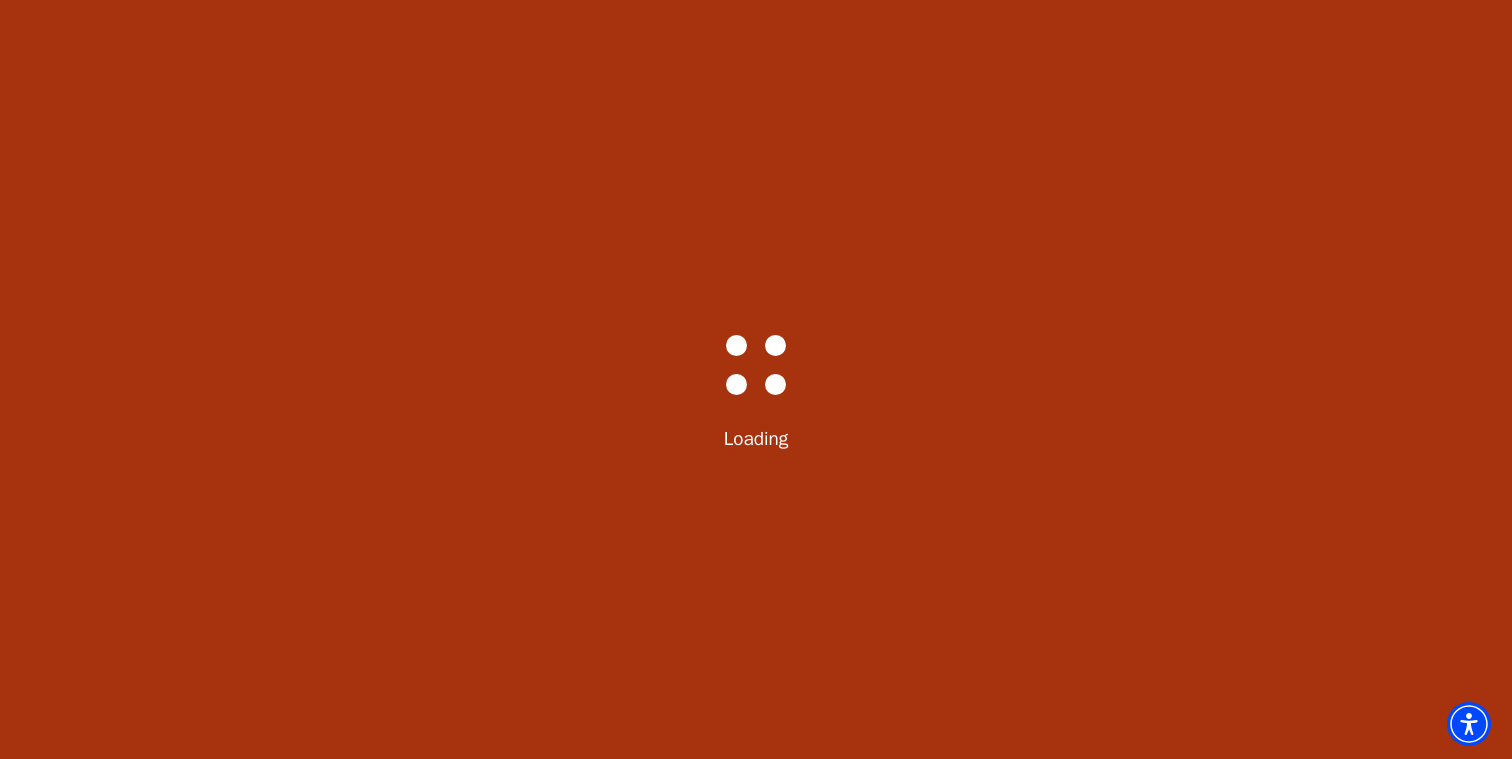 select on "6288" 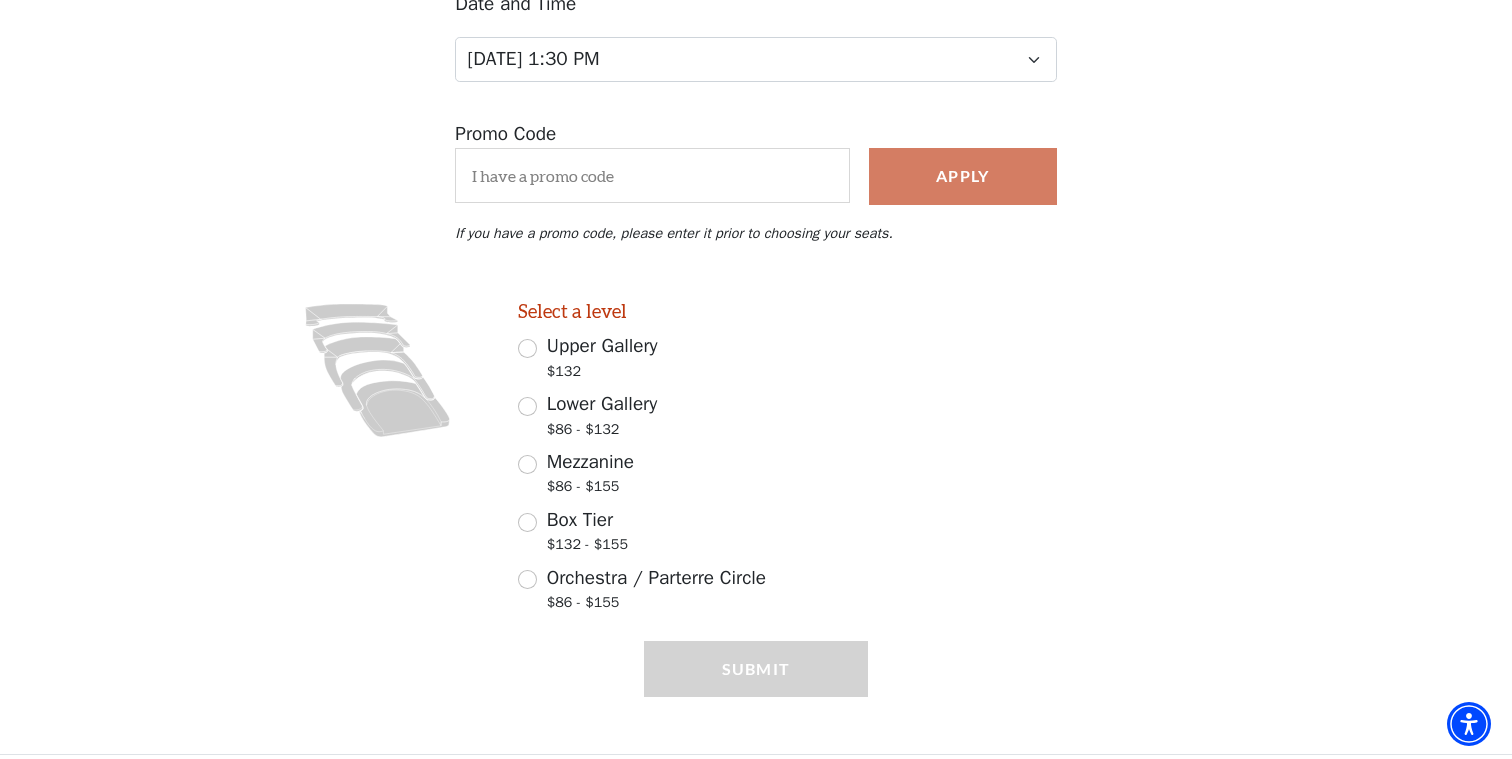 scroll, scrollTop: 279, scrollLeft: 0, axis: vertical 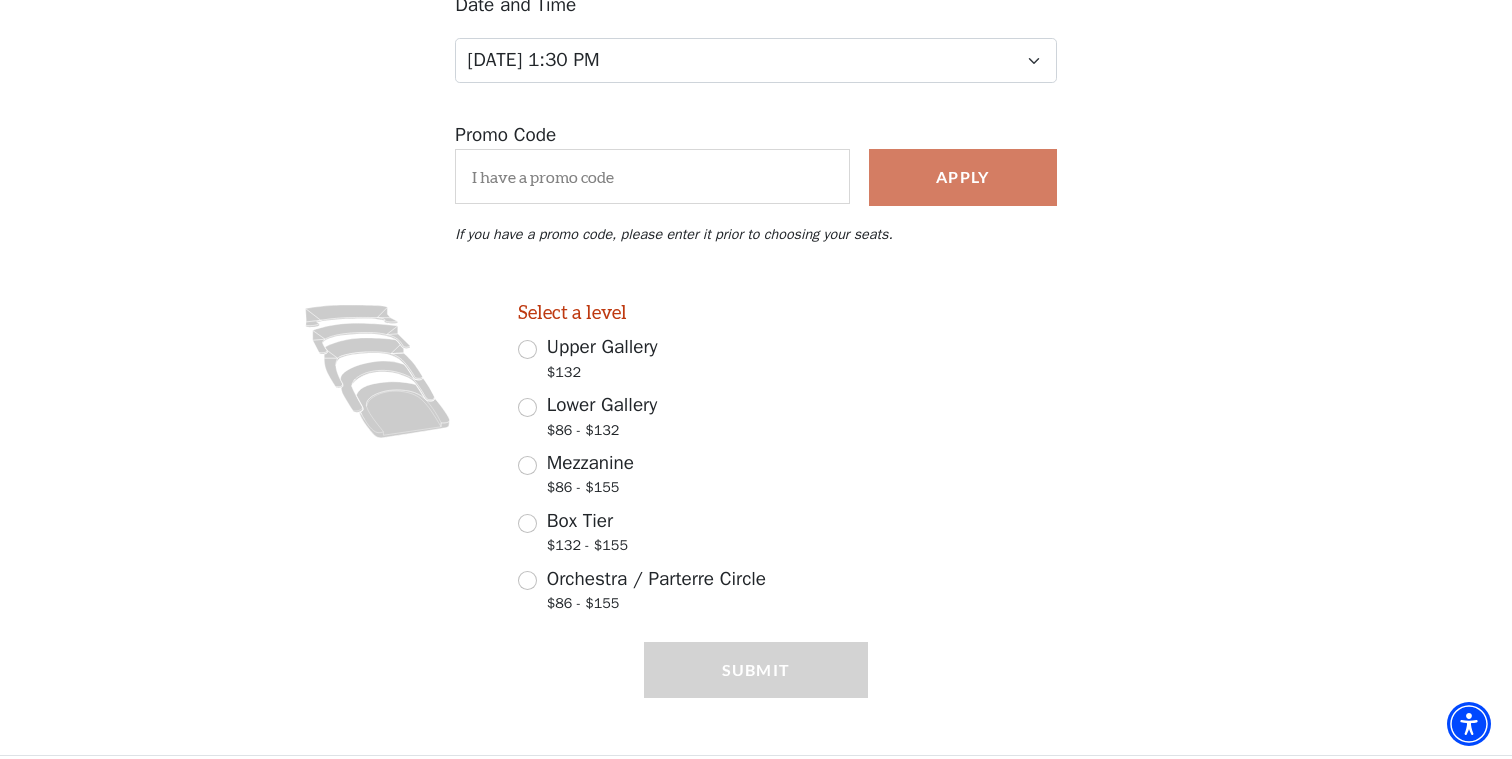click on "Mezzanine     $86 - $155" at bounding box center [693, 477] 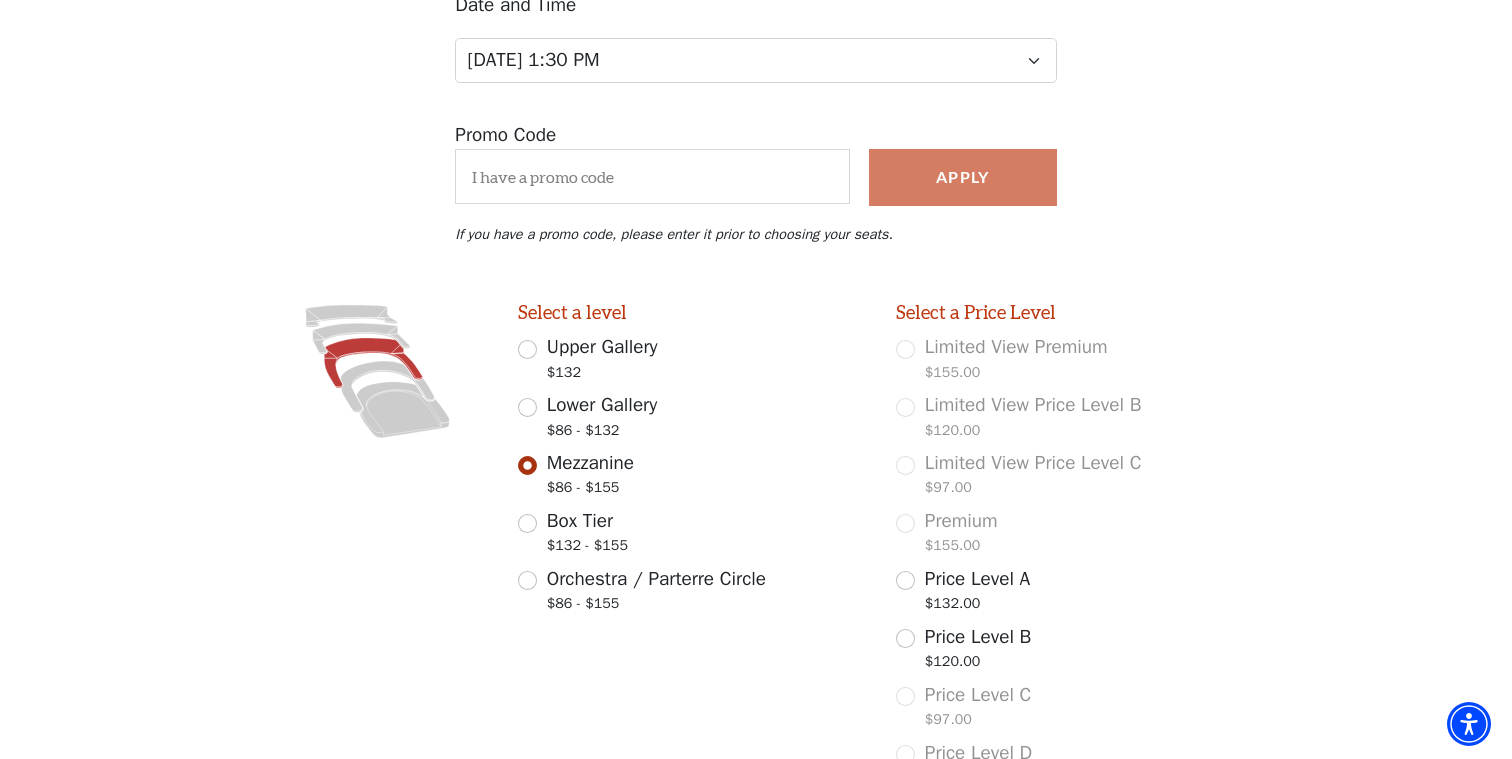 scroll, scrollTop: 451, scrollLeft: 0, axis: vertical 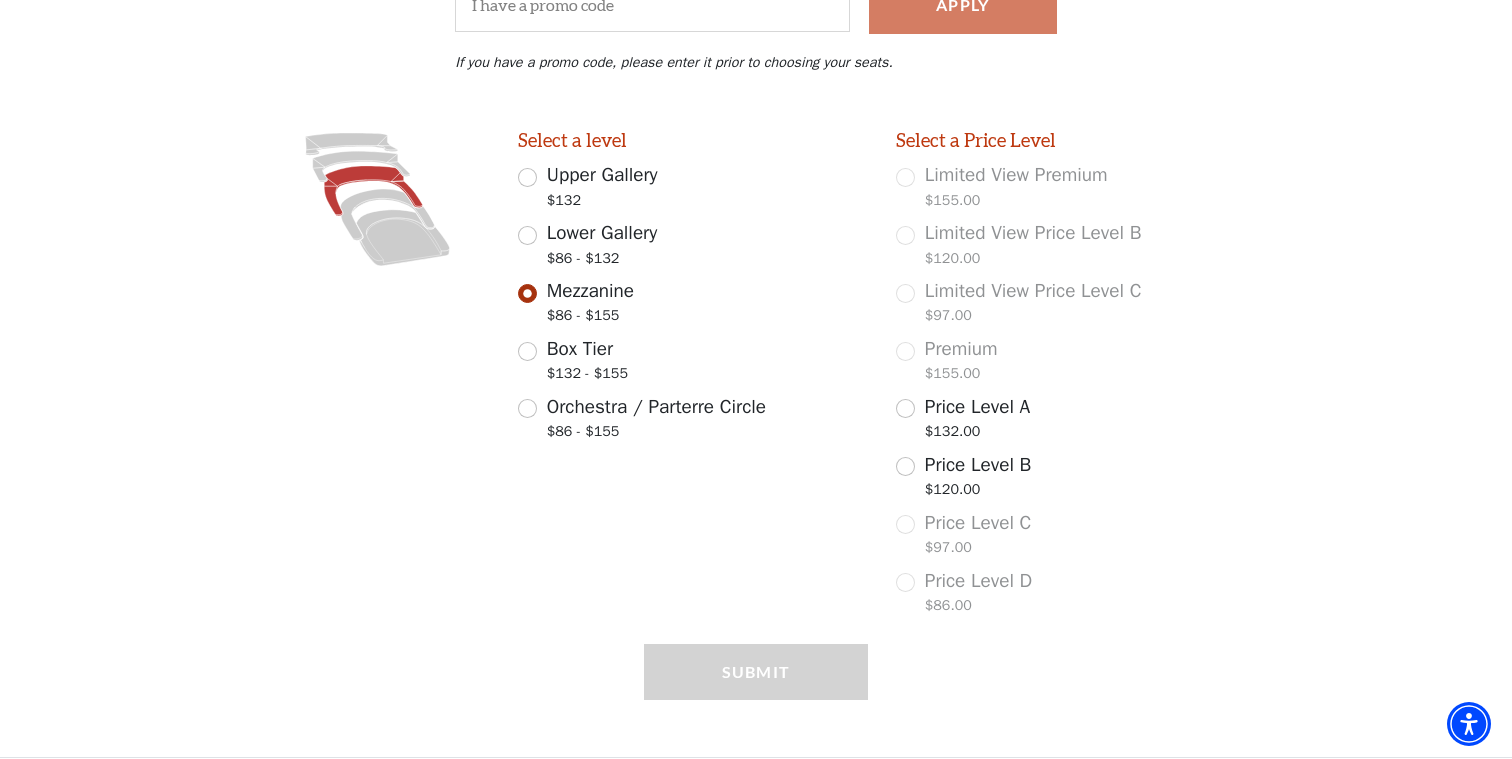 click on "Lower Gallery     $86 - $132" at bounding box center (527, 235) 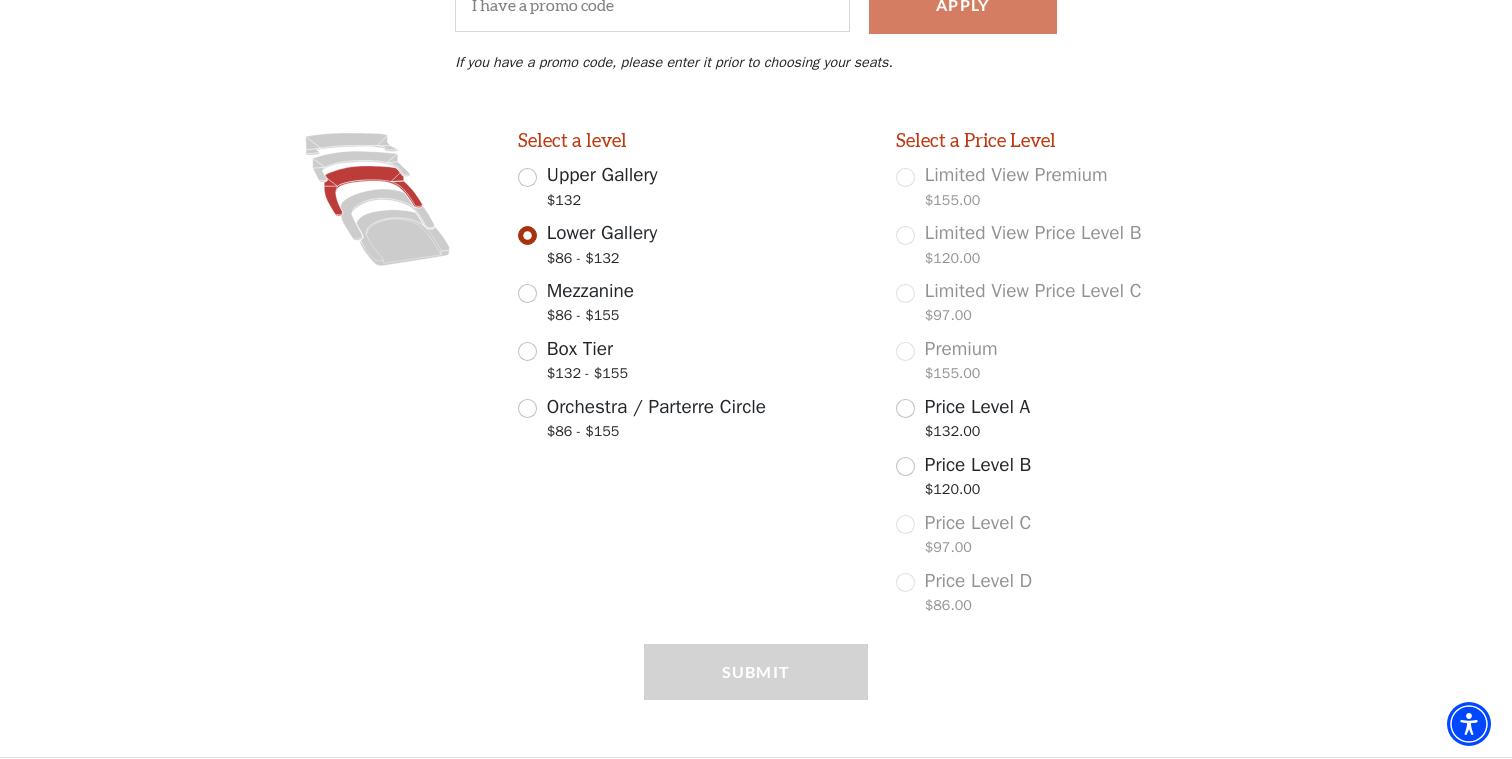 scroll, scrollTop: 279, scrollLeft: 0, axis: vertical 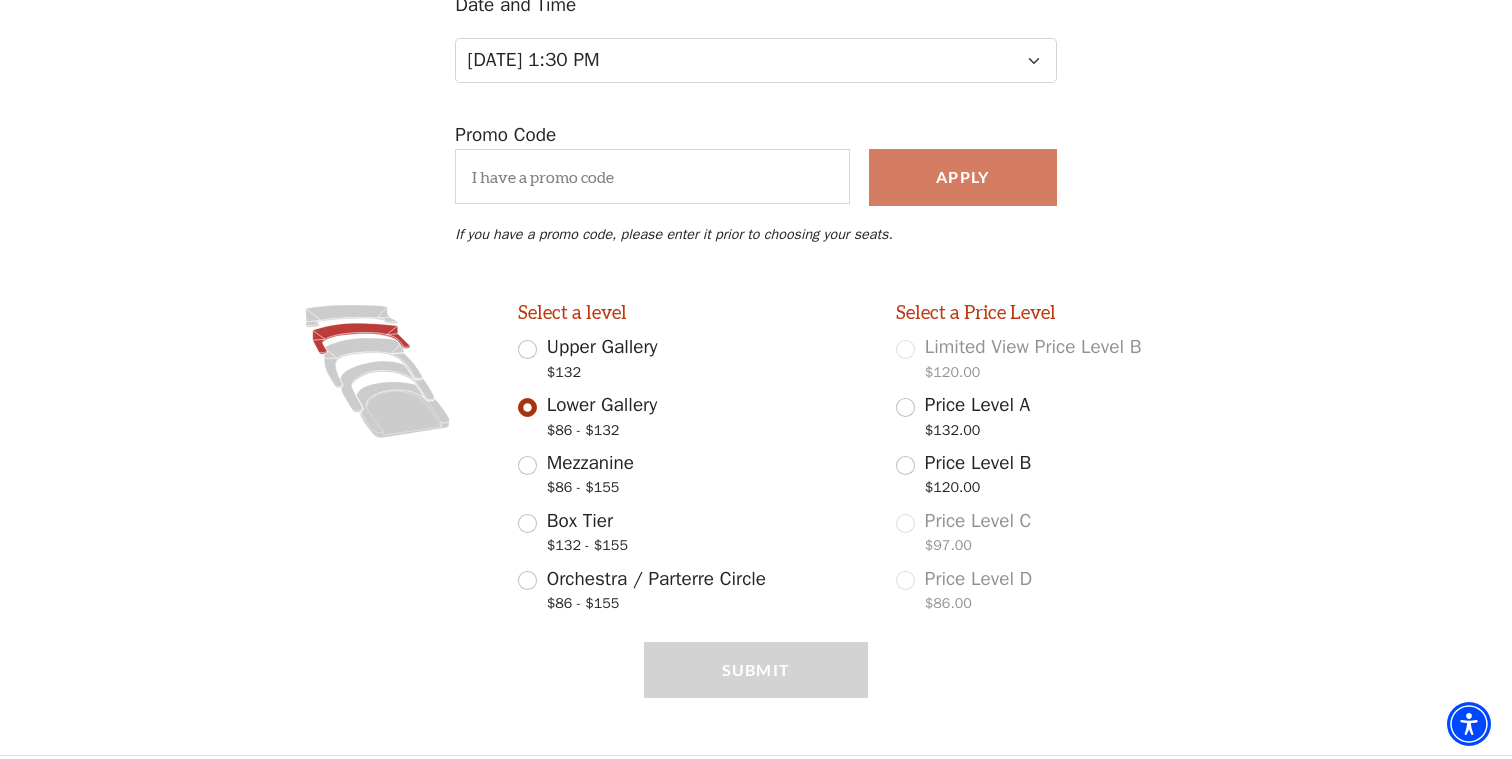 click on "Box Tier     $132 - $155" at bounding box center (527, 523) 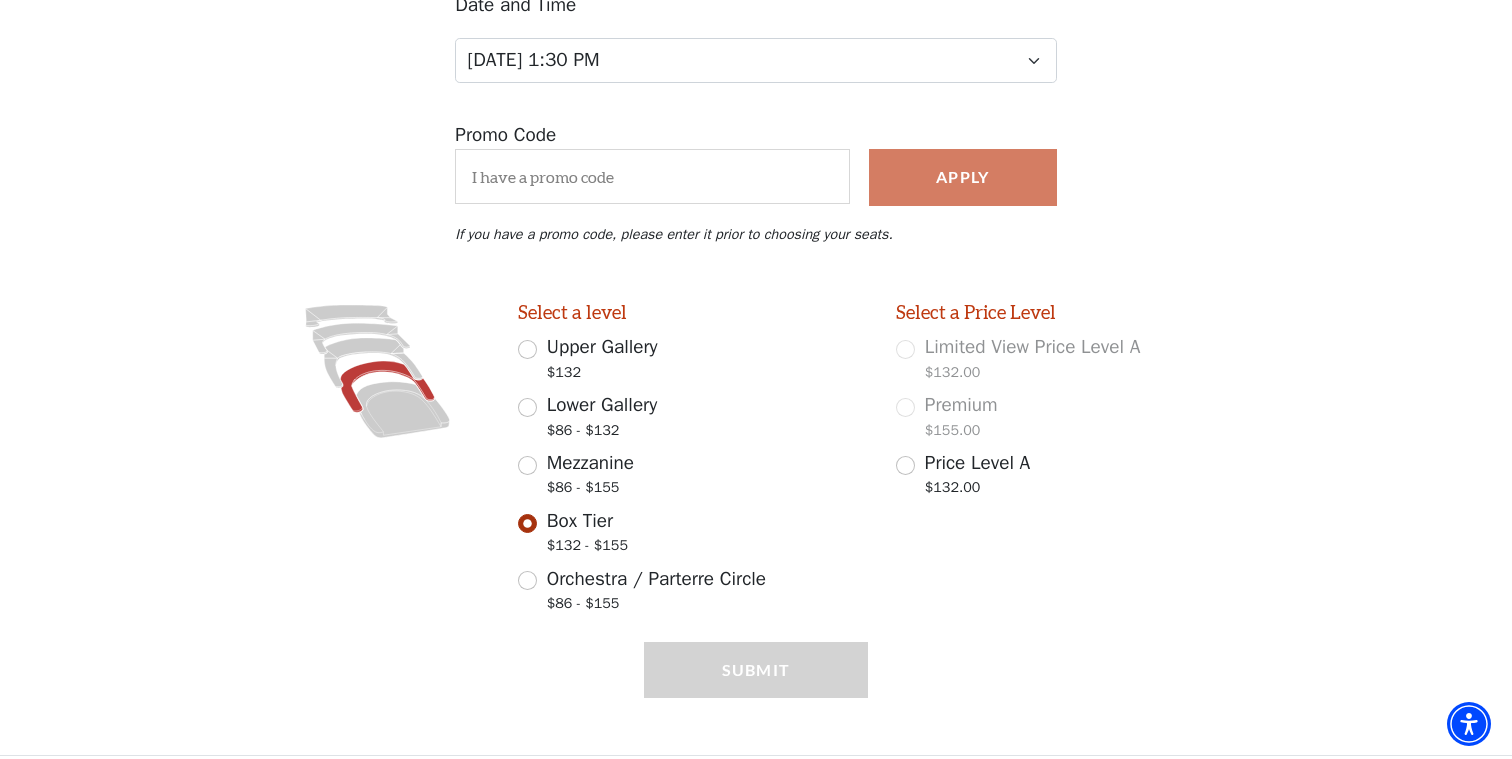 click on "Select a level     Upper Gallery     $132   Lower Gallery     $86 - $132   Mezzanine     $86 - $155   Box Tier     $132 - $155   Orchestra / Parterre Circle     $86 - $155" at bounding box center [693, 462] 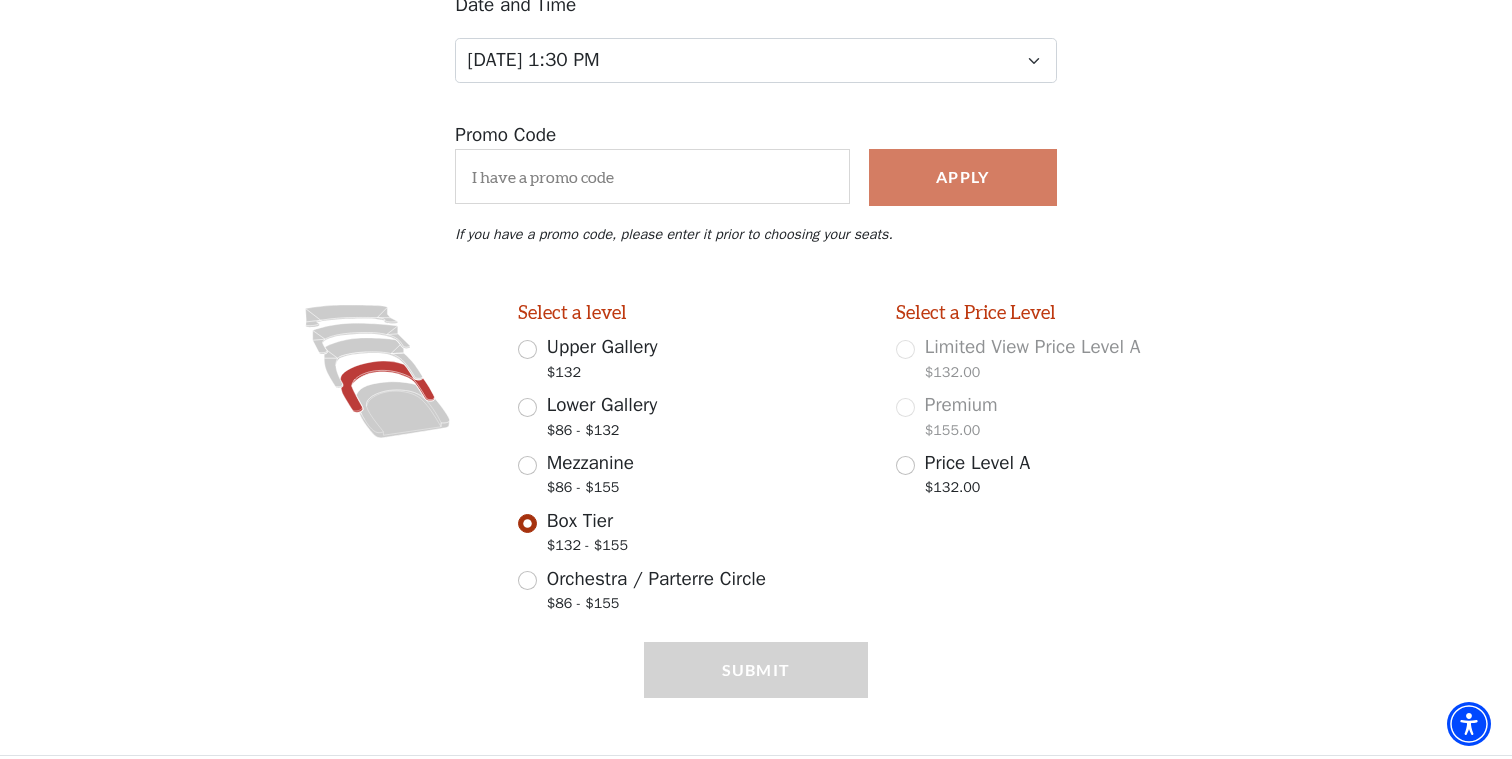 radio on "true" 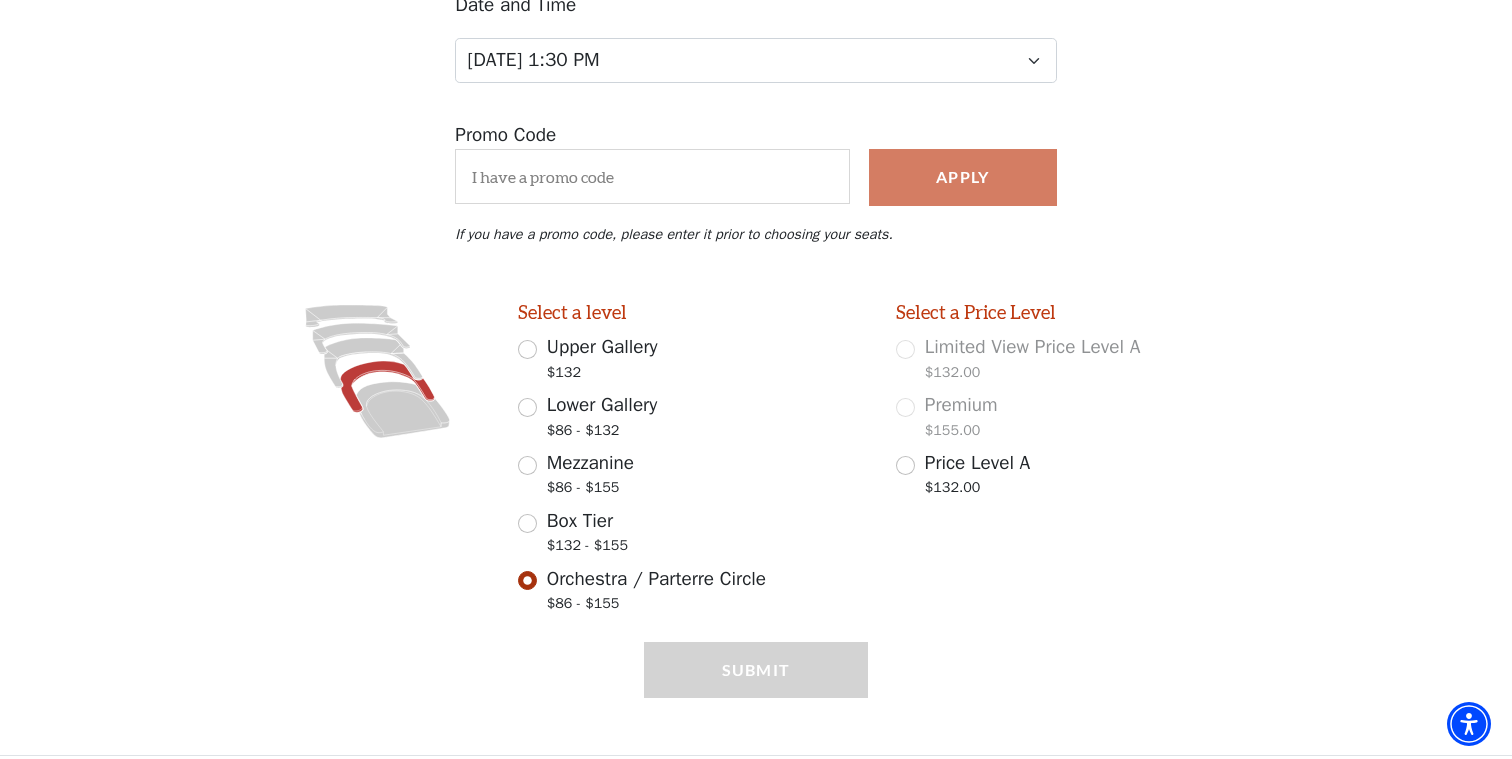 scroll, scrollTop: 336, scrollLeft: 0, axis: vertical 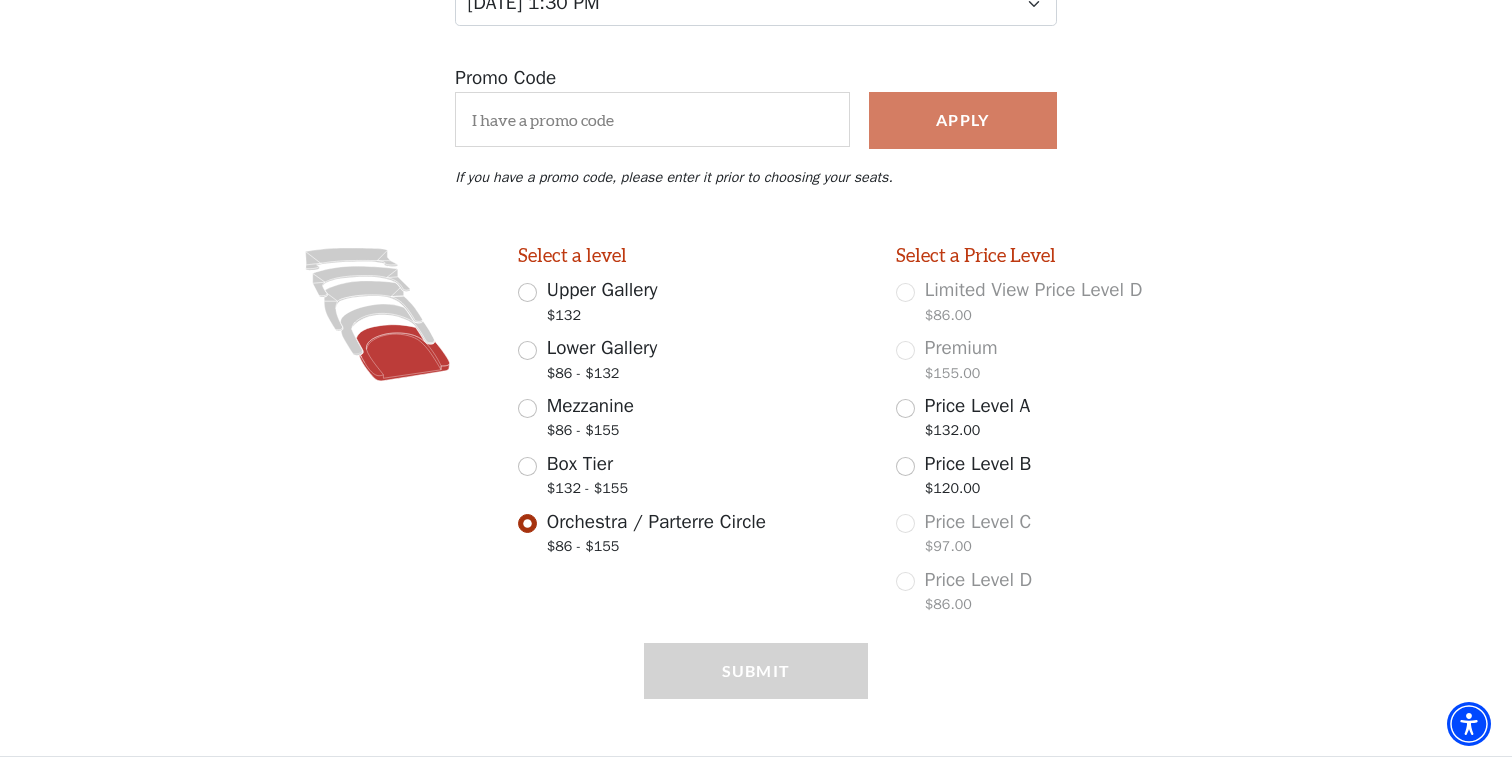 click on "Upper Gallery     $132" at bounding box center (527, 292) 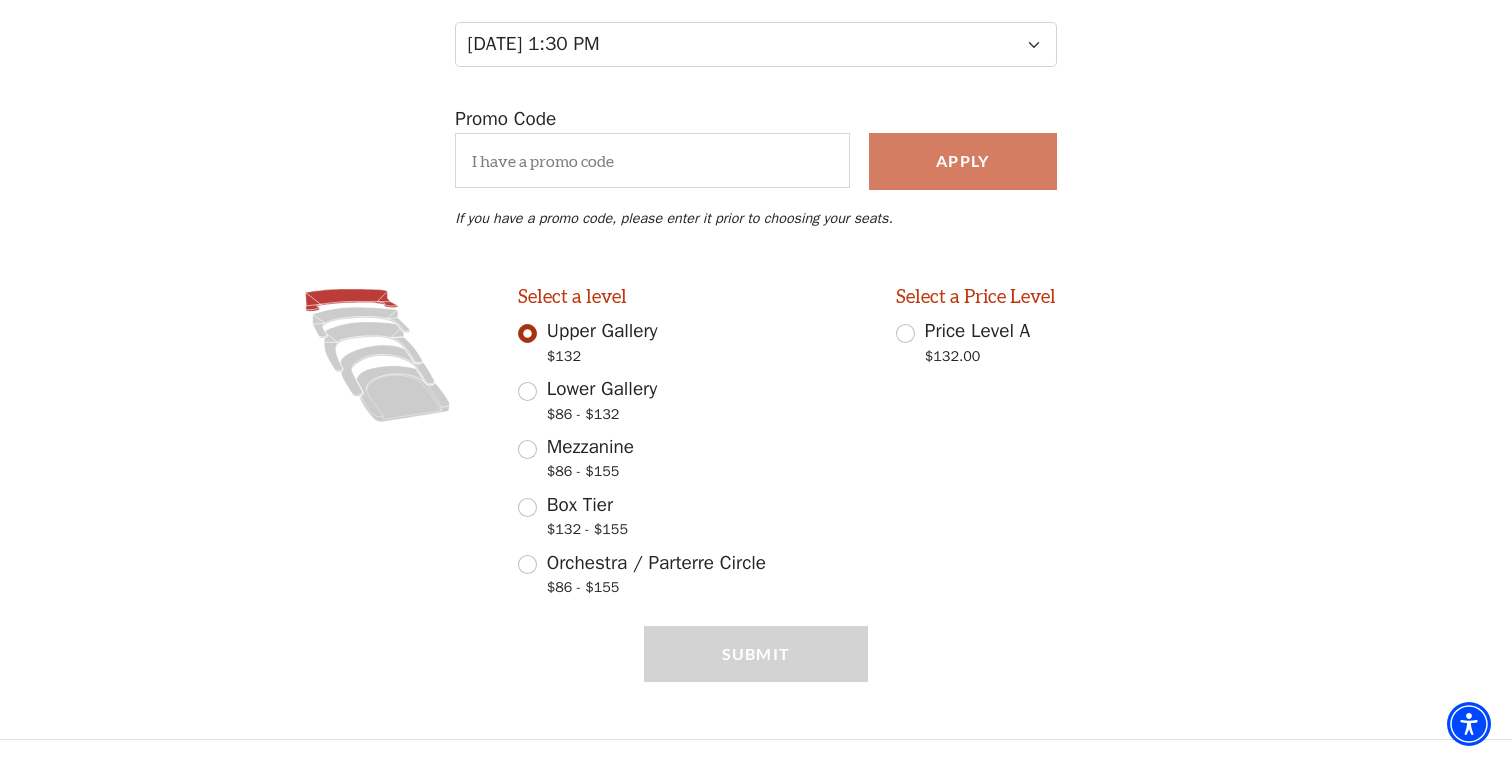 scroll, scrollTop: 279, scrollLeft: 0, axis: vertical 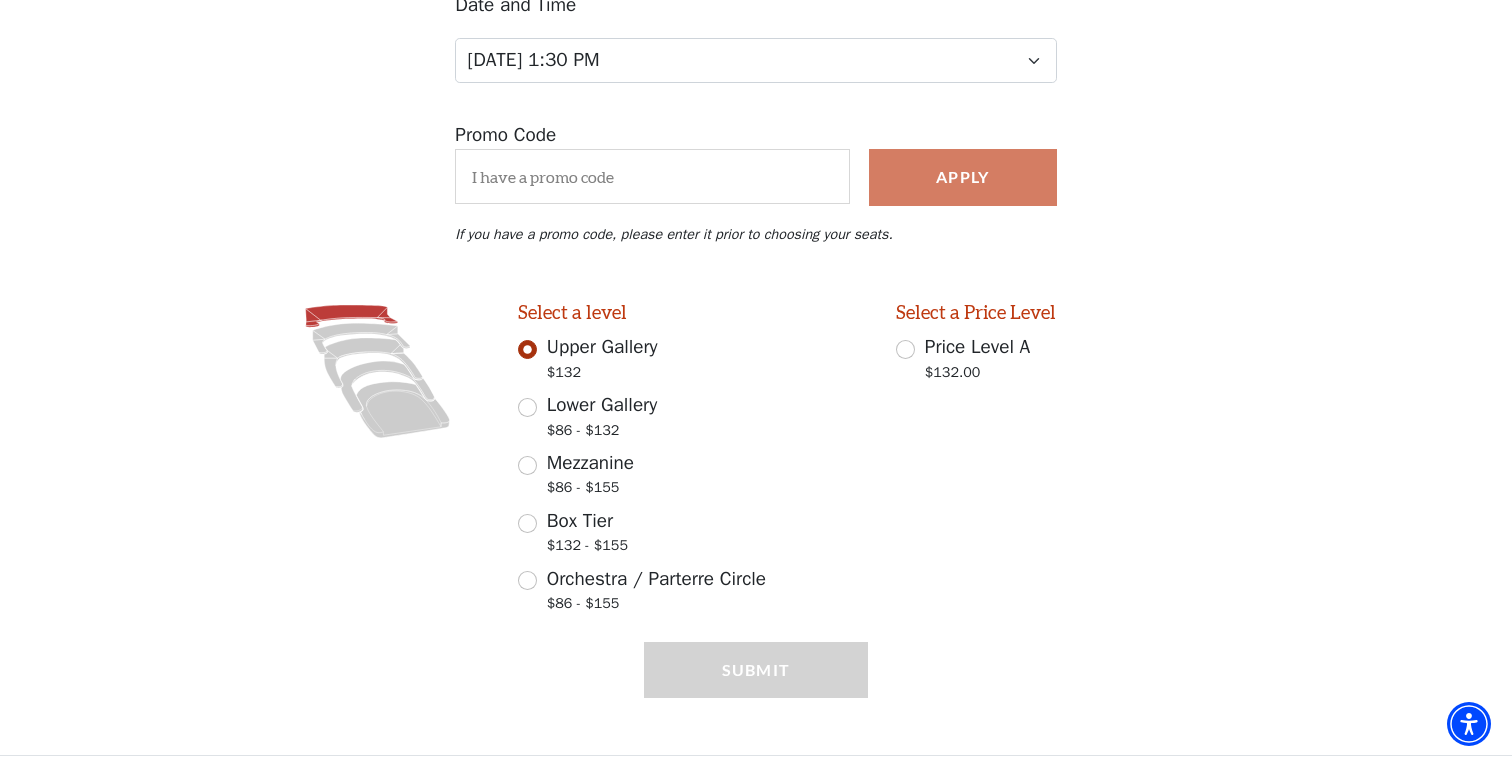 click on "Lower Gallery     $86 - $132" at bounding box center [527, 407] 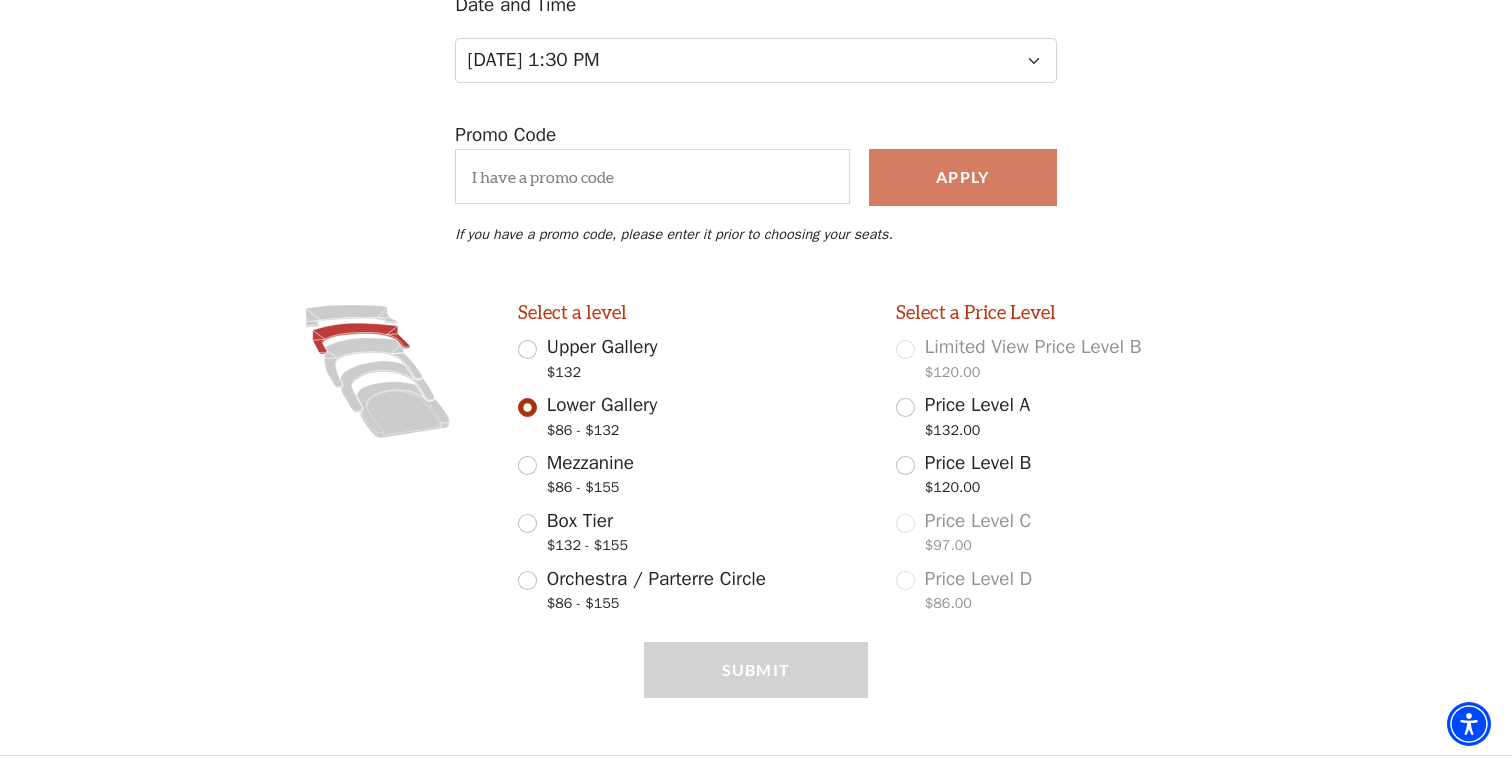 click on "Mezzanine     $86 - $155" at bounding box center (693, 477) 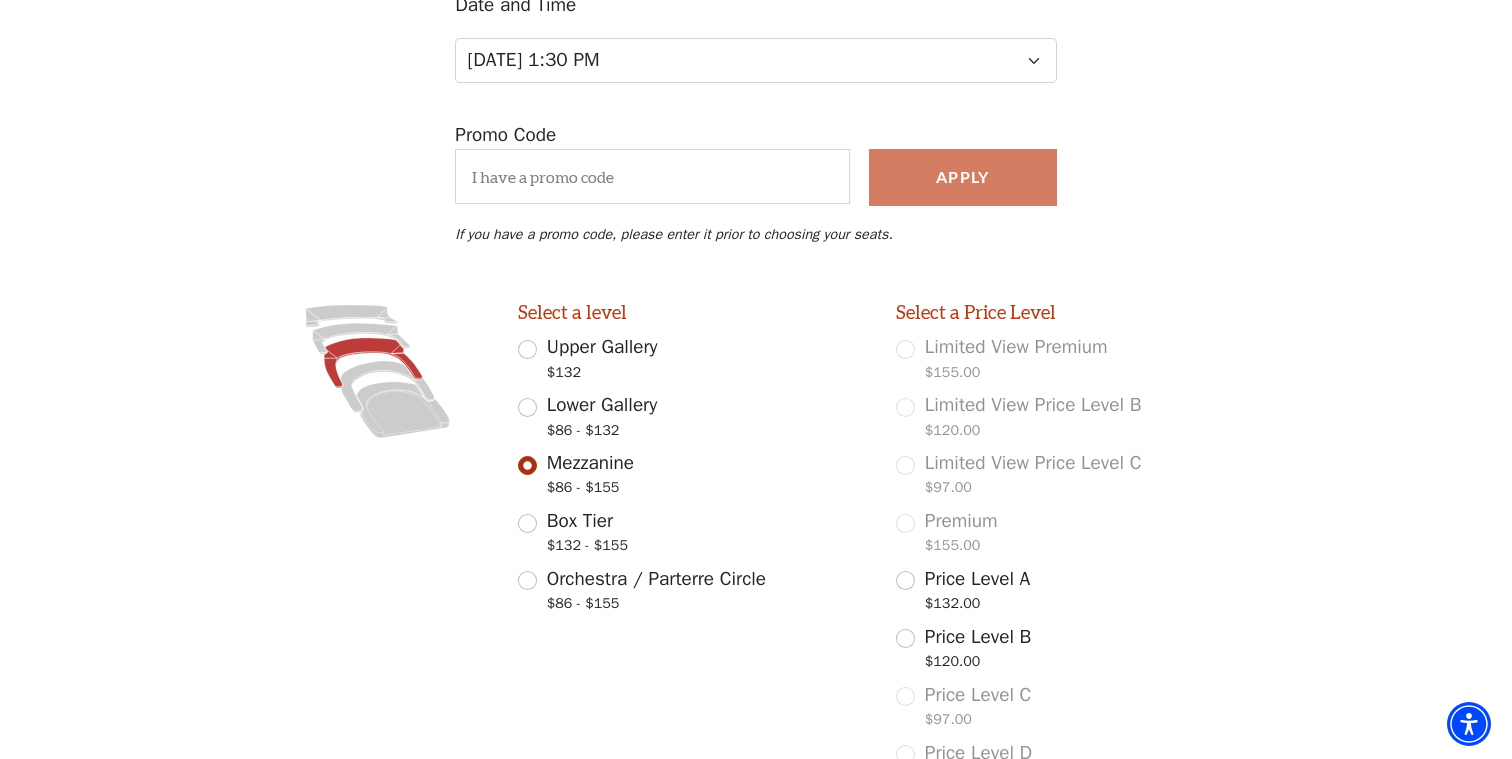 scroll, scrollTop: 451, scrollLeft: 0, axis: vertical 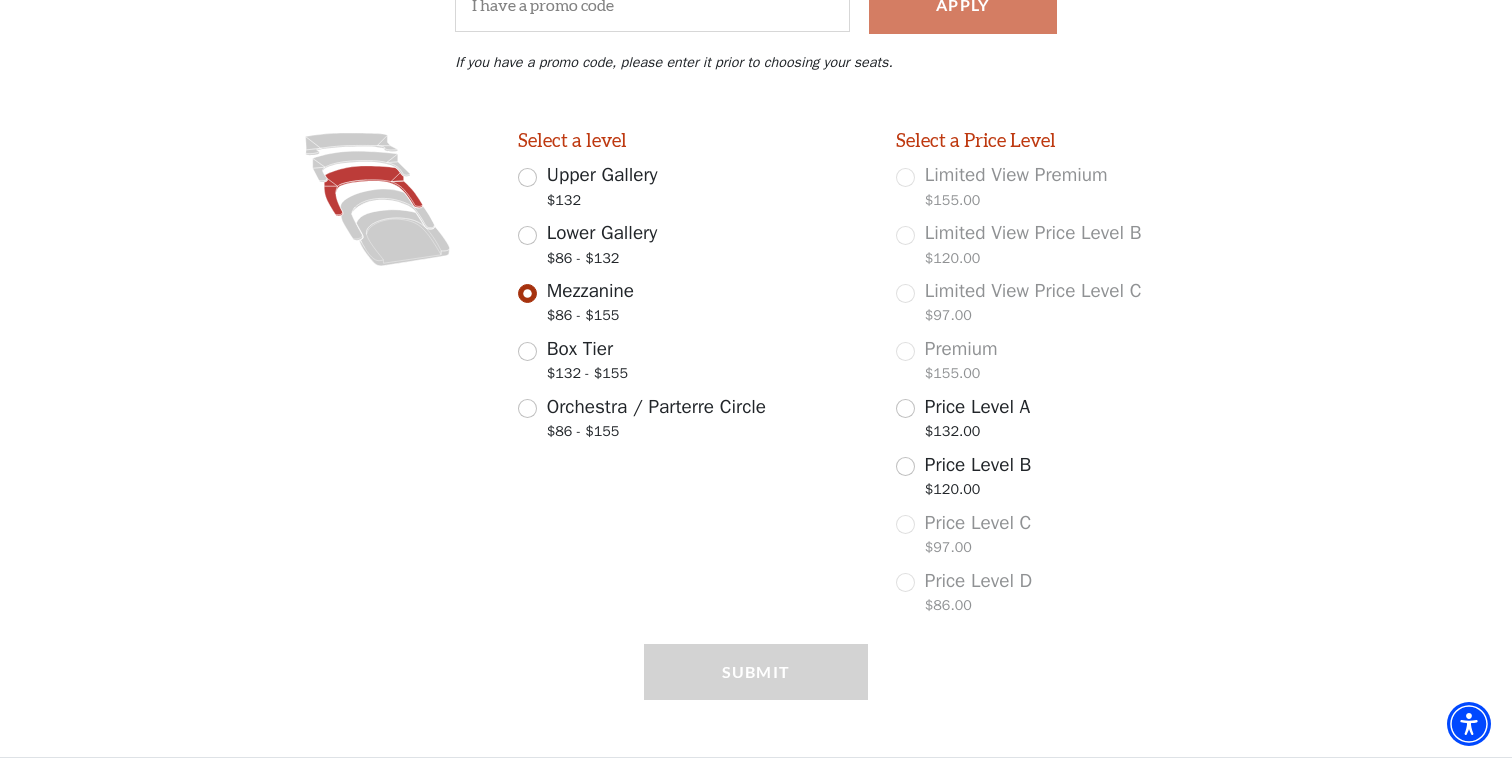 click on "Box Tier     $132 - $155" at bounding box center [693, 363] 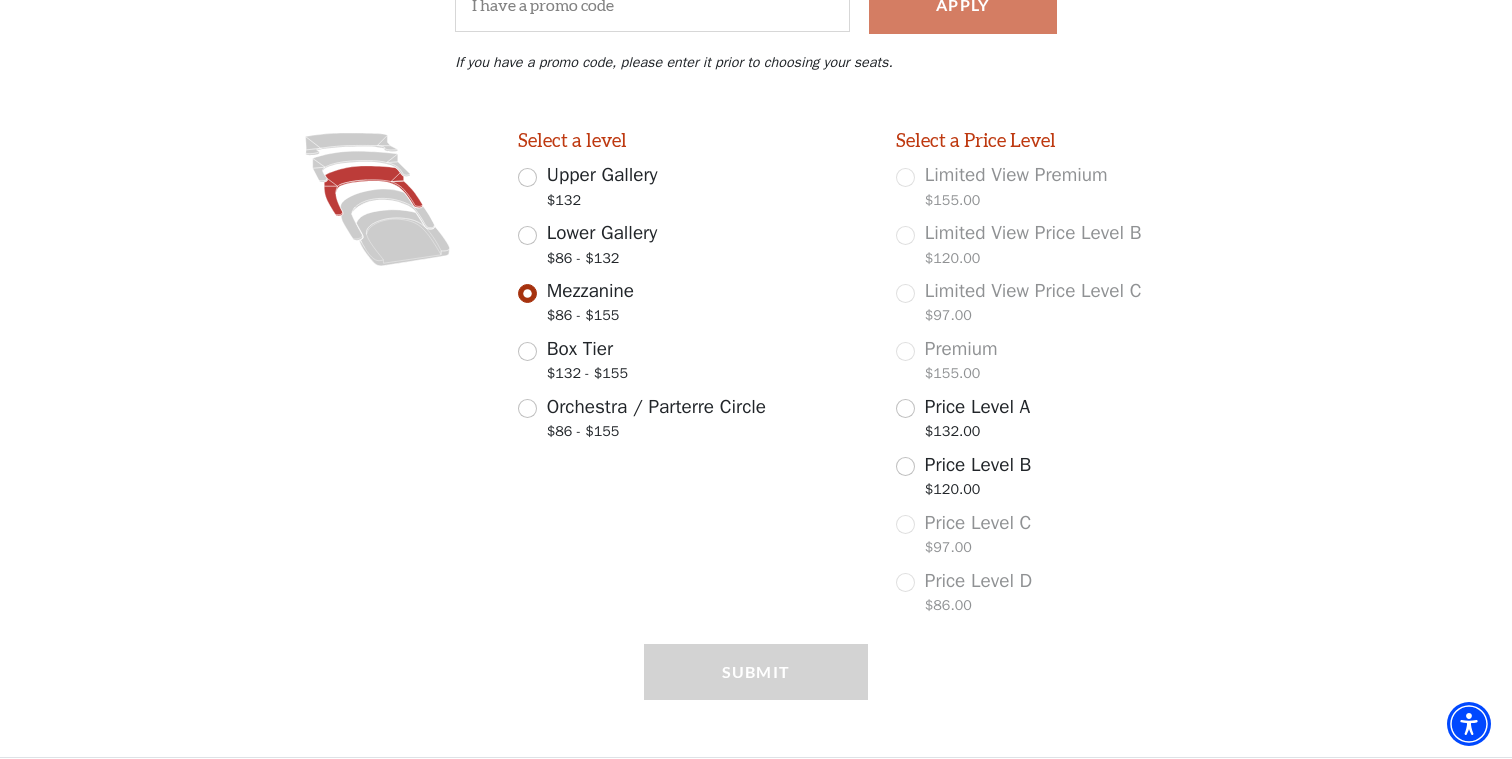 radio on "true" 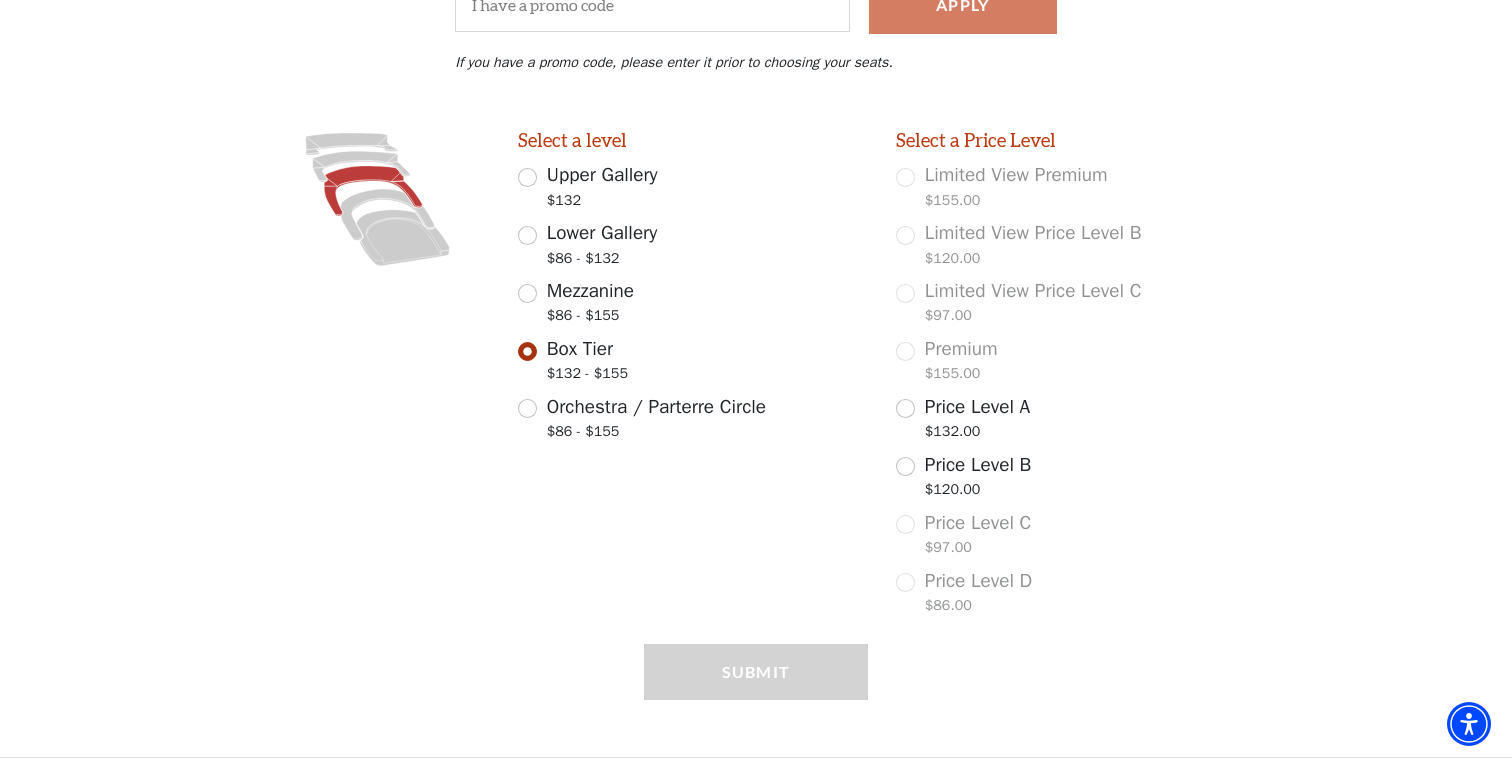 scroll, scrollTop: 279, scrollLeft: 0, axis: vertical 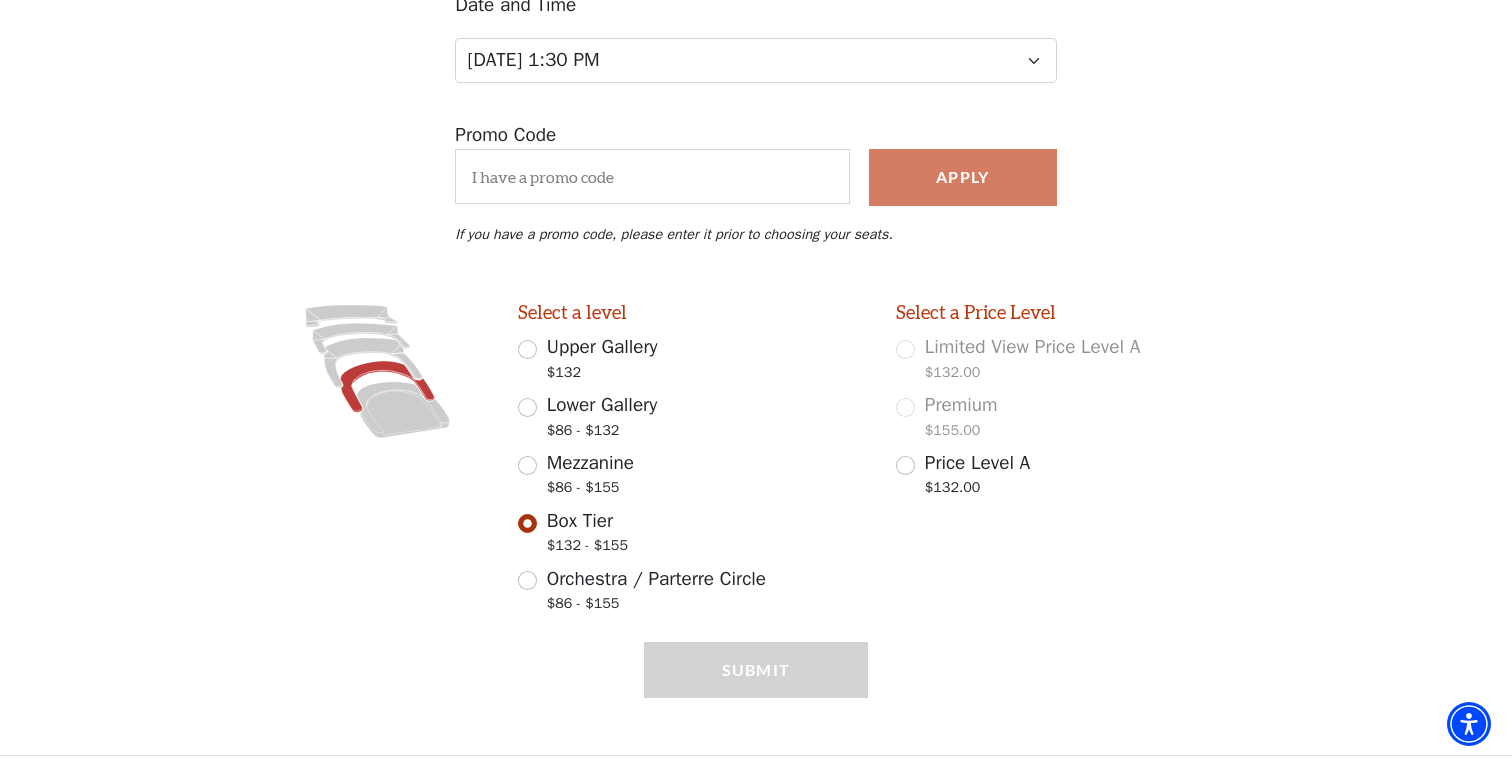 click on "Orchestra / Parterre Circle     $86 - $155" at bounding box center (527, 580) 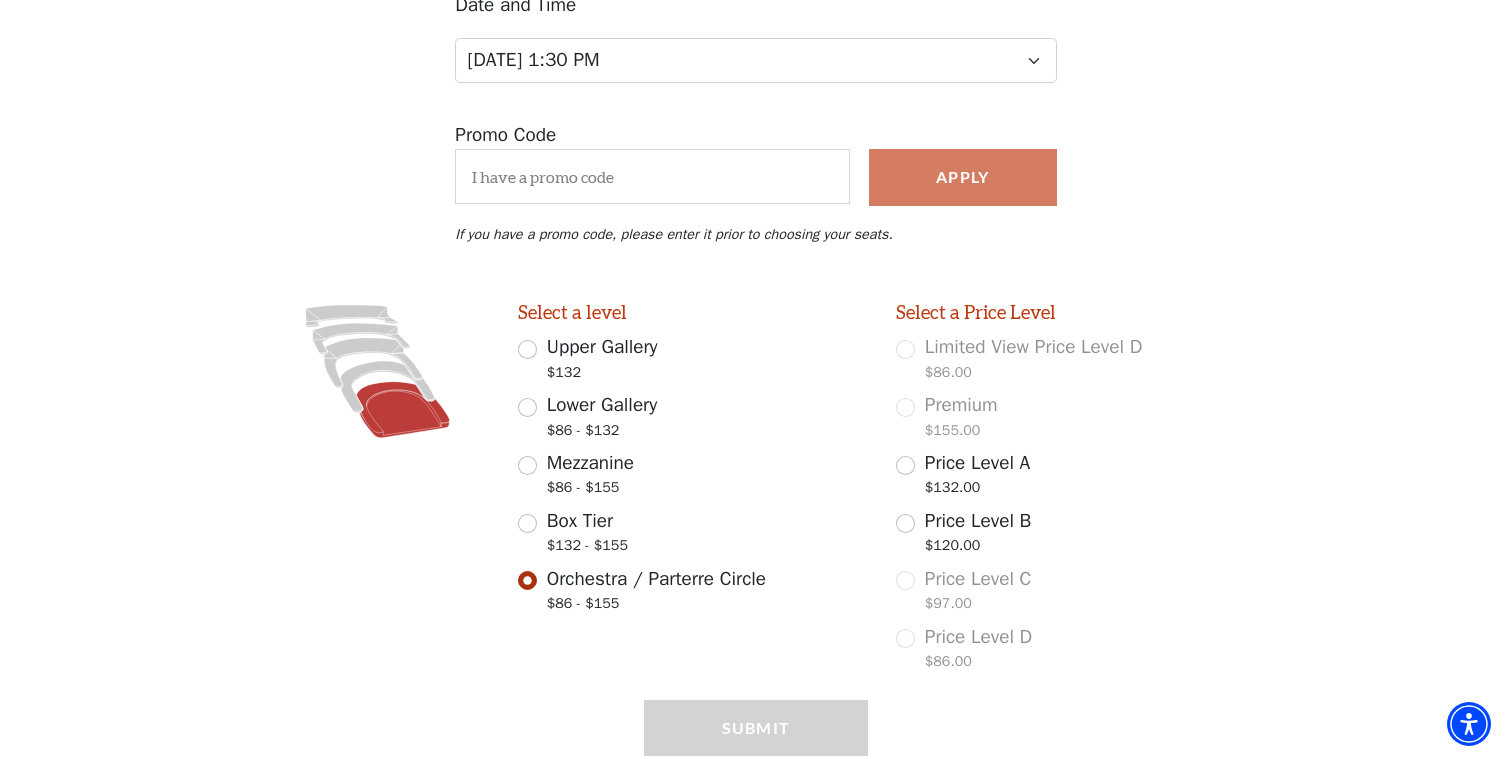 scroll, scrollTop: 336, scrollLeft: 0, axis: vertical 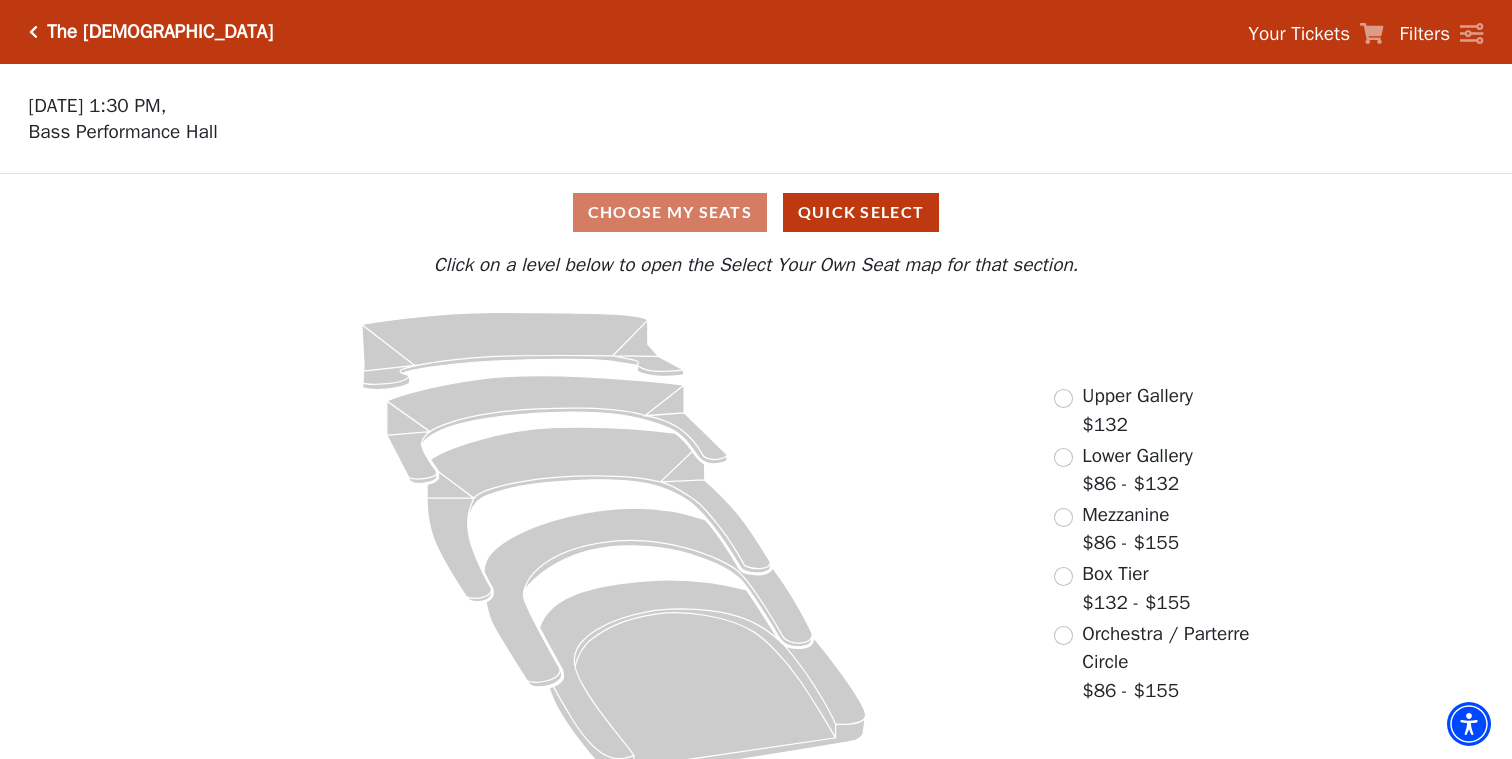 click on "Mezzanine $86 - $155" at bounding box center (1116, 529) 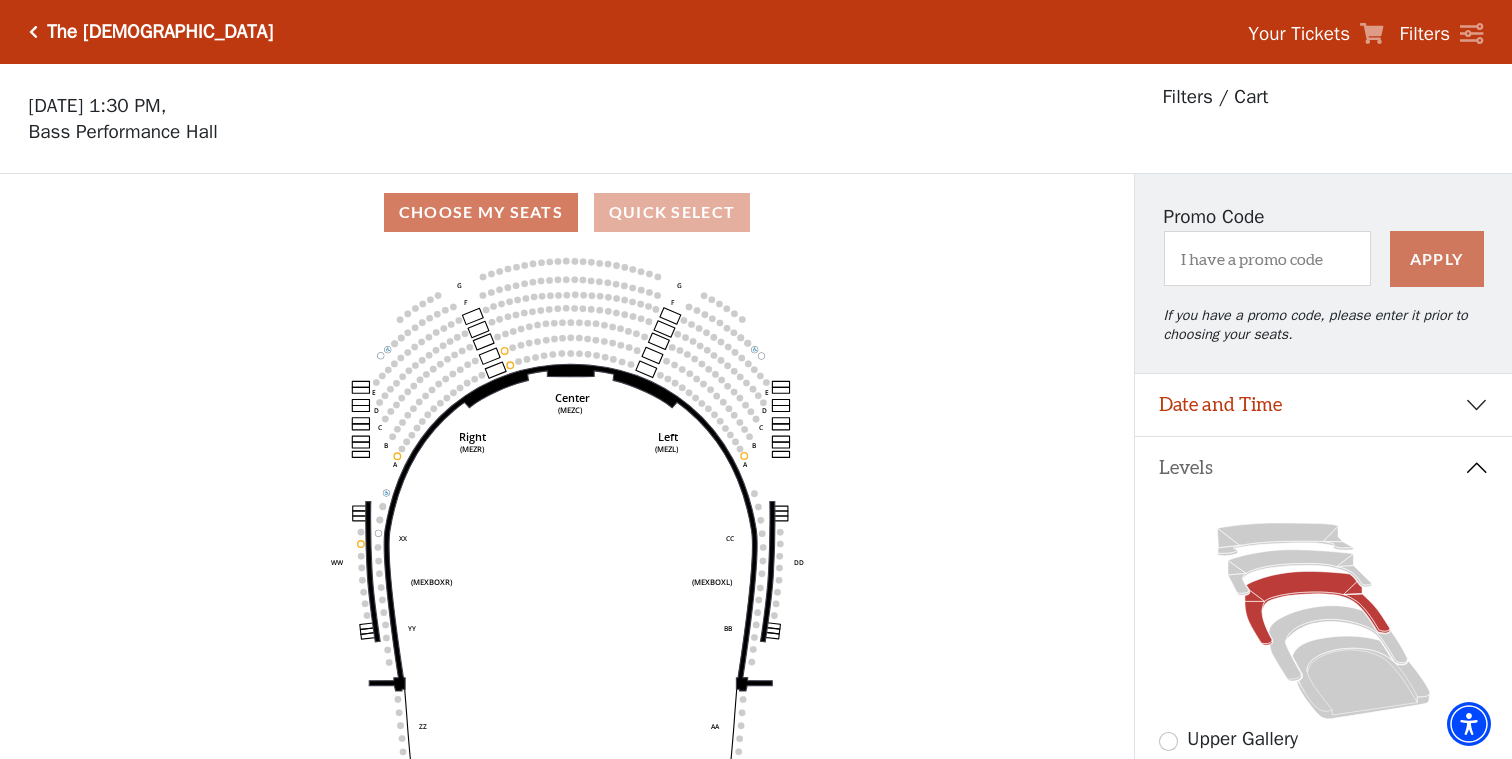 scroll, scrollTop: 0, scrollLeft: 0, axis: both 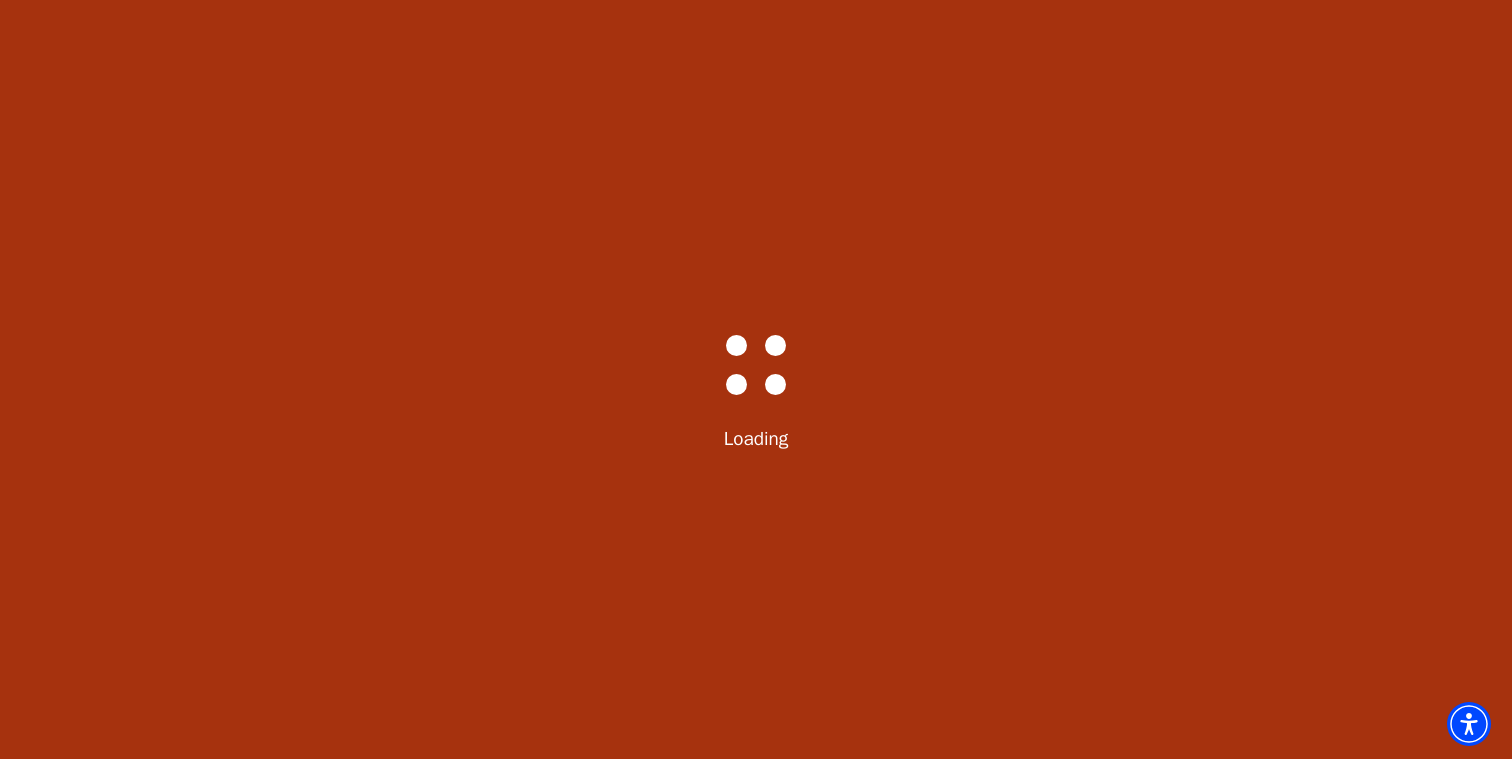 select on "6286" 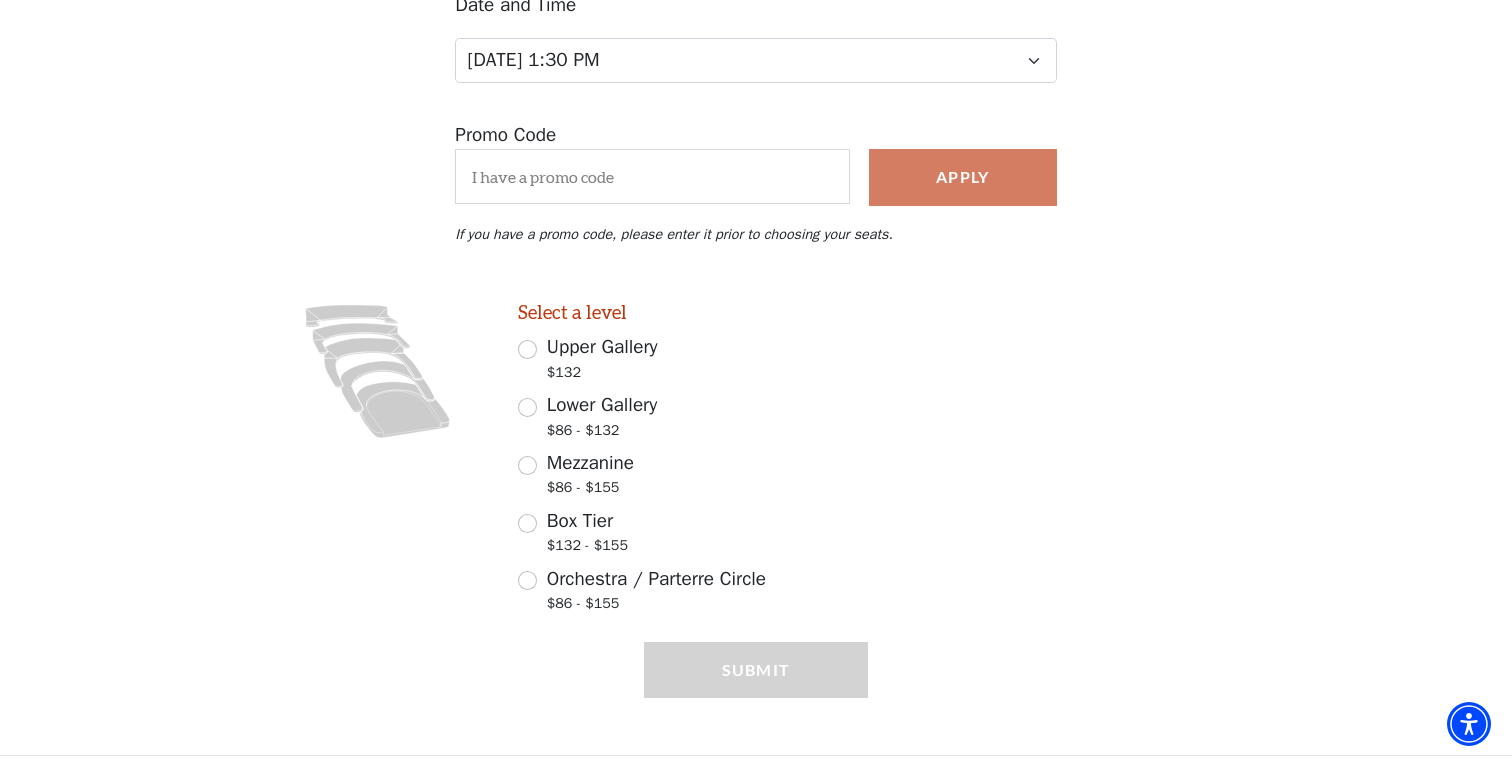 click on "Mezzanine     $86 - $155" at bounding box center [527, 465] 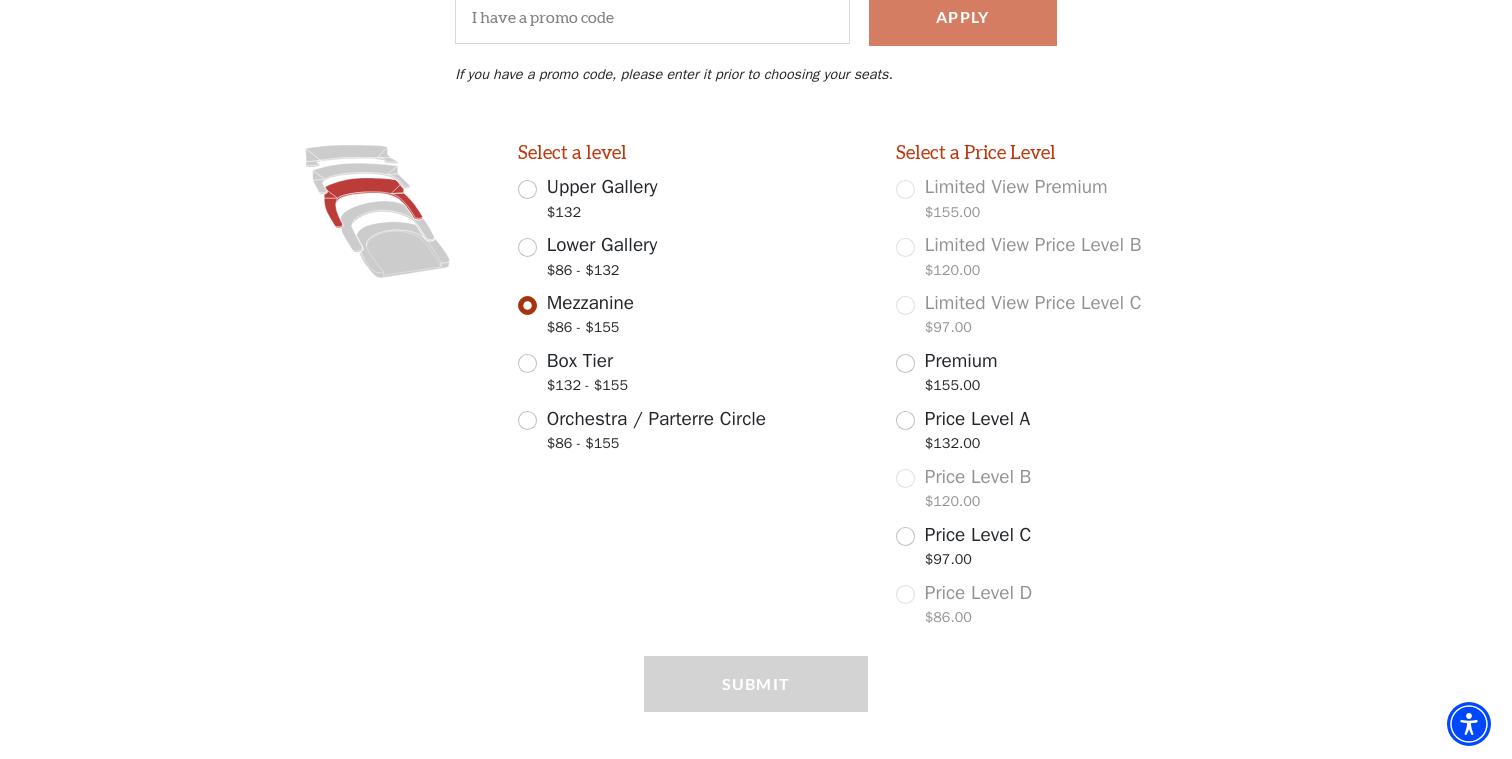 scroll, scrollTop: 451, scrollLeft: 0, axis: vertical 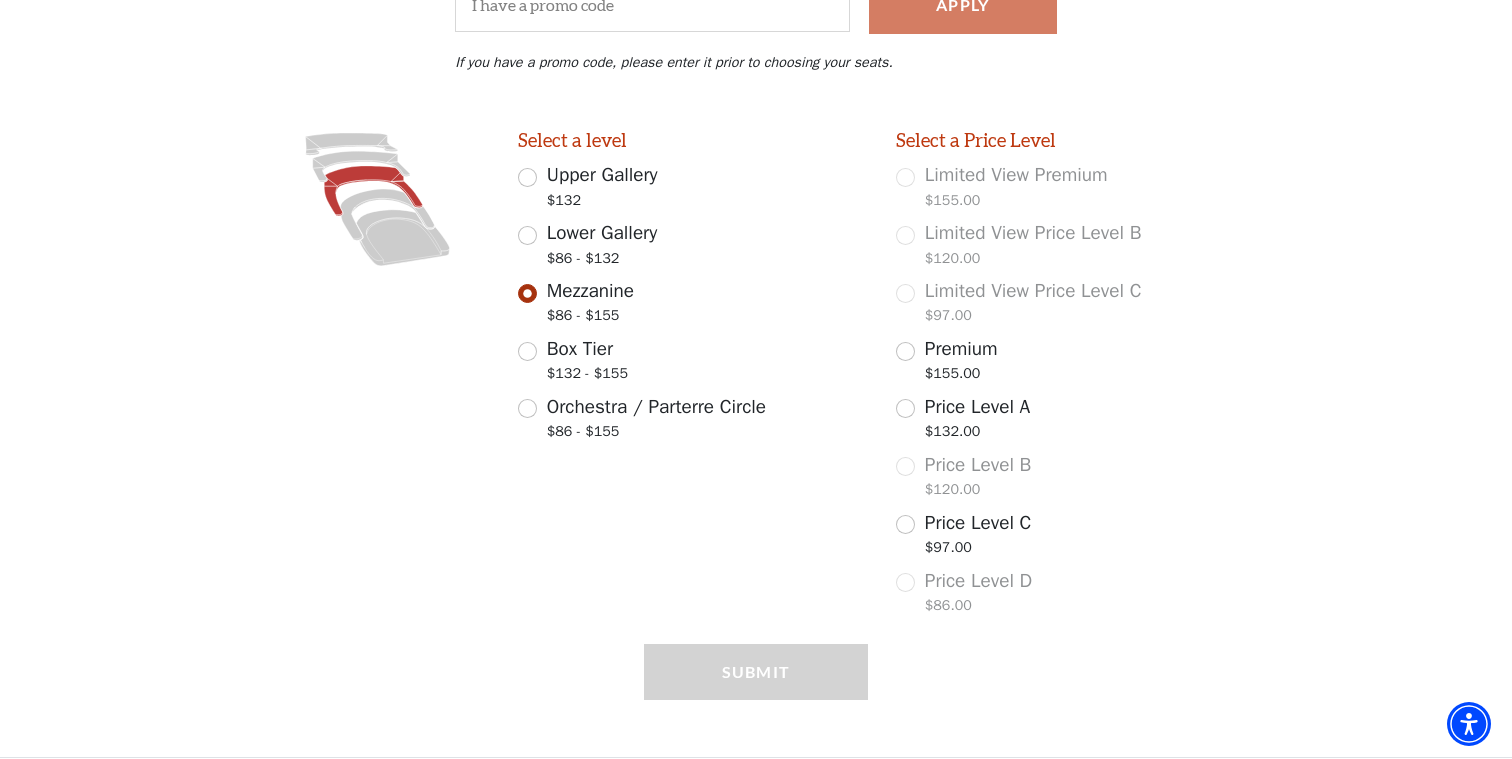 click on "Lower Gallery     $86 - $132" at bounding box center (527, 235) 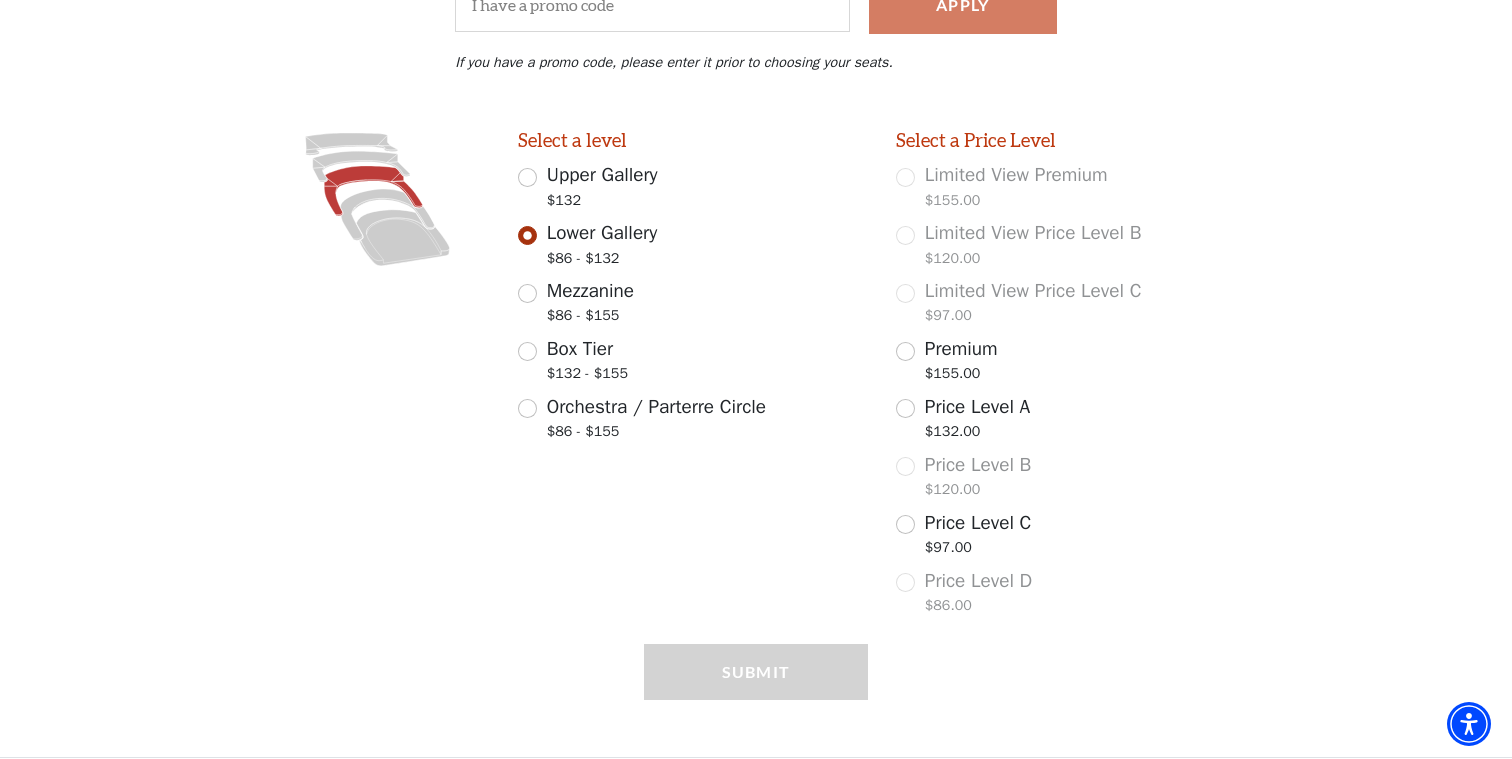 scroll, scrollTop: 279, scrollLeft: 0, axis: vertical 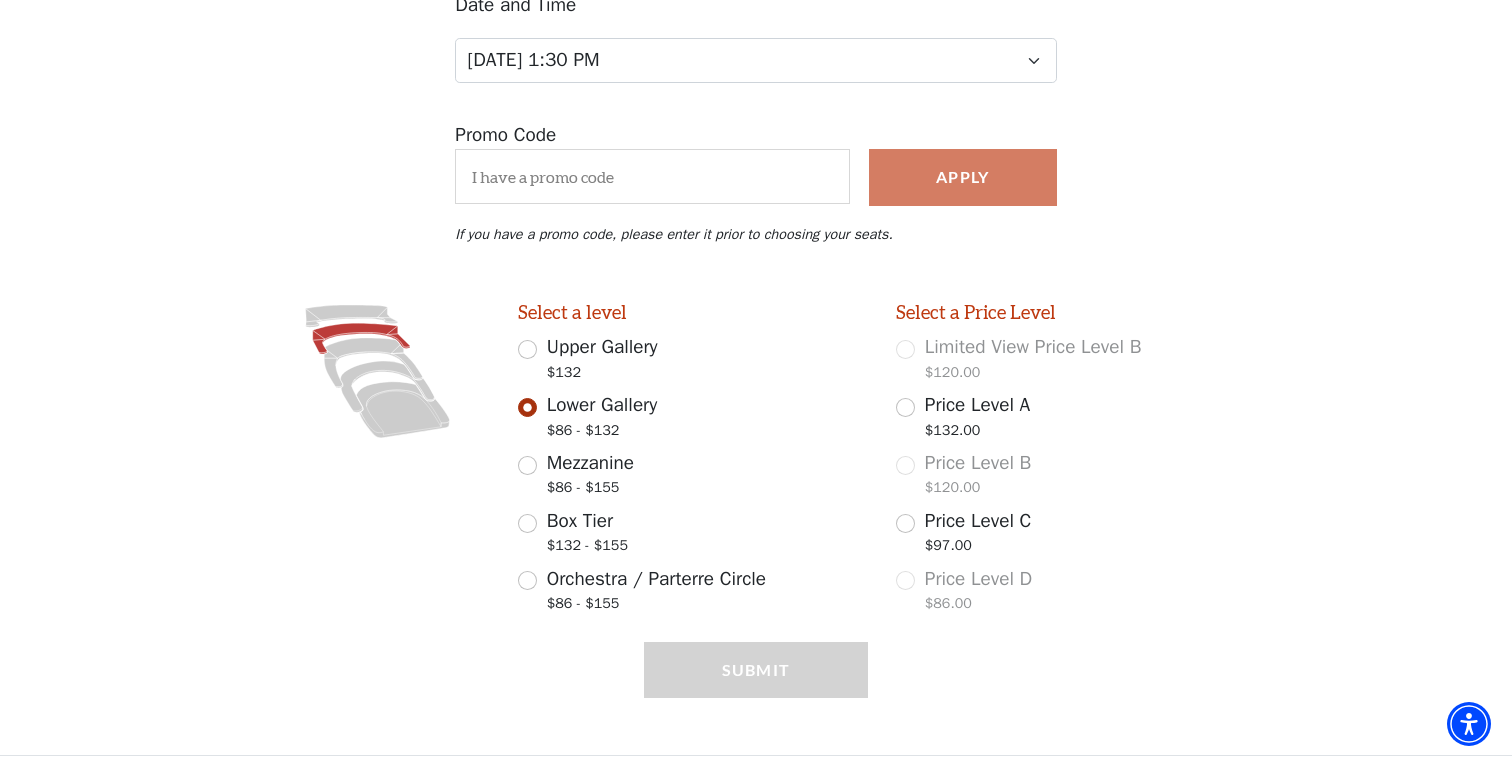 click on "Mezzanine     $86 - $155" at bounding box center (527, 465) 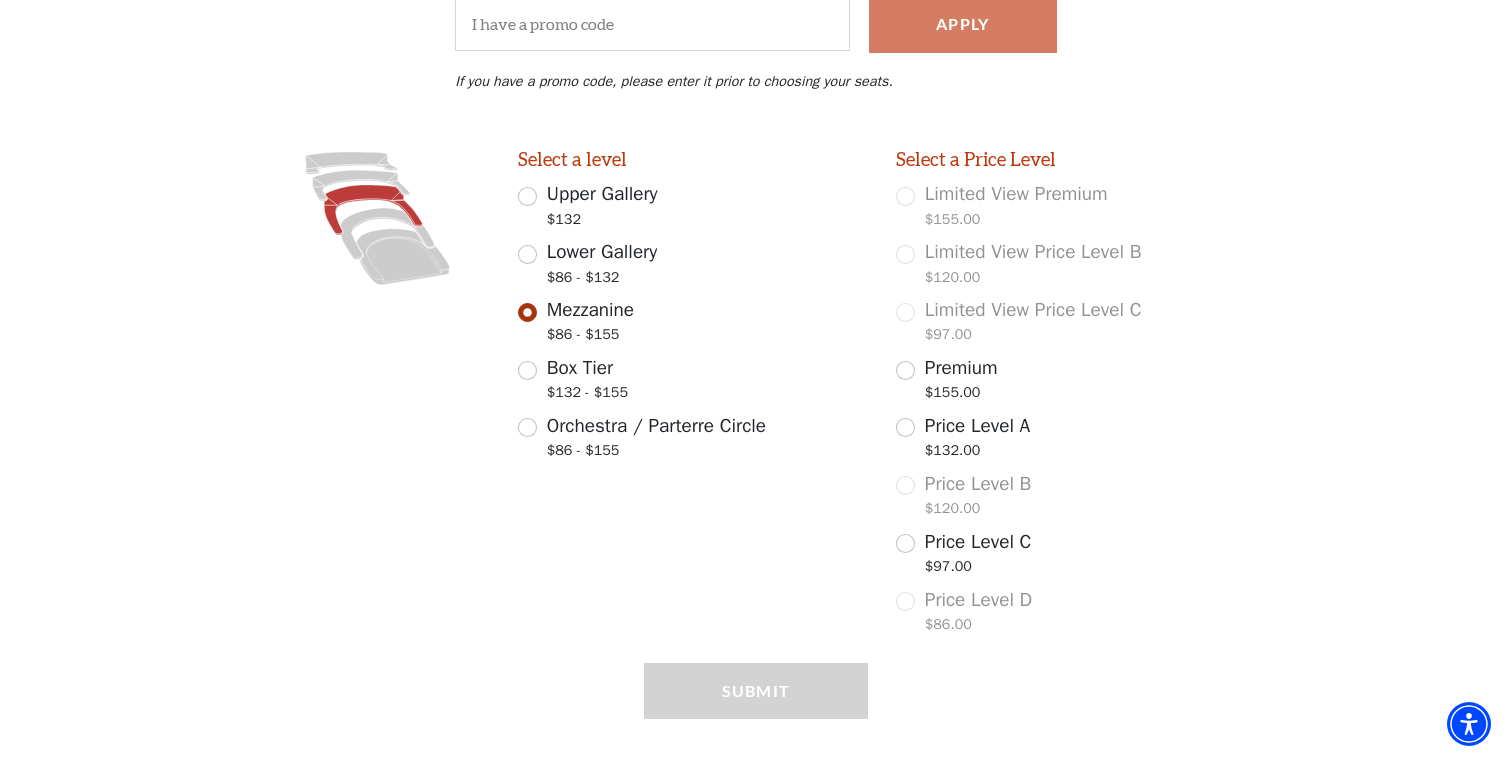 scroll, scrollTop: 451, scrollLeft: 0, axis: vertical 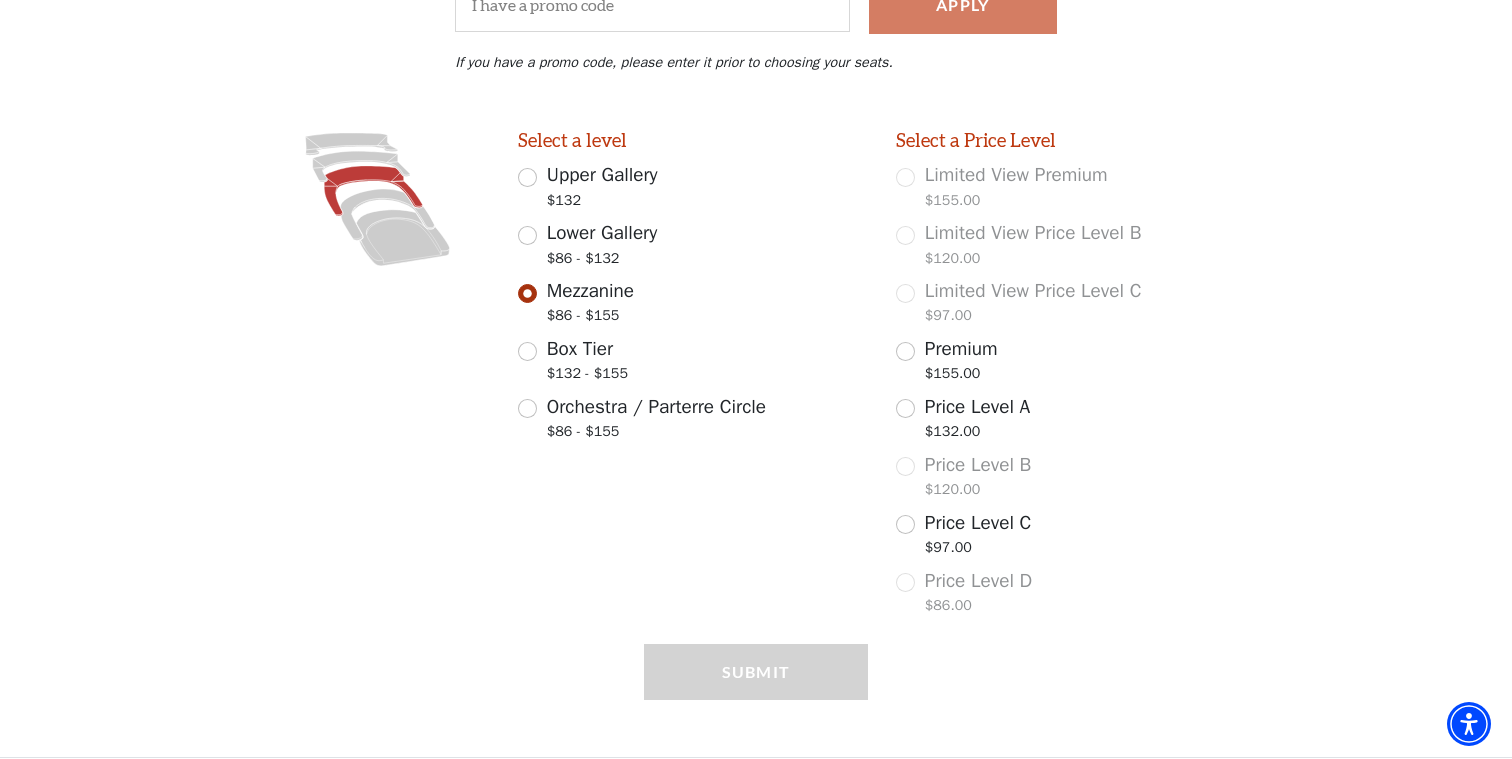 click on "Box Tier     $132 - $155" at bounding box center [527, 351] 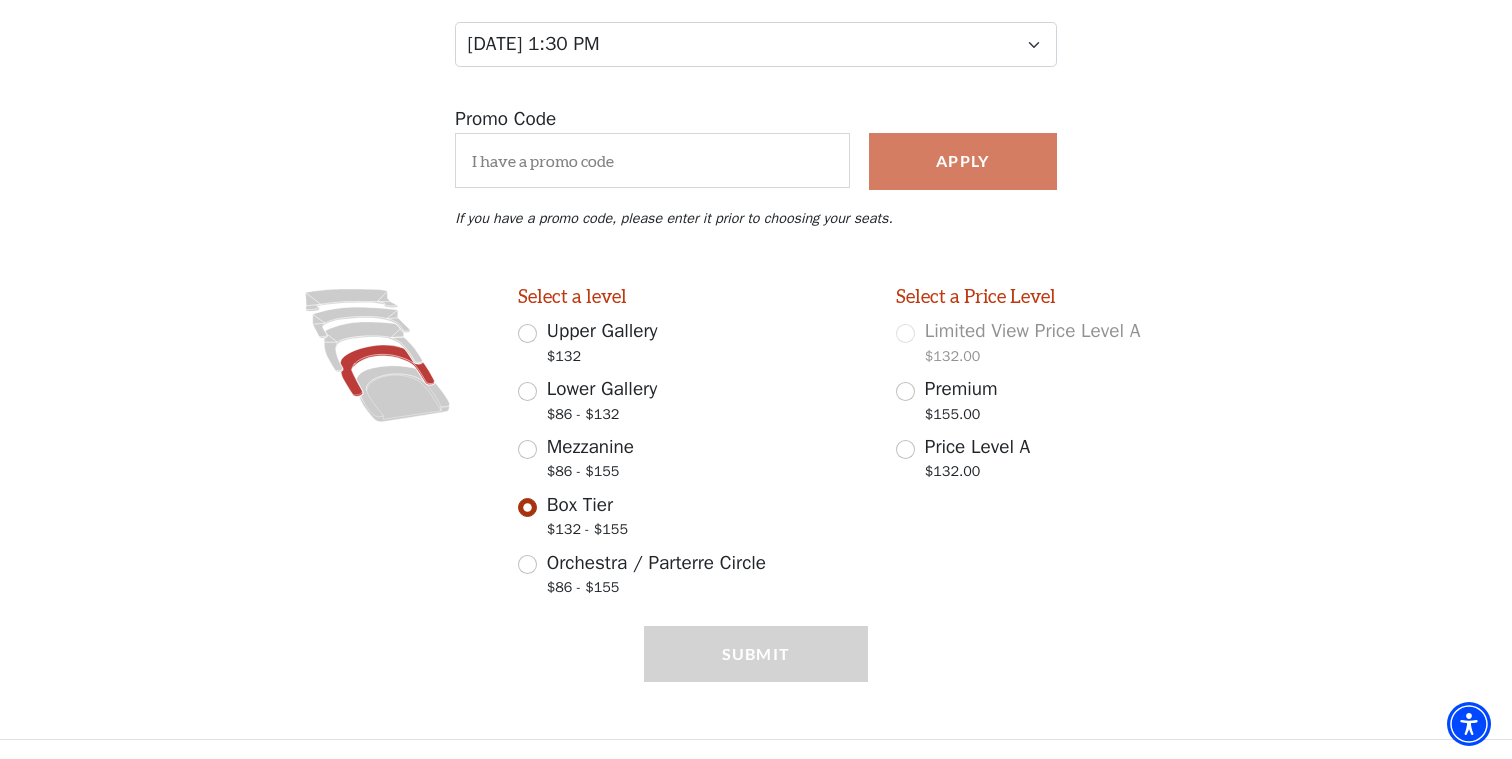 scroll, scrollTop: 279, scrollLeft: 0, axis: vertical 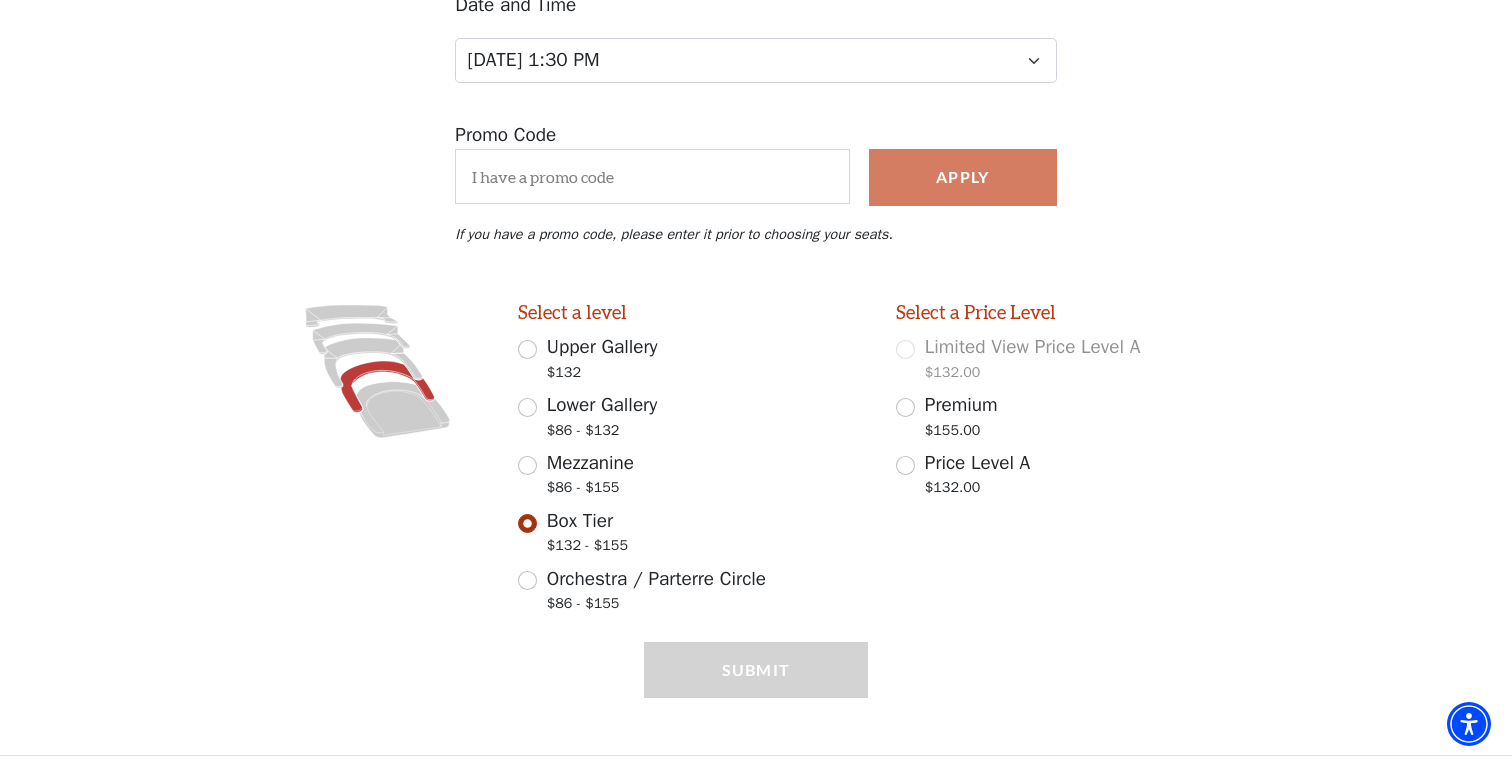 click on "Orchestra / Parterre Circle     $86 - $155" at bounding box center [527, 580] 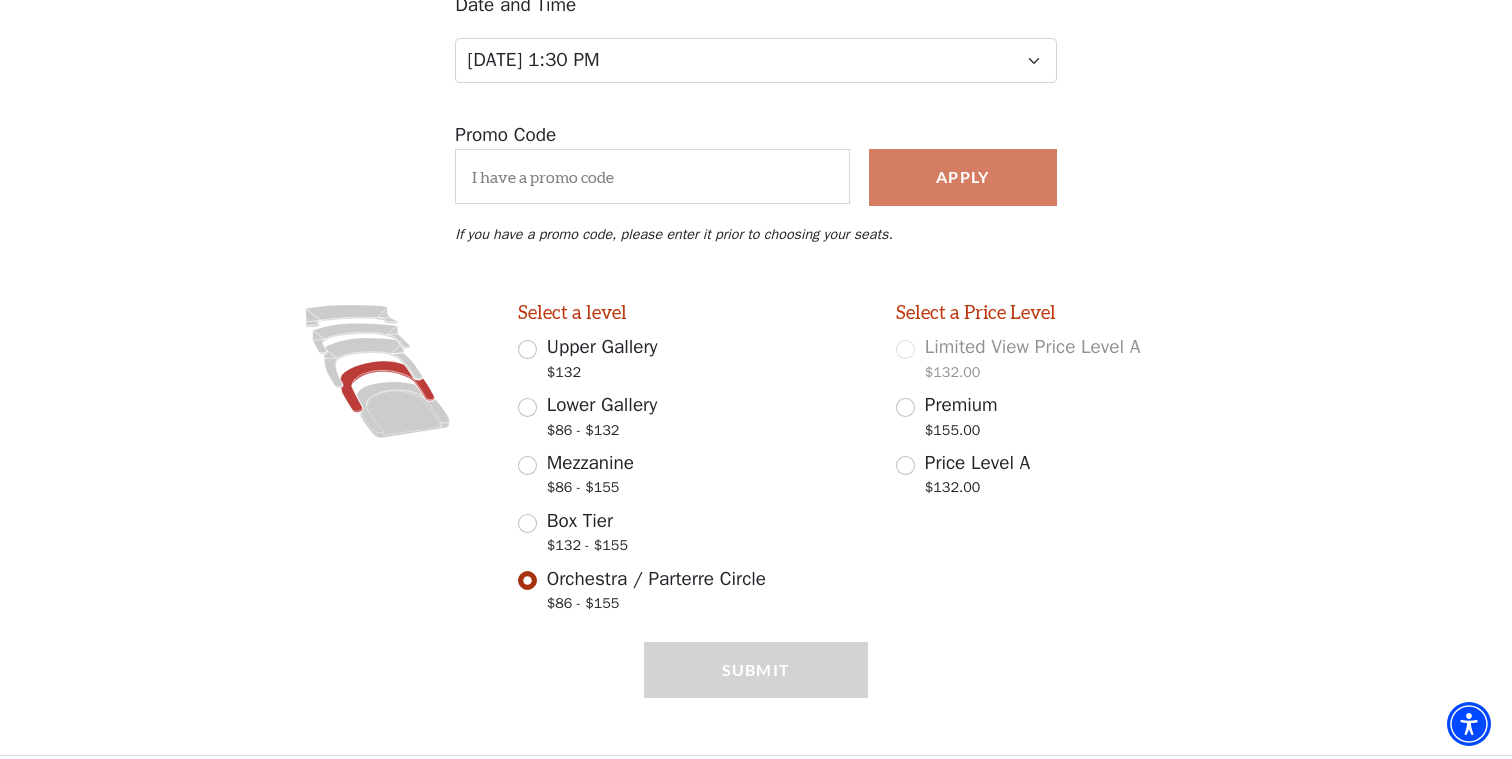 scroll, scrollTop: 336, scrollLeft: 0, axis: vertical 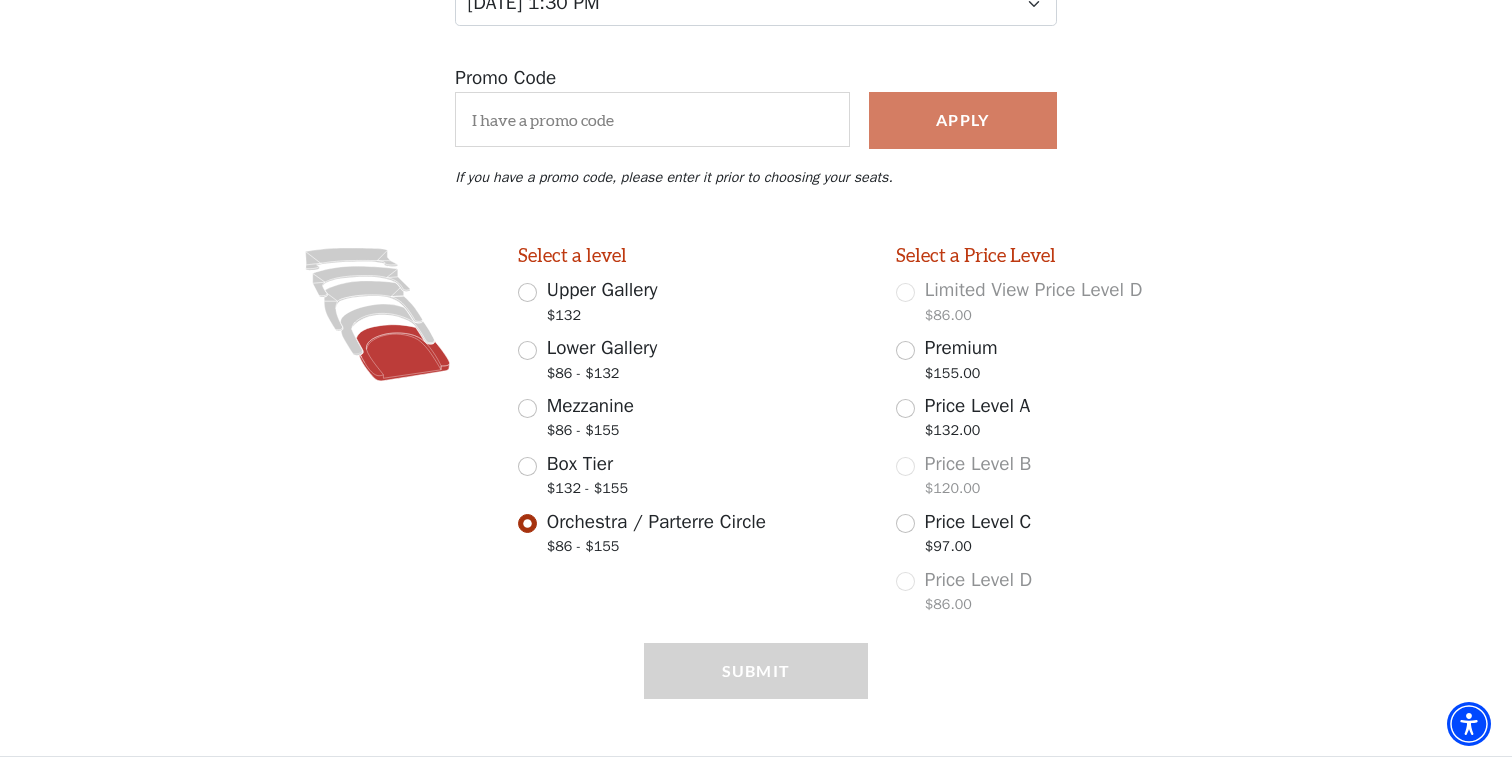 click on "Upper Gallery     $132" at bounding box center (693, 304) 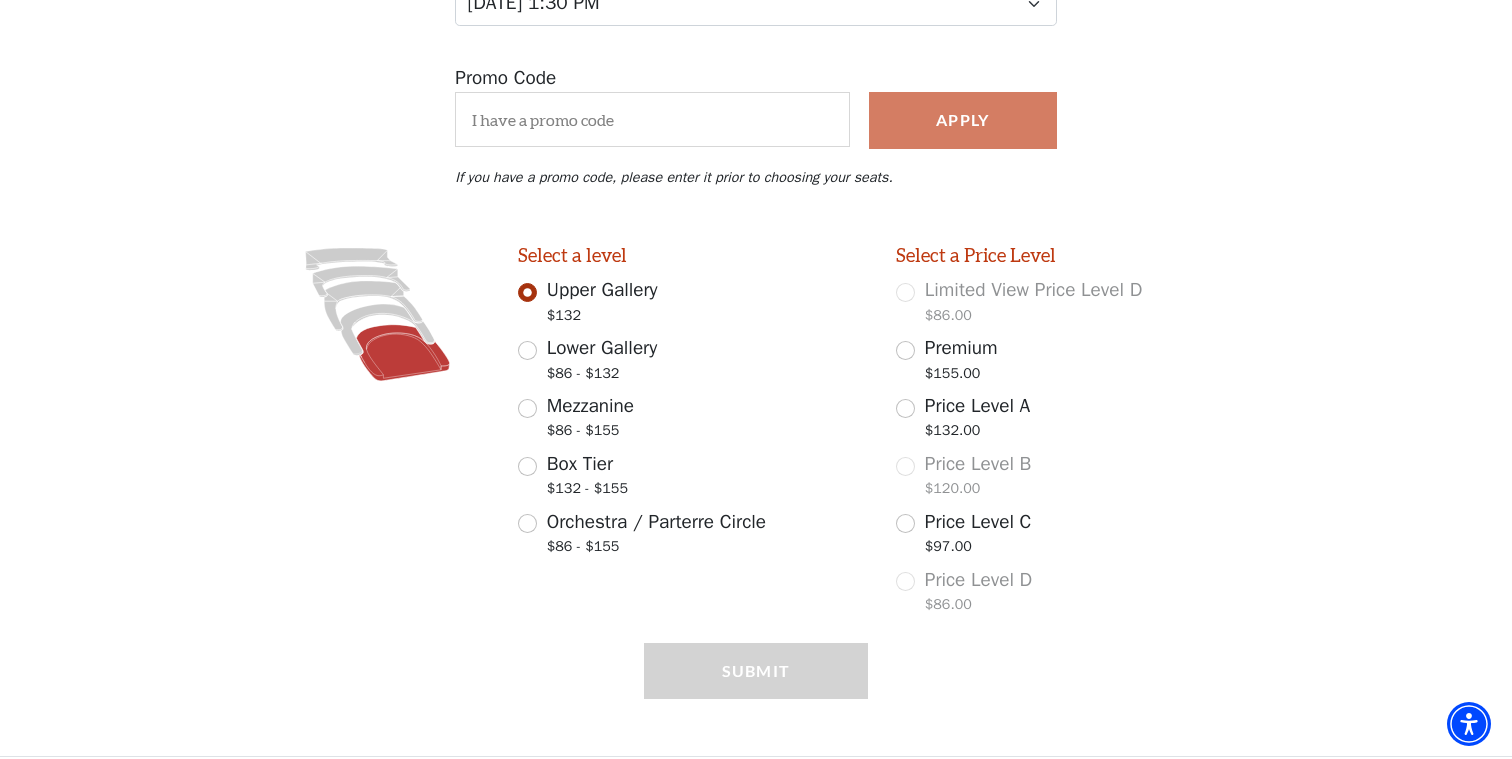 scroll, scrollTop: 279, scrollLeft: 0, axis: vertical 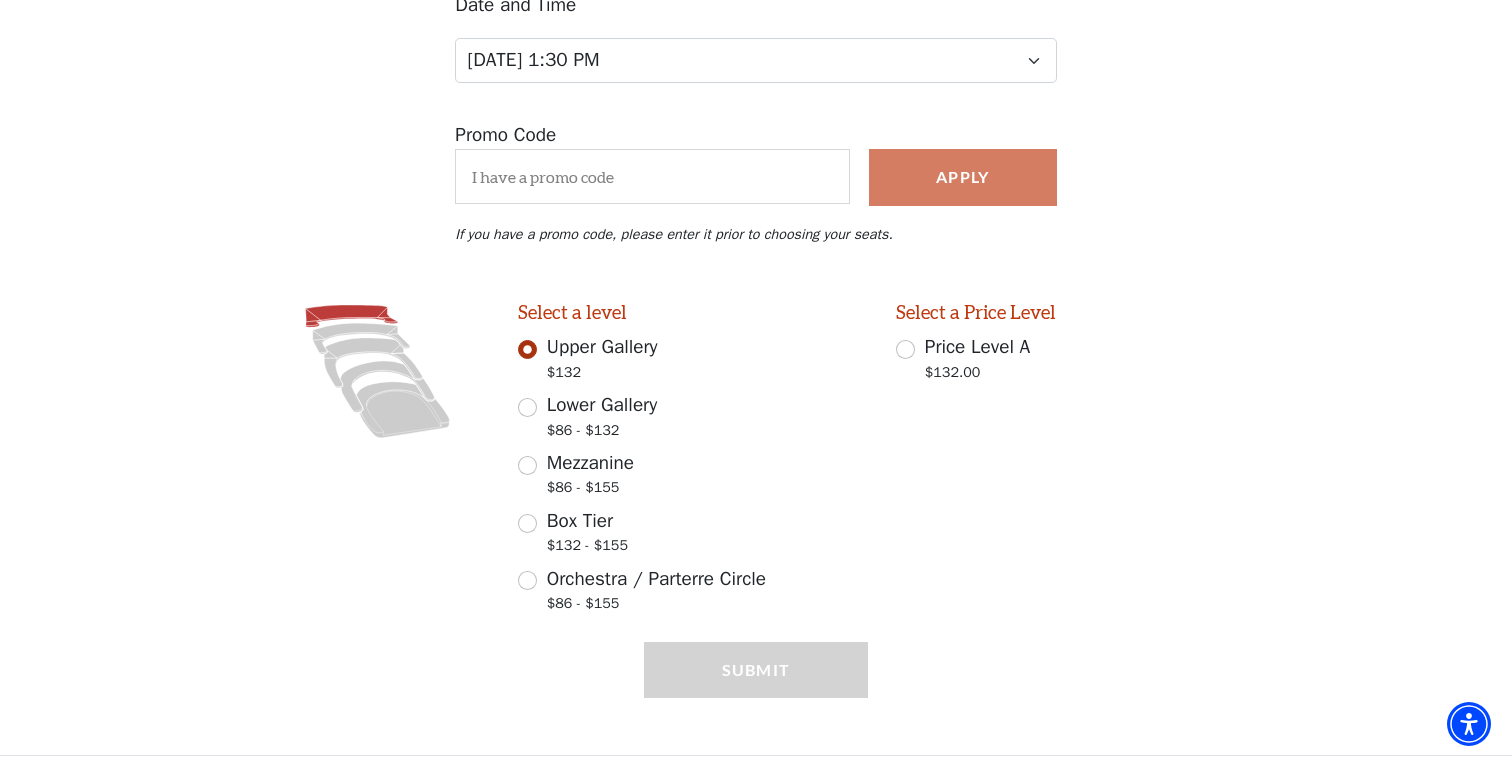 click on "Lower Gallery     $86 - $132" at bounding box center (527, 407) 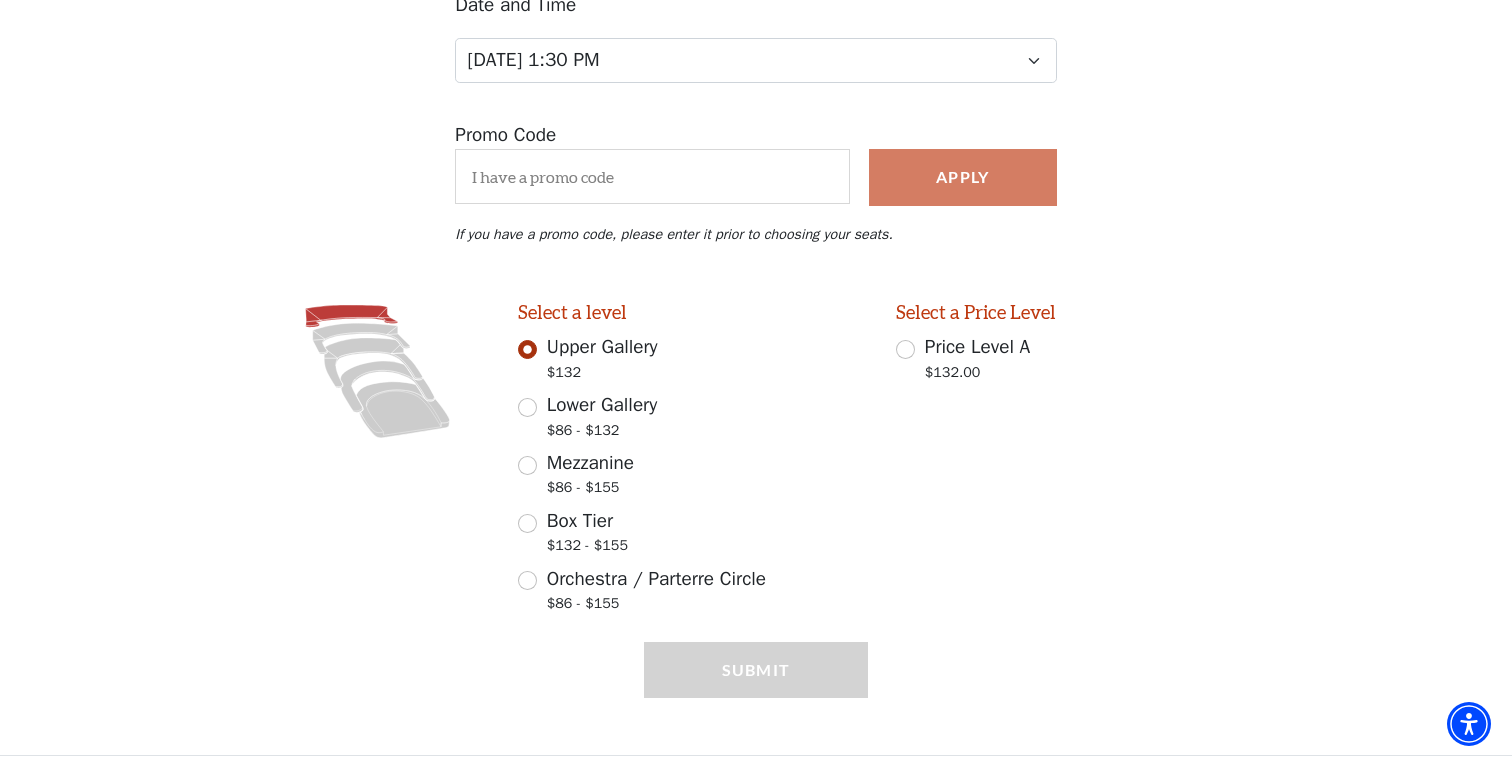 radio on "true" 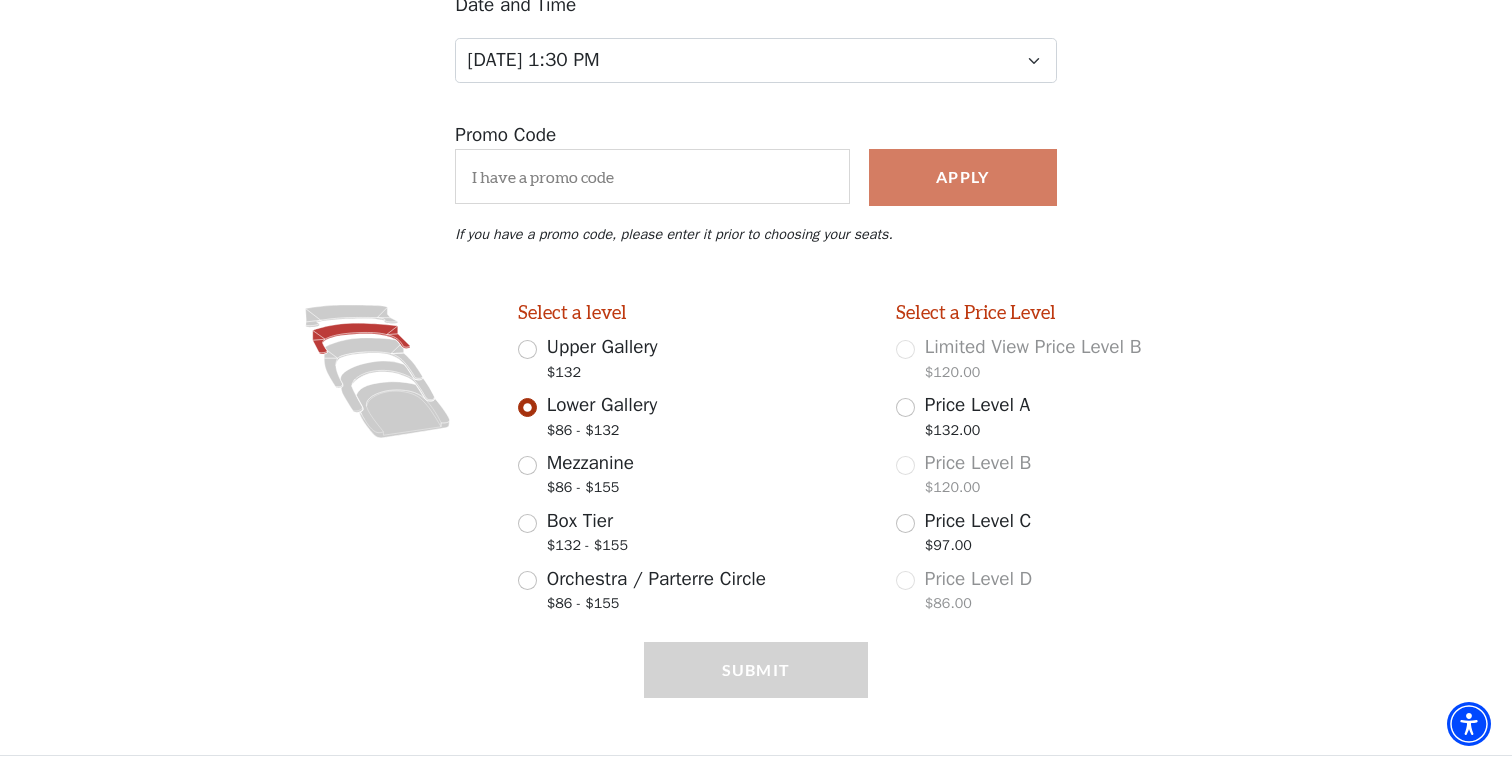 click on "Mezzanine     $86 - $155" at bounding box center [527, 465] 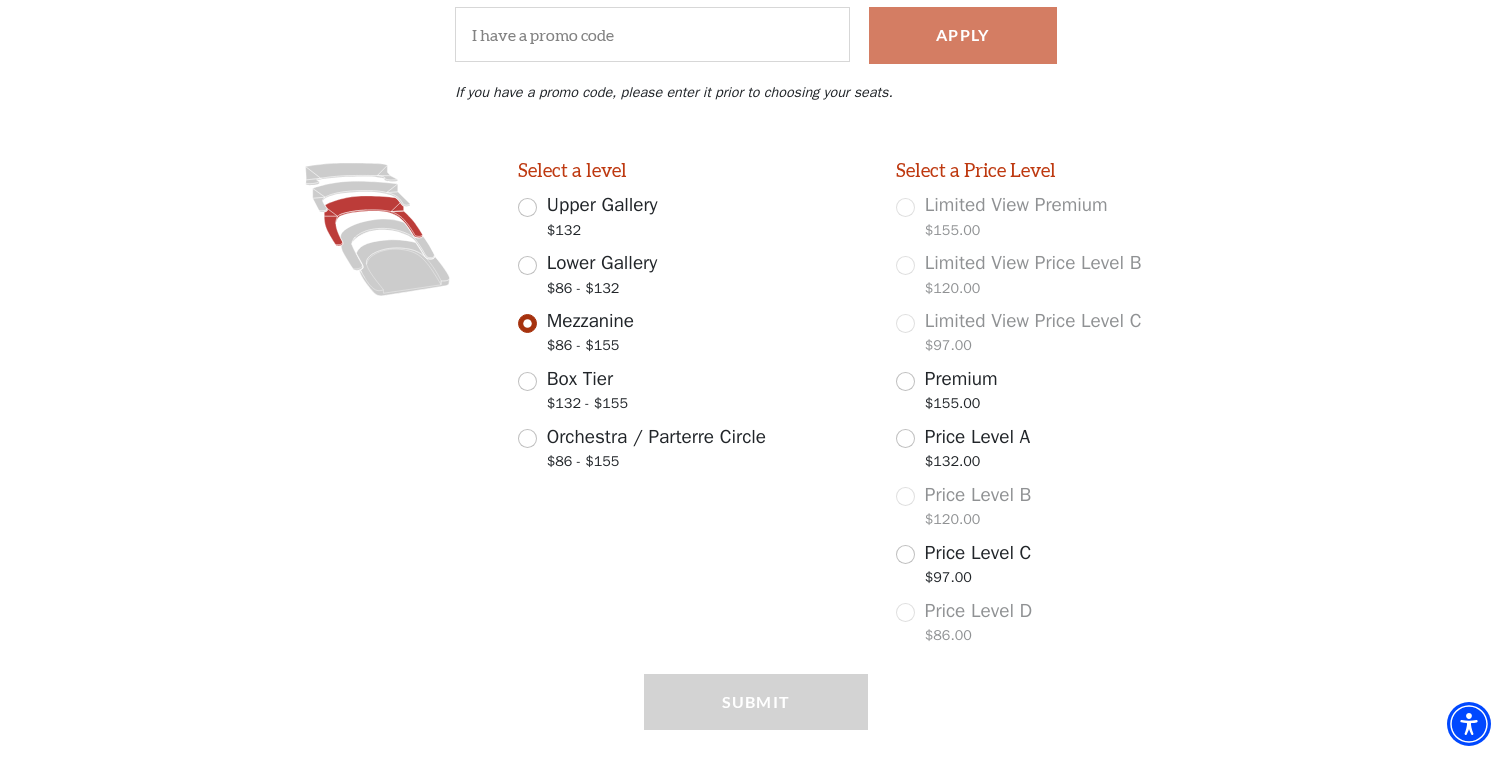 scroll, scrollTop: 451, scrollLeft: 0, axis: vertical 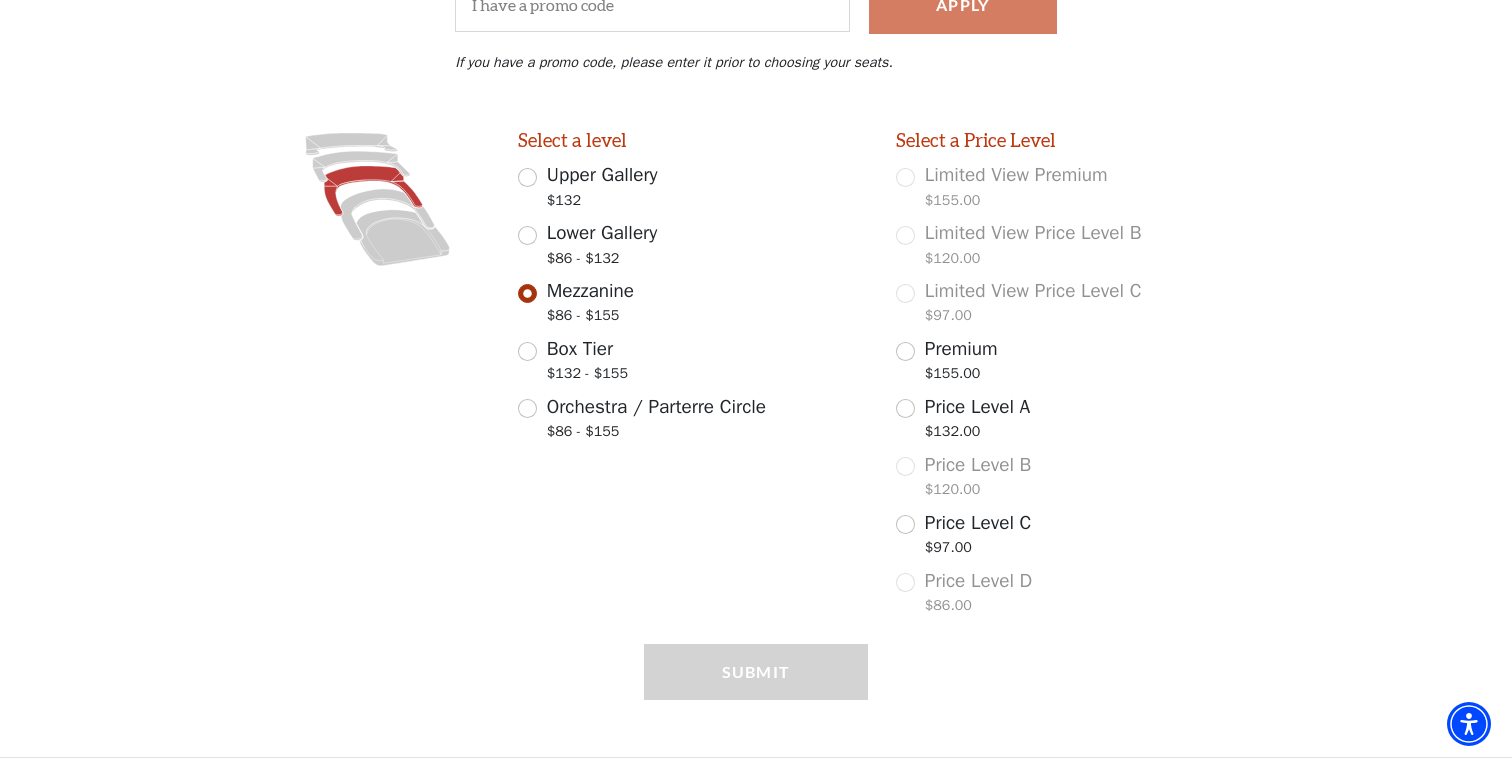 click on "Lower Gallery     $86 - $132" at bounding box center (693, 247) 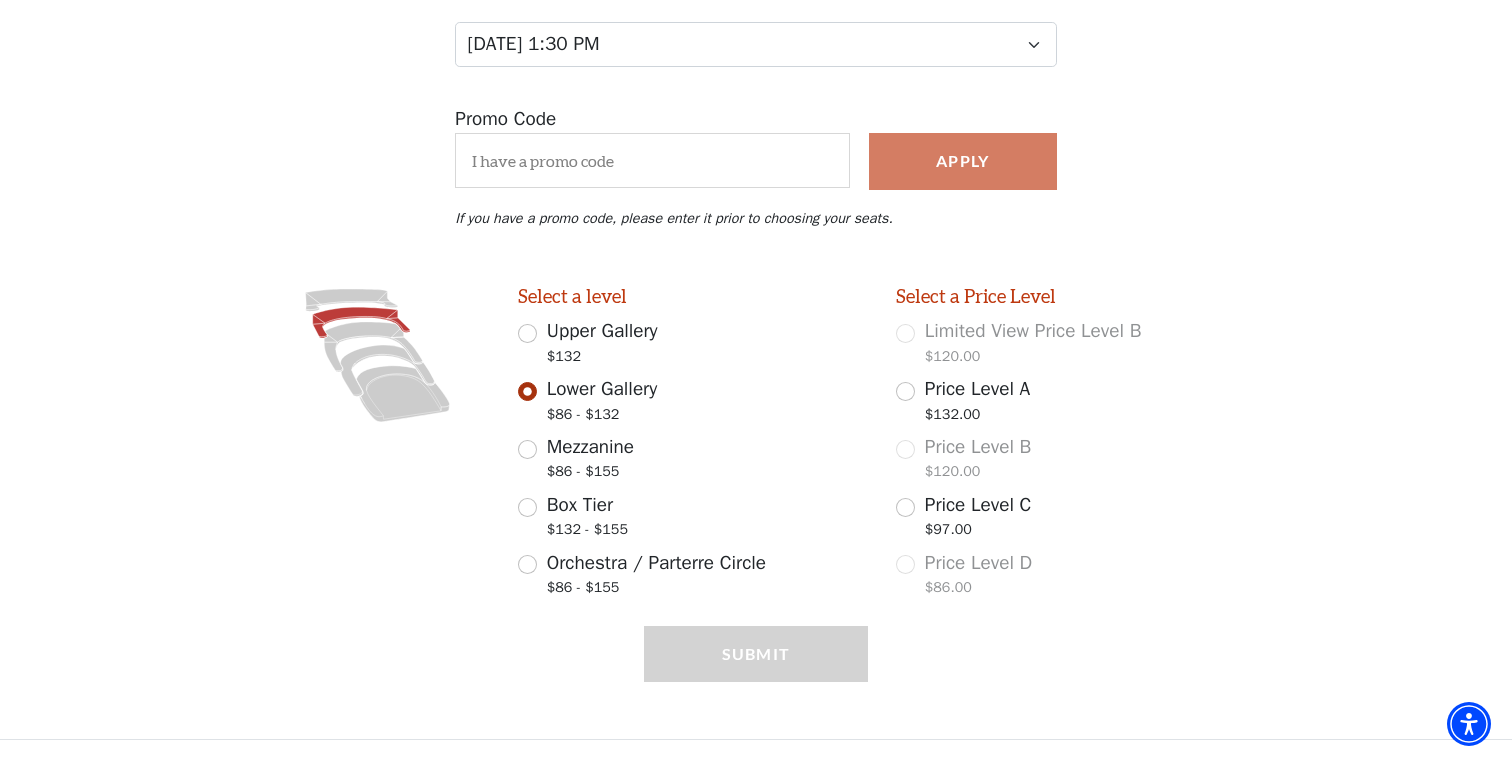 scroll, scrollTop: 279, scrollLeft: 0, axis: vertical 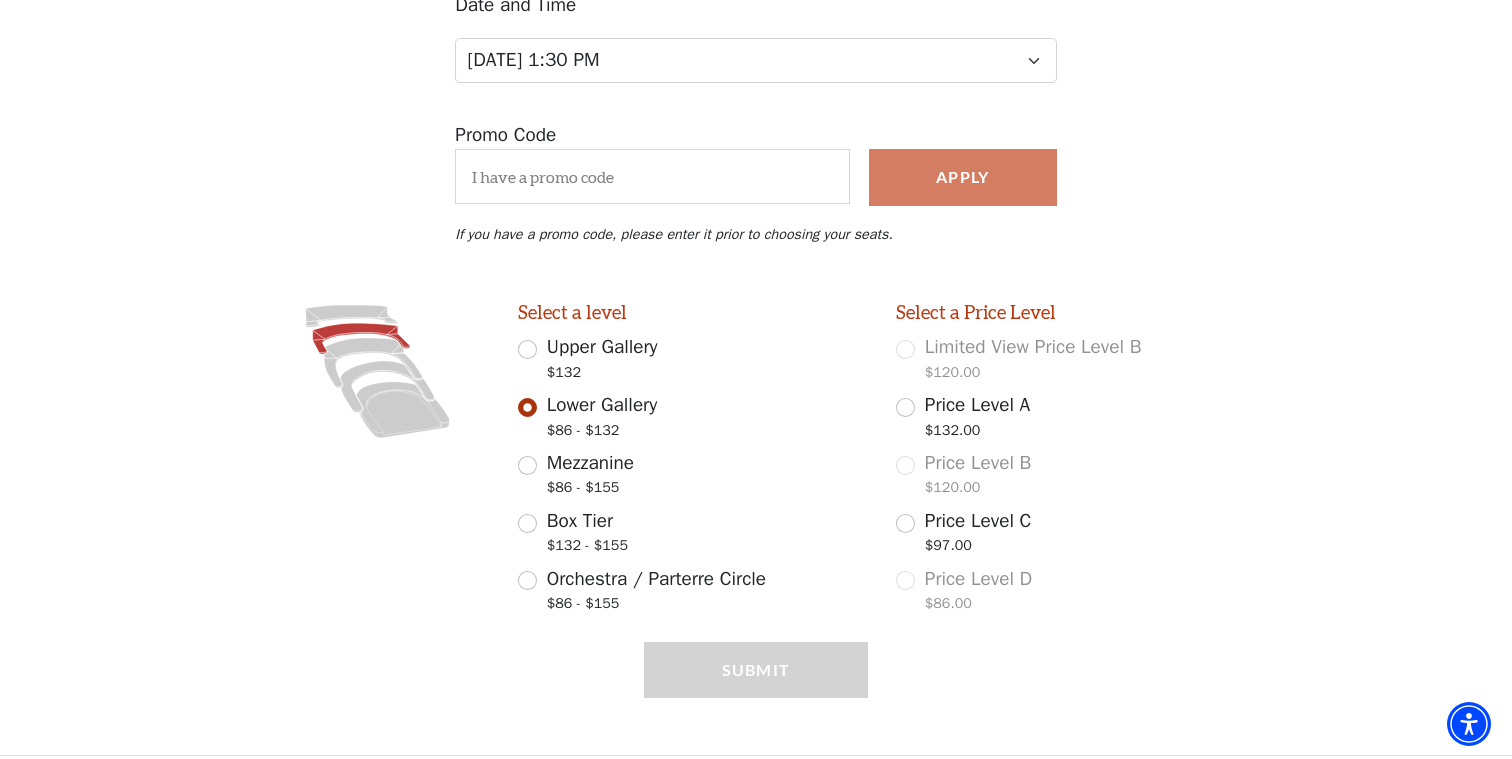 click on "Mezzanine     $86 - $155" at bounding box center (527, 465) 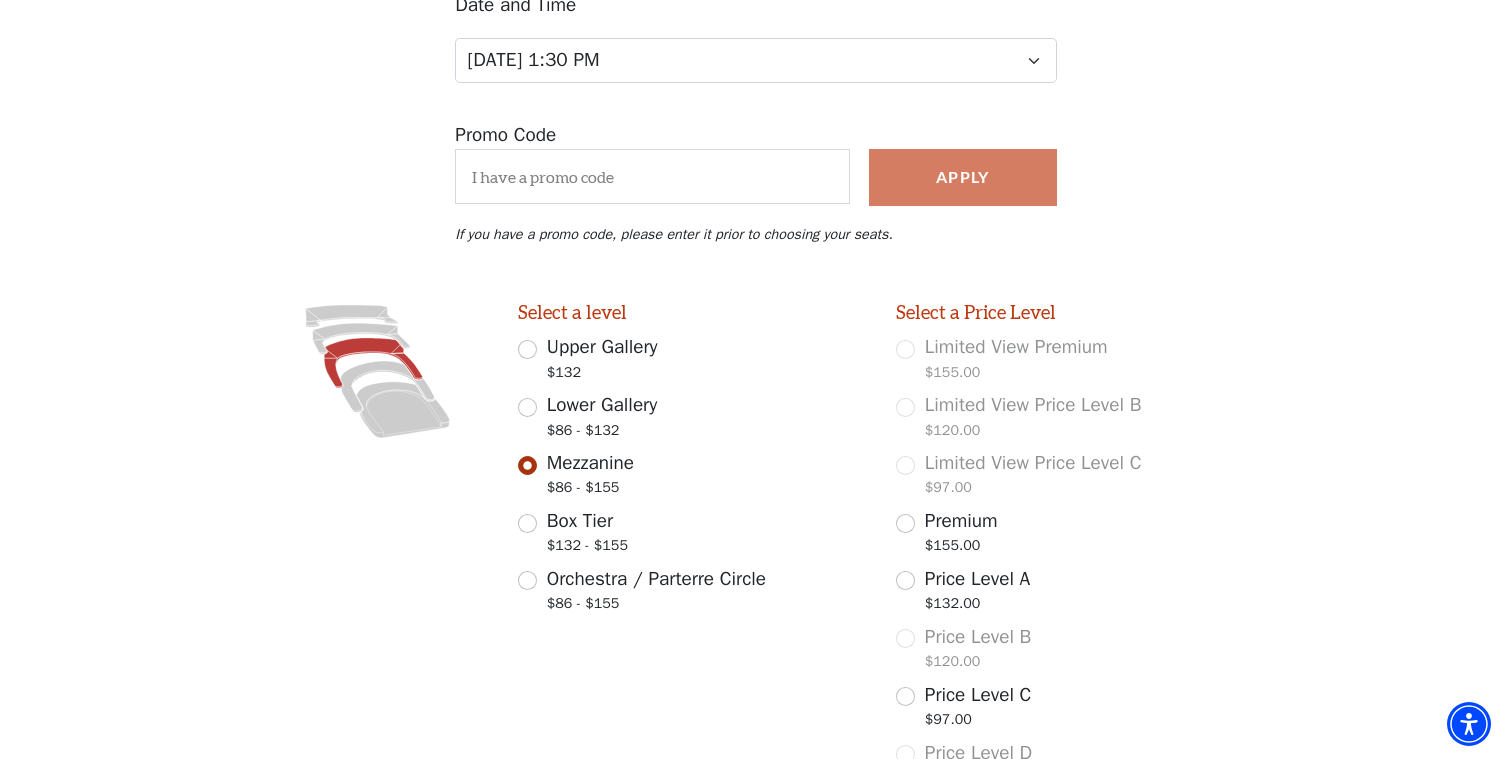 scroll, scrollTop: 451, scrollLeft: 0, axis: vertical 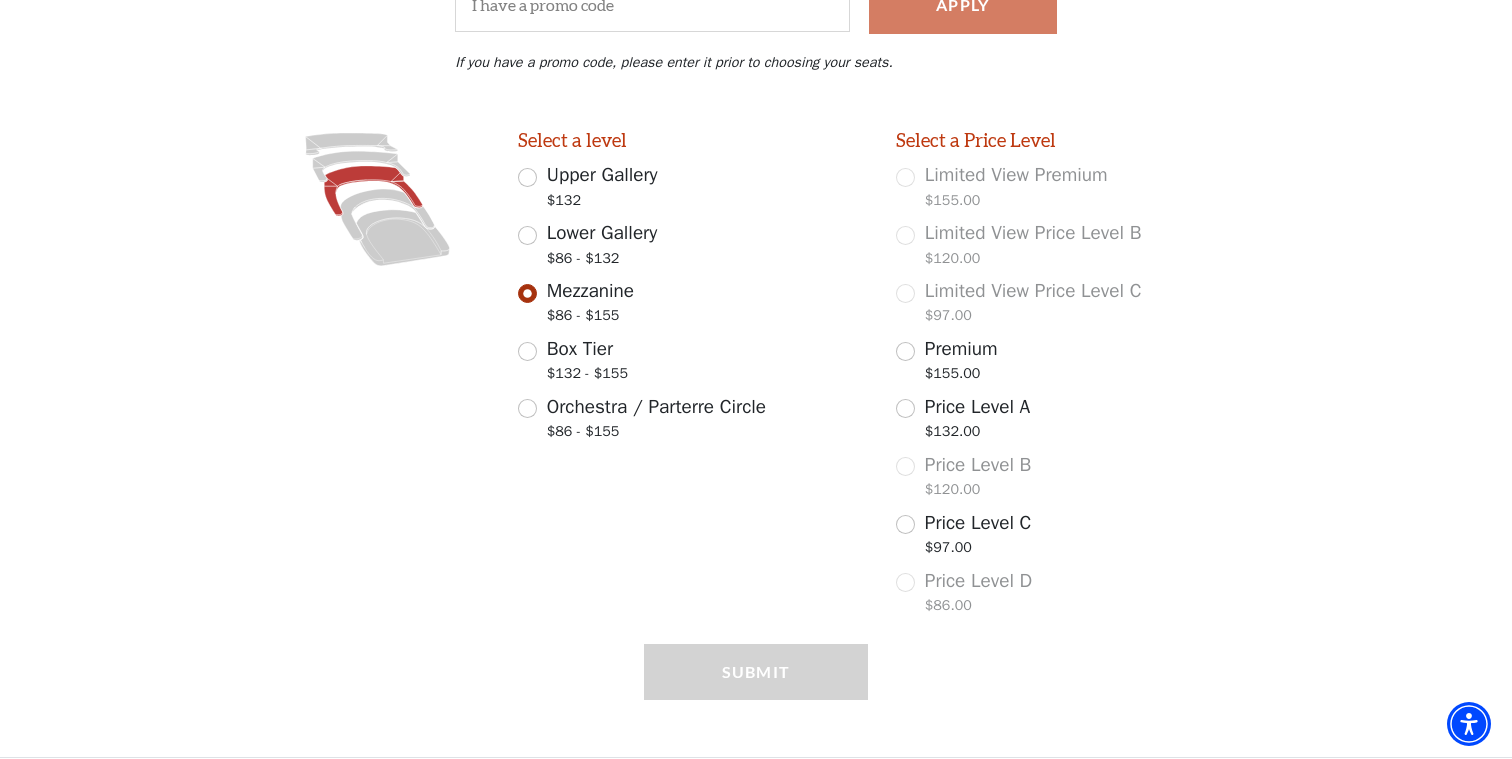 click on "Price Level C $97.00" at bounding box center (1071, 537) 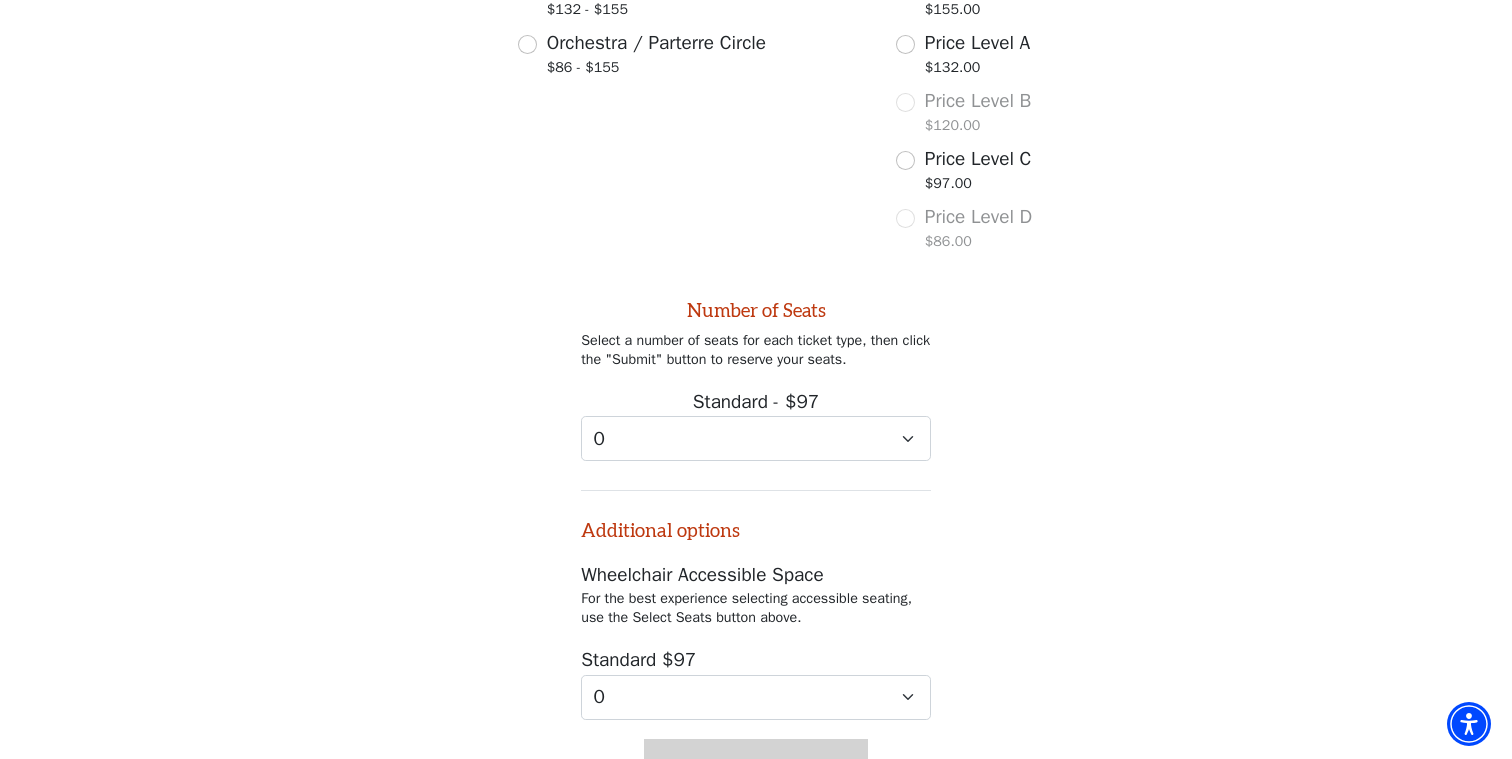 scroll, scrollTop: 898, scrollLeft: 0, axis: vertical 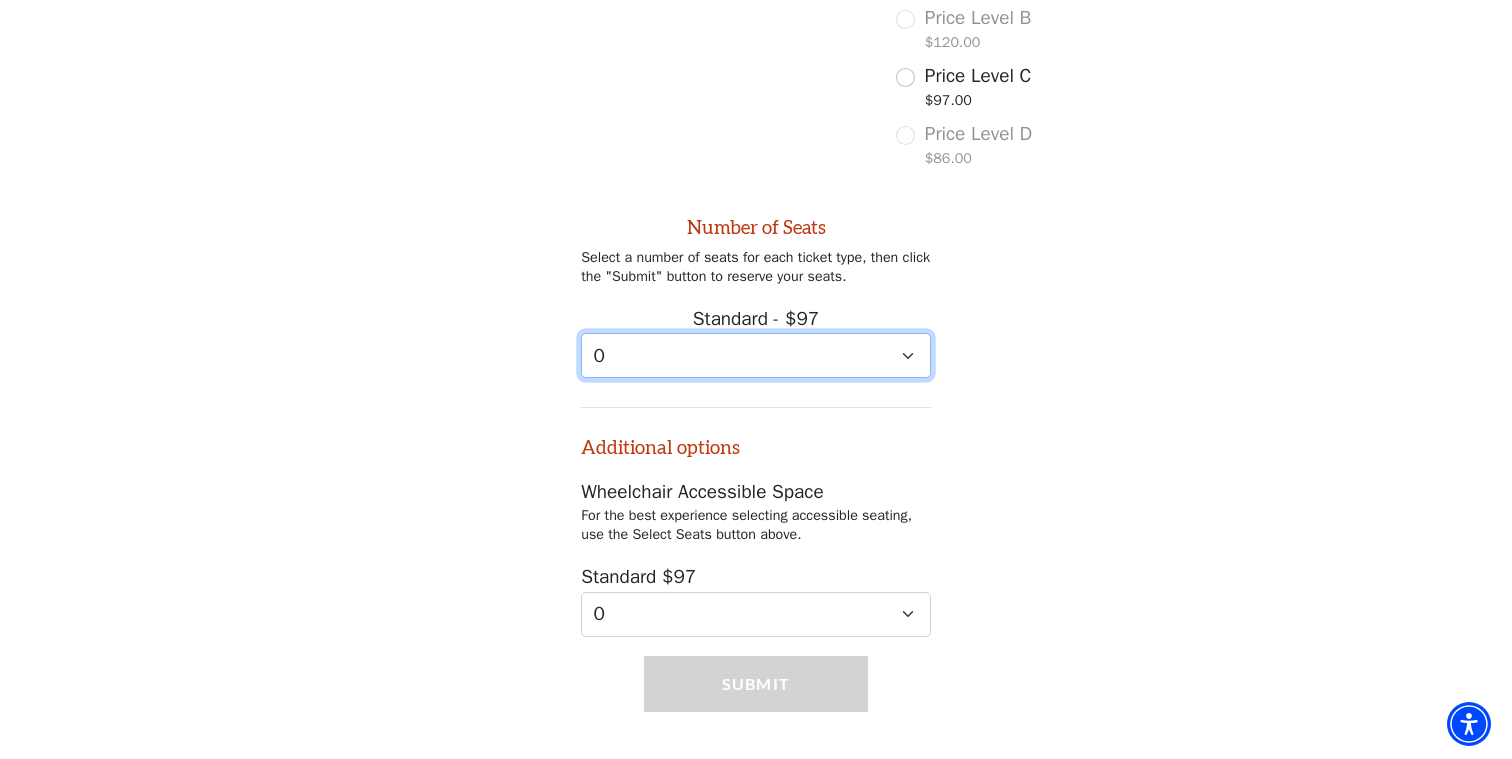 select on "2" 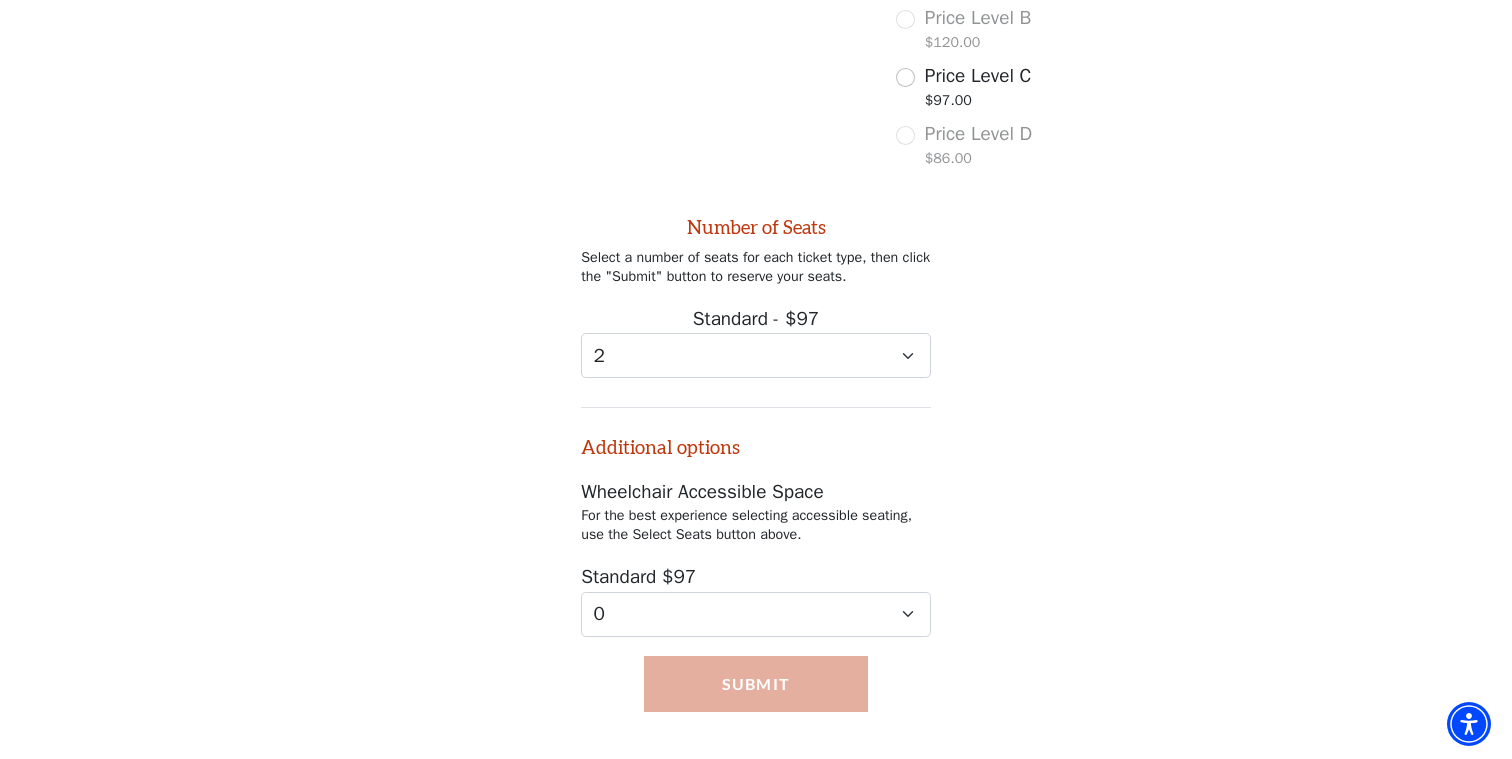 click on "Submit" at bounding box center (756, 684) 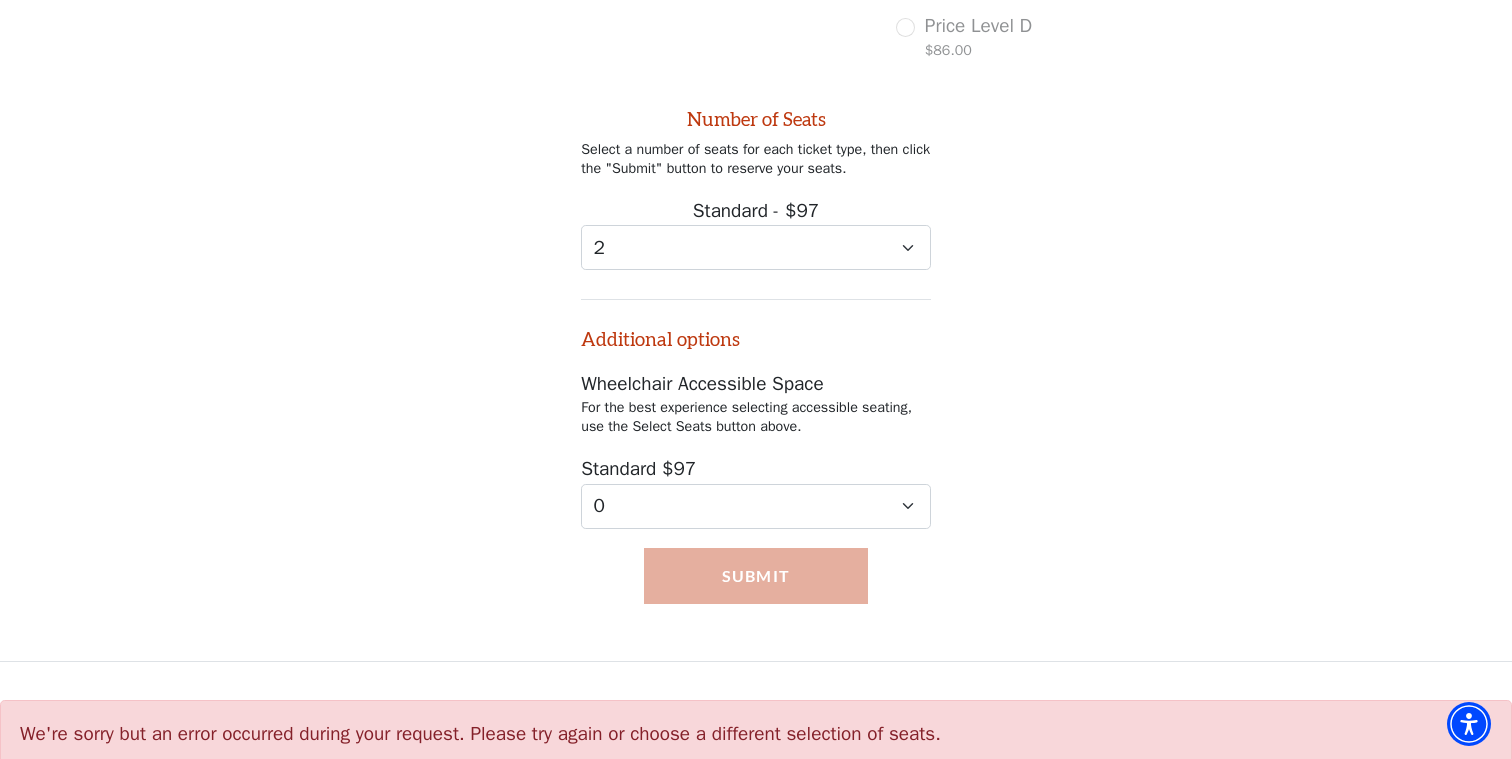 scroll, scrollTop: 1004, scrollLeft: 0, axis: vertical 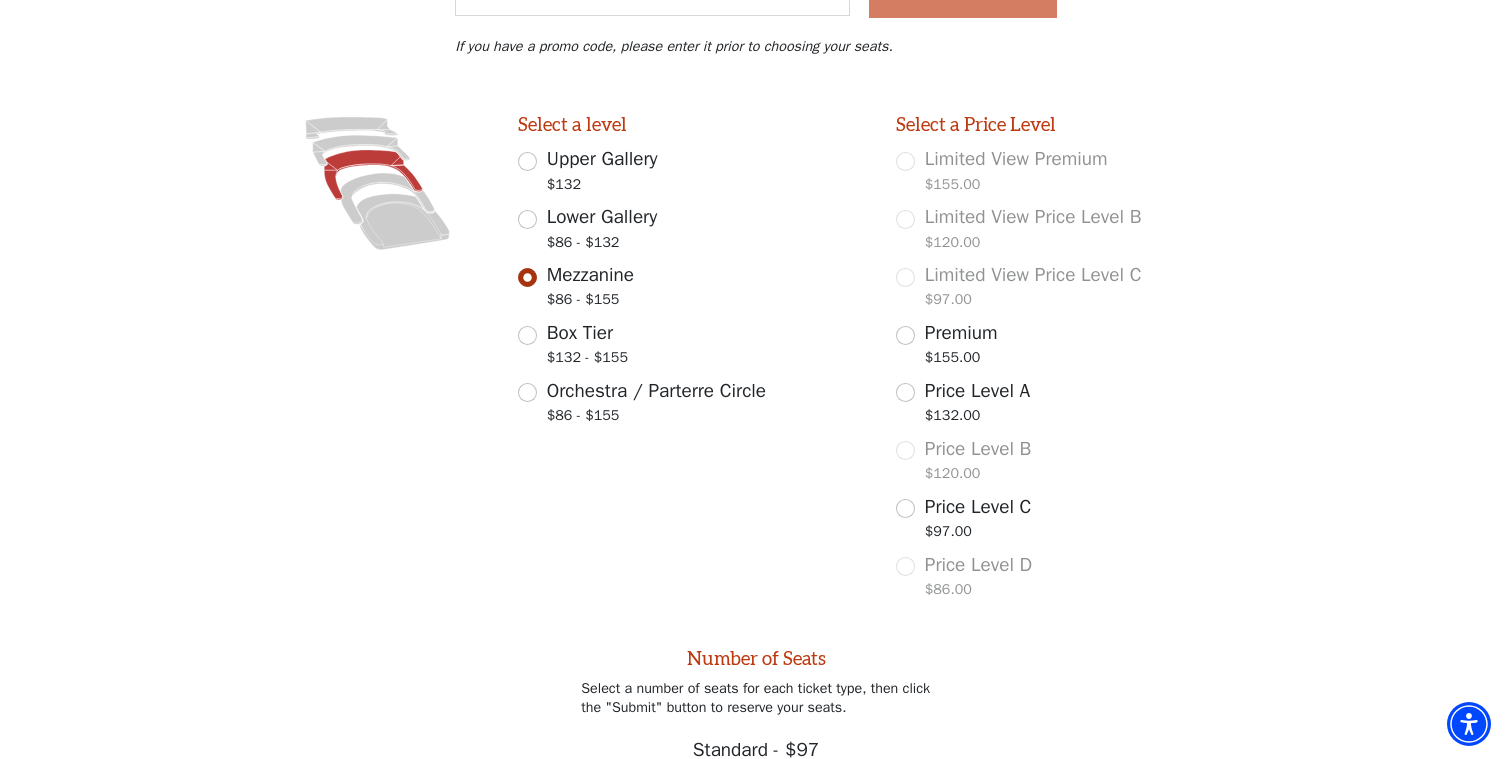 click on "Lower Gallery" at bounding box center [602, 217] 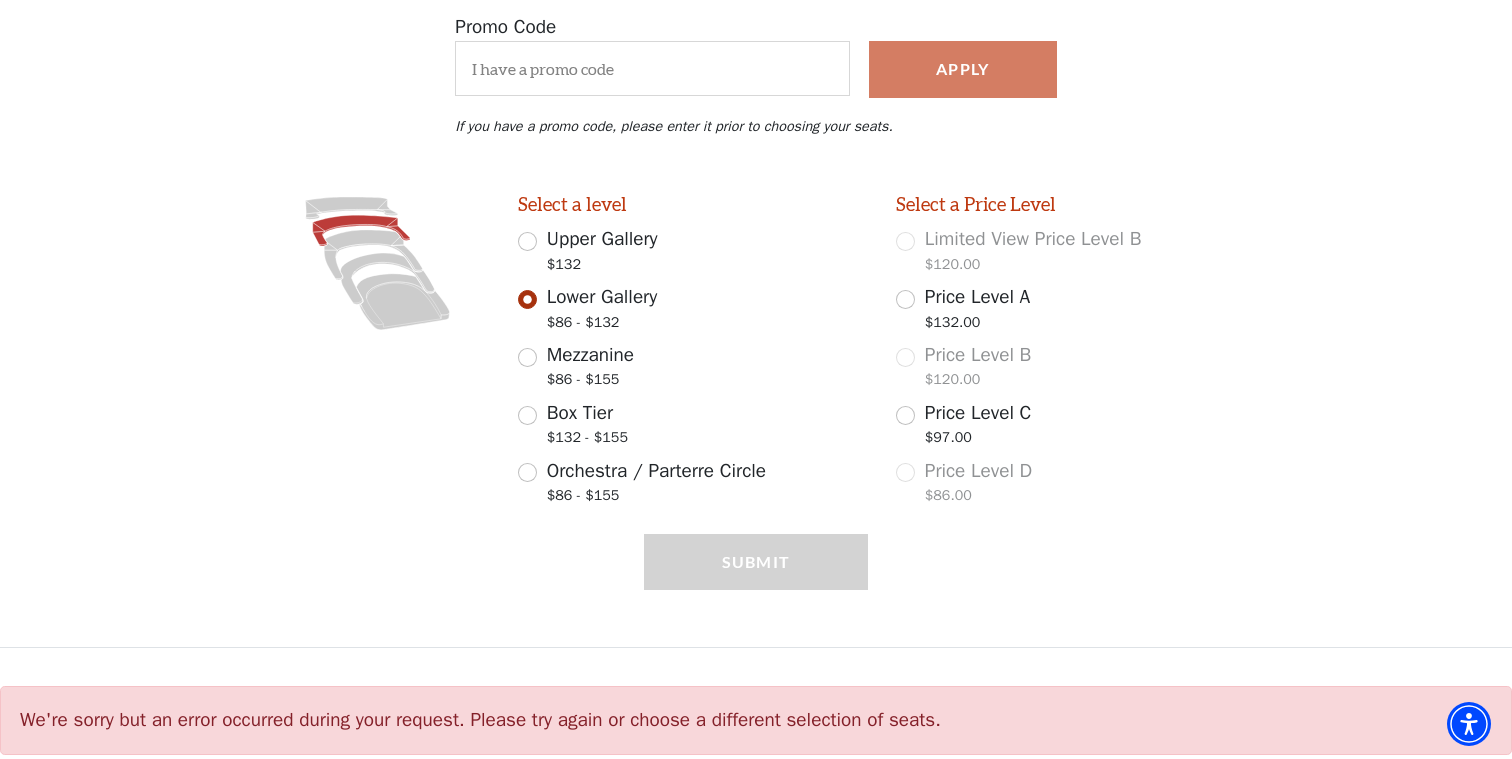 scroll, scrollTop: 385, scrollLeft: 0, axis: vertical 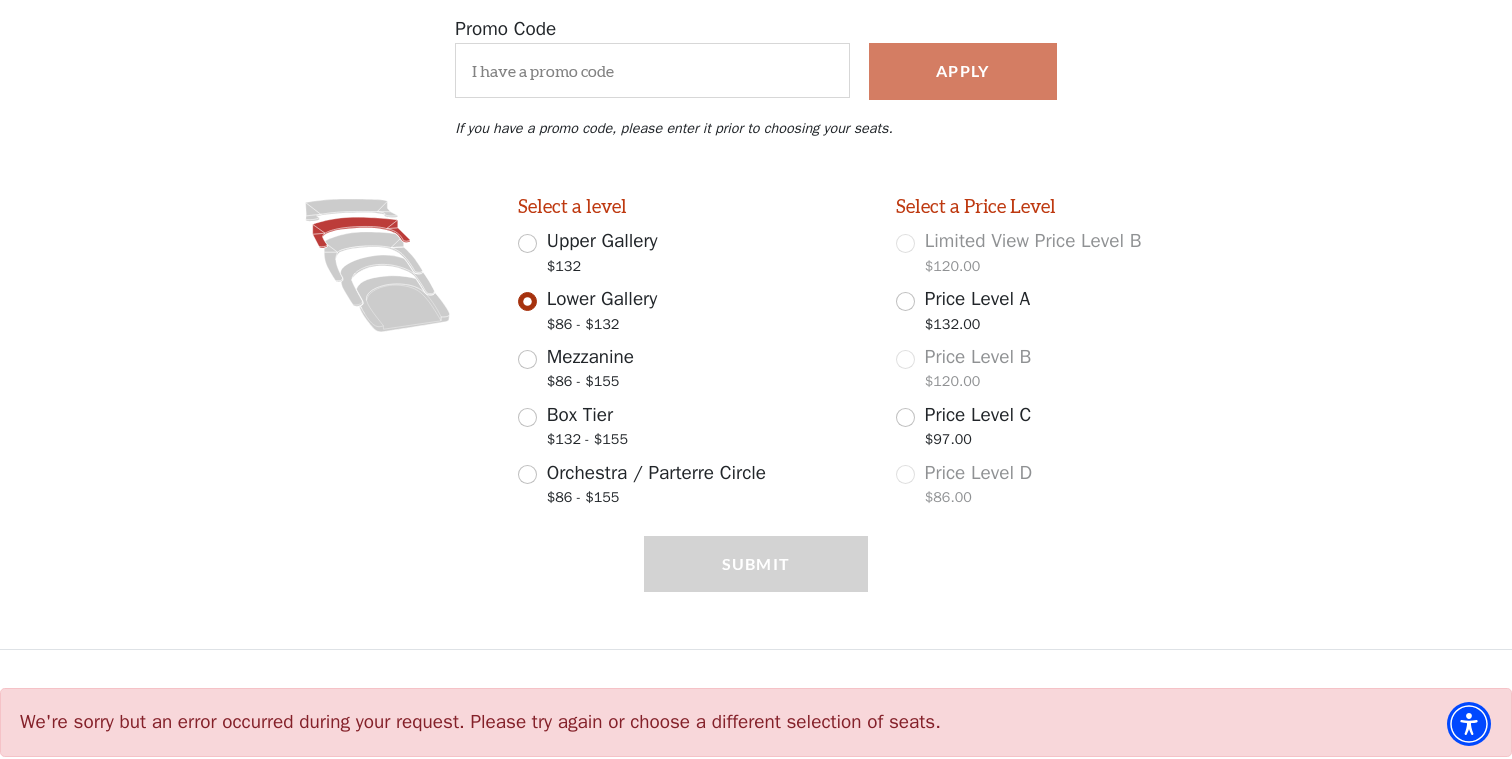 click on "Price Level C" at bounding box center [978, 415] 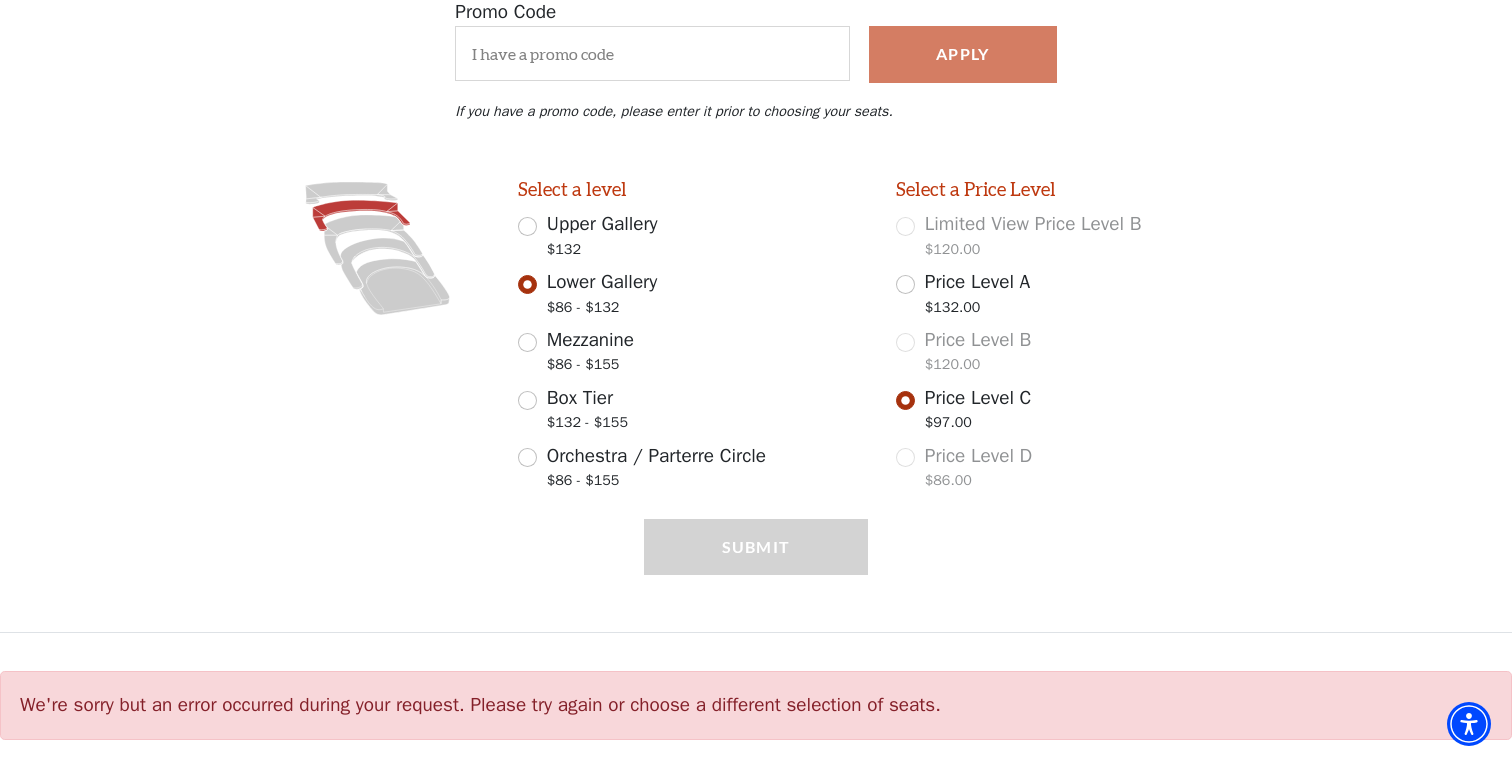 select on "2" 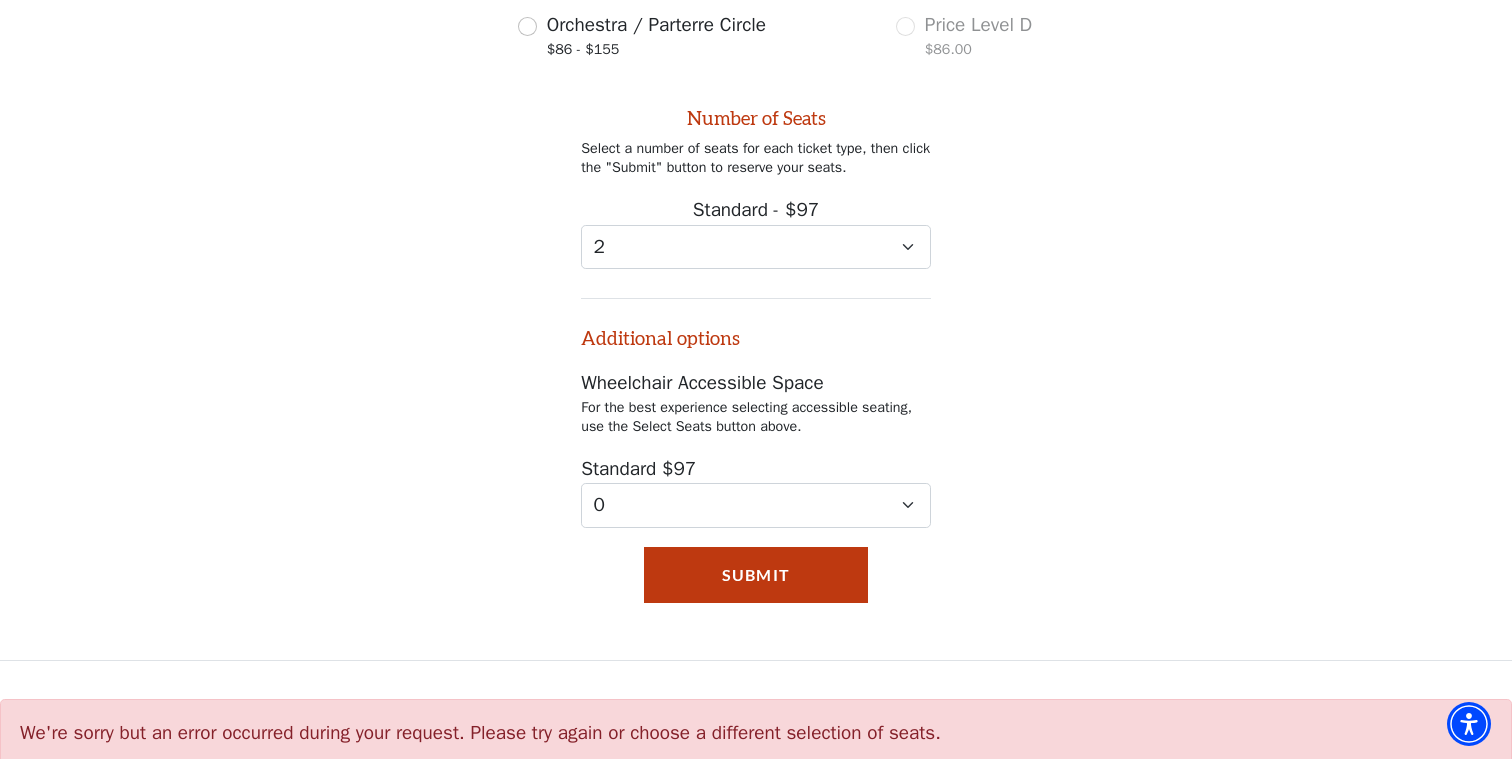 scroll, scrollTop: 832, scrollLeft: 0, axis: vertical 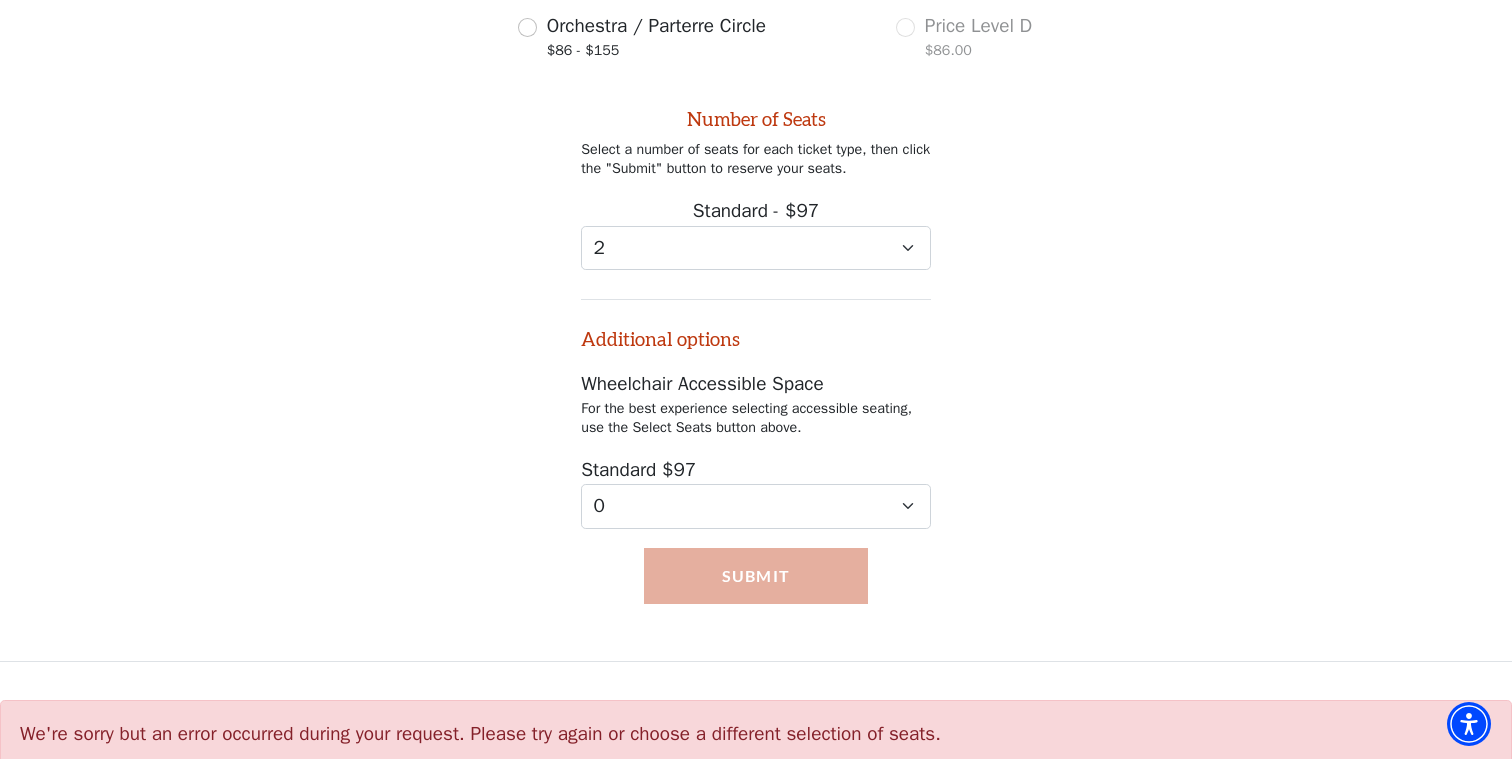 click on "Submit" at bounding box center [756, 576] 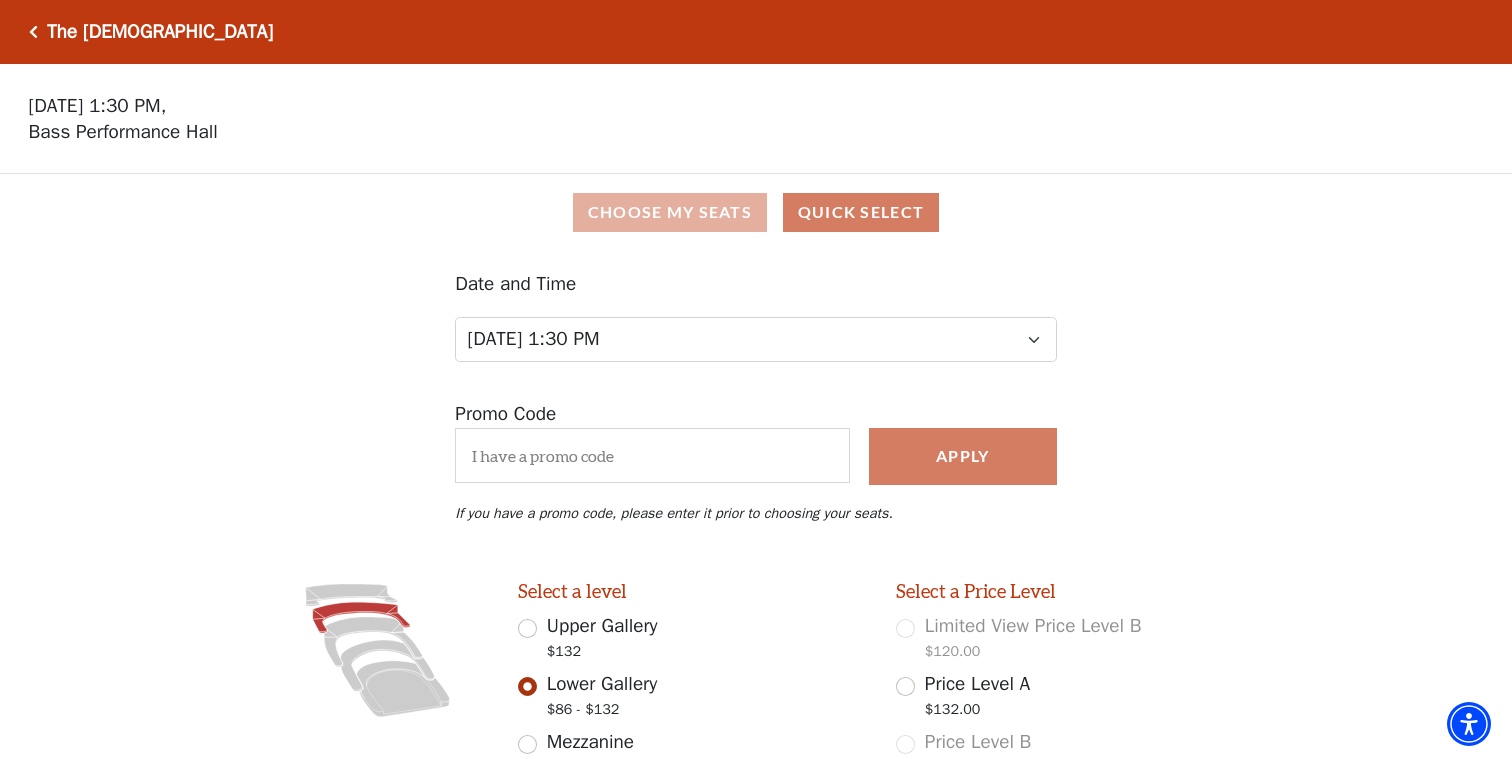 scroll, scrollTop: 0, scrollLeft: 0, axis: both 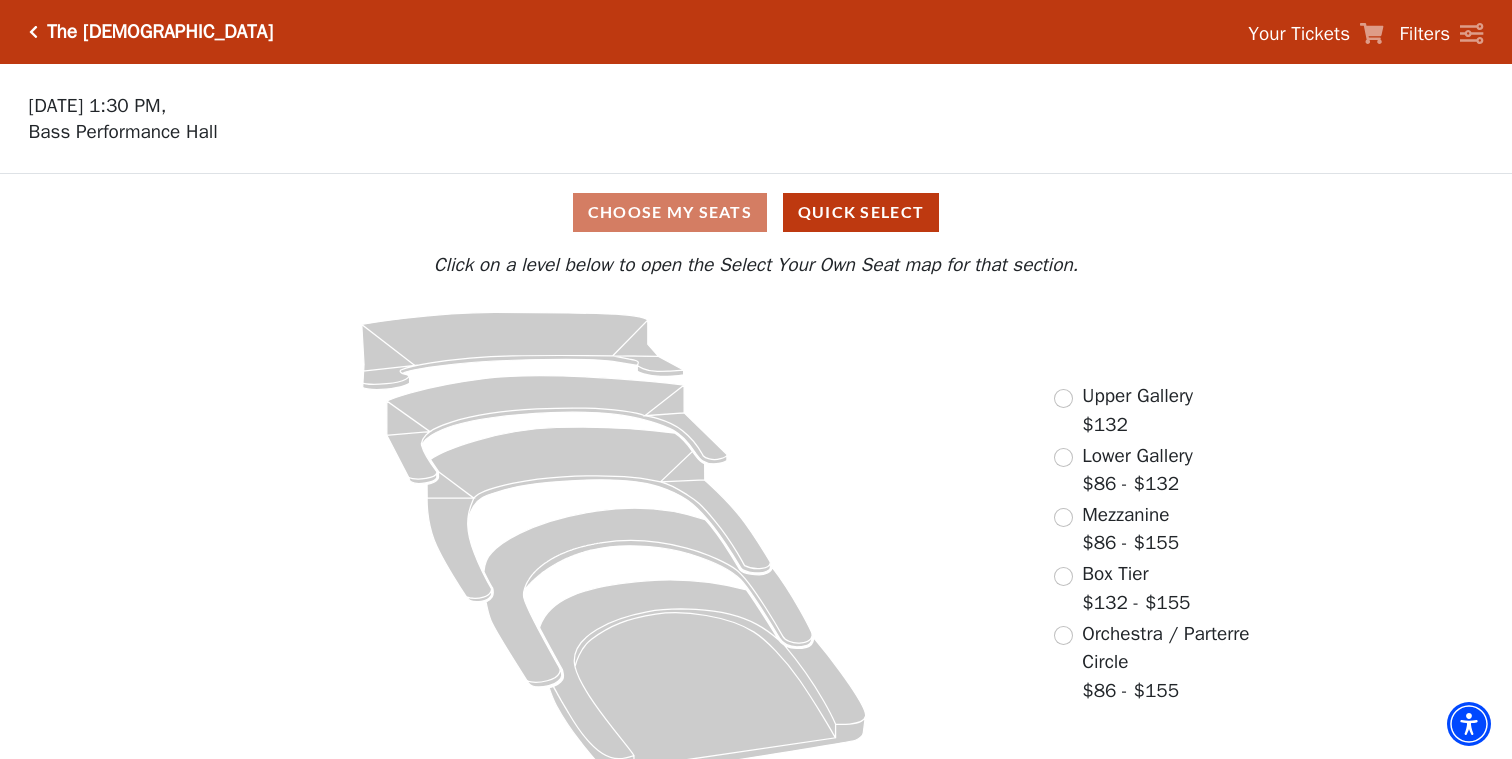 click at bounding box center [1063, 517] 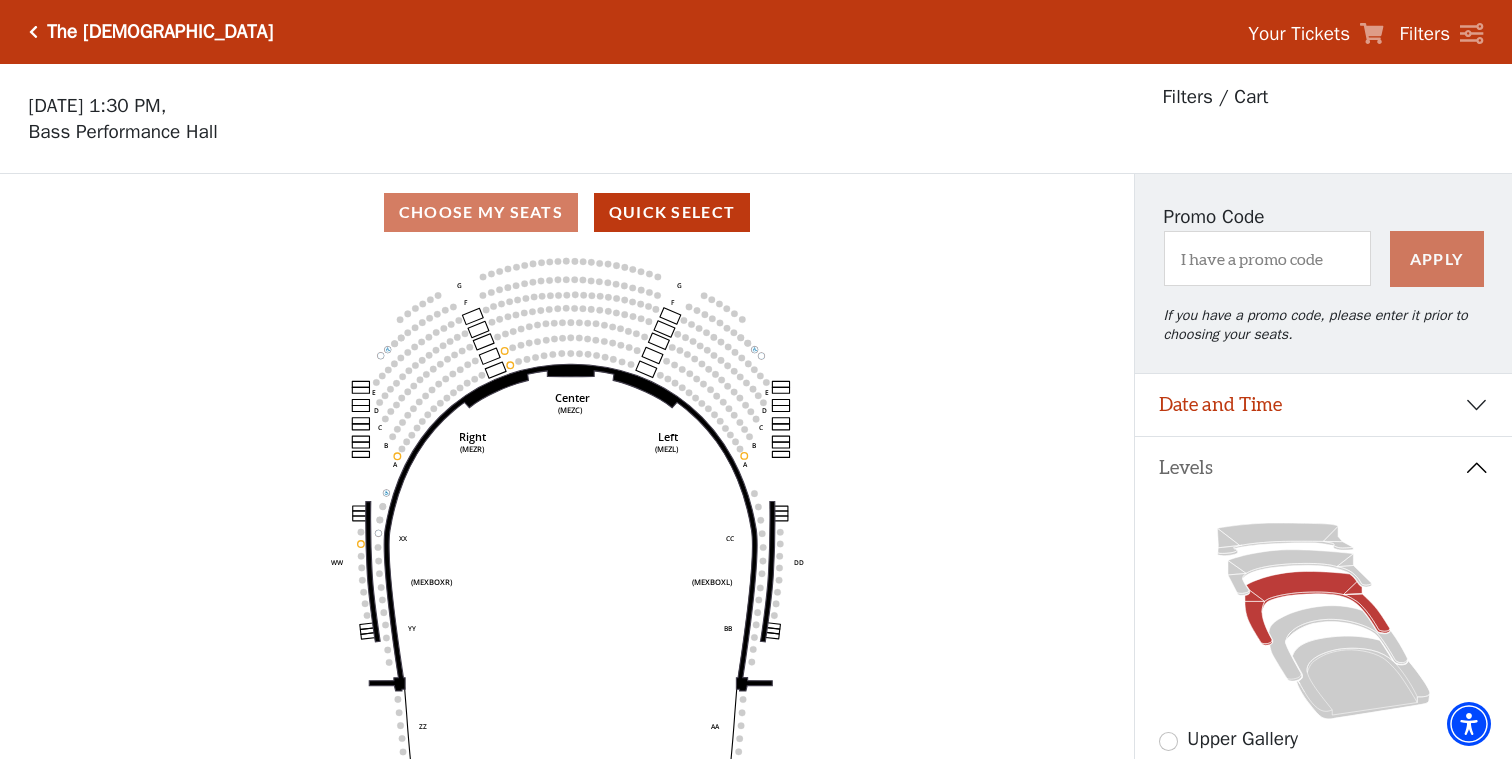 scroll, scrollTop: 93, scrollLeft: 0, axis: vertical 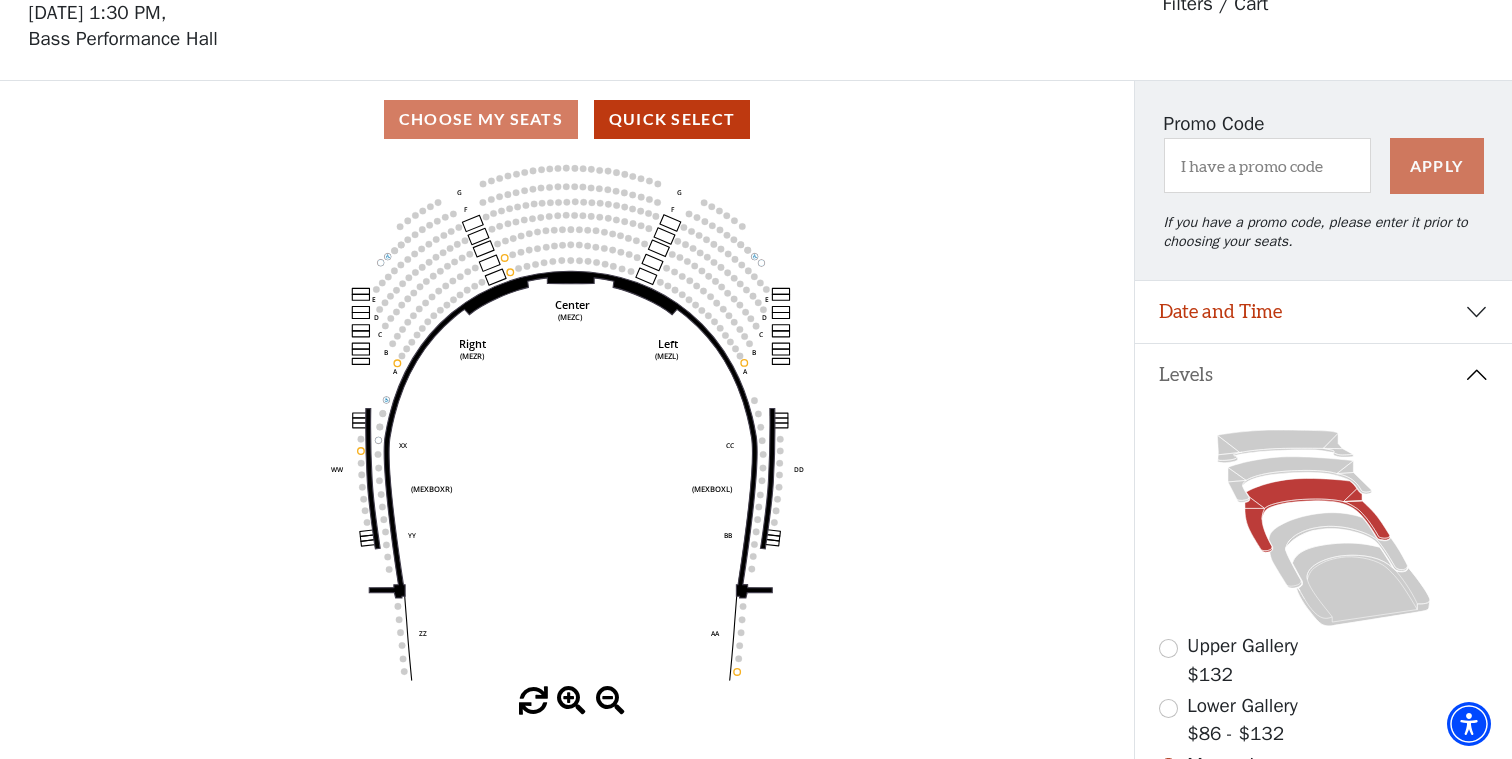 click on "Center   (MEZC)   Right   (MEZR)   Left   (MEZL)   (MEXBOXR)   (MEXBOXL)   XX   WW   CC   DD   YY   BB   ZZ   AA   G   F   E   D   G   F   C   B   A   E   D   C   B   A" 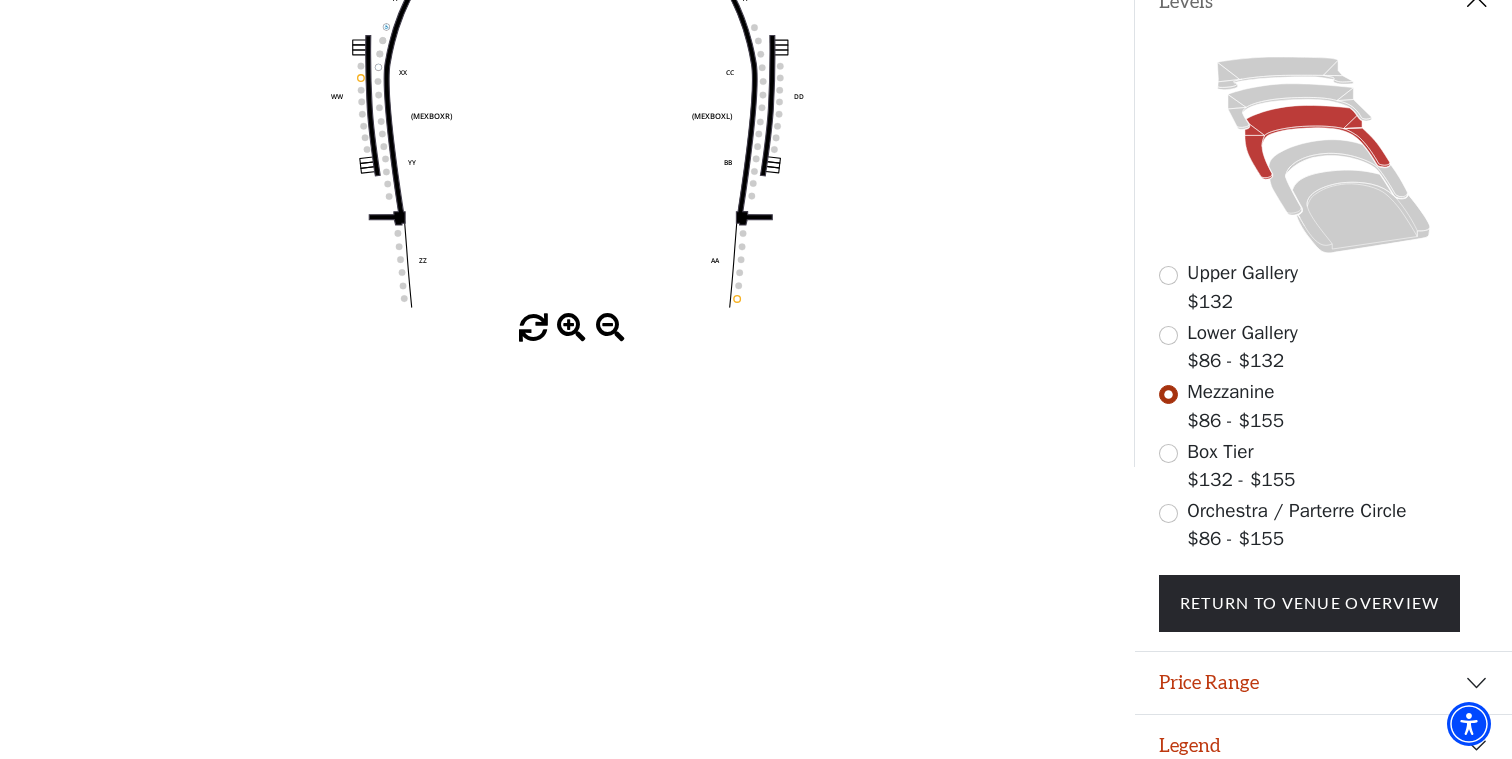 scroll, scrollTop: 465, scrollLeft: 0, axis: vertical 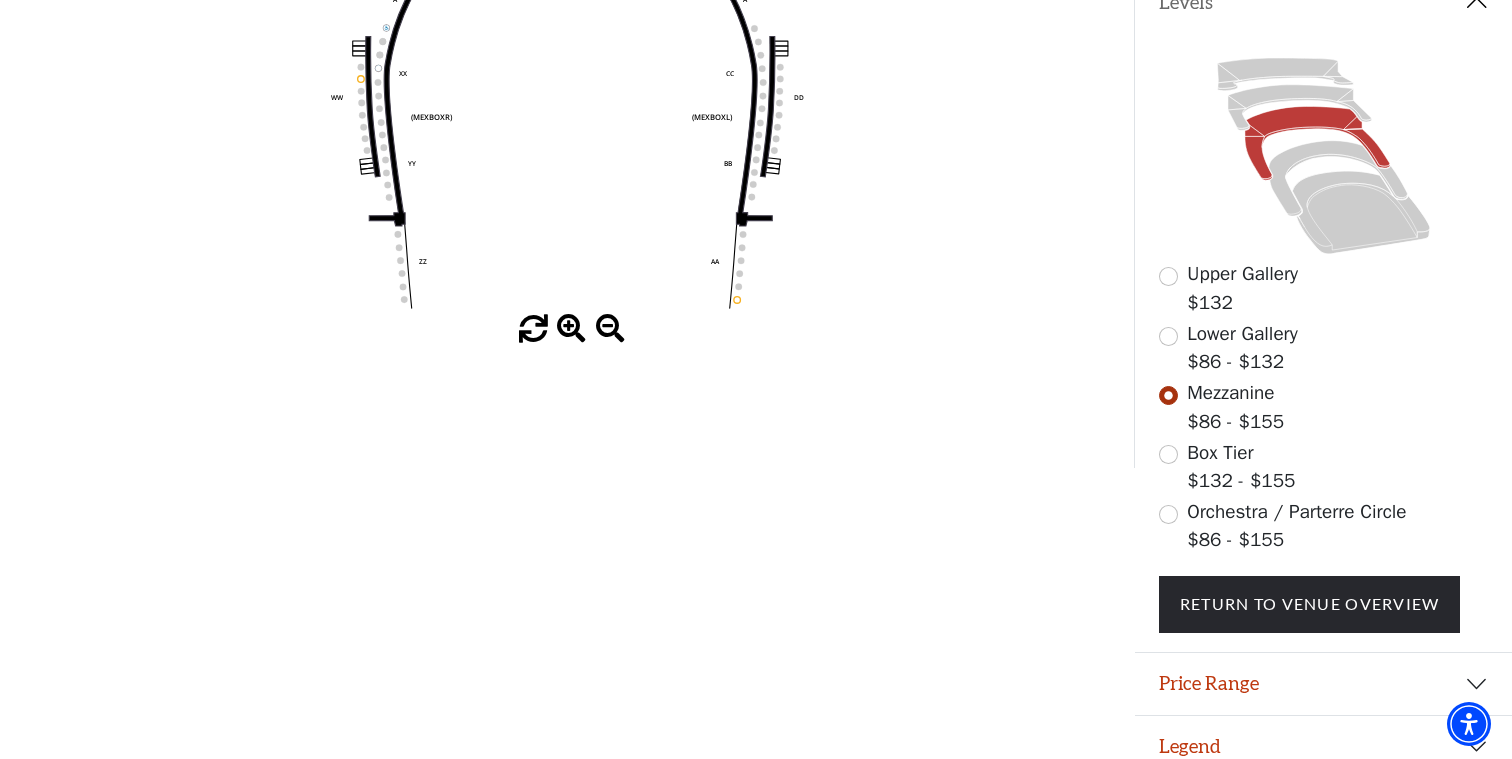 click at bounding box center (1168, 336) 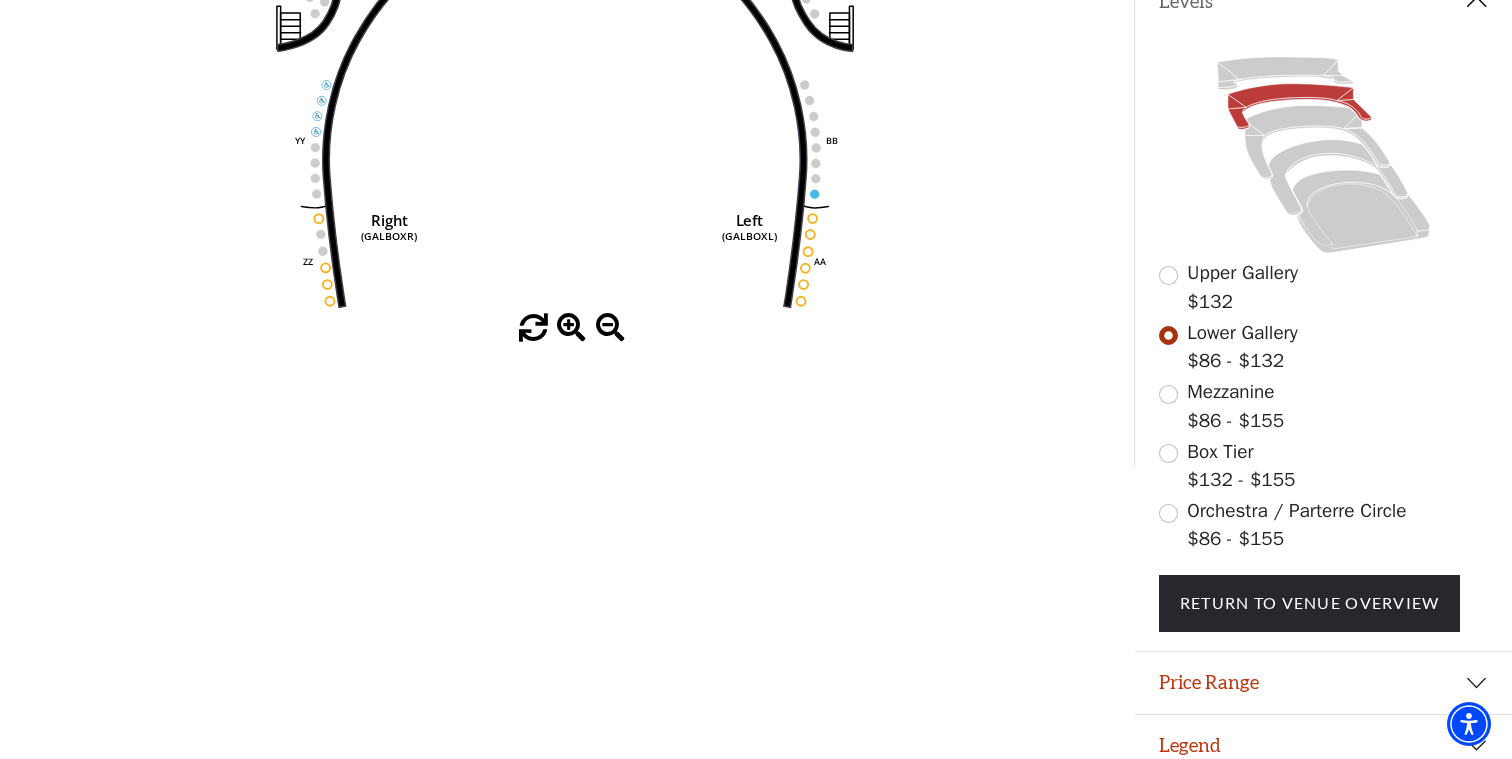 scroll, scrollTop: 465, scrollLeft: 0, axis: vertical 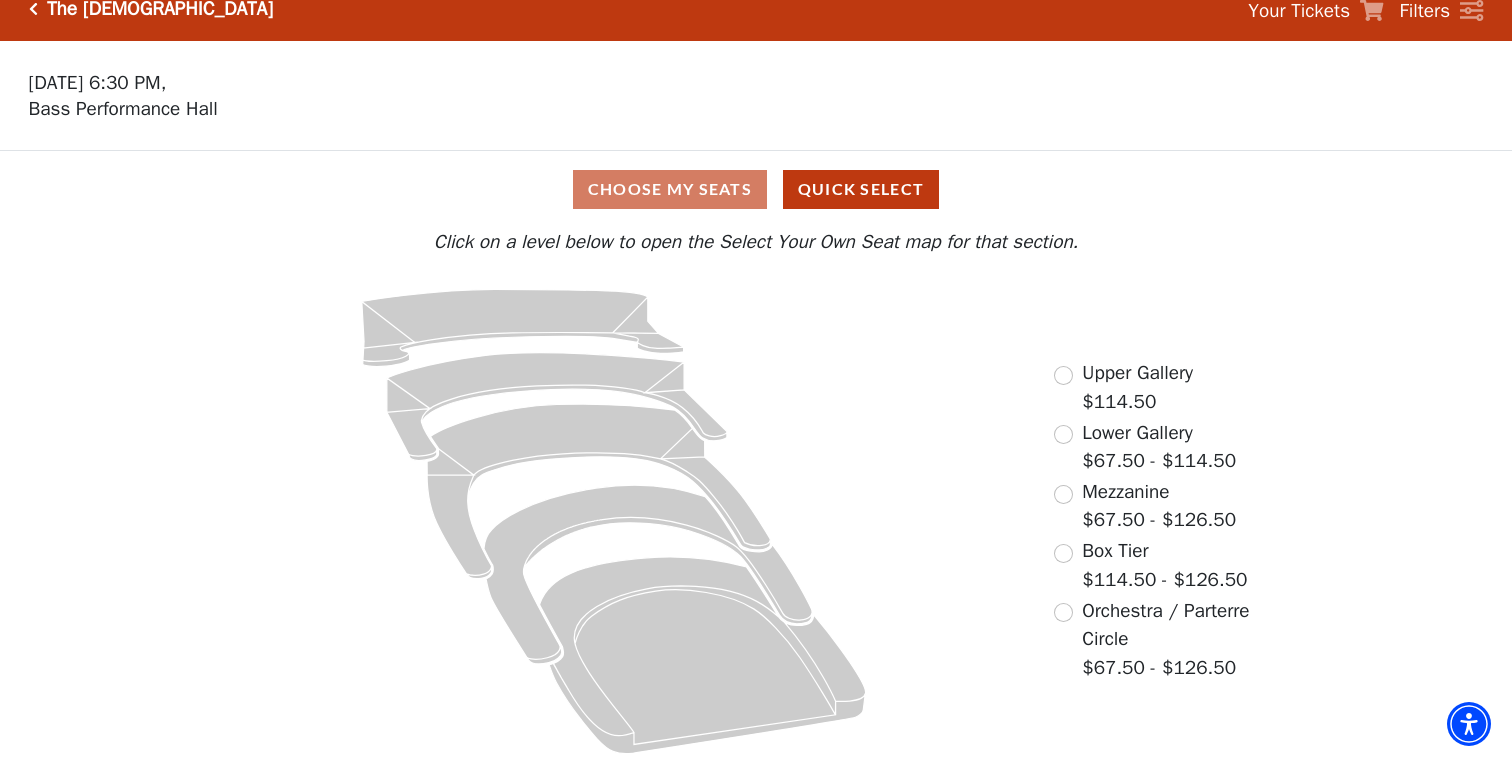 click on "Mezzanine $67.50 - $126.50" at bounding box center [1145, 506] 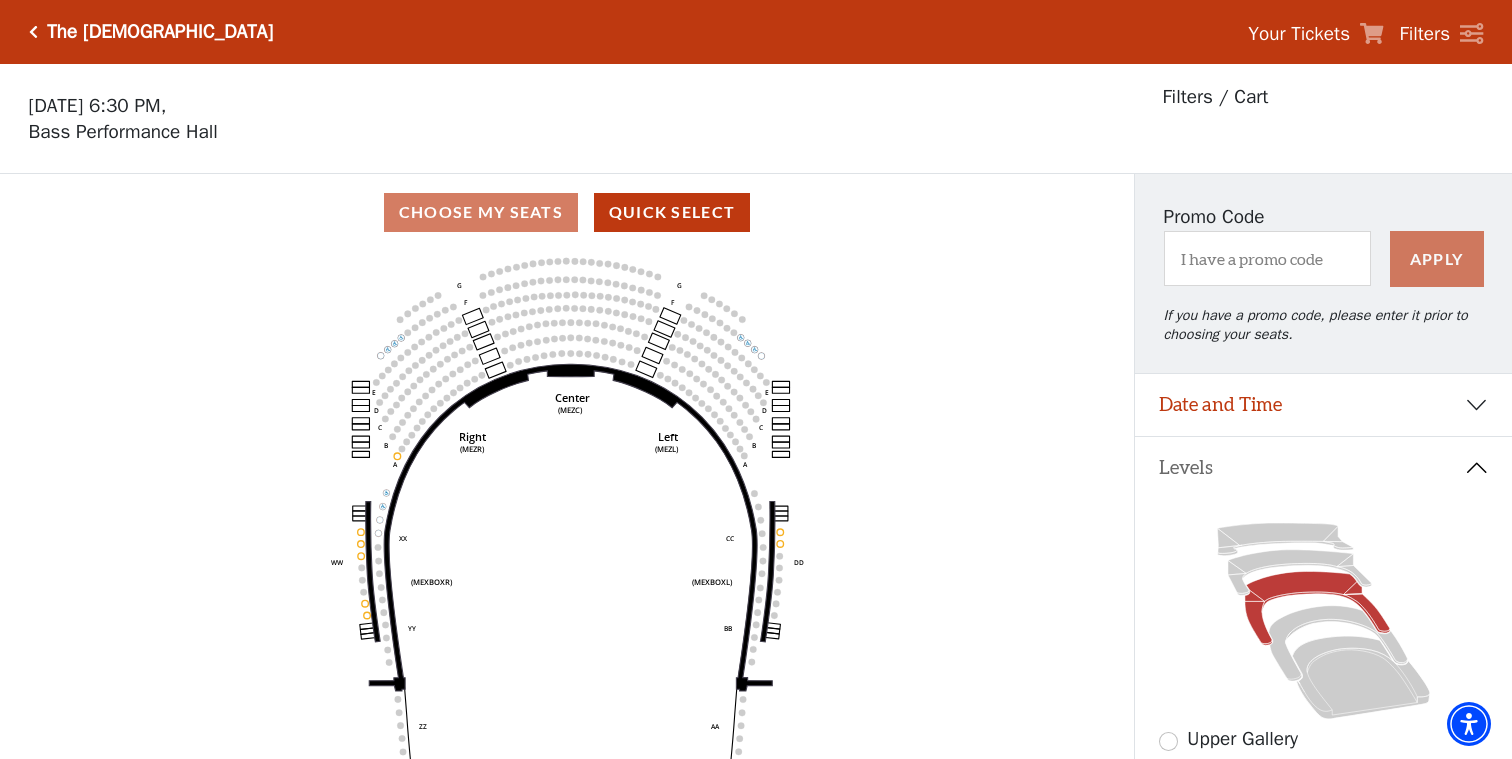 scroll, scrollTop: 0, scrollLeft: 0, axis: both 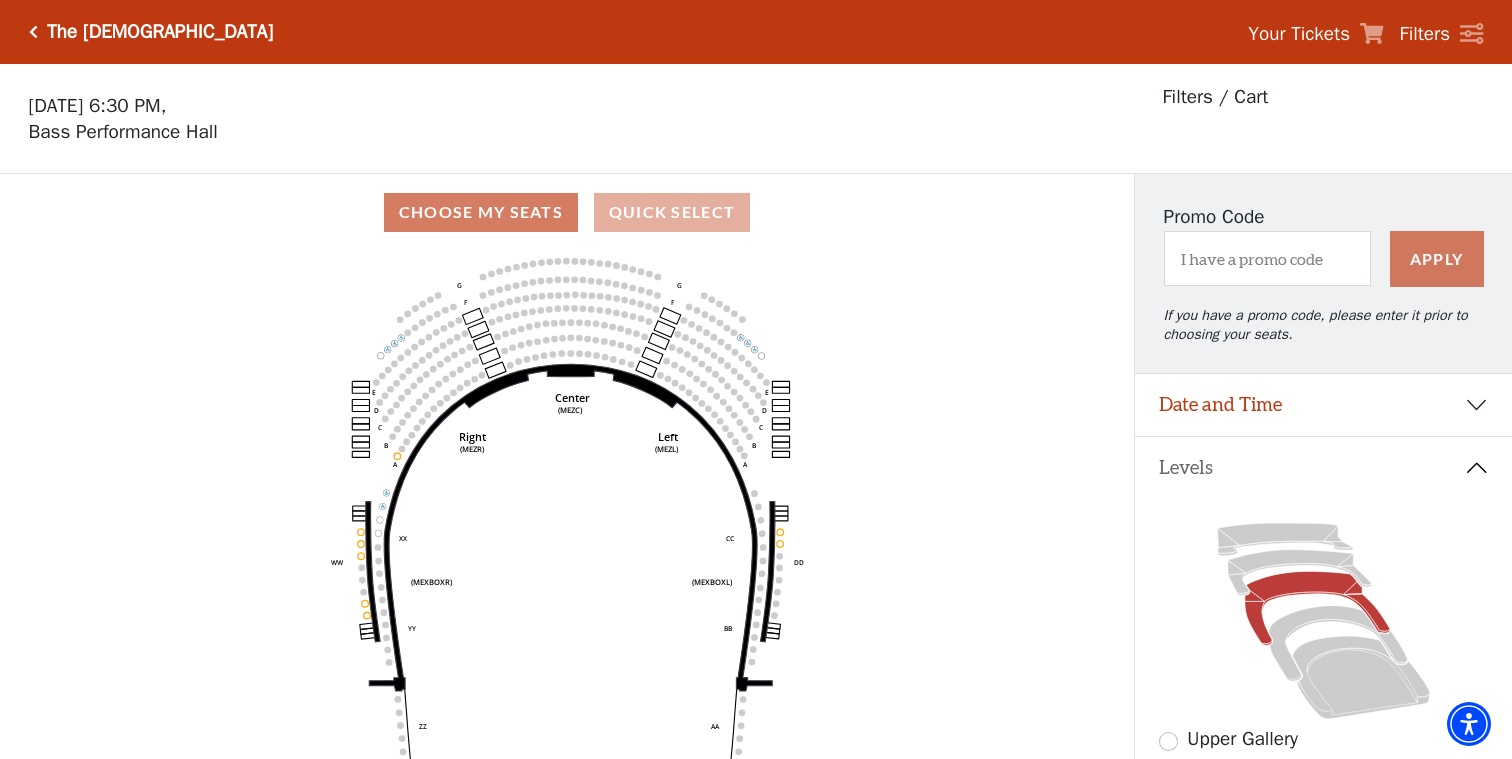 click on "Quick Select" at bounding box center (672, 212) 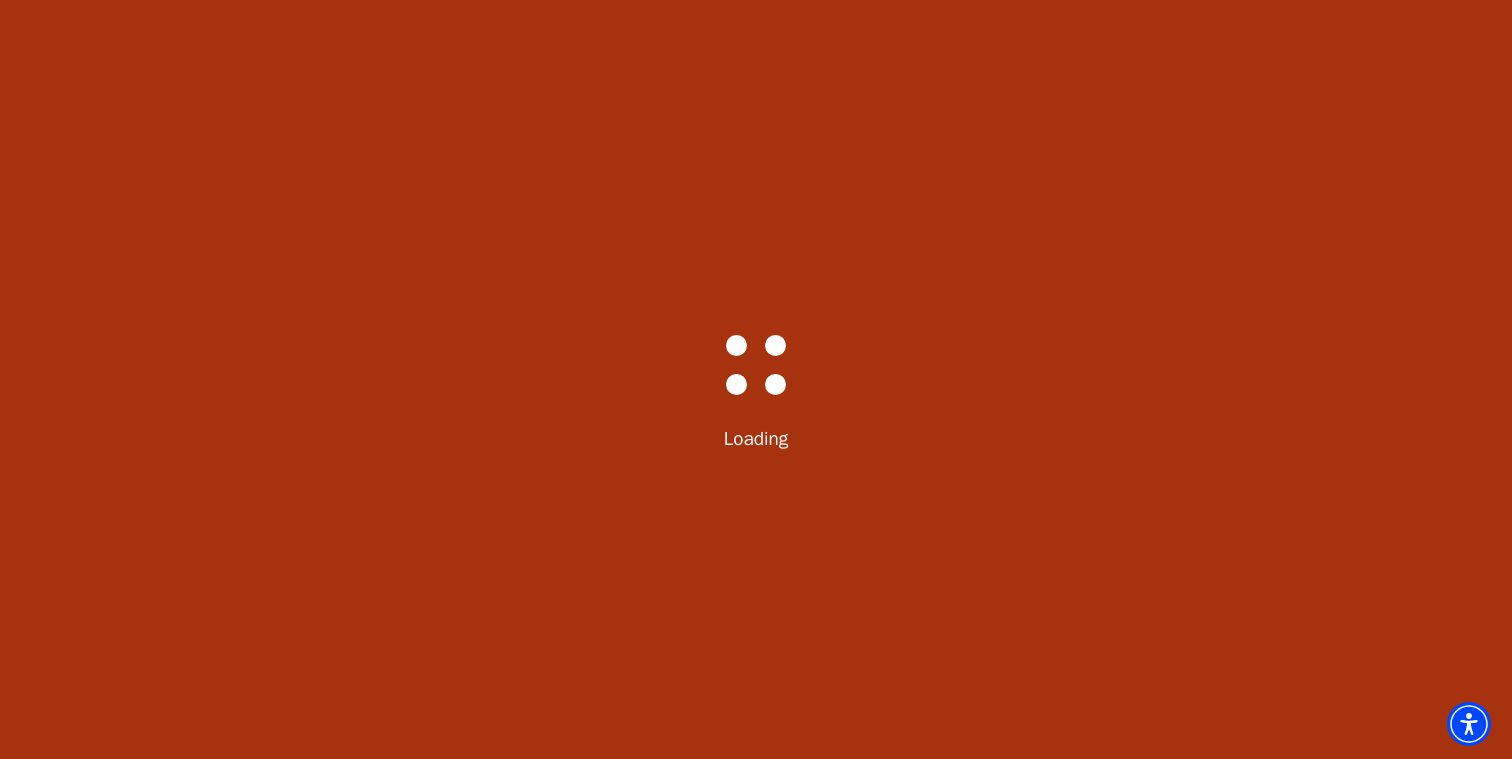 select on "6289" 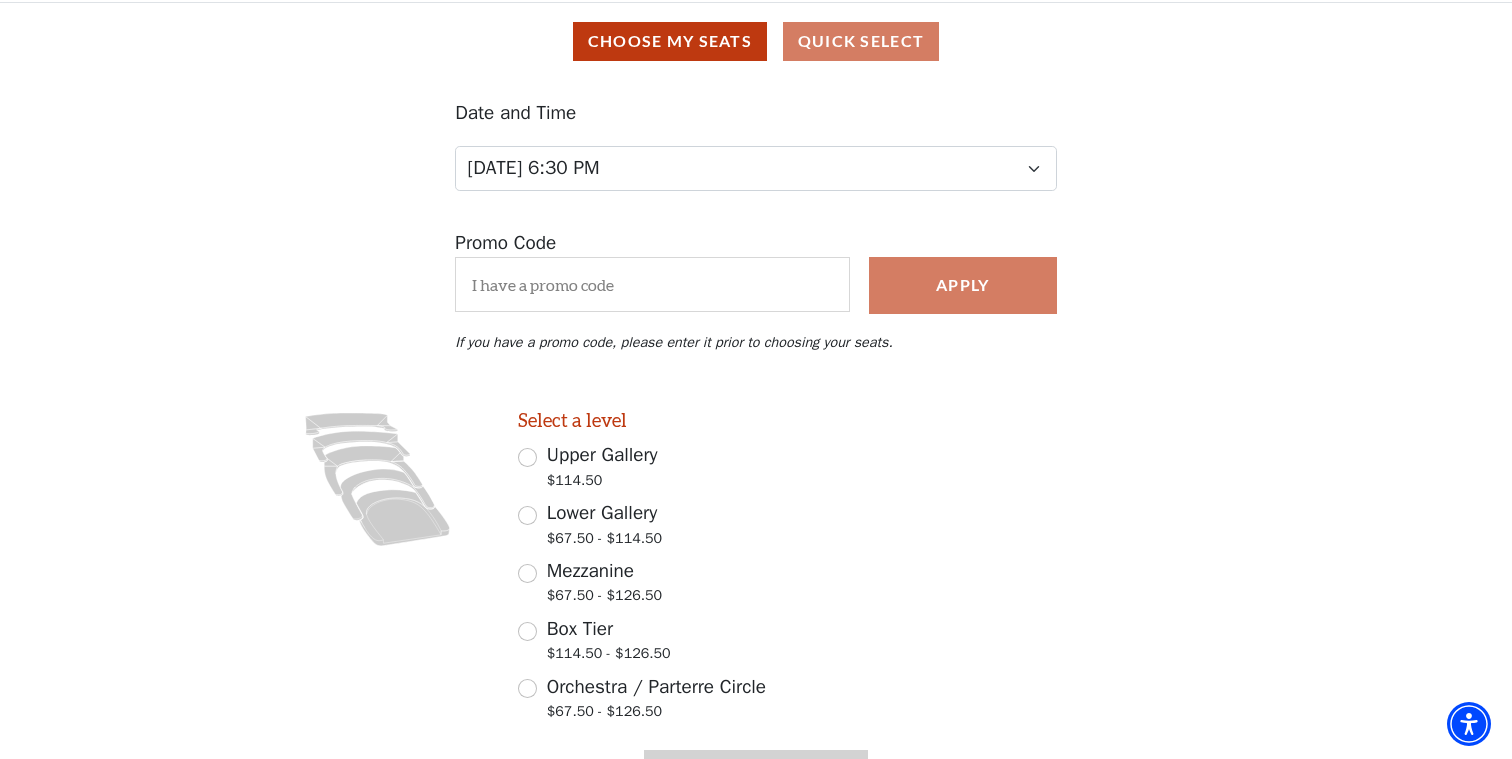 scroll, scrollTop: 157, scrollLeft: 0, axis: vertical 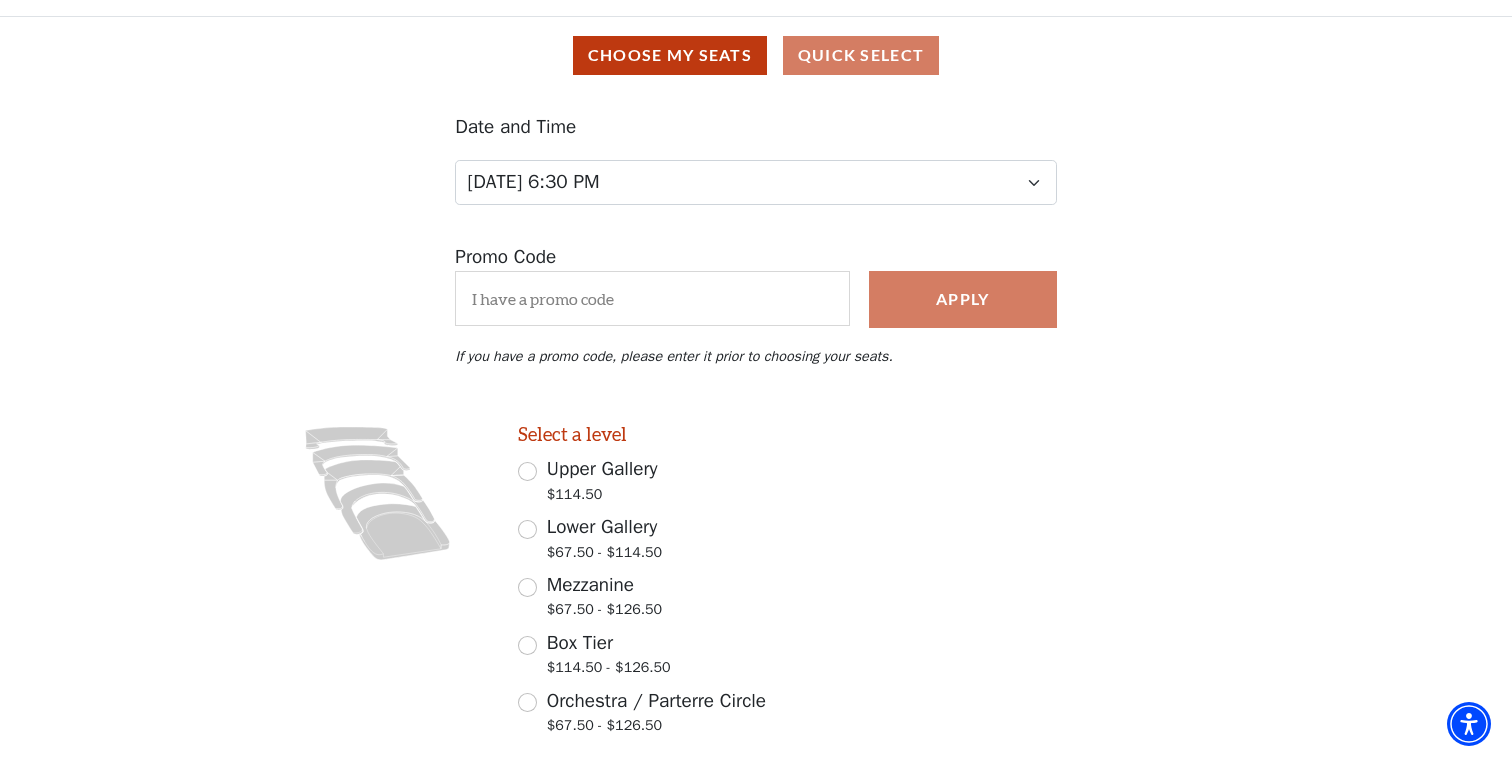 click on "Lower Gallery     $67.50 - $114.50" at bounding box center [693, 541] 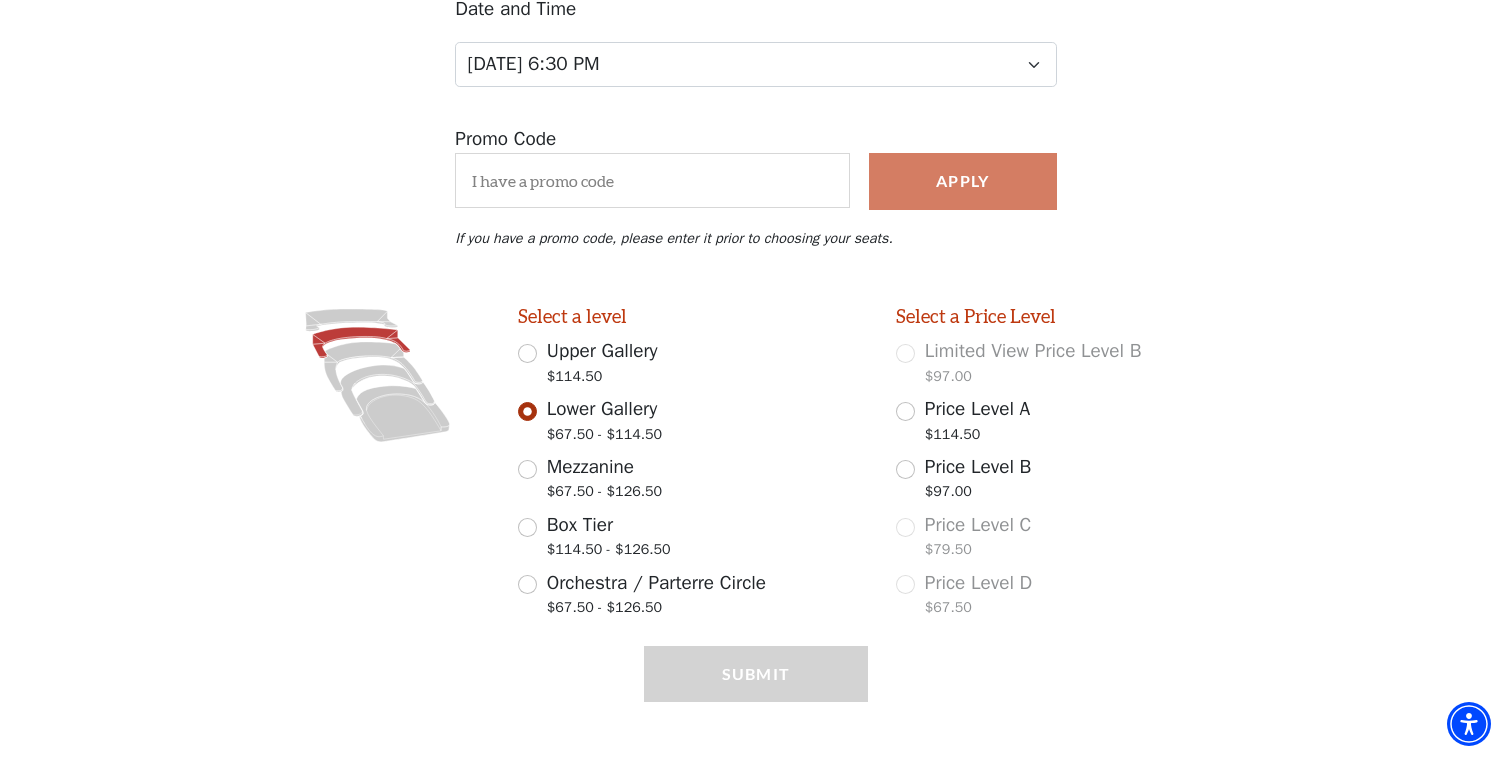 scroll, scrollTop: 279, scrollLeft: 0, axis: vertical 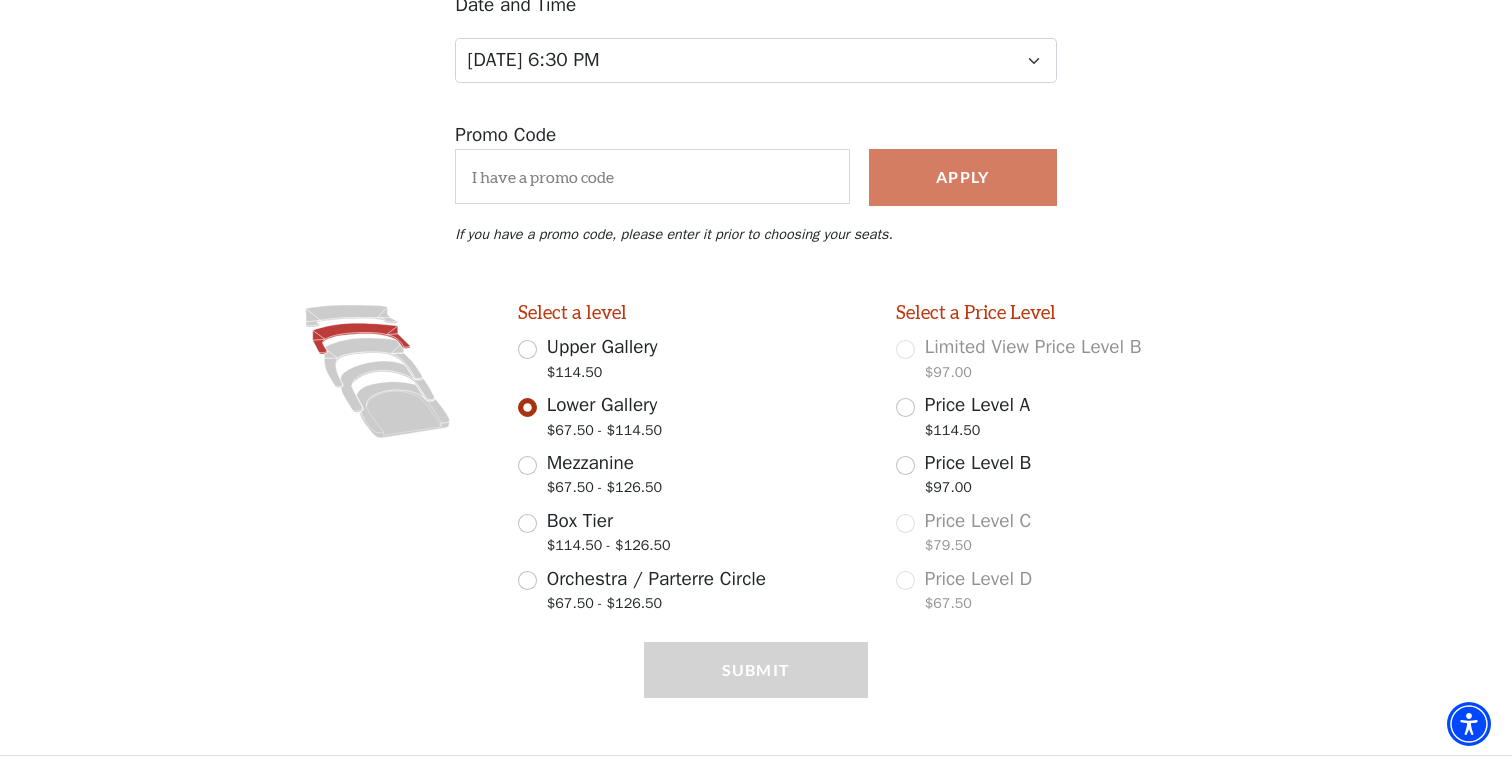 click on "Mezzanine     $67.50 - $126.50" at bounding box center (527, 465) 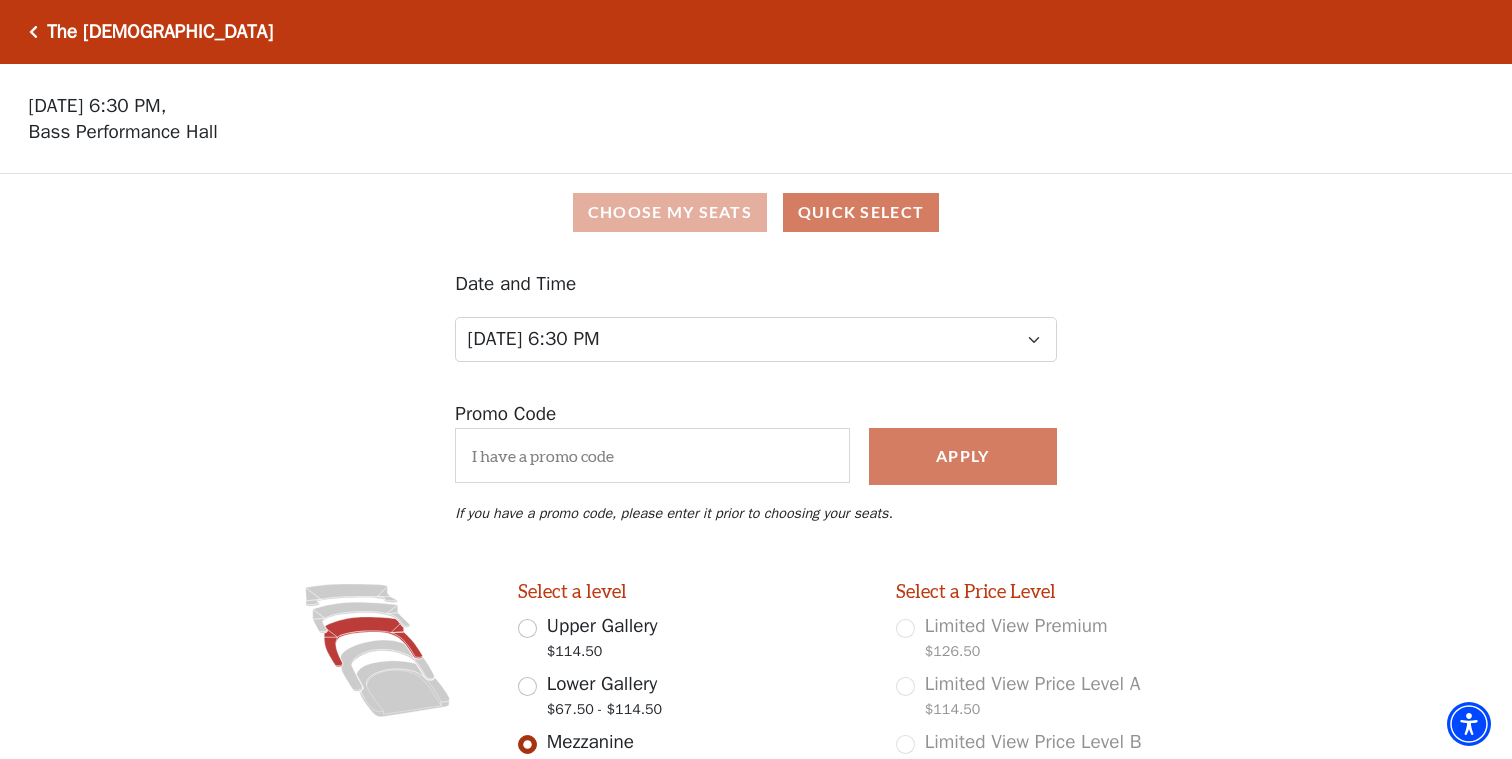 scroll, scrollTop: 0, scrollLeft: 0, axis: both 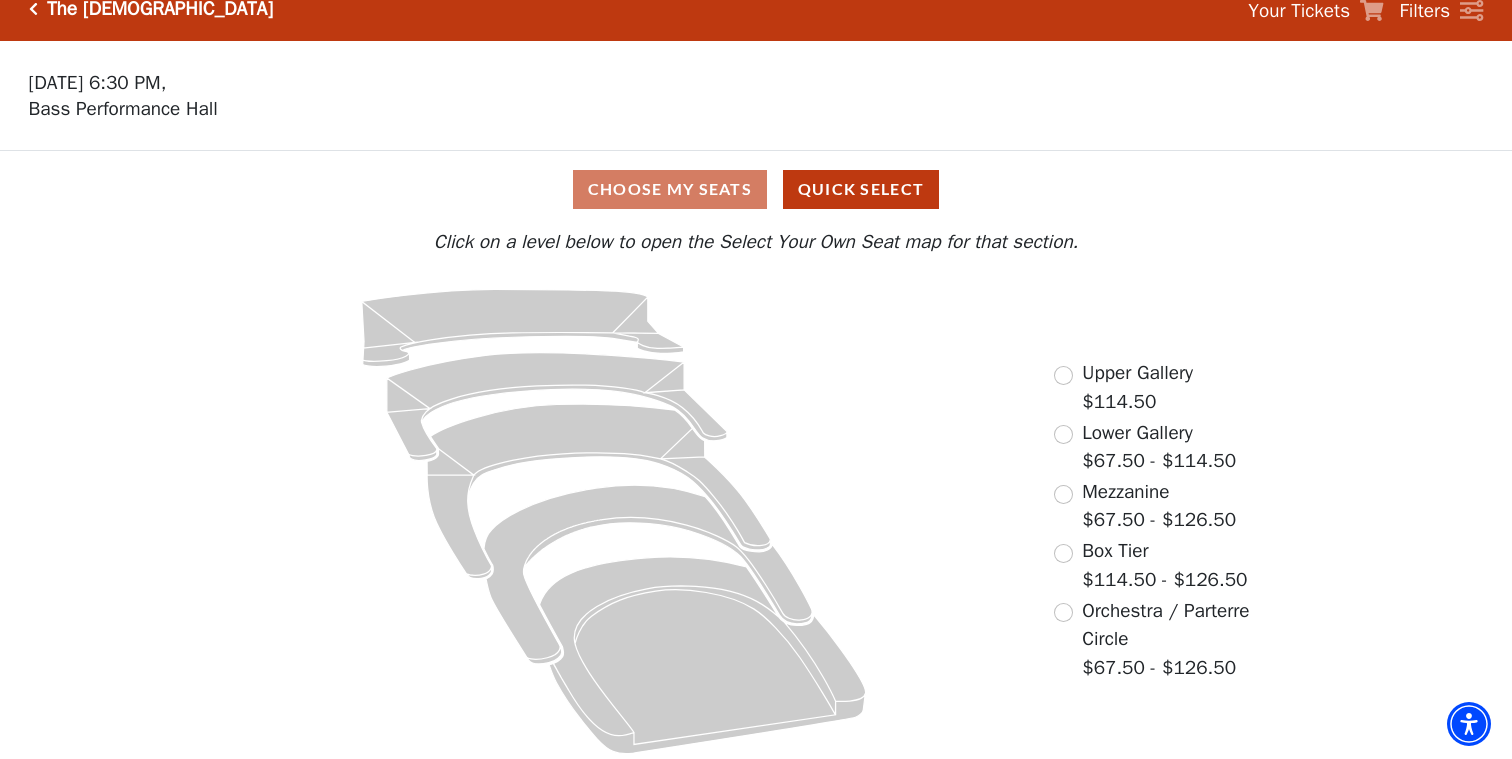 click at bounding box center [1063, 612] 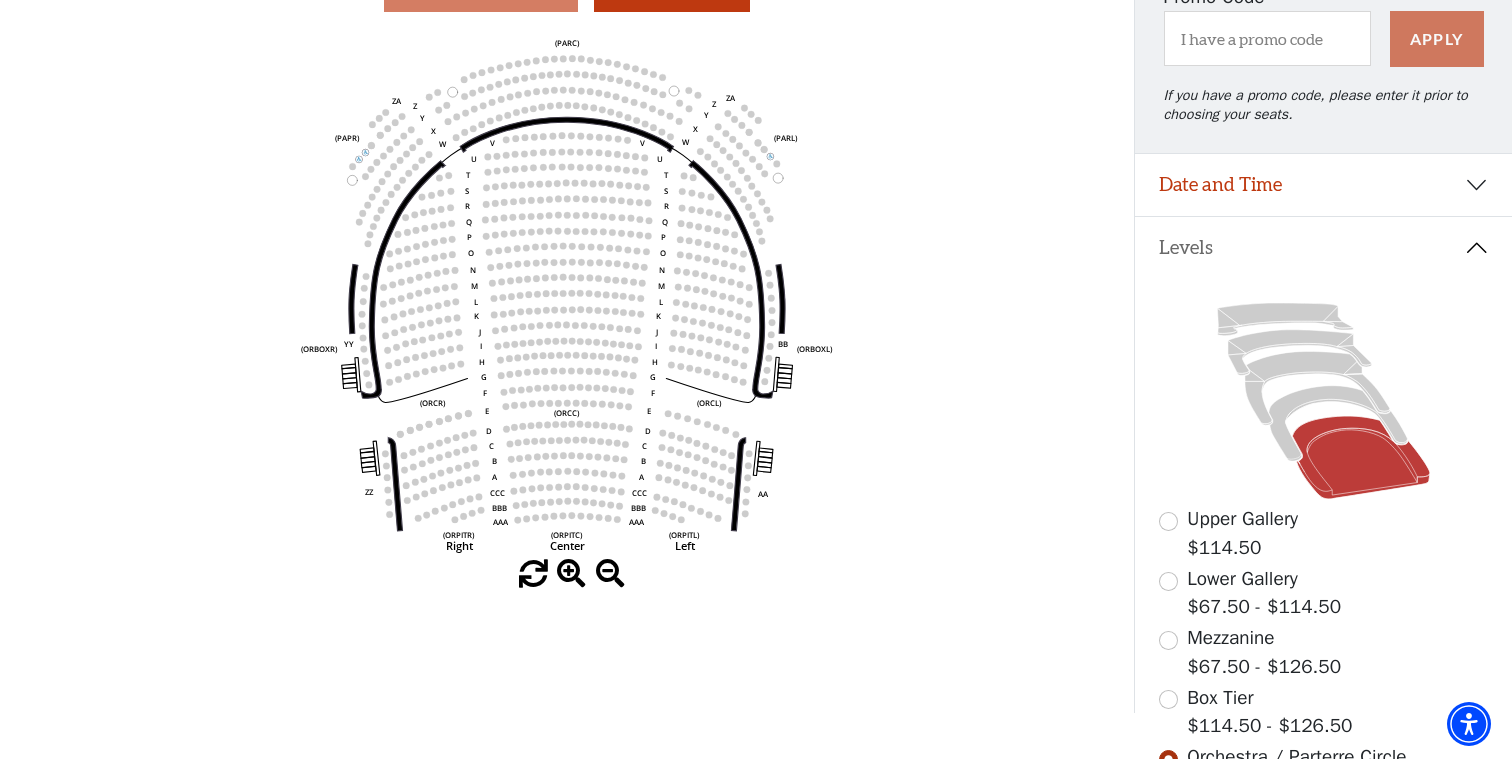 scroll, scrollTop: 222, scrollLeft: 0, axis: vertical 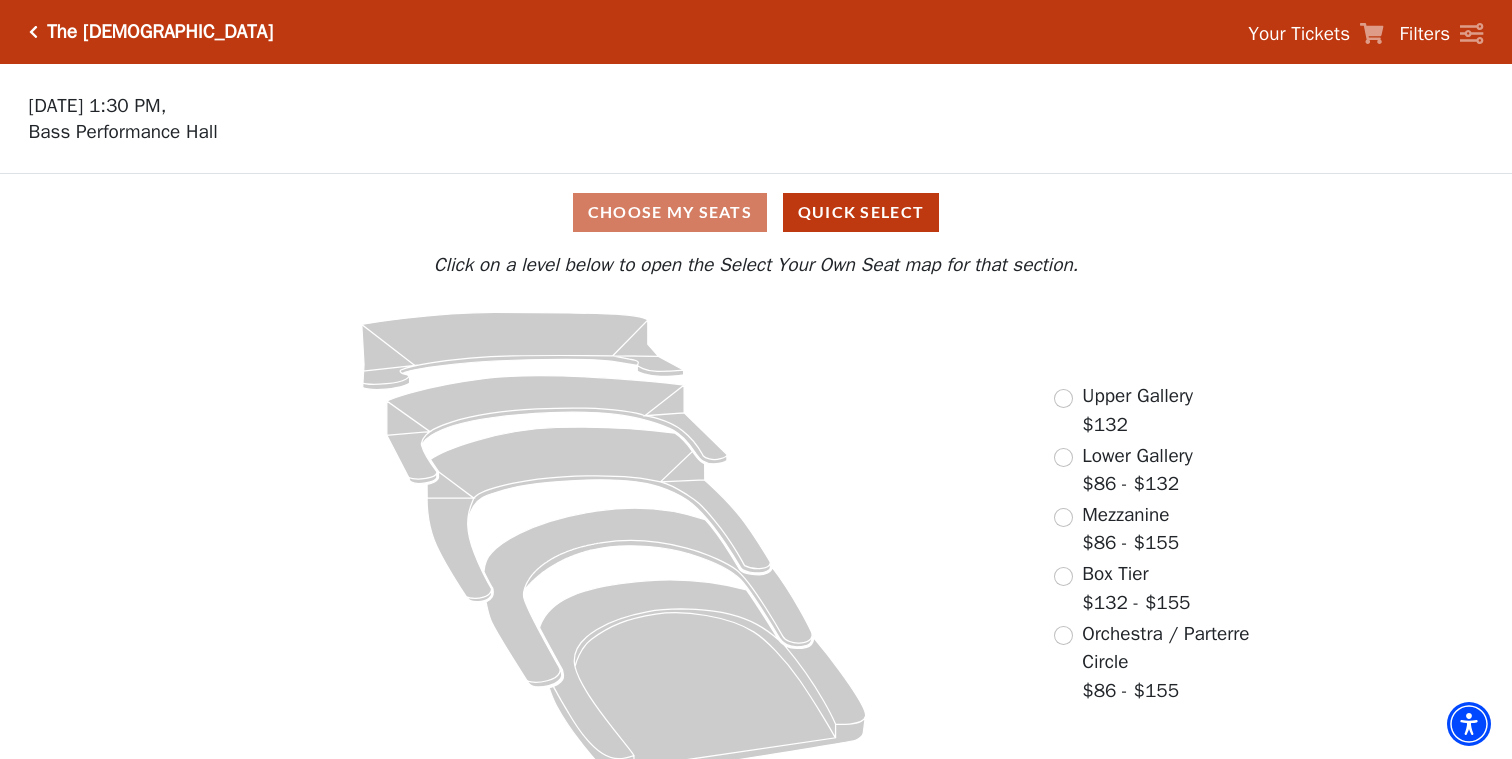 click on "Lower Gallery $86 - $132" at bounding box center (1123, 470) 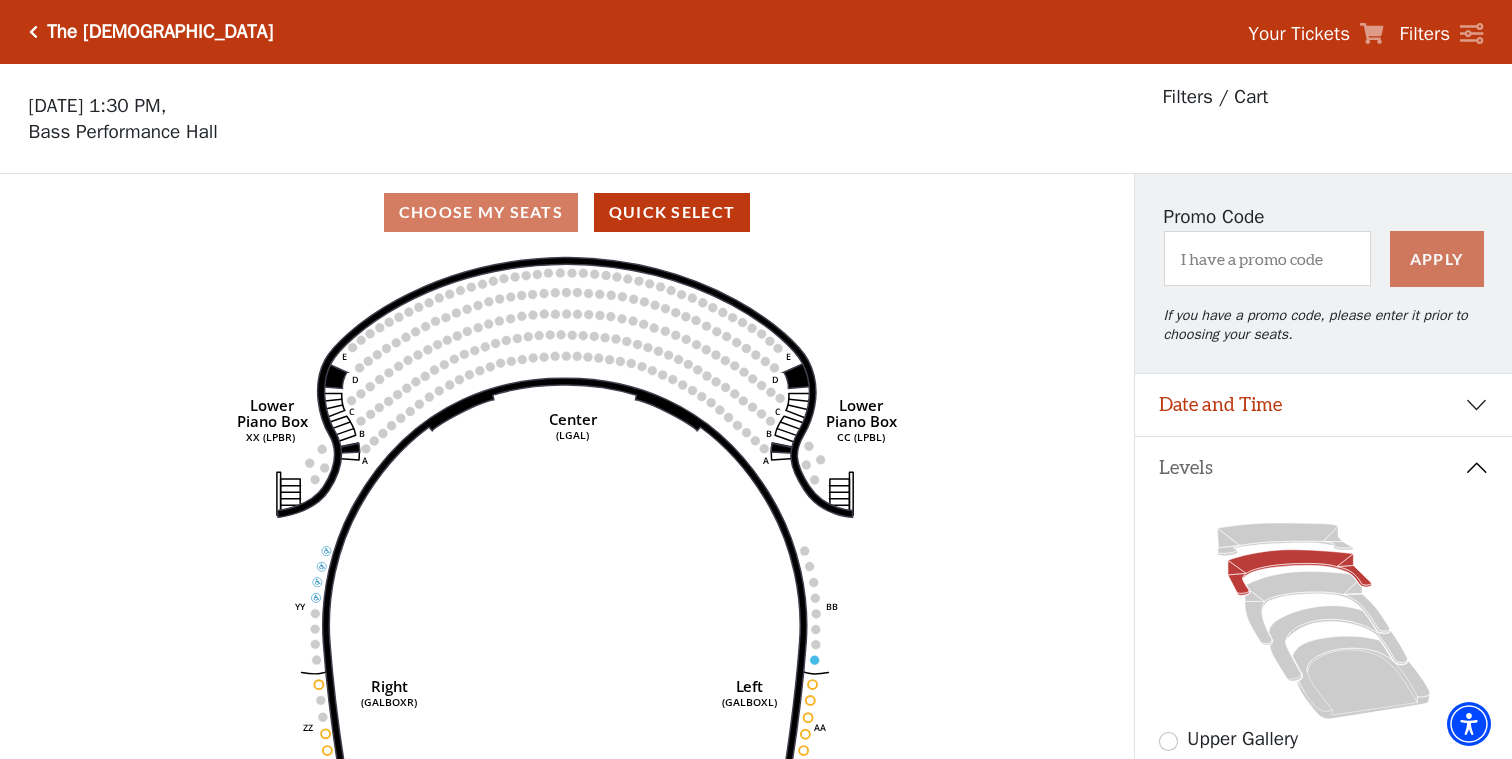 scroll, scrollTop: 0, scrollLeft: 0, axis: both 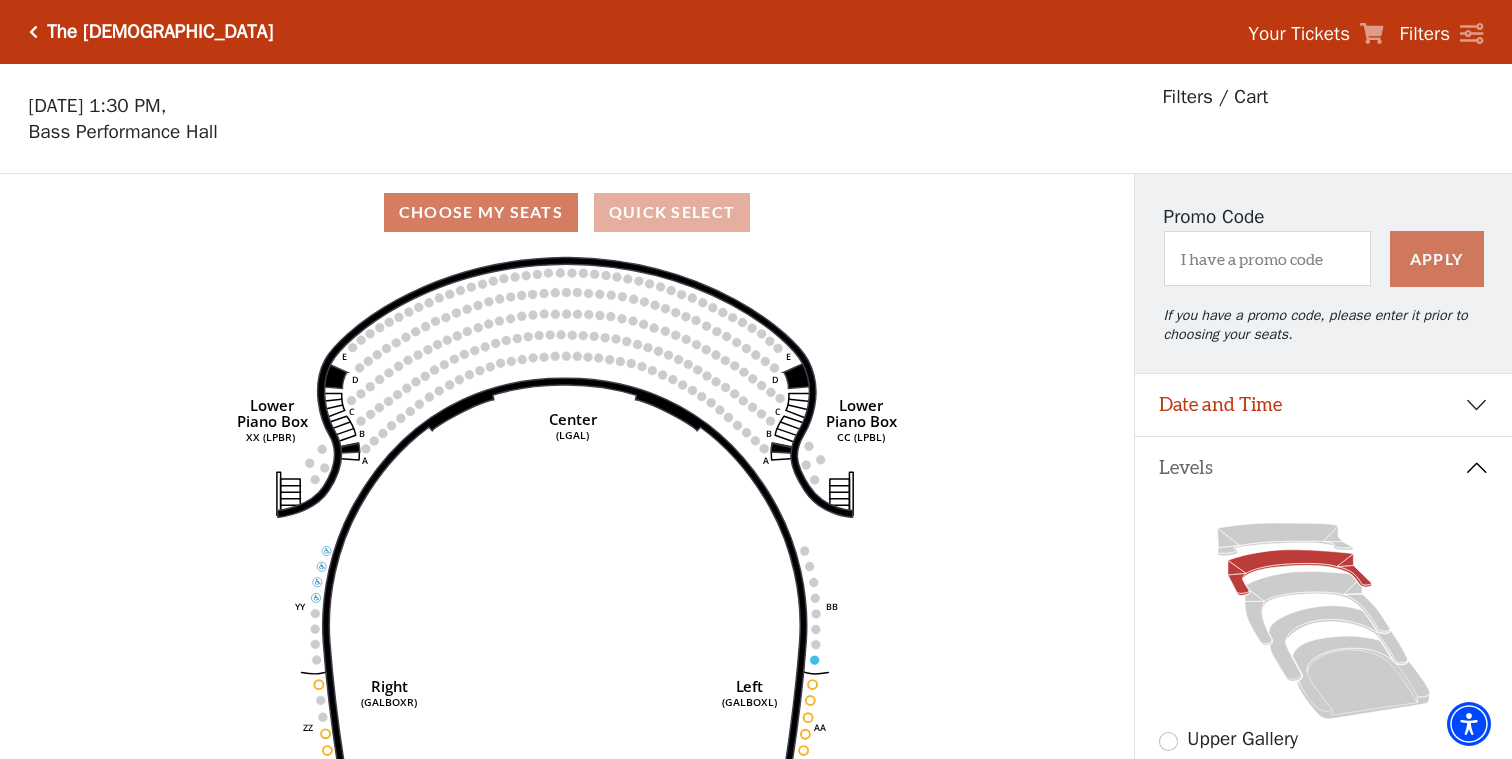 click on "Quick Select" at bounding box center [672, 212] 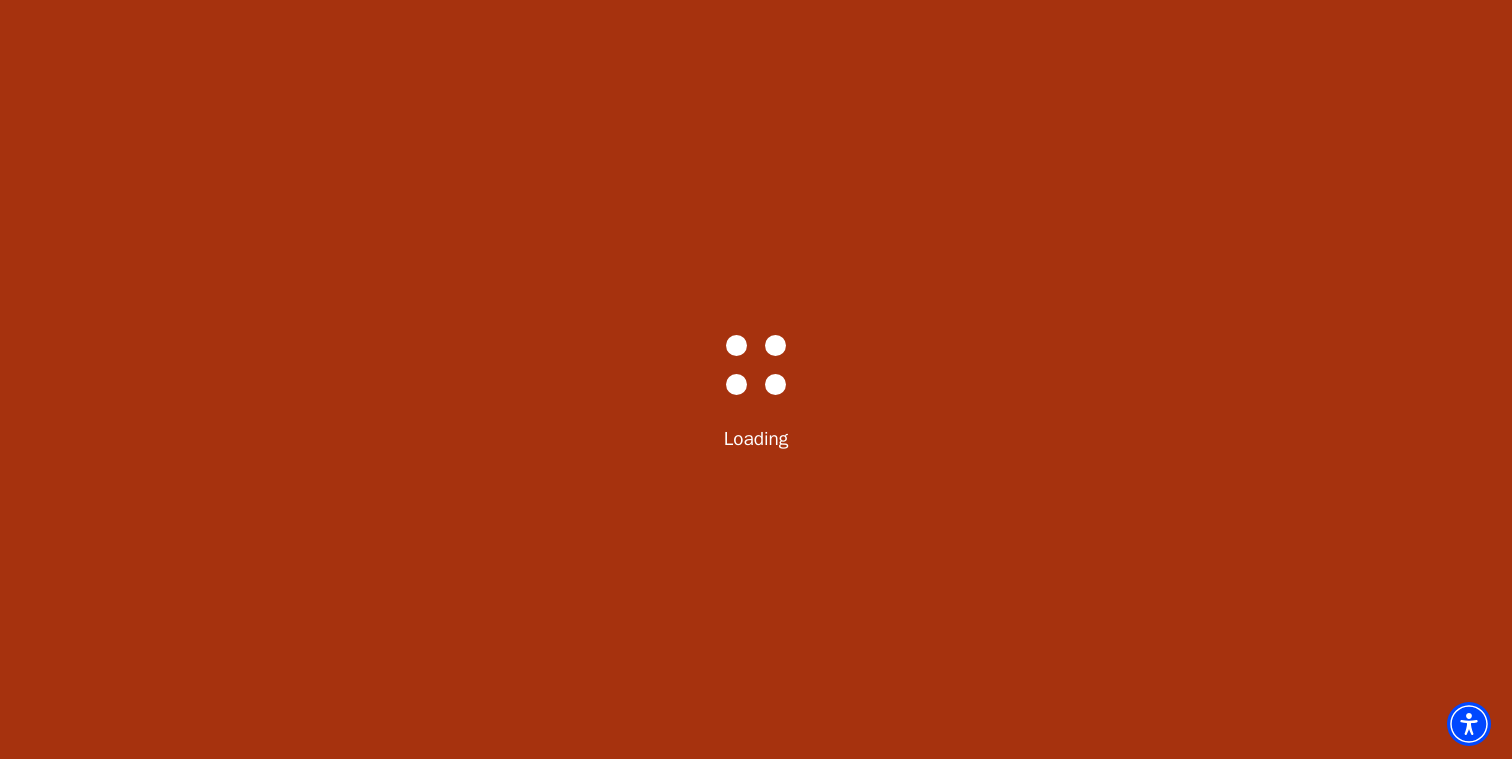 select on "6286" 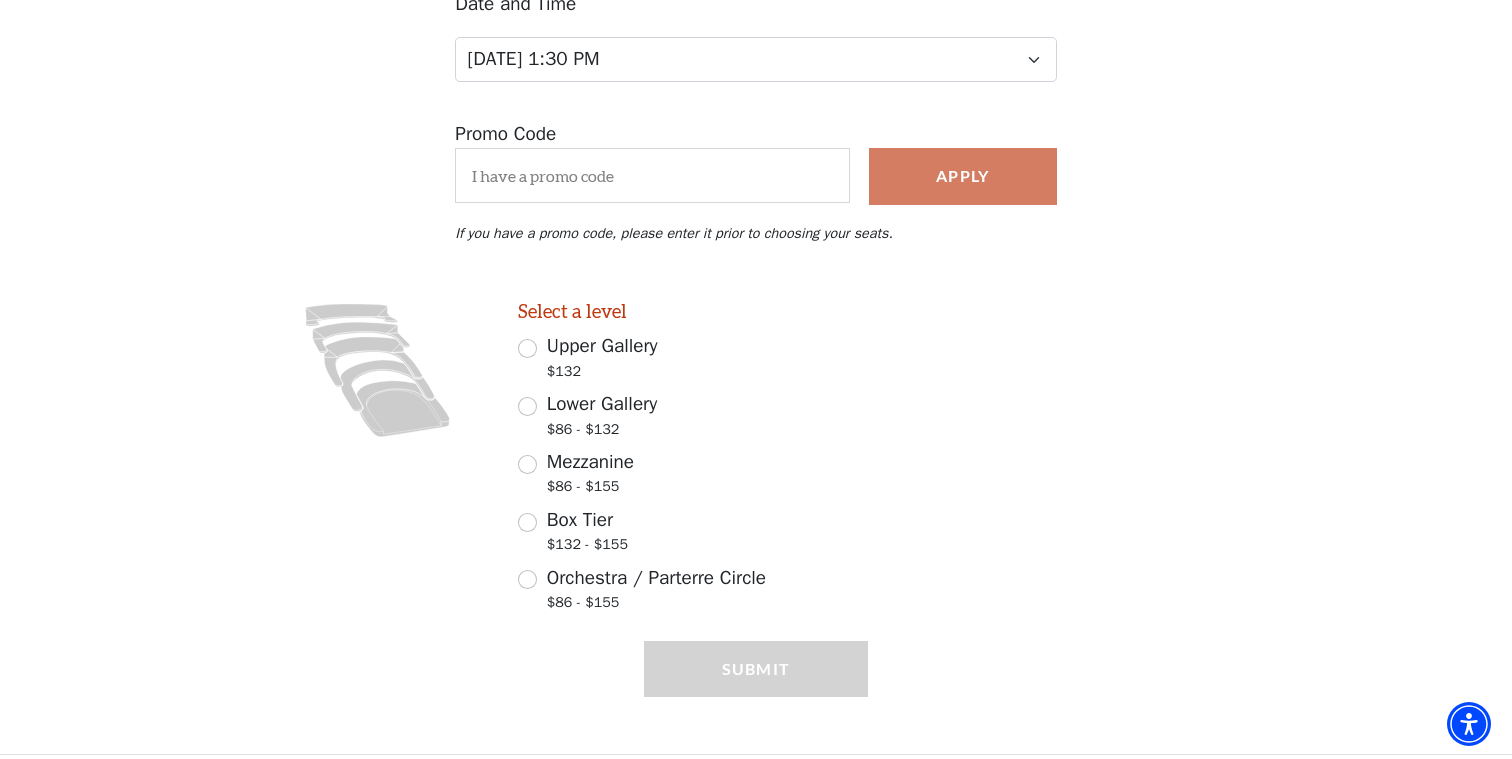 scroll, scrollTop: 279, scrollLeft: 0, axis: vertical 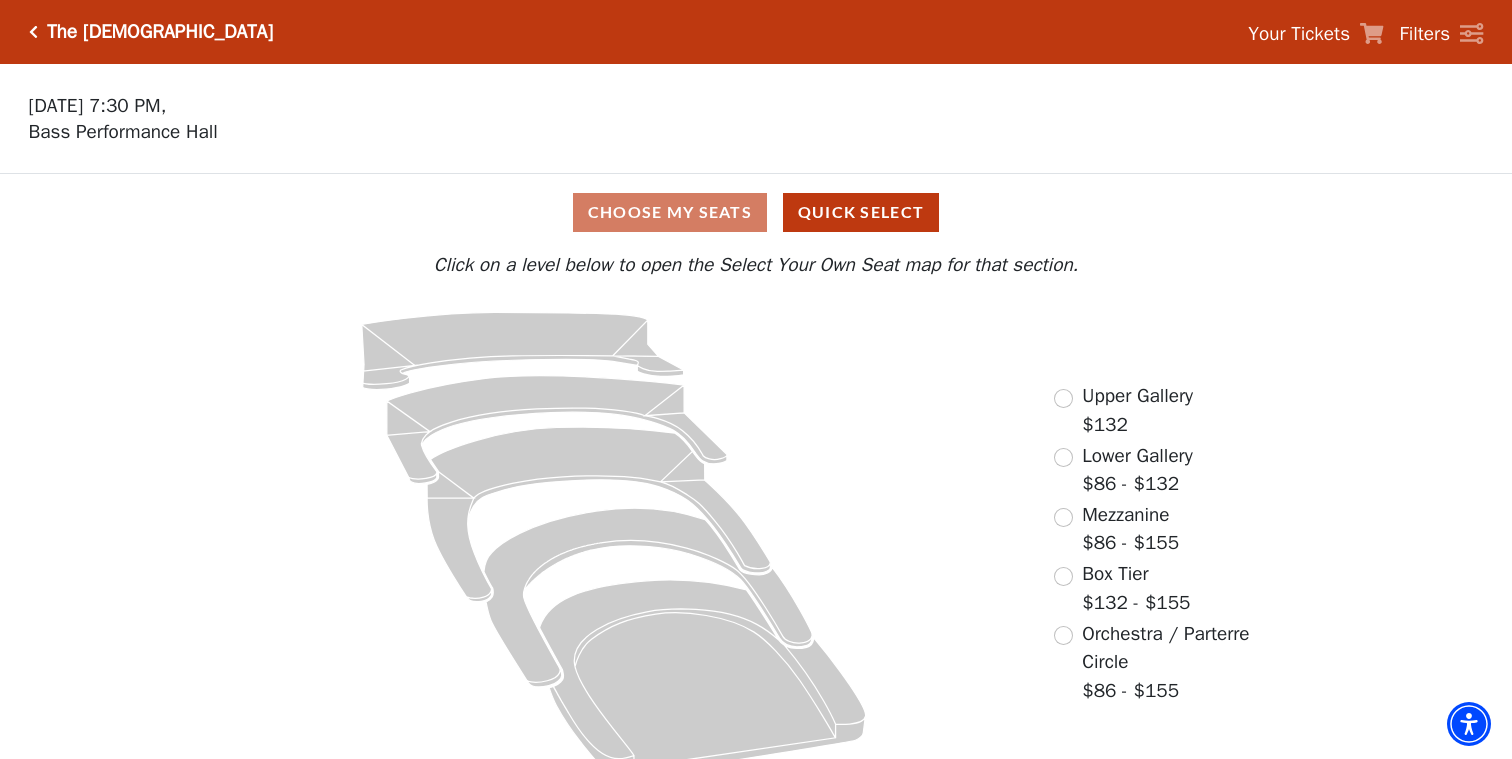 click on "Lower Gallery $86 - $132" at bounding box center (1123, 470) 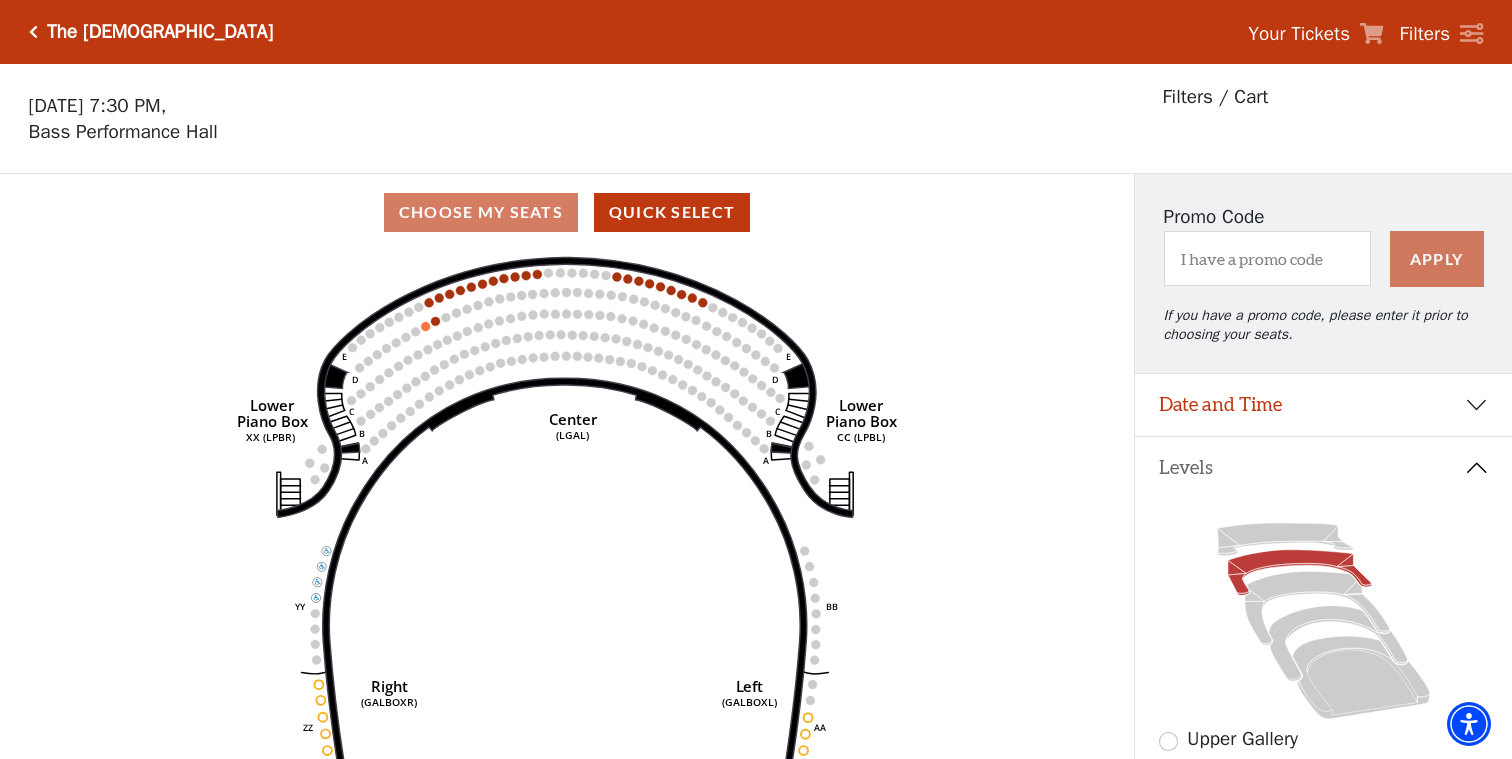 scroll, scrollTop: 93, scrollLeft: 0, axis: vertical 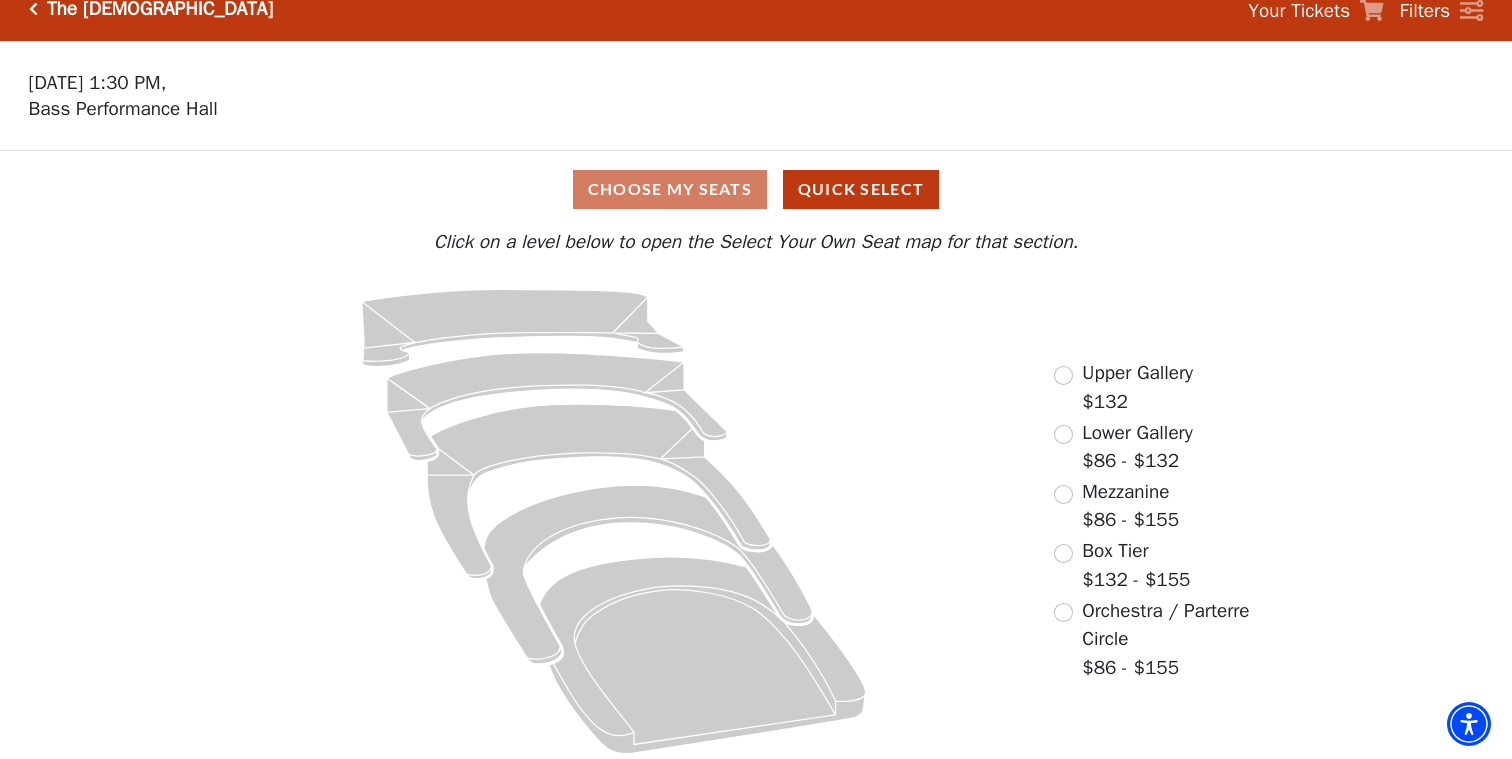 click on "Orchestra / Parterre Circle $86 - $155" at bounding box center [1177, 640] 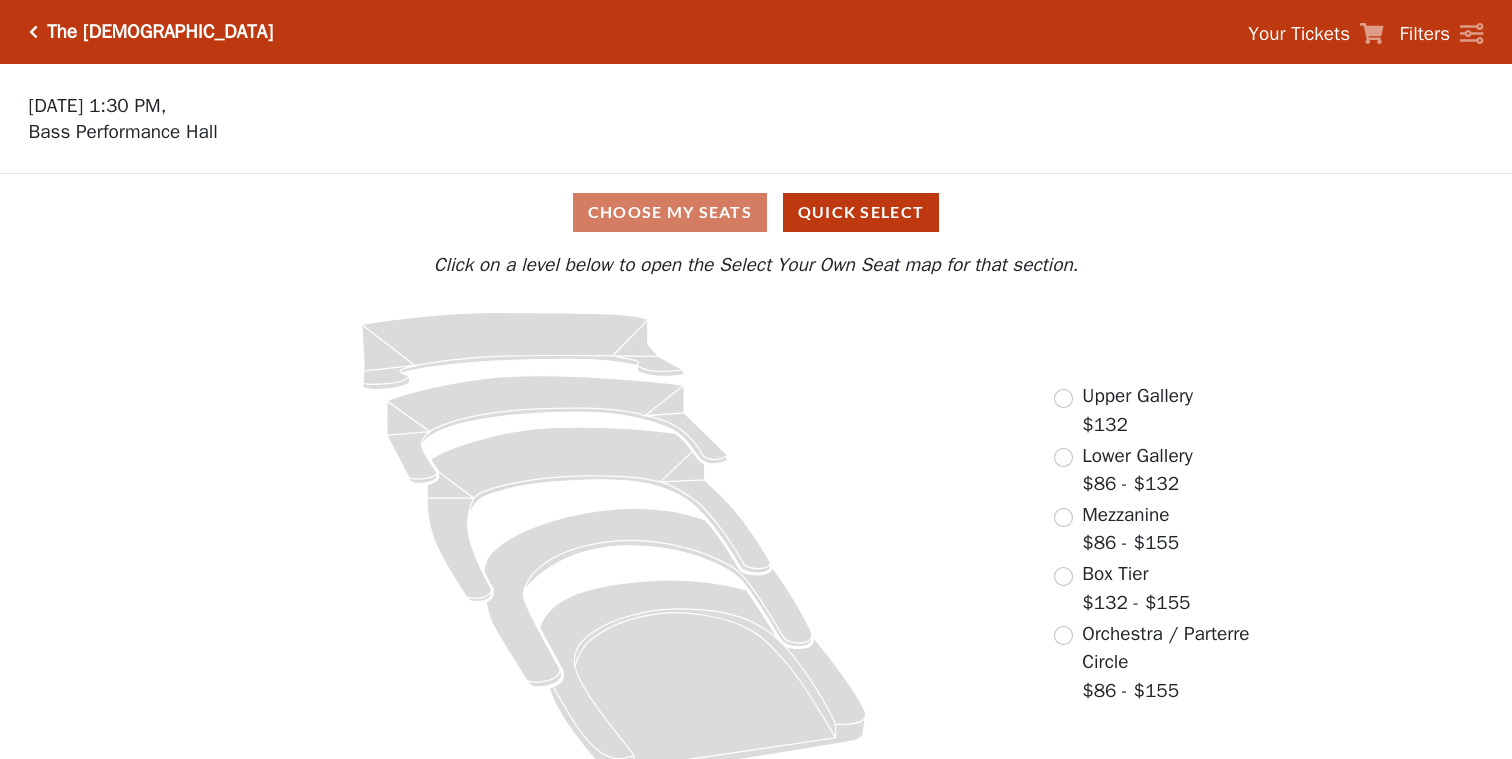 scroll, scrollTop: 0, scrollLeft: 0, axis: both 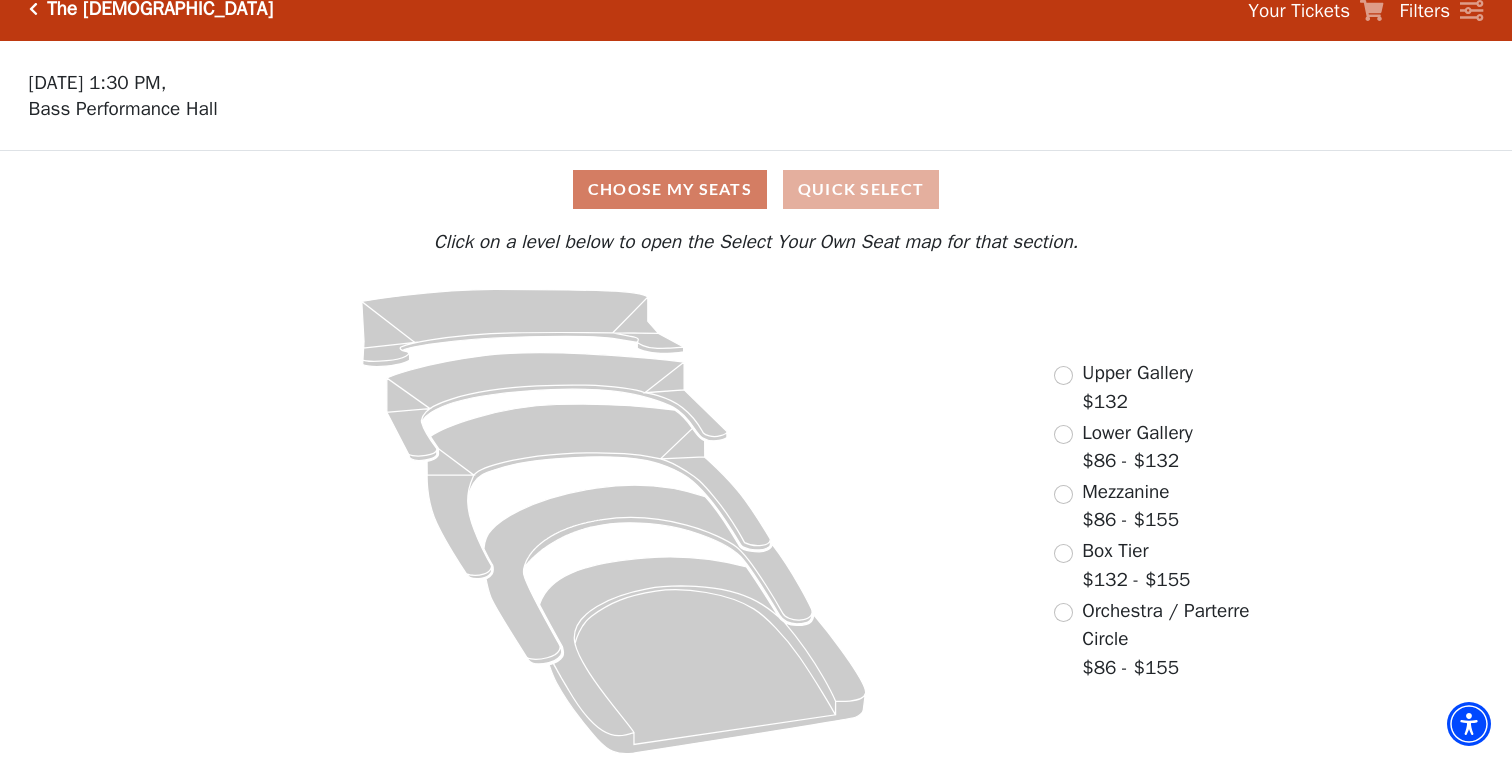 click on "Quick Select" at bounding box center (861, 189) 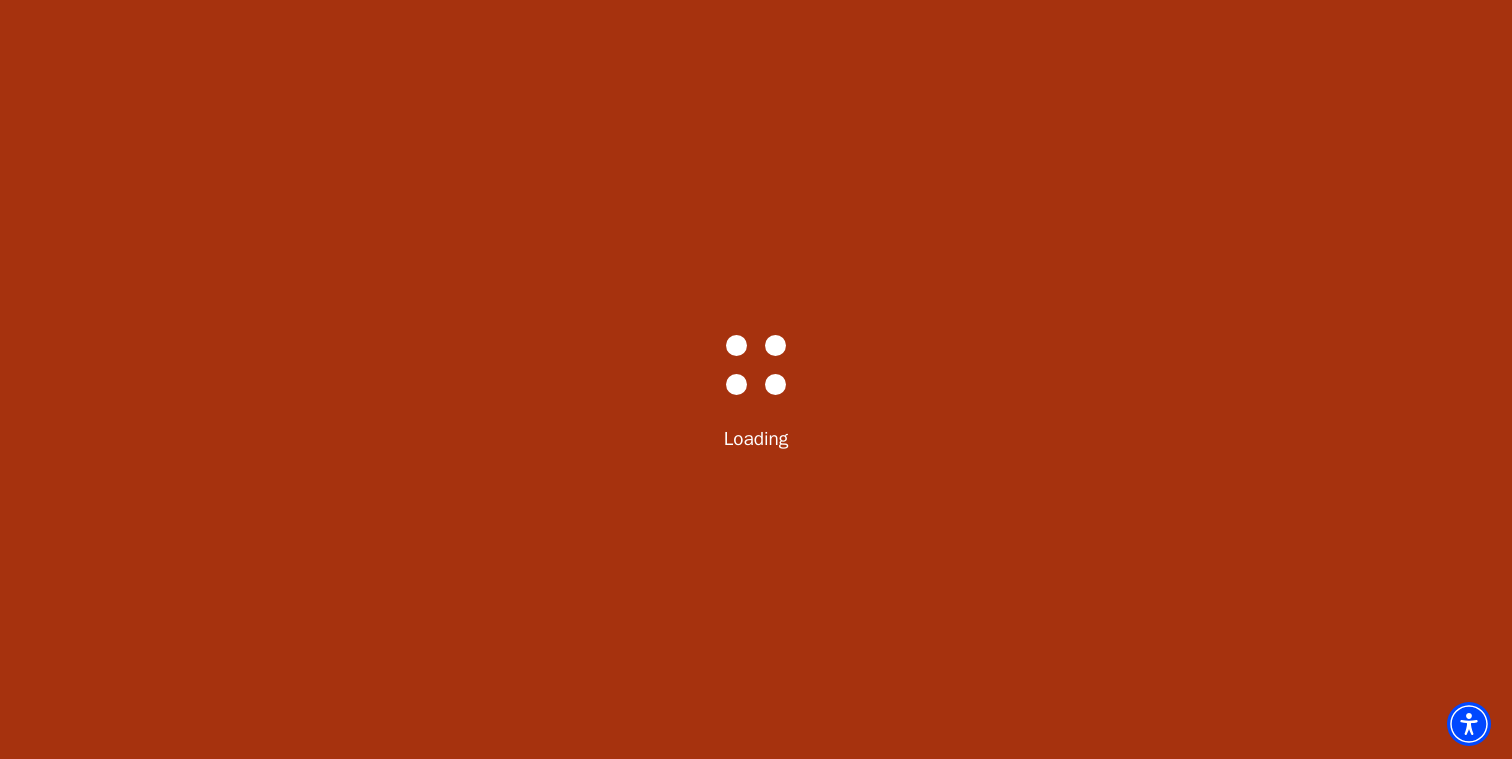select on "6288" 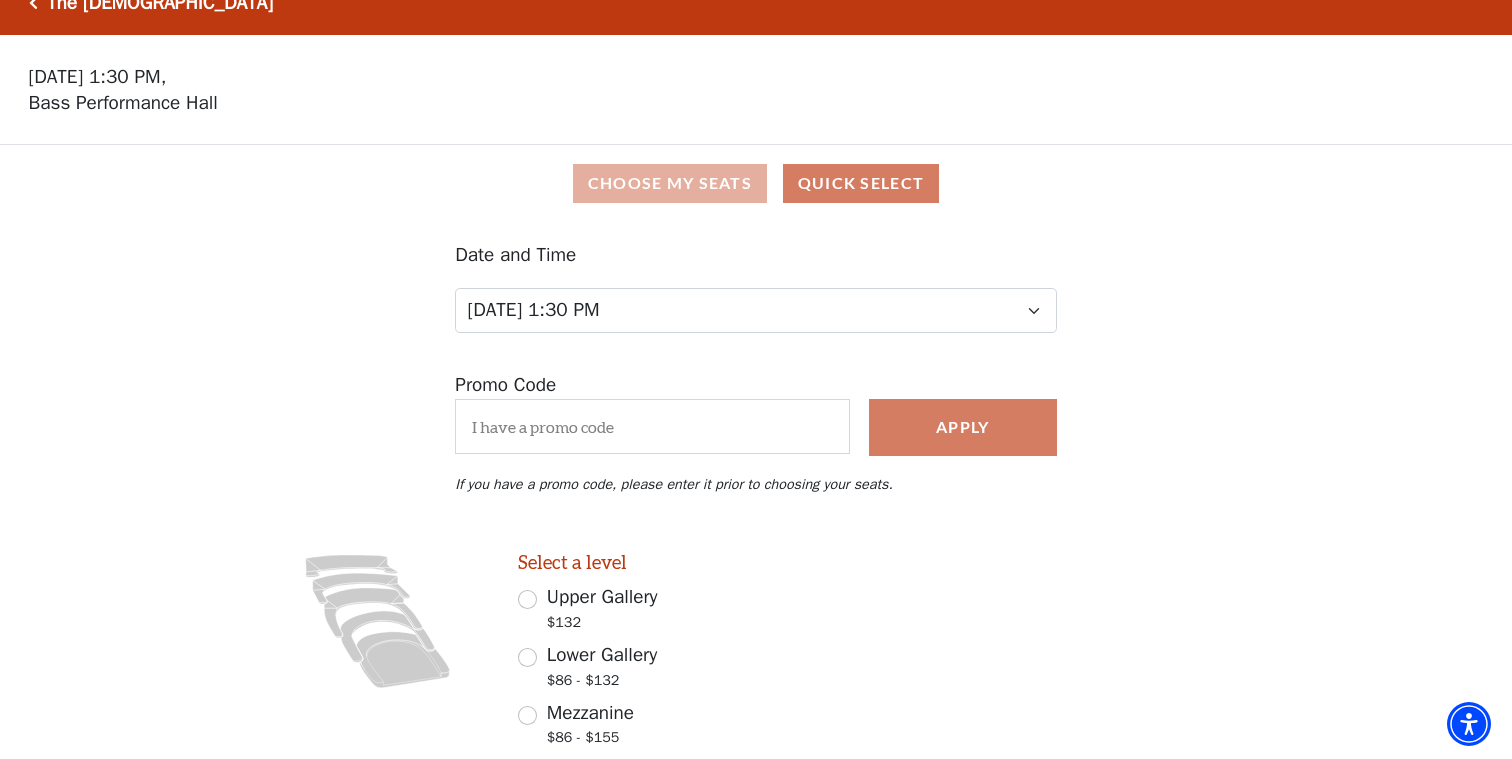 click on "Choose My Seats" at bounding box center (670, 183) 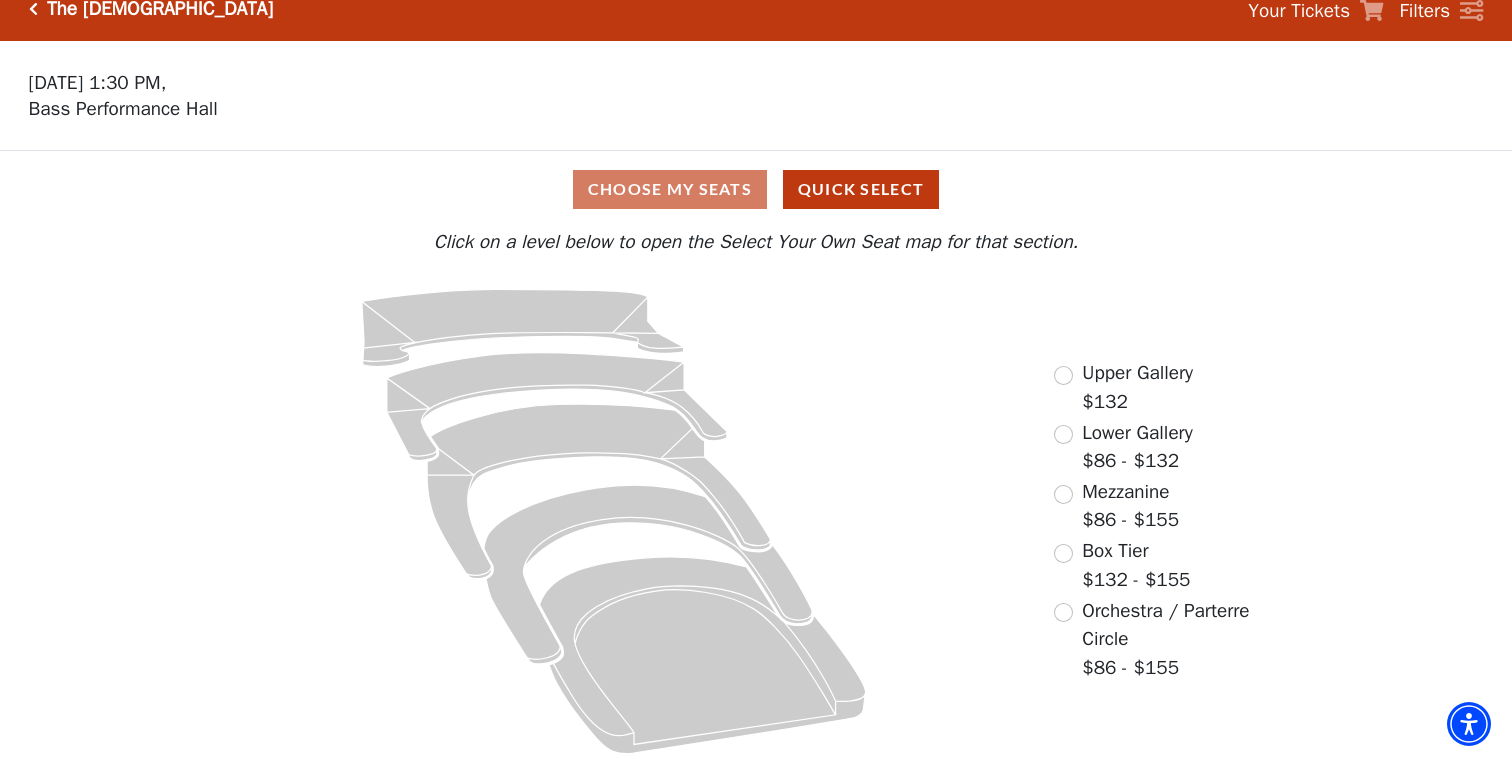 click at bounding box center [1063, 494] 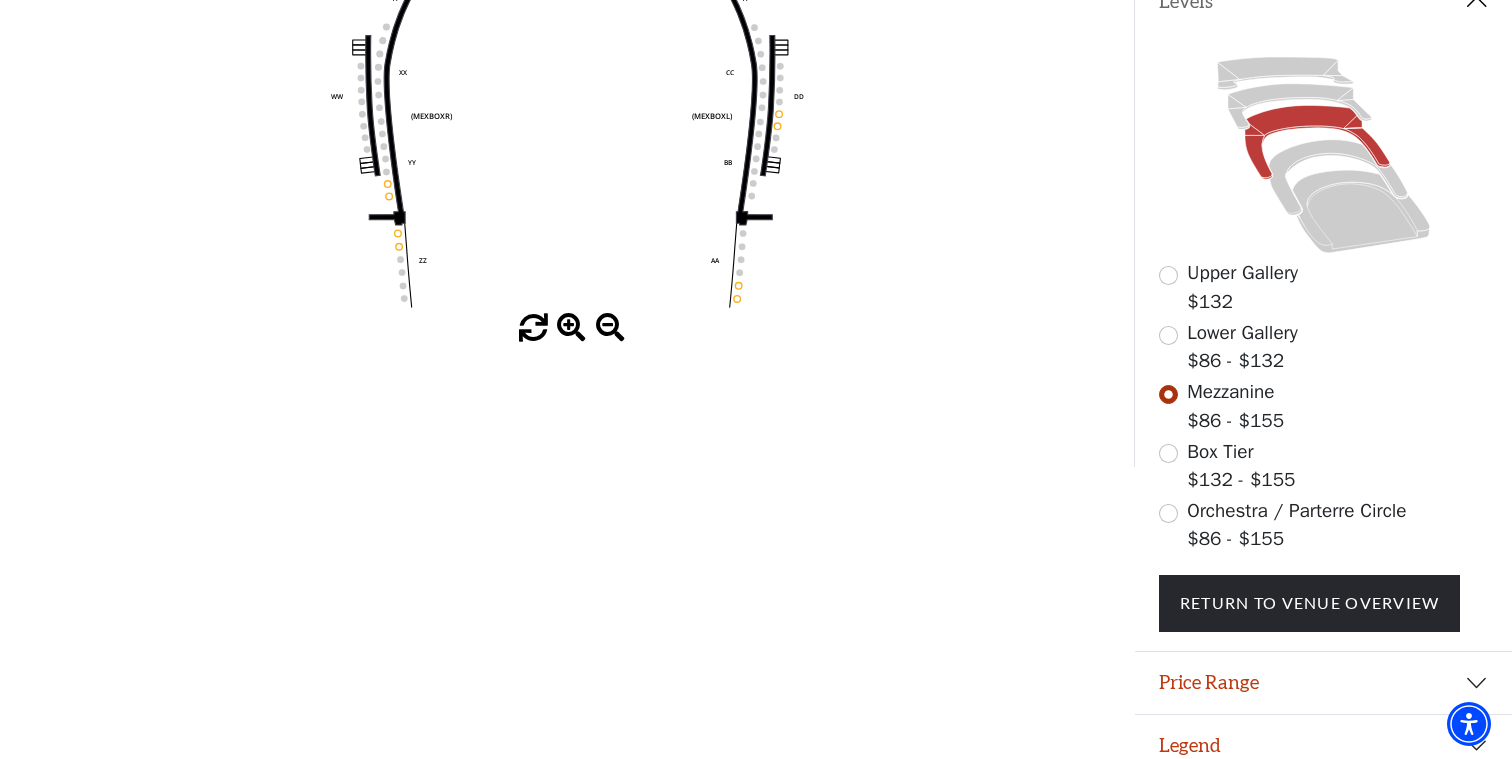 scroll, scrollTop: 465, scrollLeft: 0, axis: vertical 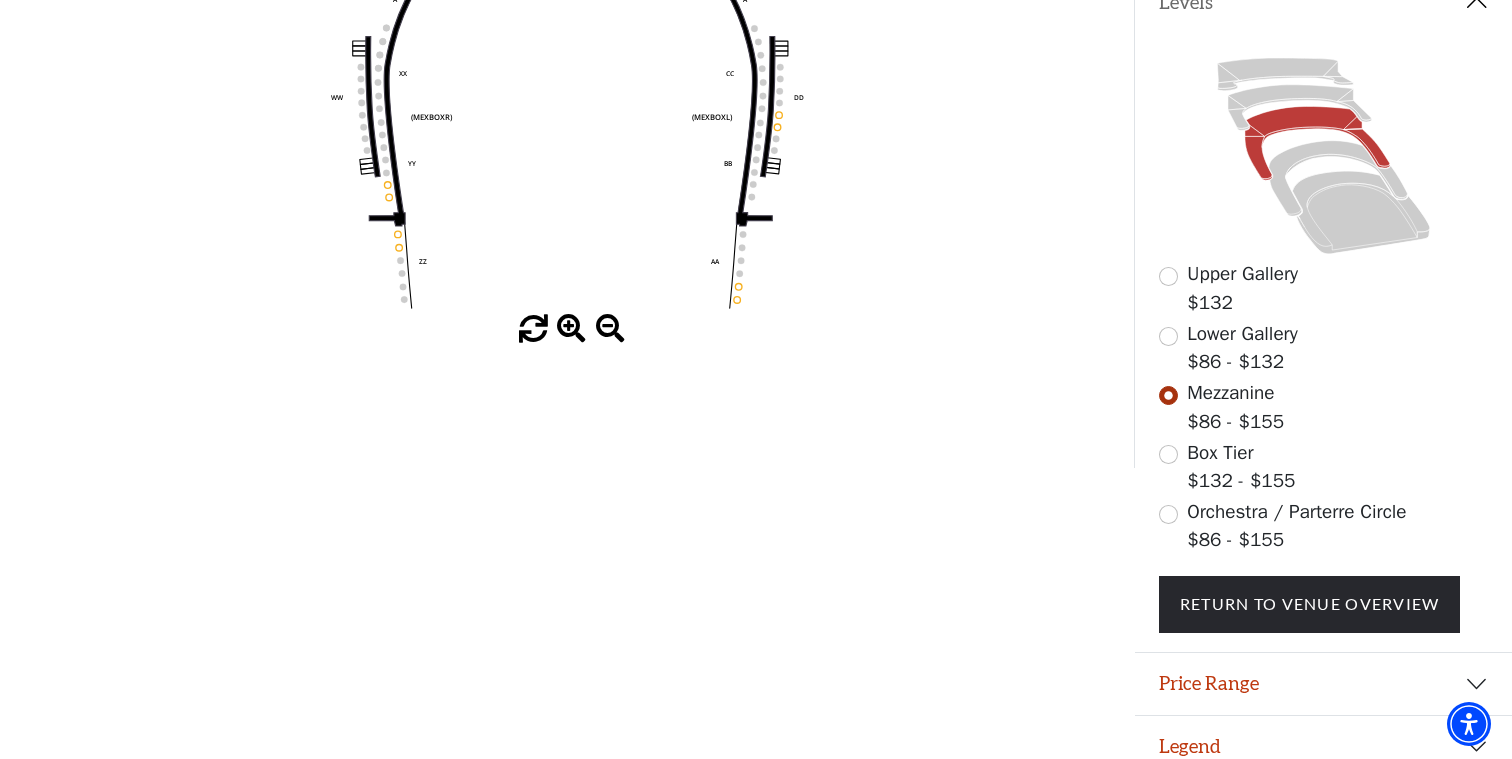 click on "Price Range" at bounding box center (1323, 684) 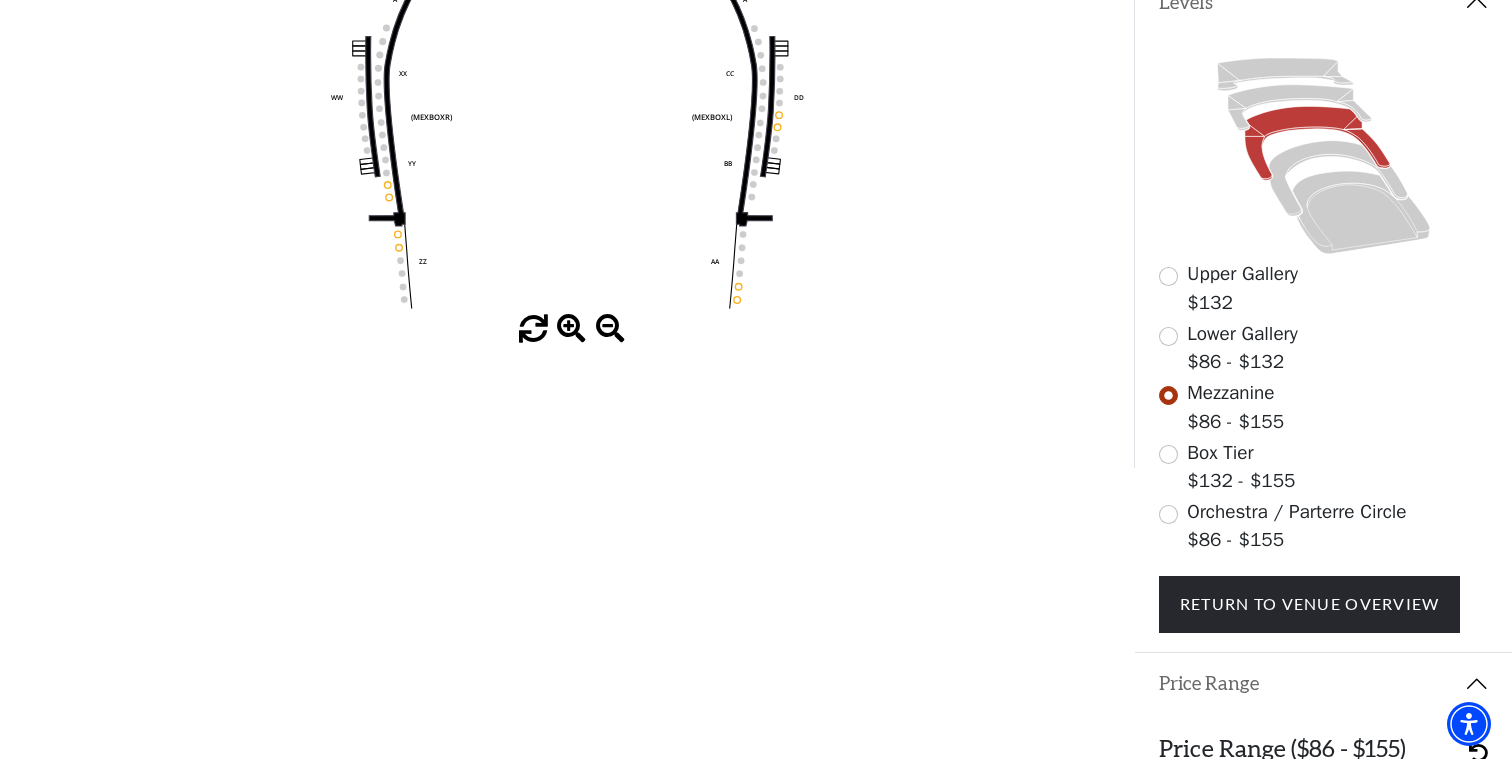 scroll, scrollTop: 500, scrollLeft: 0, axis: vertical 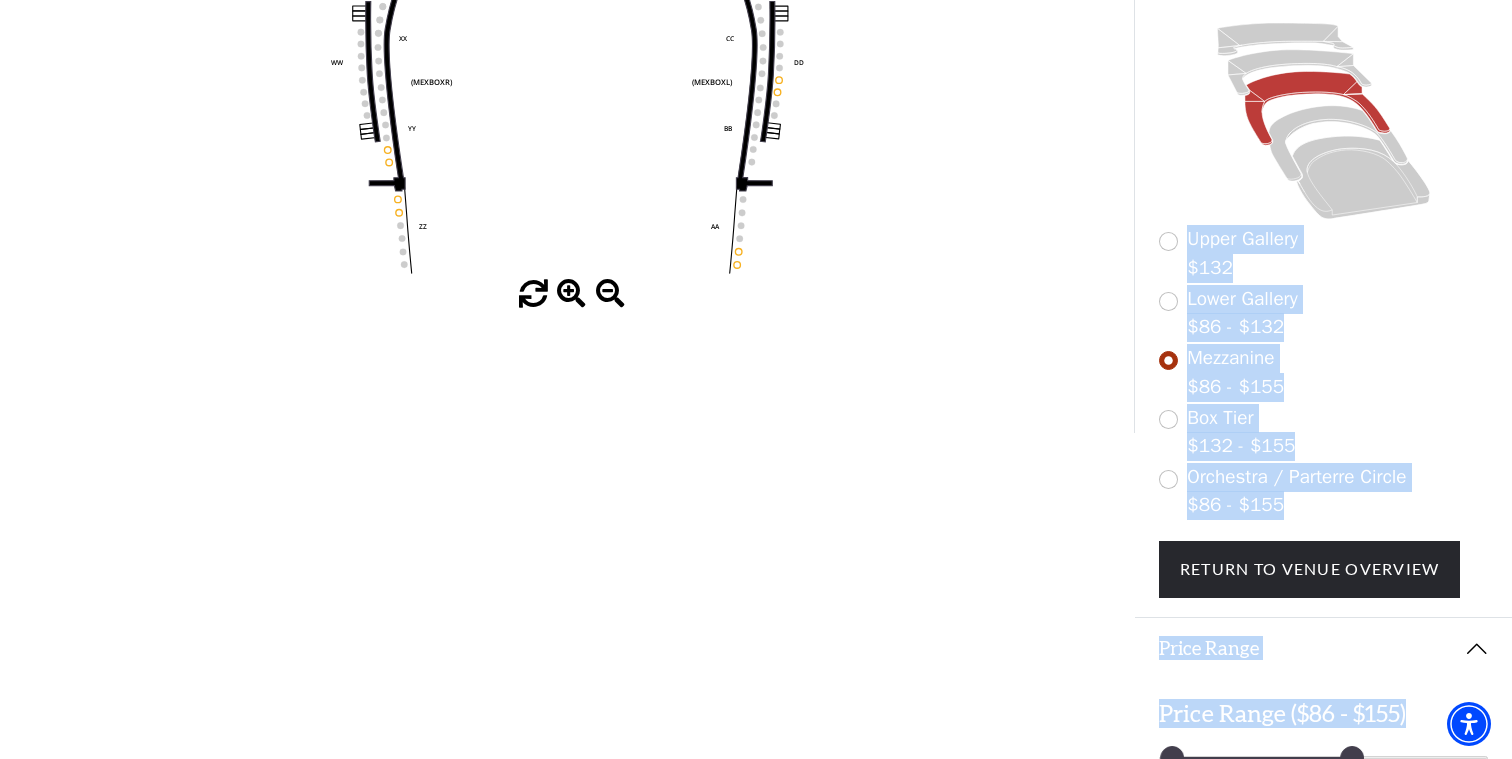 drag, startPoint x: 1351, startPoint y: 737, endPoint x: 1038, endPoint y: 745, distance: 313.10223 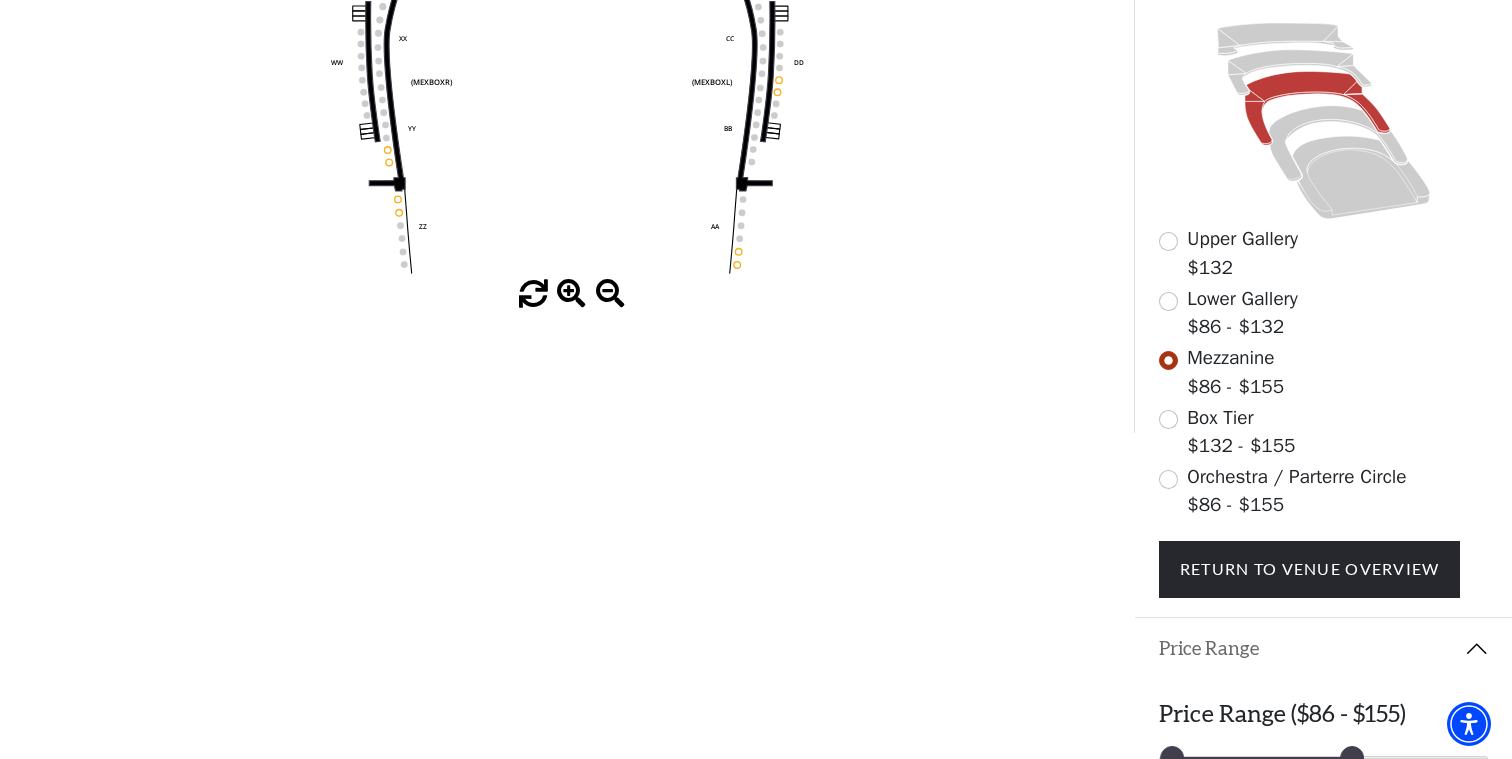 click on "Price Range ($86 - $155)" at bounding box center (1282, 713) 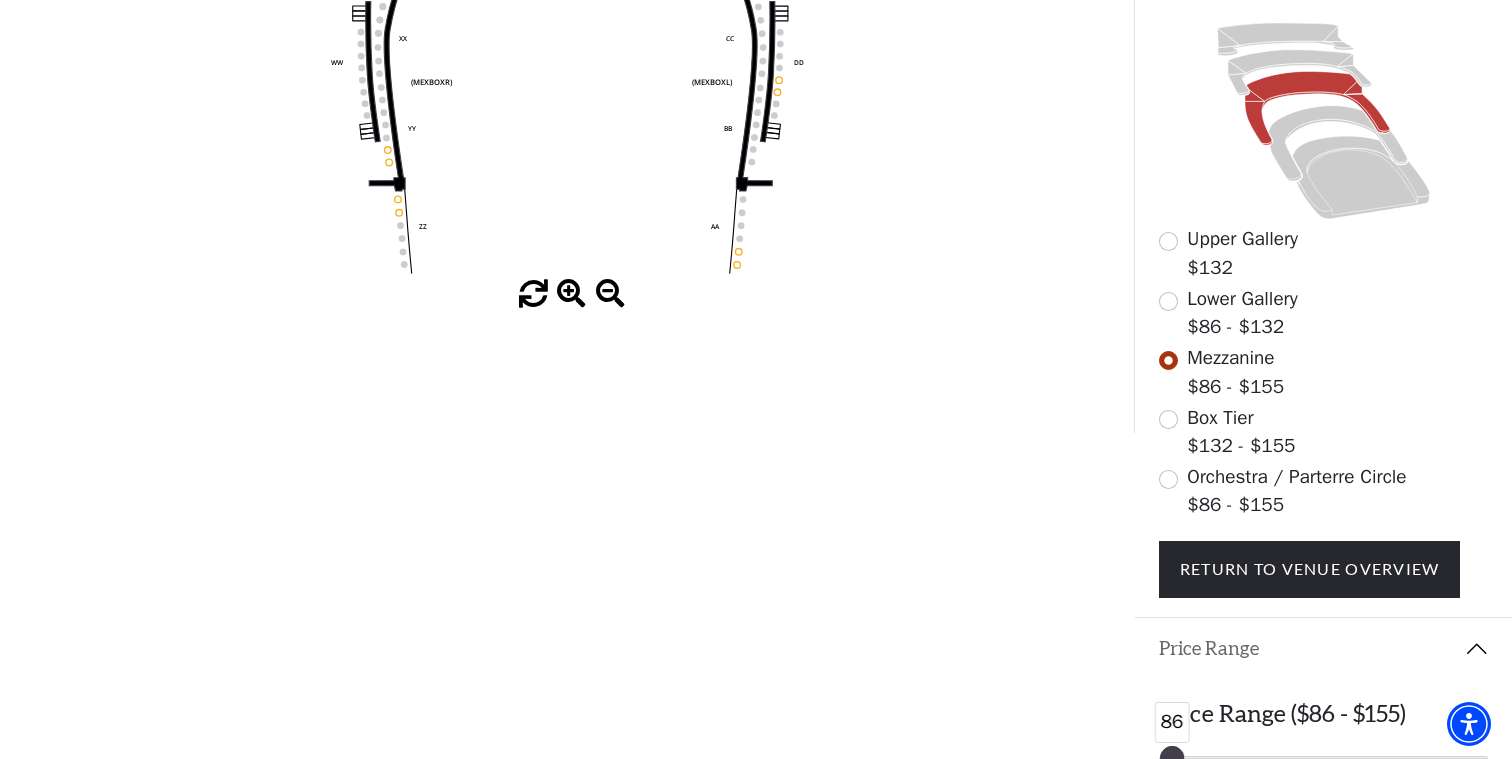 drag, startPoint x: 1352, startPoint y: 744, endPoint x: 1020, endPoint y: 774, distance: 333.35266 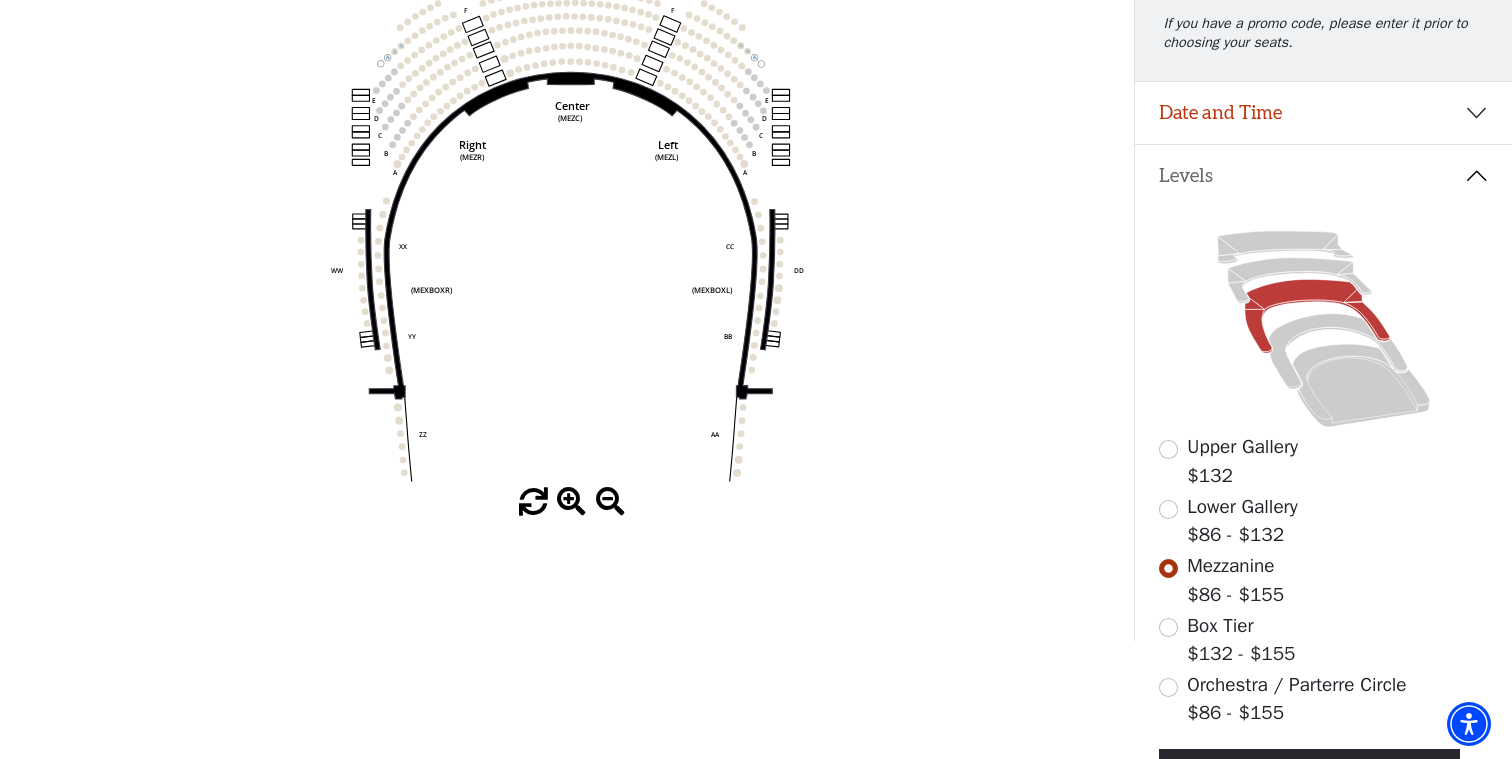 scroll, scrollTop: 295, scrollLeft: 0, axis: vertical 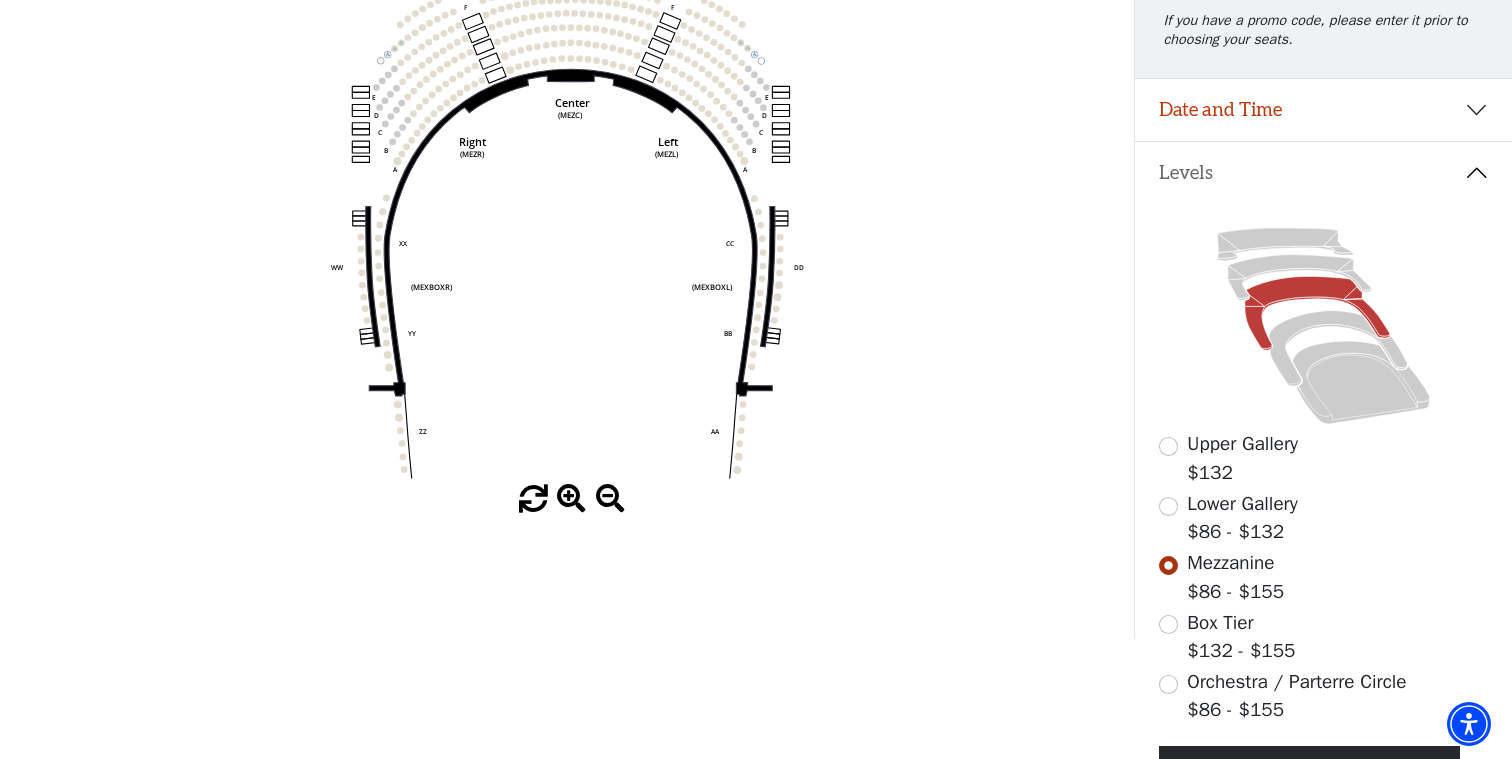 click at bounding box center [1168, 506] 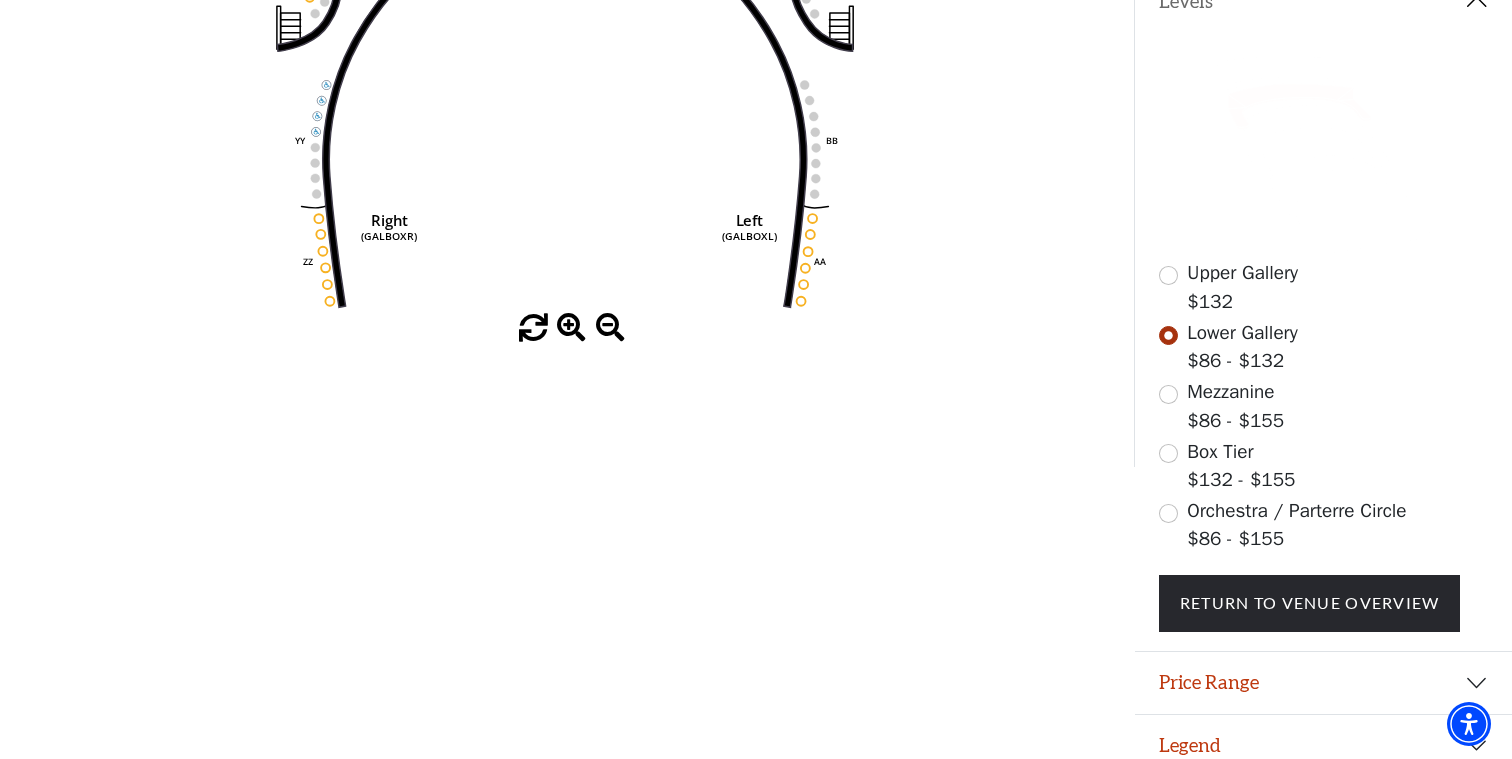 scroll, scrollTop: 465, scrollLeft: 0, axis: vertical 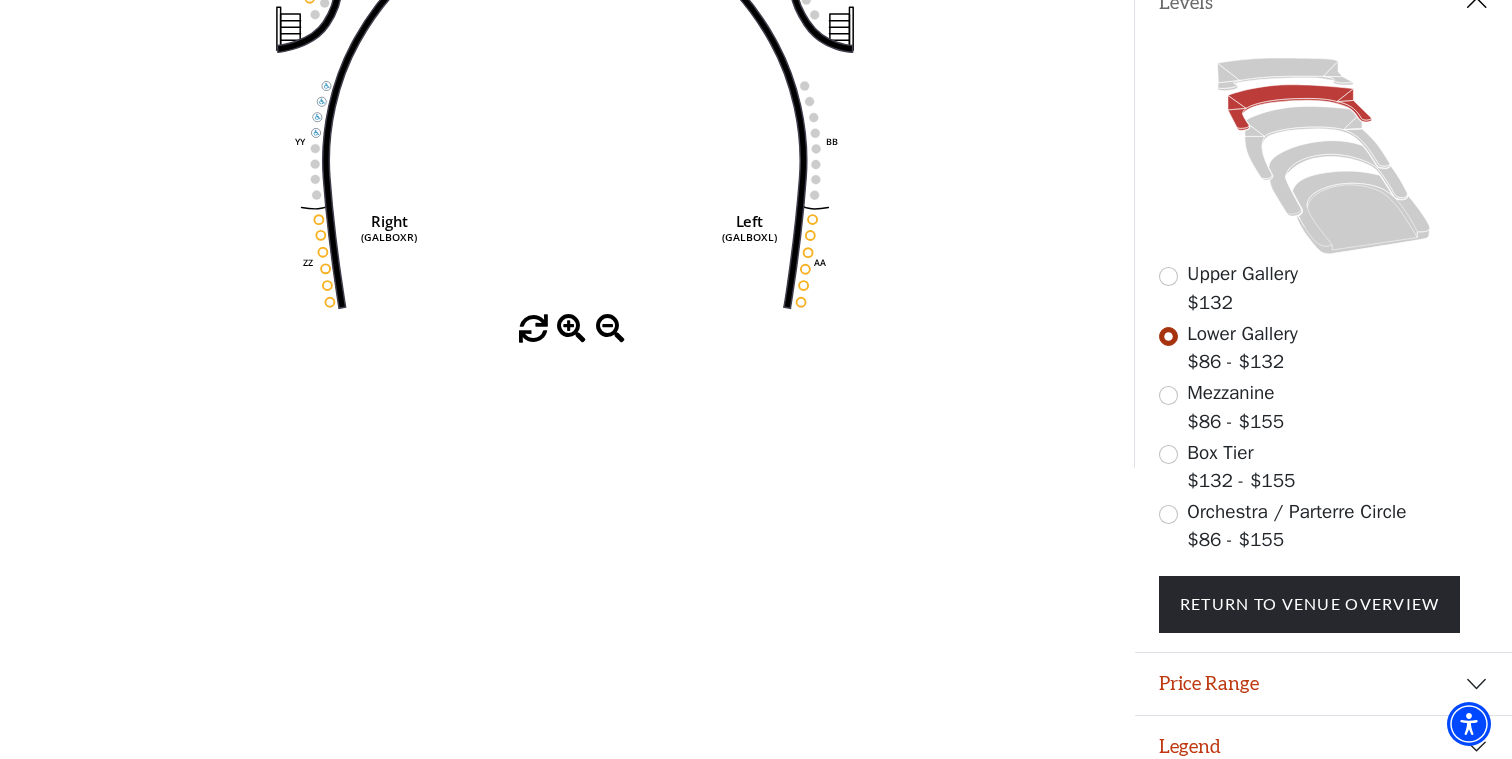 click on "Price Range" at bounding box center [1323, 684] 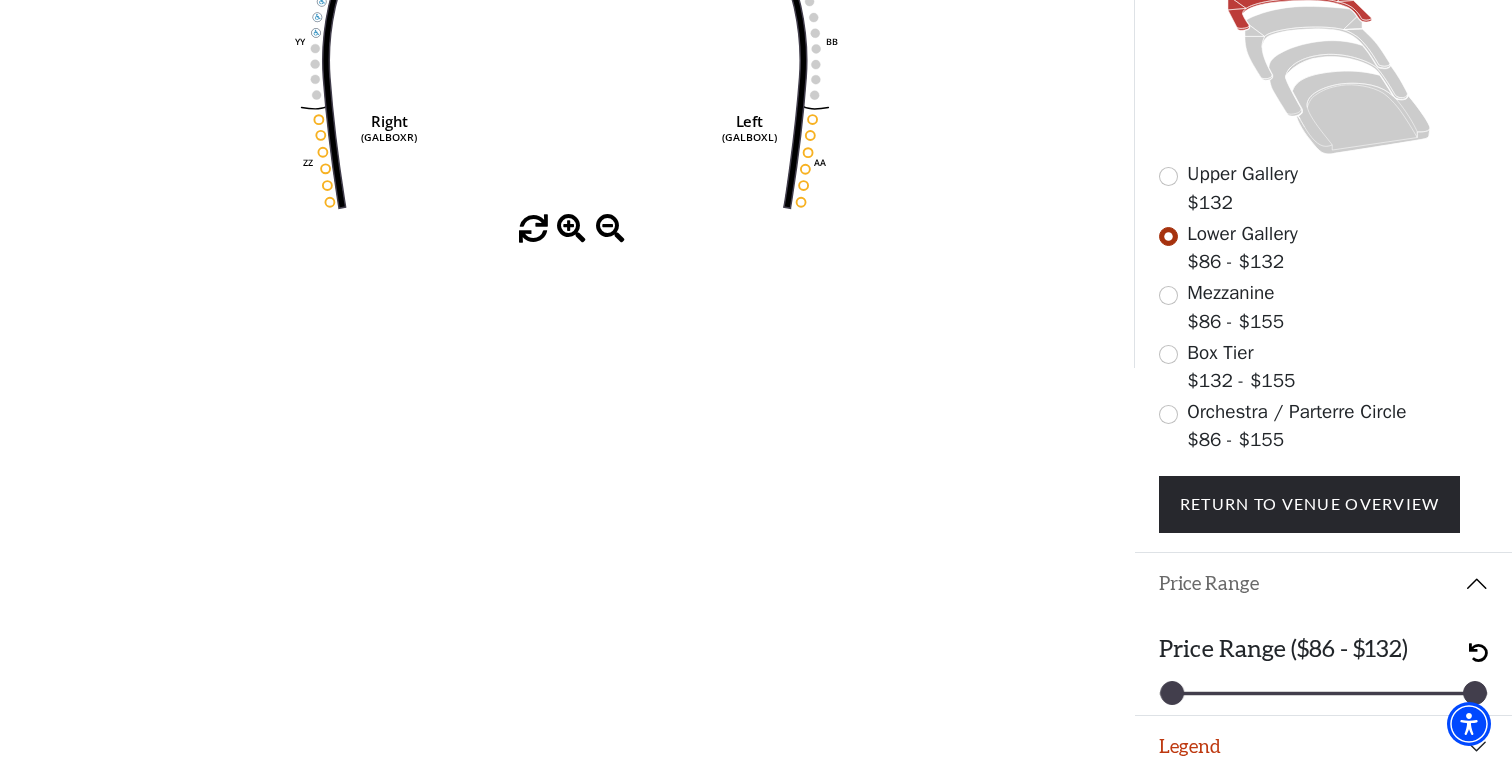 scroll, scrollTop: 564, scrollLeft: 0, axis: vertical 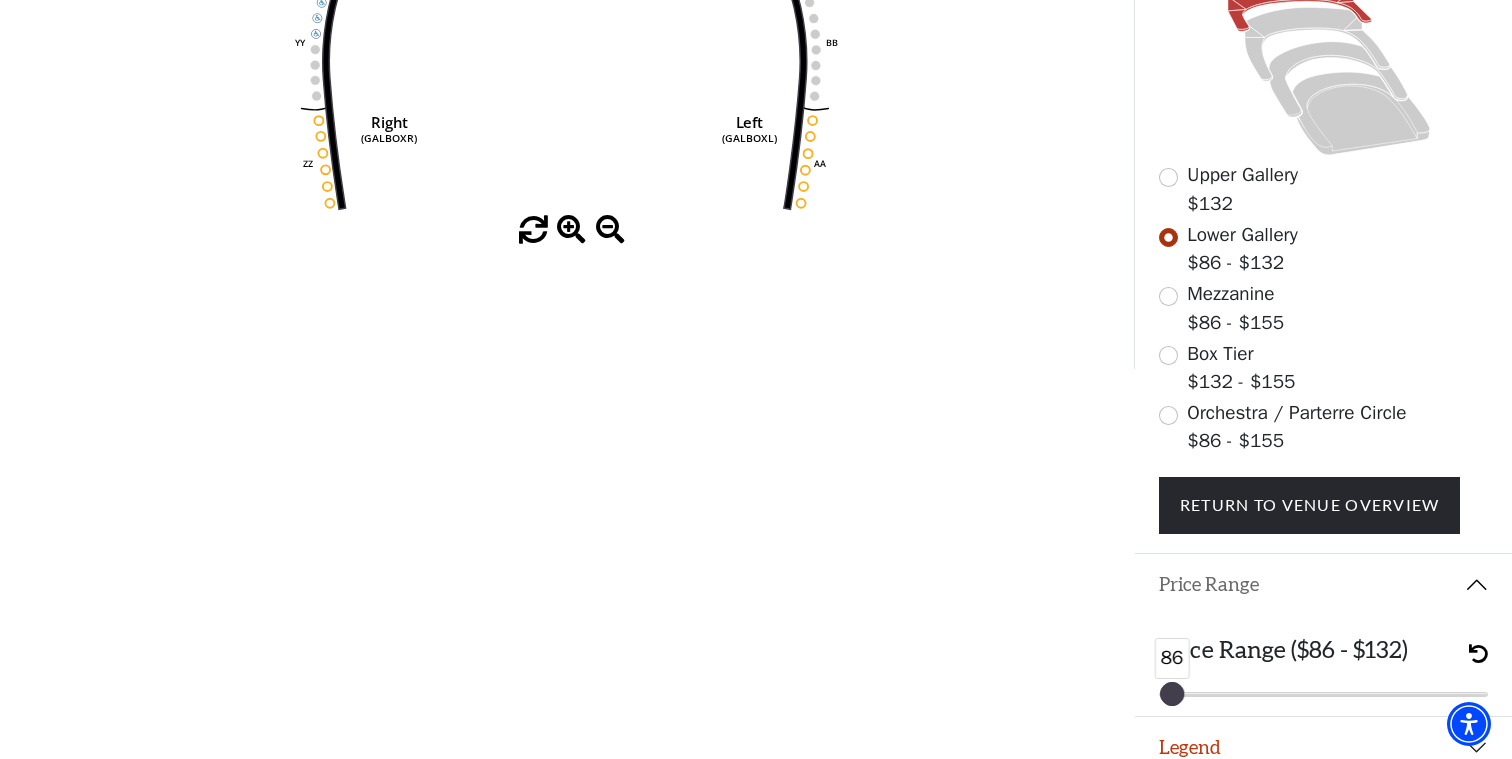drag, startPoint x: 1479, startPoint y: 678, endPoint x: 1103, endPoint y: 634, distance: 378.5657 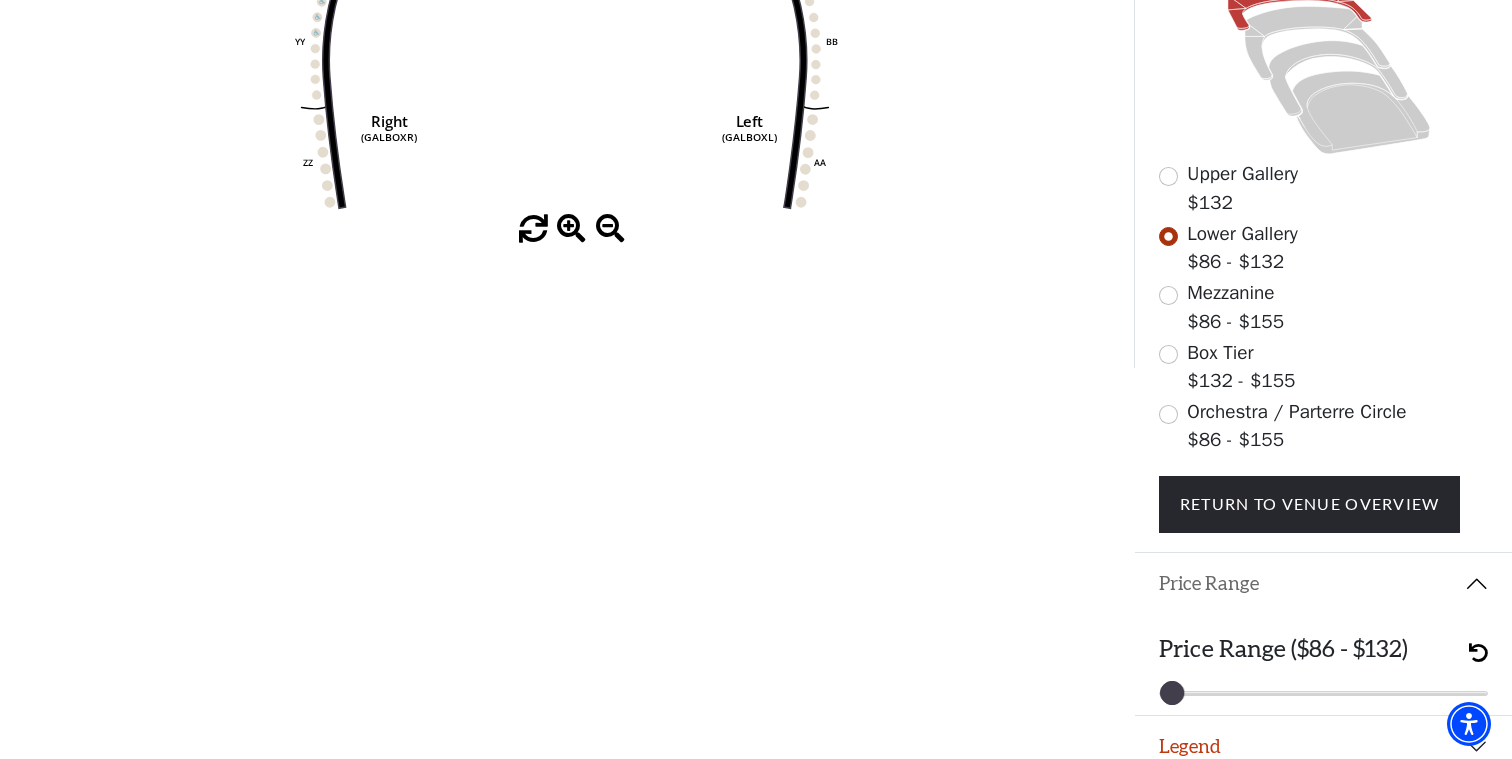 scroll, scrollTop: 564, scrollLeft: 0, axis: vertical 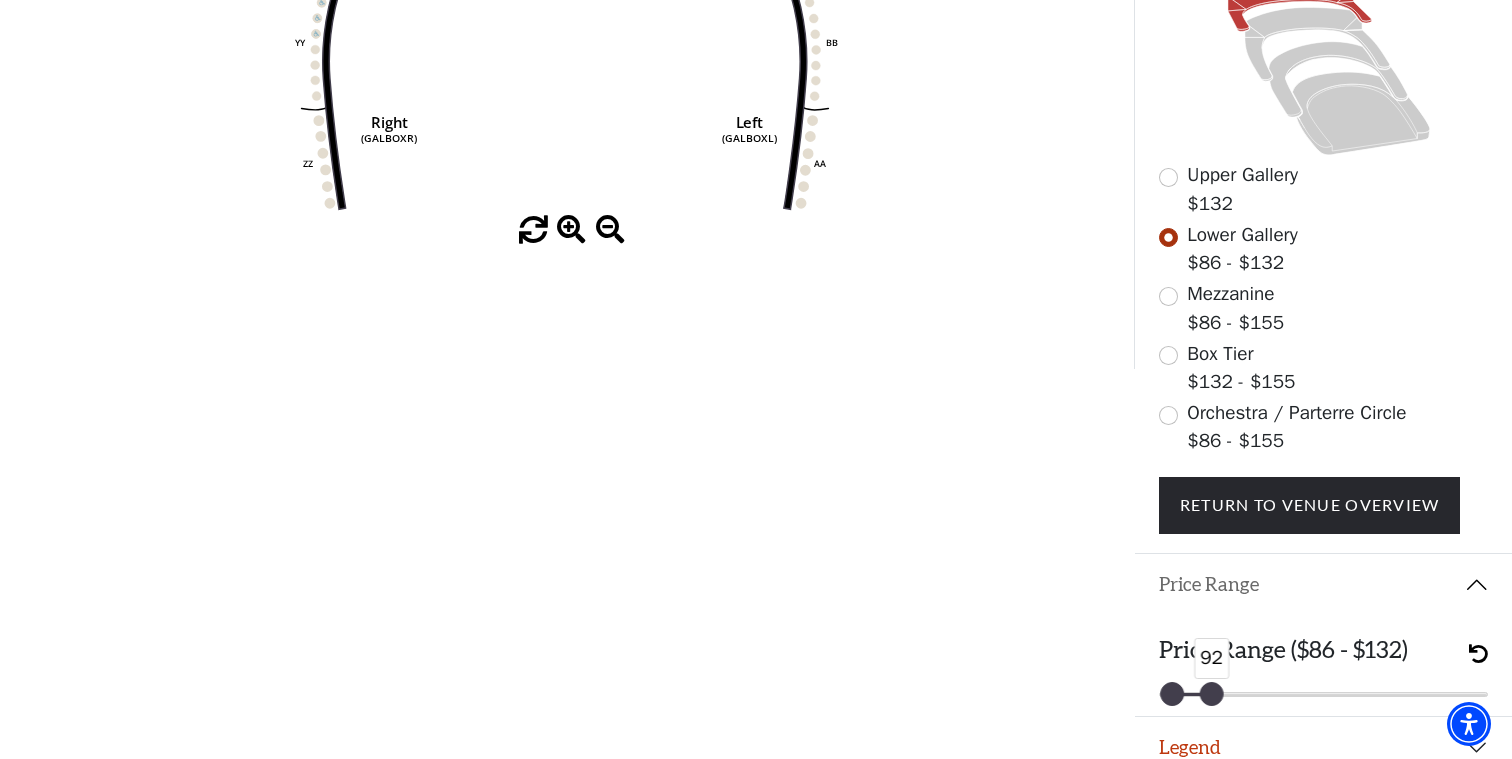 drag, startPoint x: 1175, startPoint y: 683, endPoint x: 1212, endPoint y: 681, distance: 37.054016 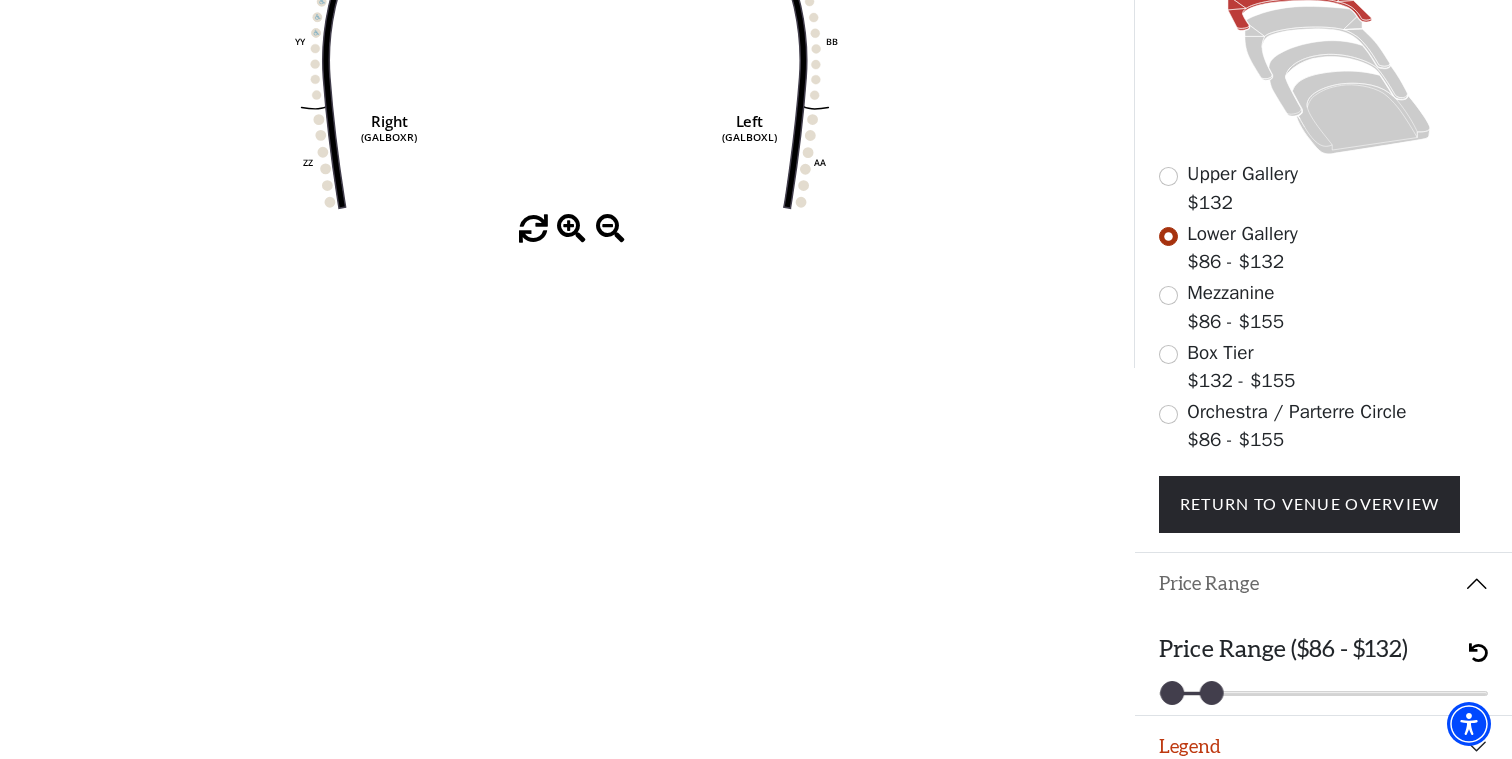 scroll, scrollTop: 564, scrollLeft: 0, axis: vertical 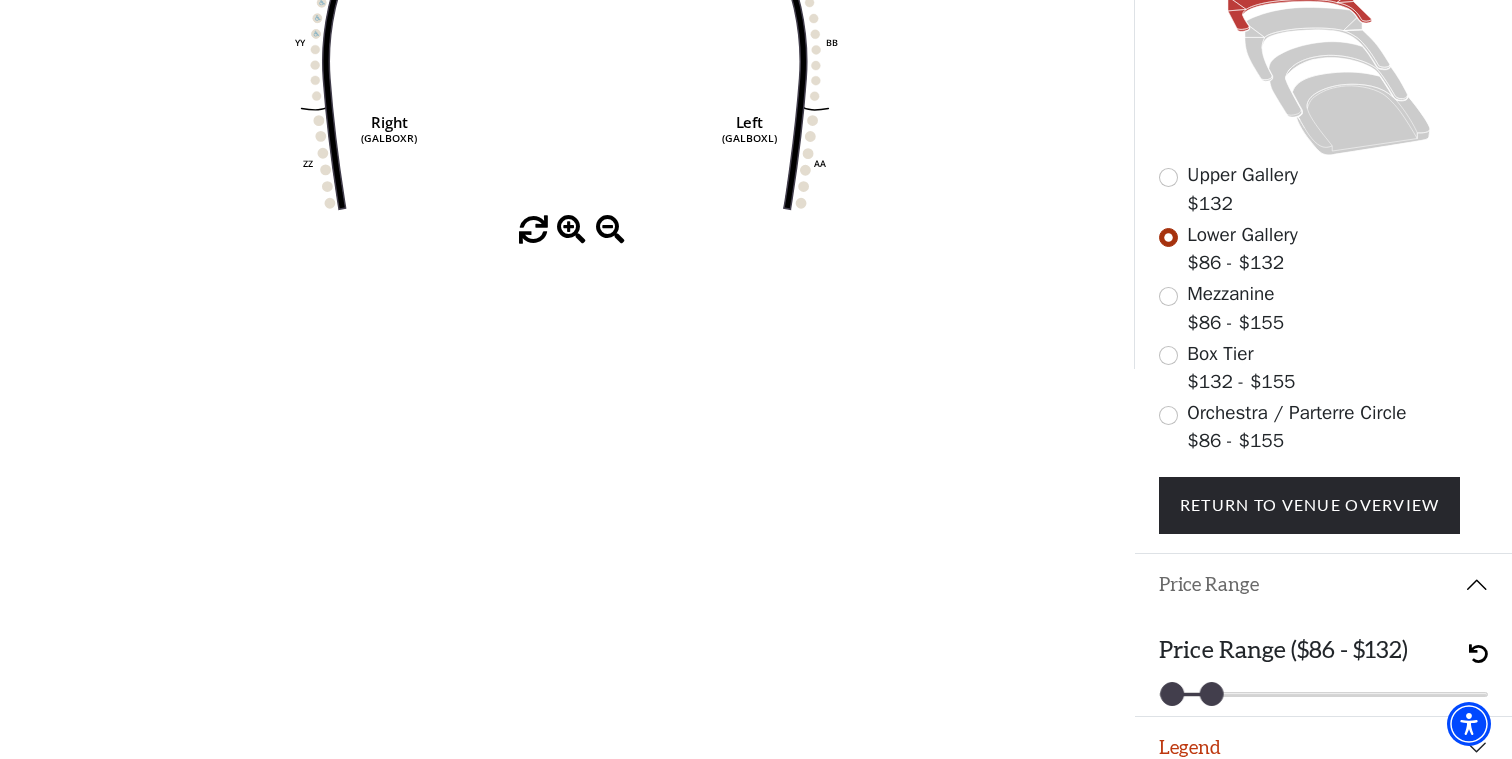 click on "86 92" at bounding box center (1324, 694) 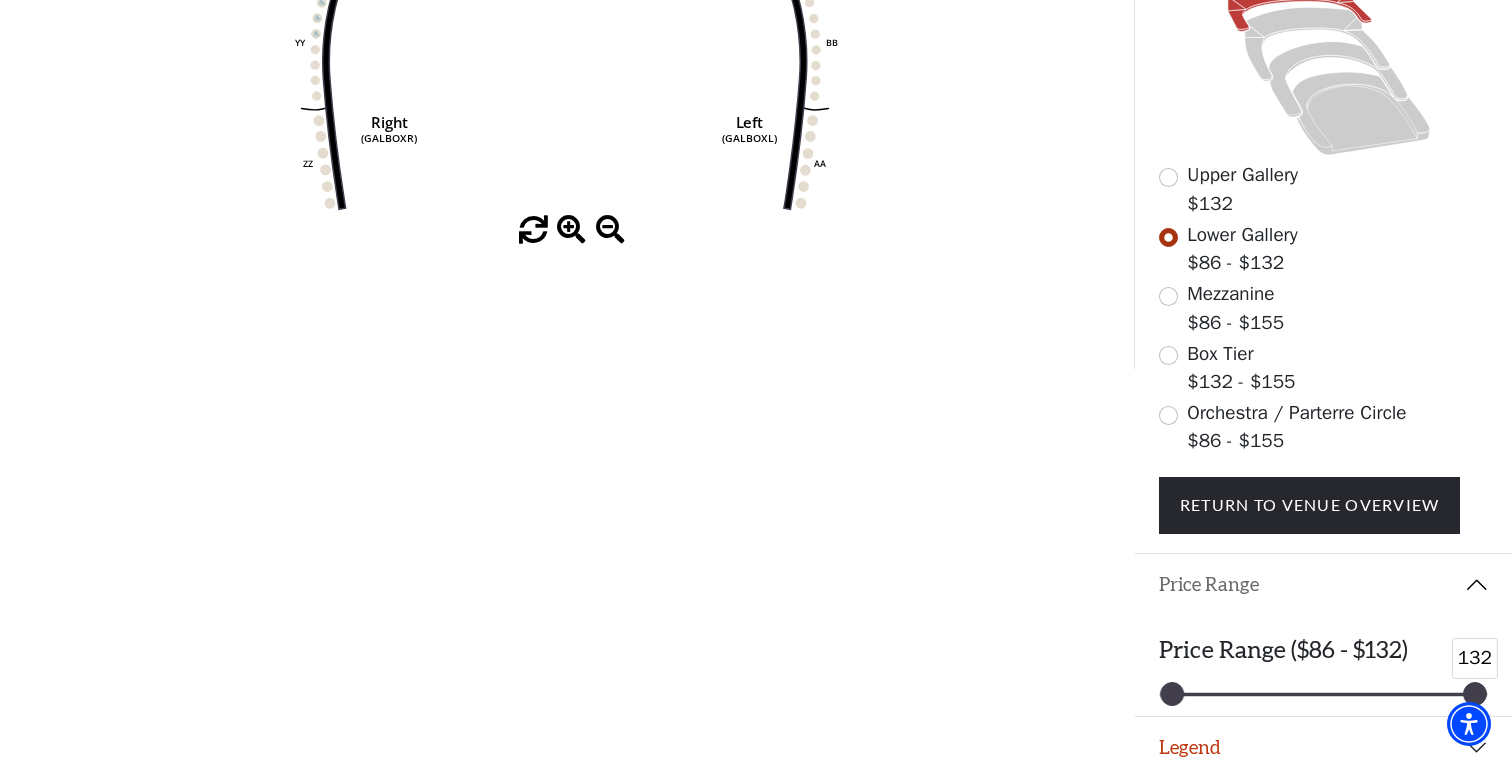 drag, startPoint x: 1217, startPoint y: 676, endPoint x: 1511, endPoint y: 668, distance: 294.10883 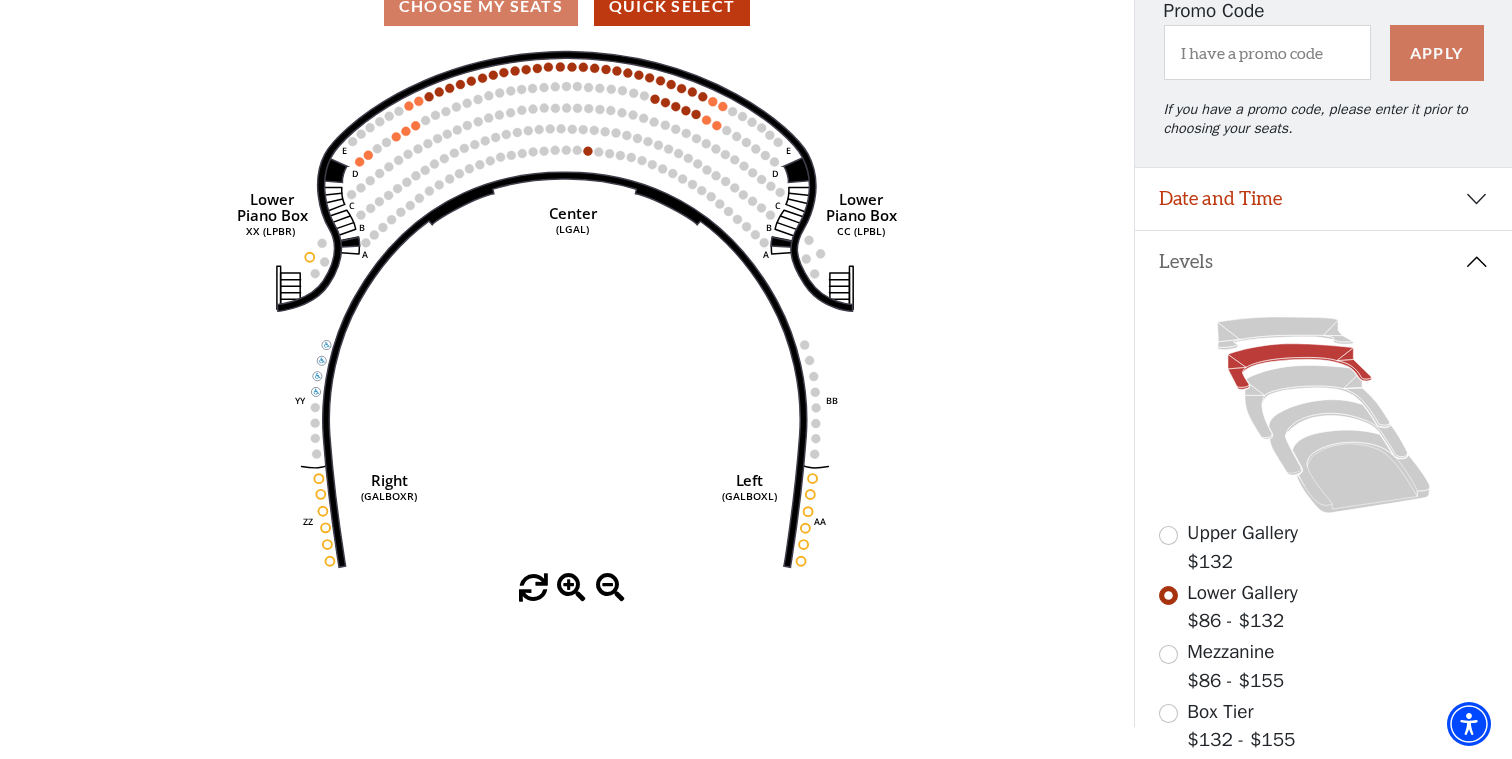 scroll, scrollTop: 200, scrollLeft: 0, axis: vertical 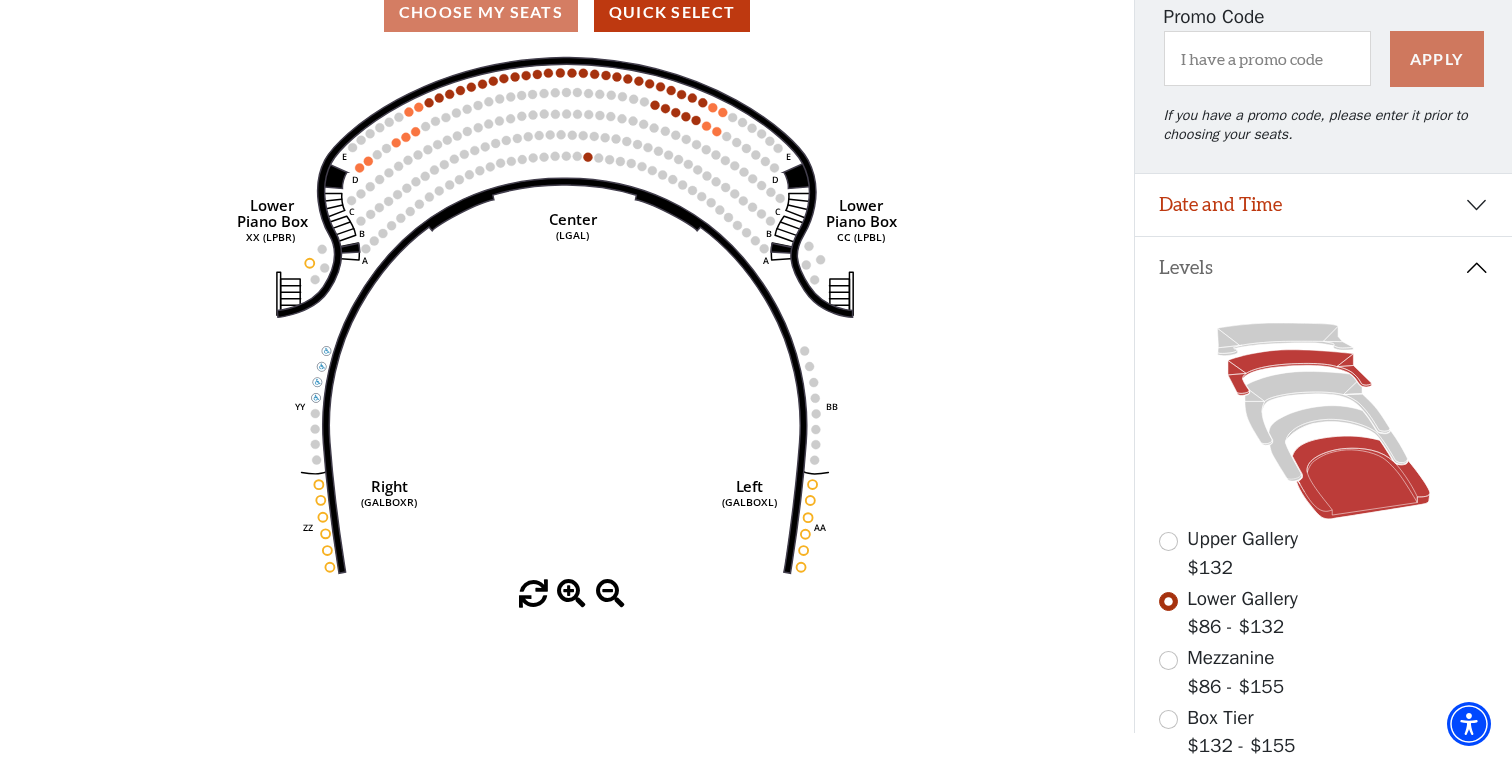 click 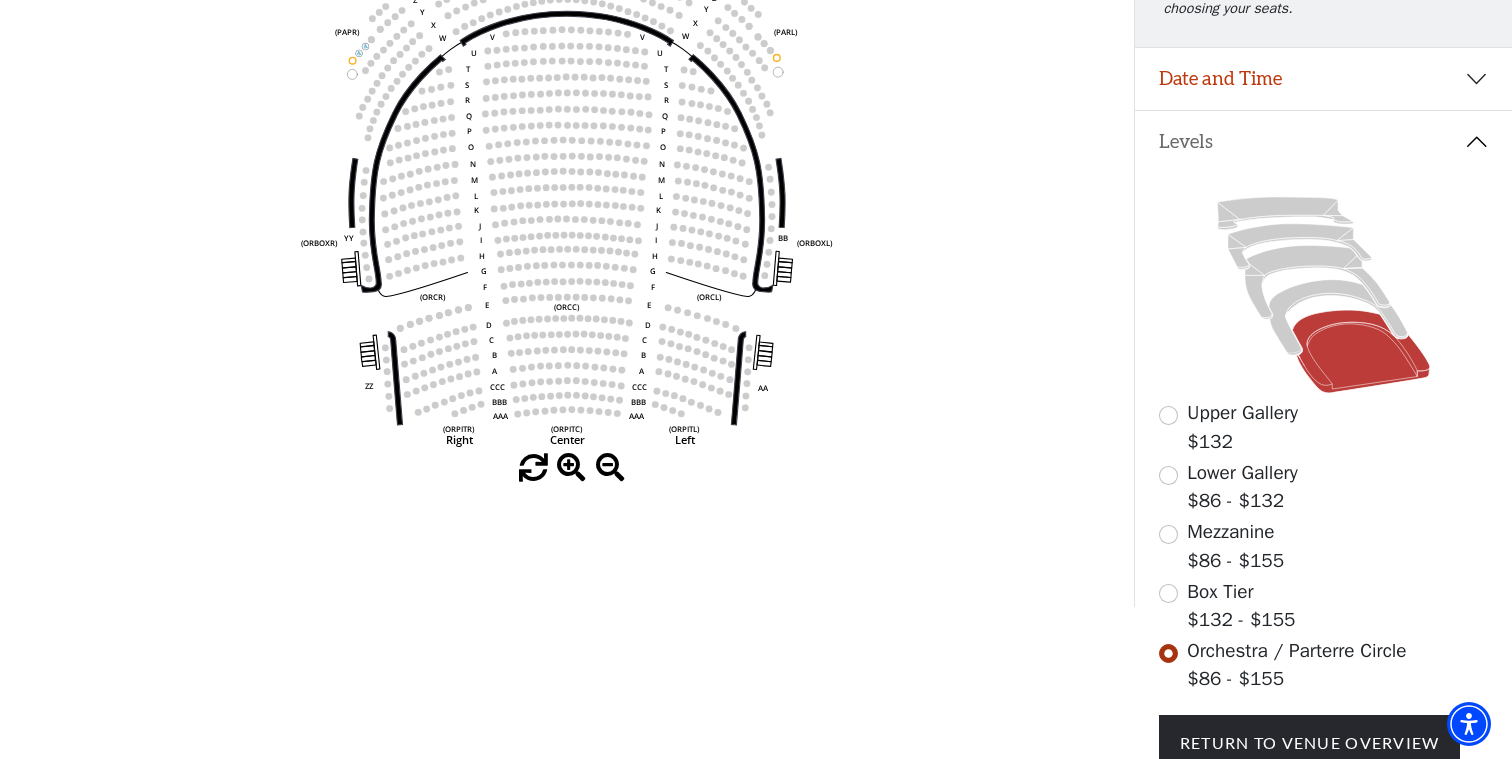 scroll, scrollTop: 336, scrollLeft: 0, axis: vertical 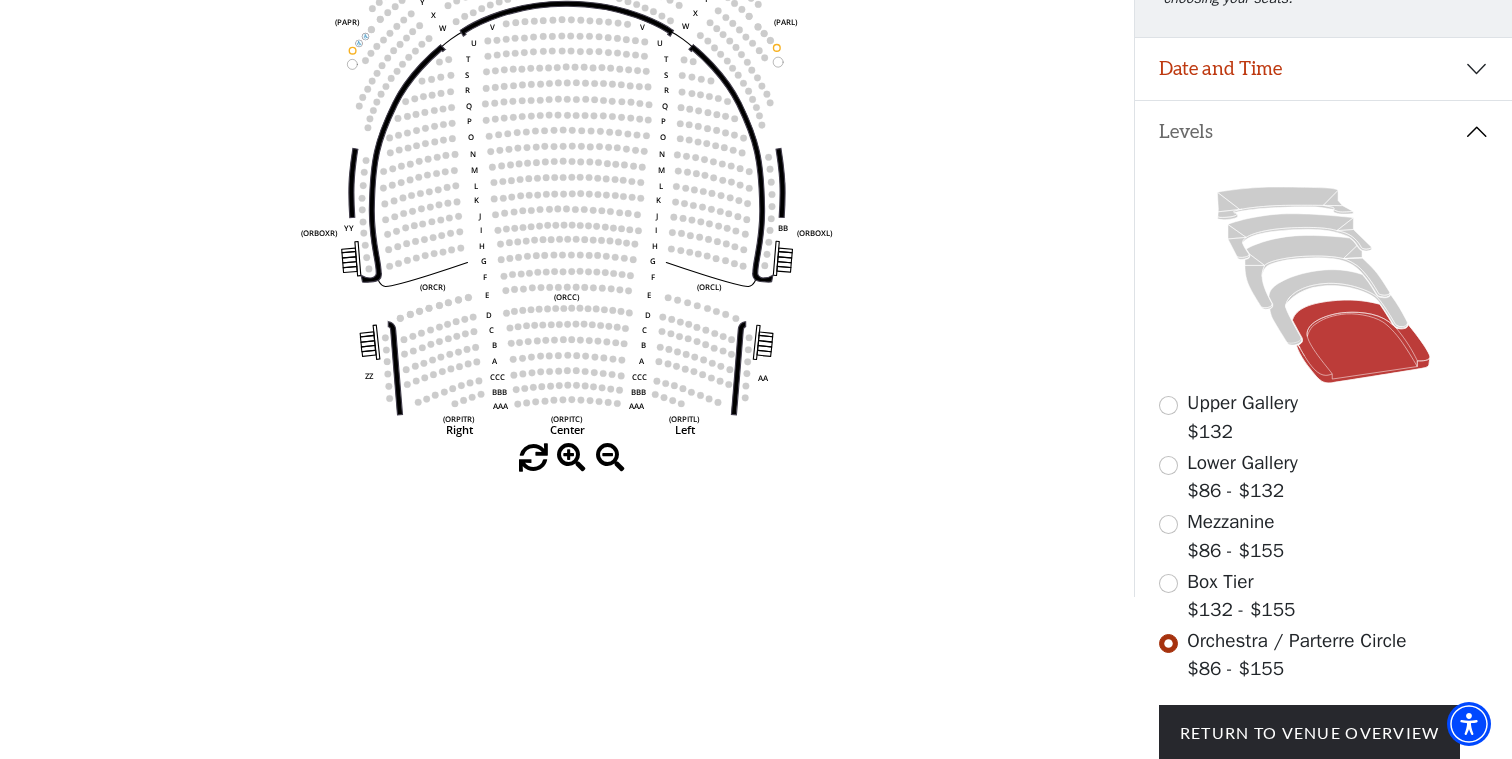 click at bounding box center (1168, 465) 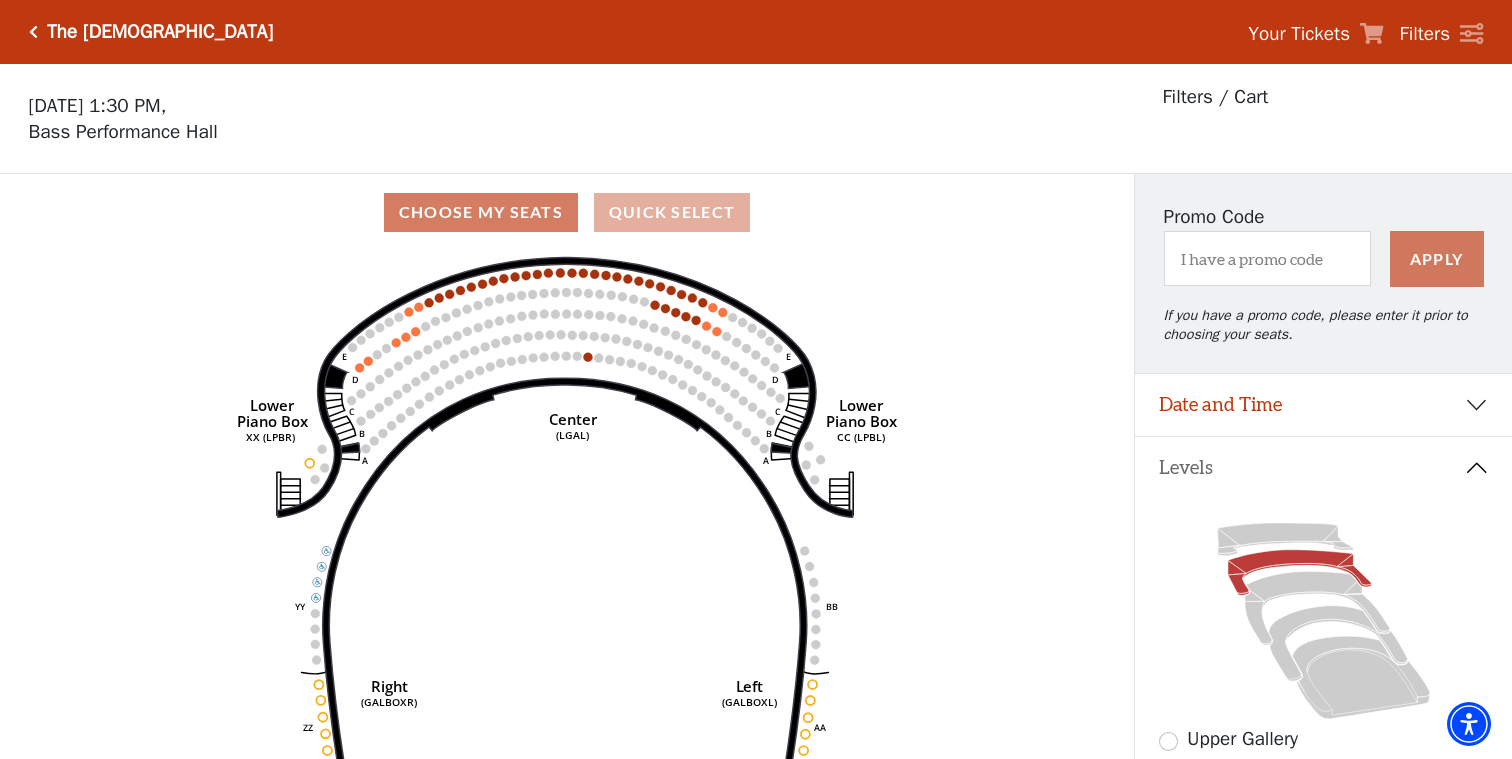 scroll, scrollTop: 0, scrollLeft: 0, axis: both 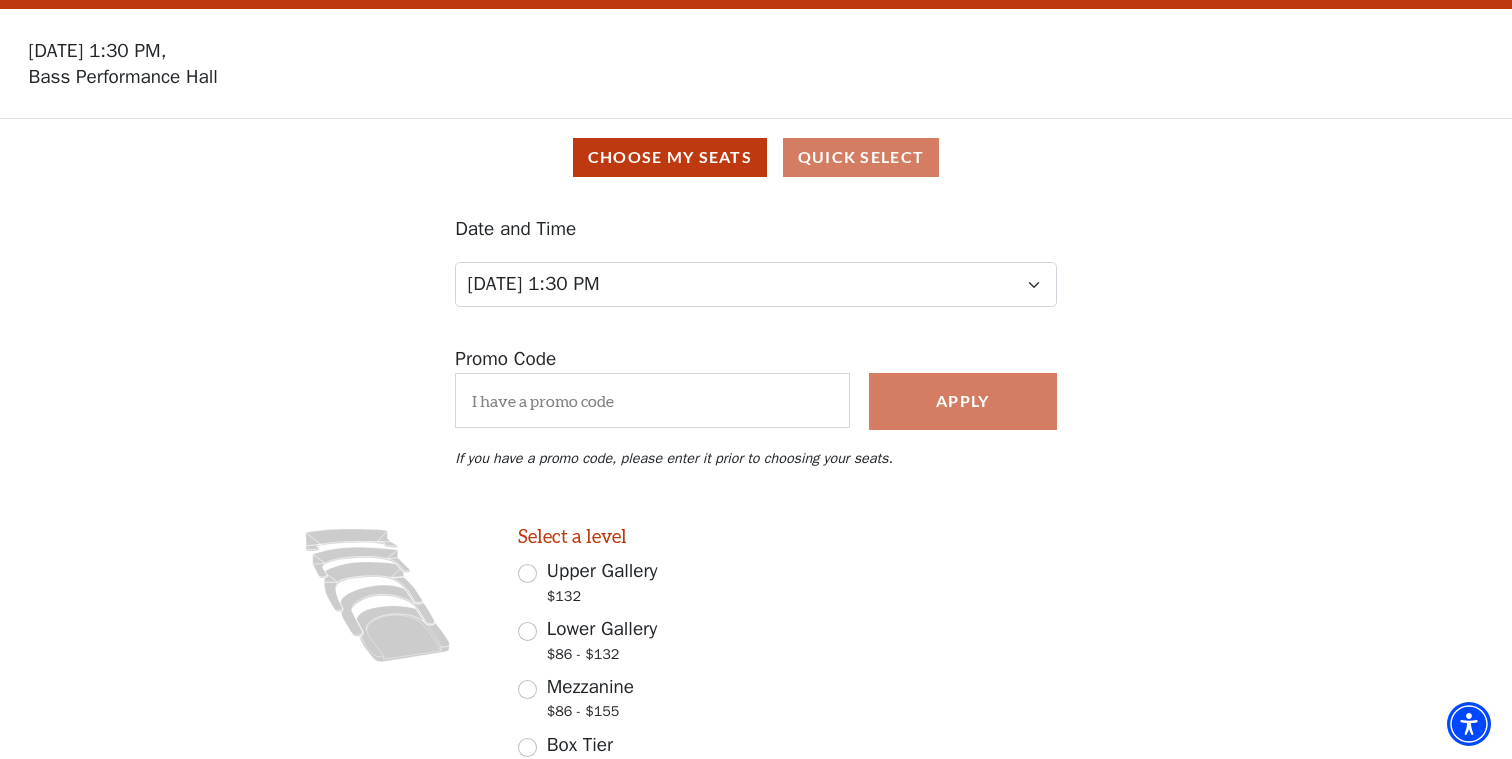 click on "Choose My Seats
Quick Select" at bounding box center (756, 157) 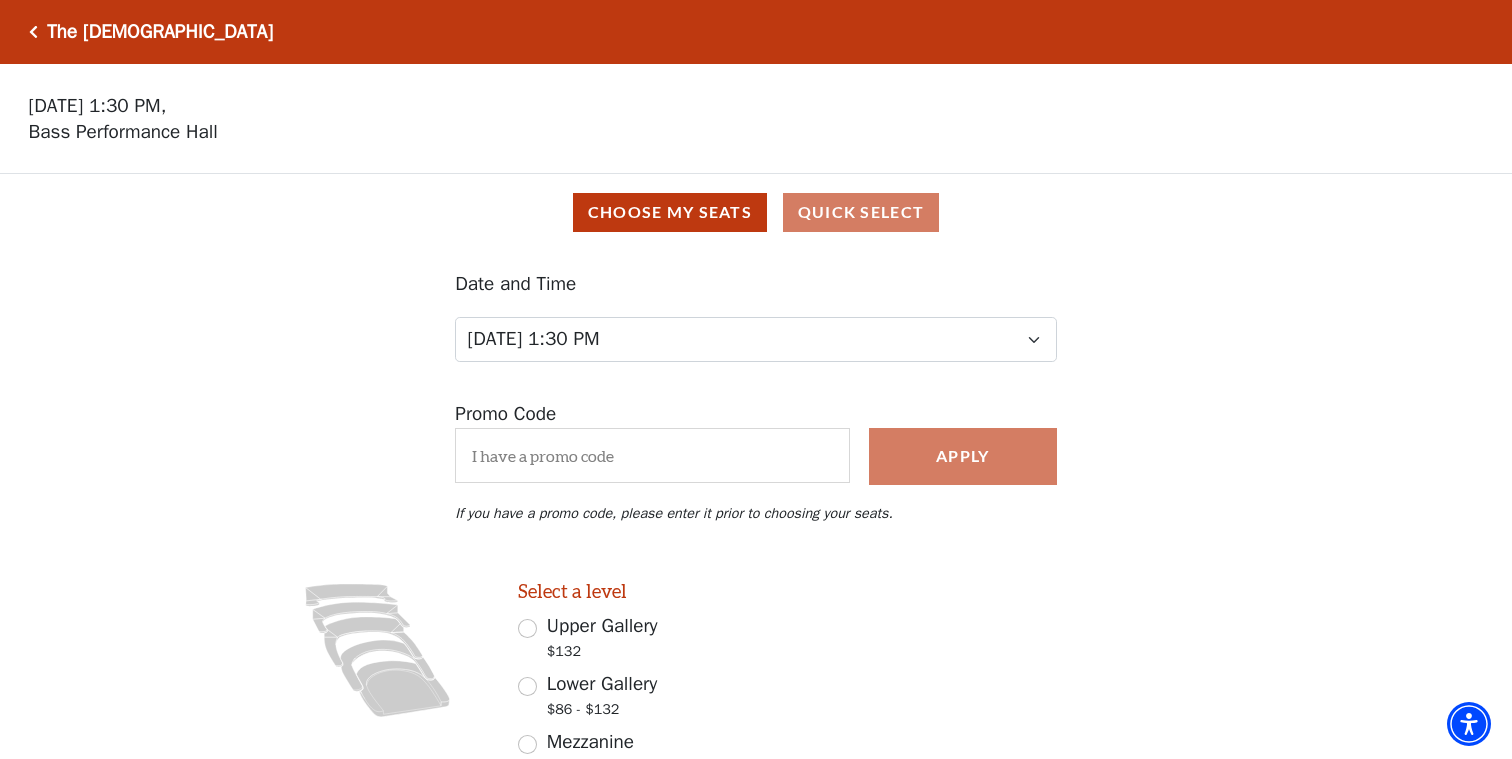 scroll, scrollTop: 0, scrollLeft: 0, axis: both 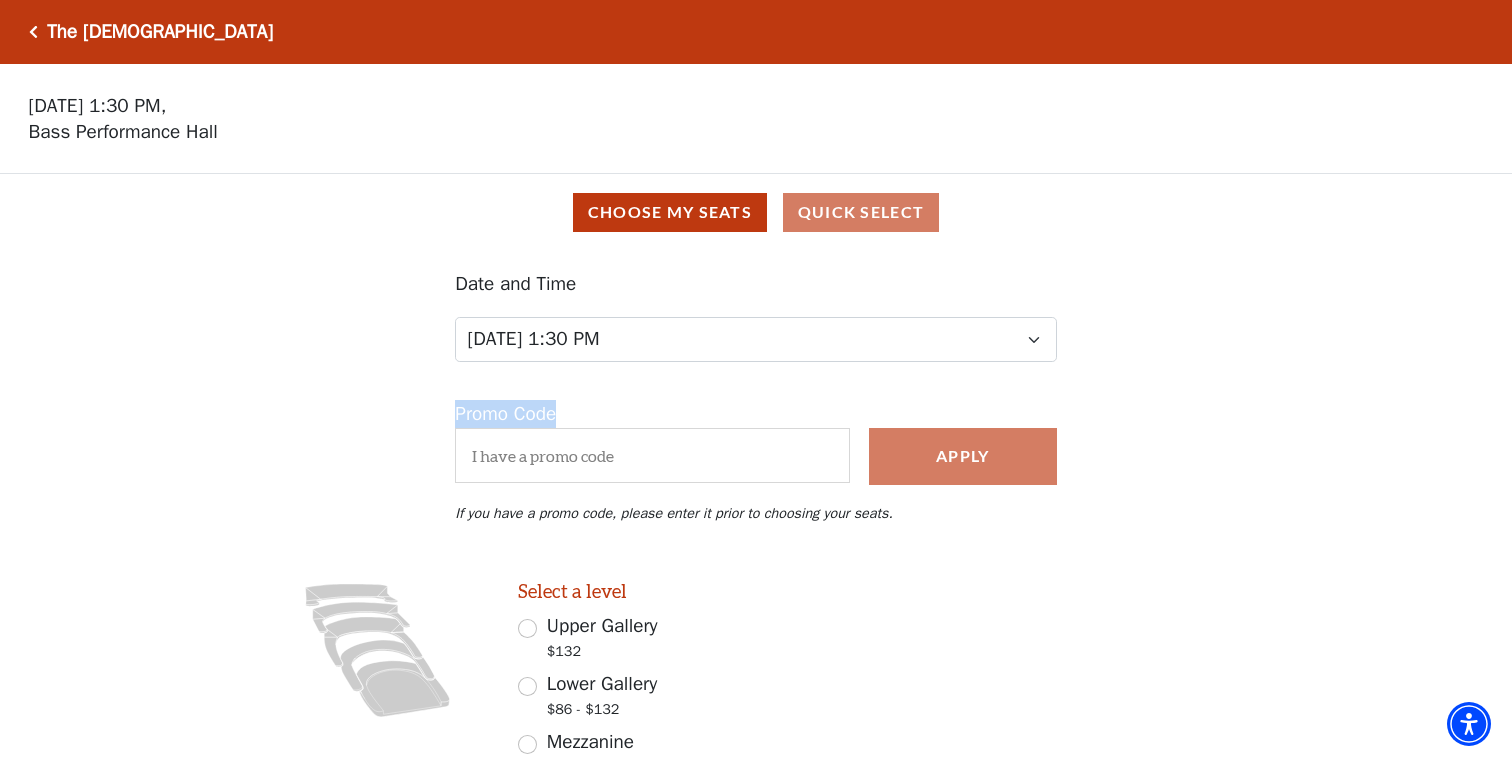 drag, startPoint x: 568, startPoint y: 396, endPoint x: 422, endPoint y: 404, distance: 146.21901 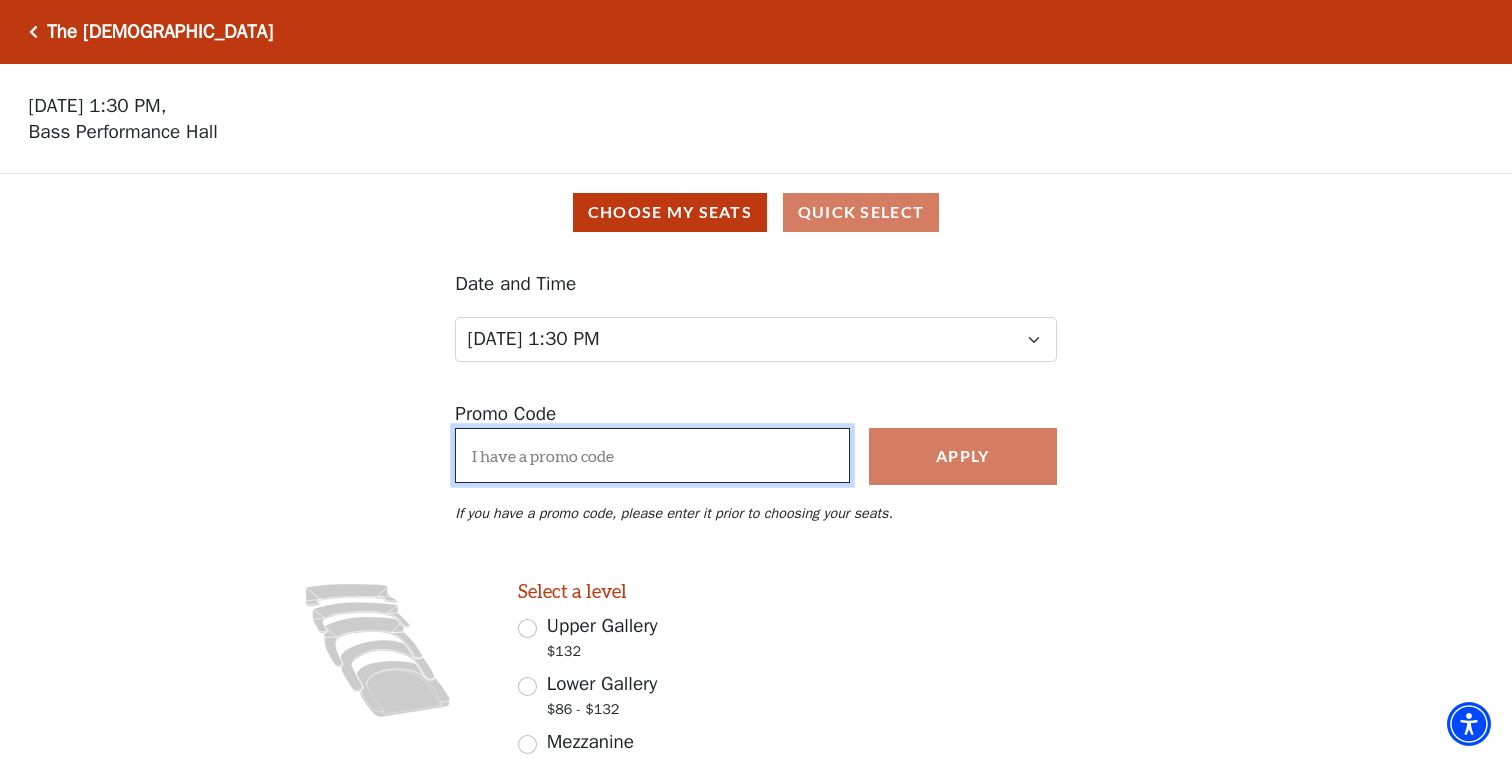 click at bounding box center [652, 455] 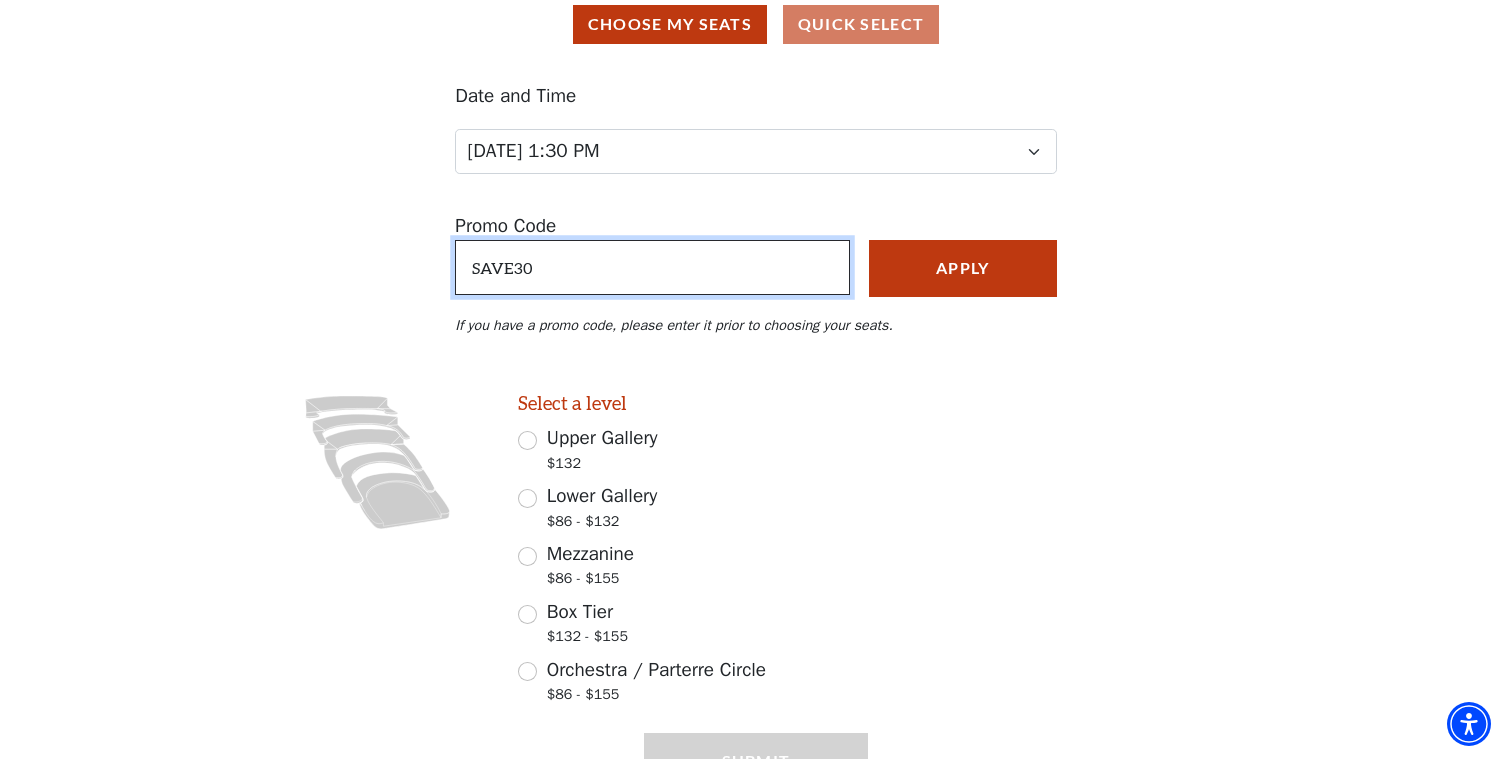 type on "SAVE30" 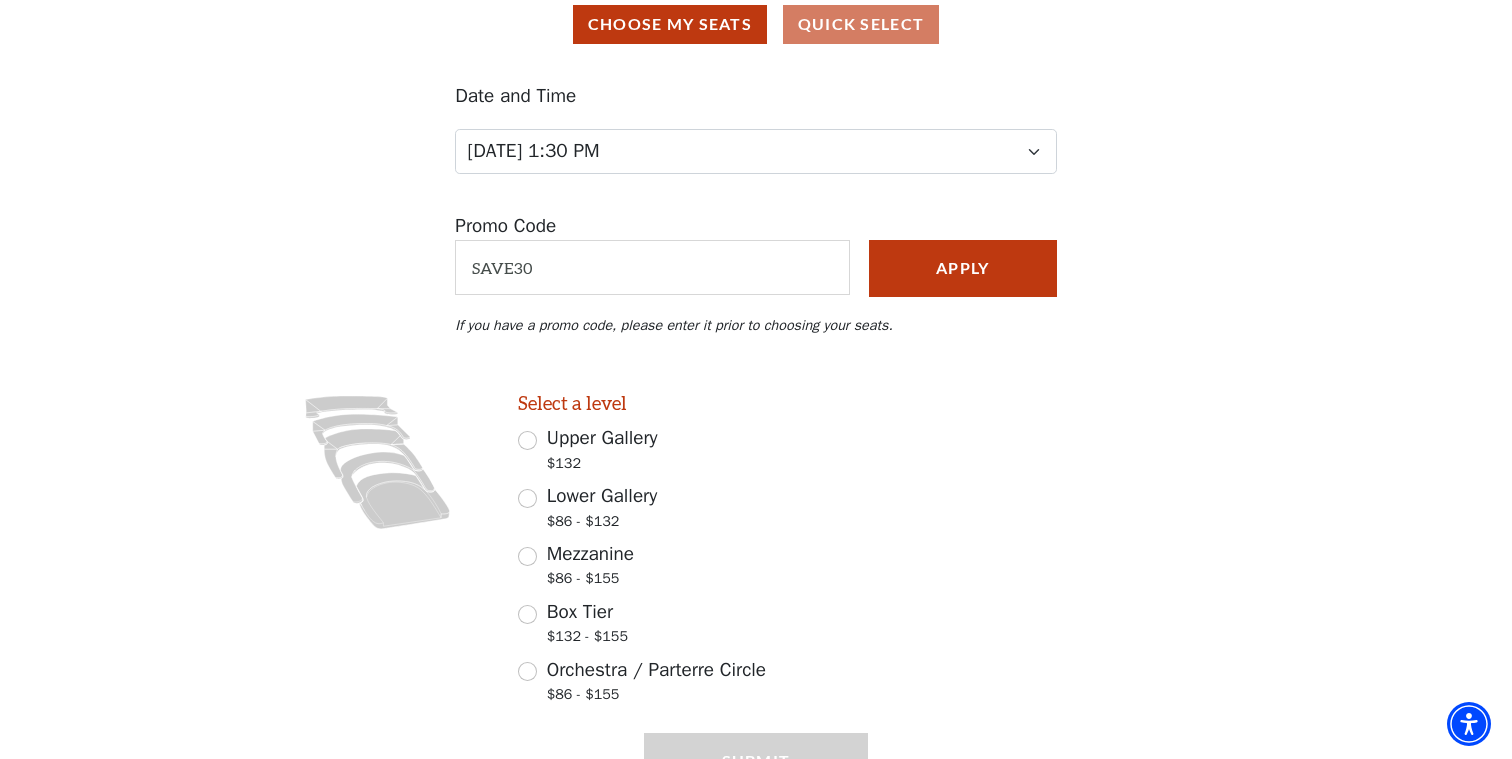 click on "Lower Gallery     $86 - $132" at bounding box center (527, 498) 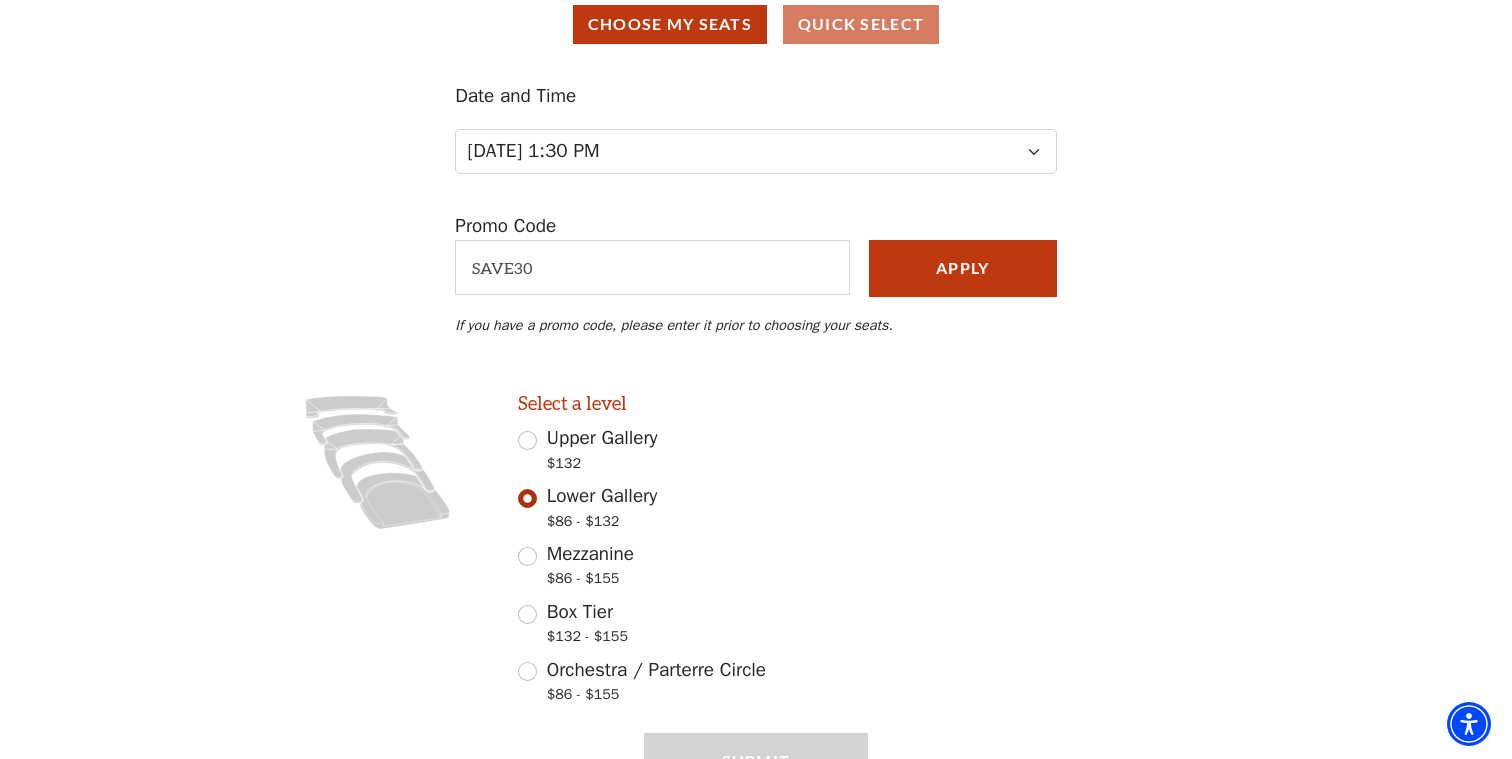 scroll, scrollTop: 279, scrollLeft: 0, axis: vertical 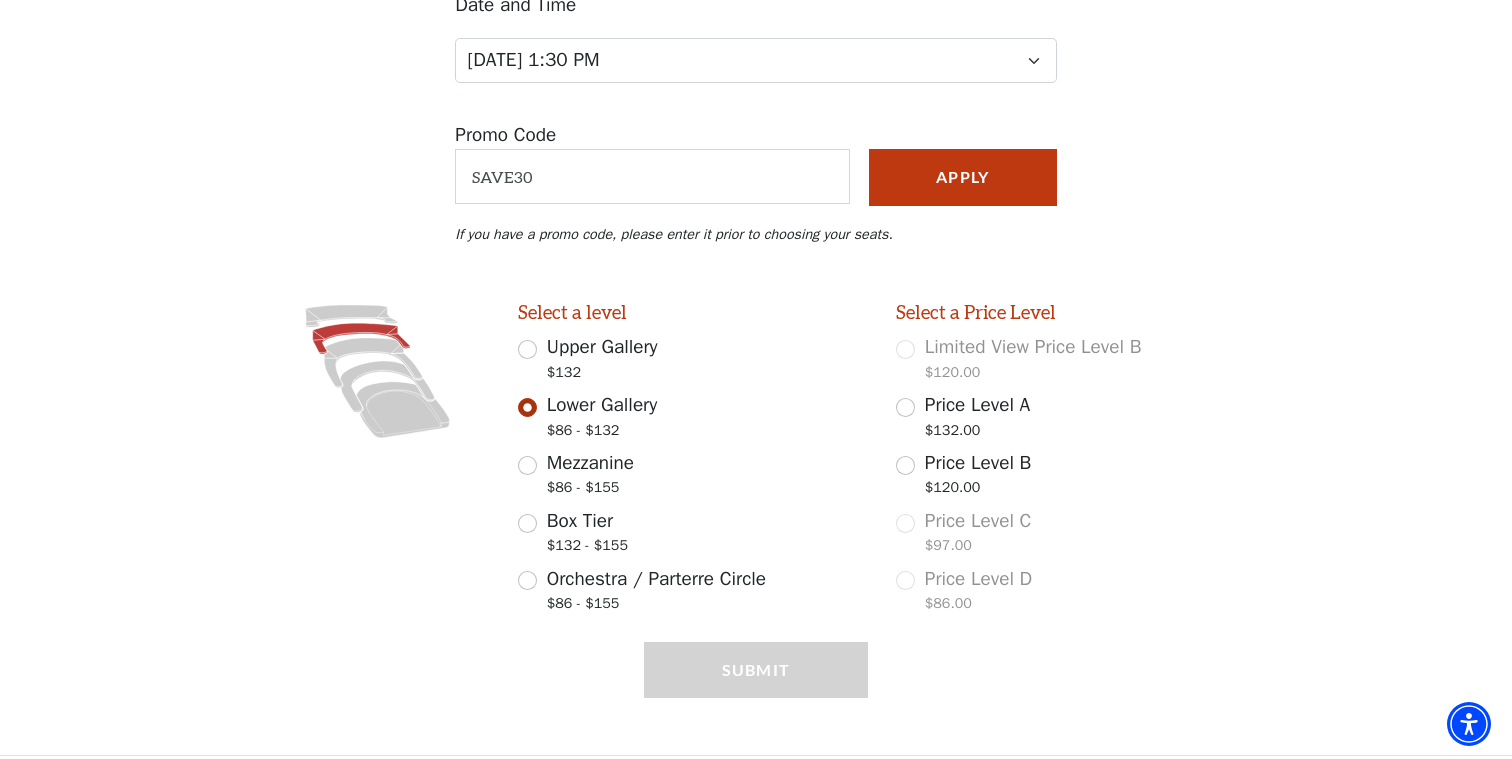 click on "Mezzanine     $86 - $155" at bounding box center [693, 477] 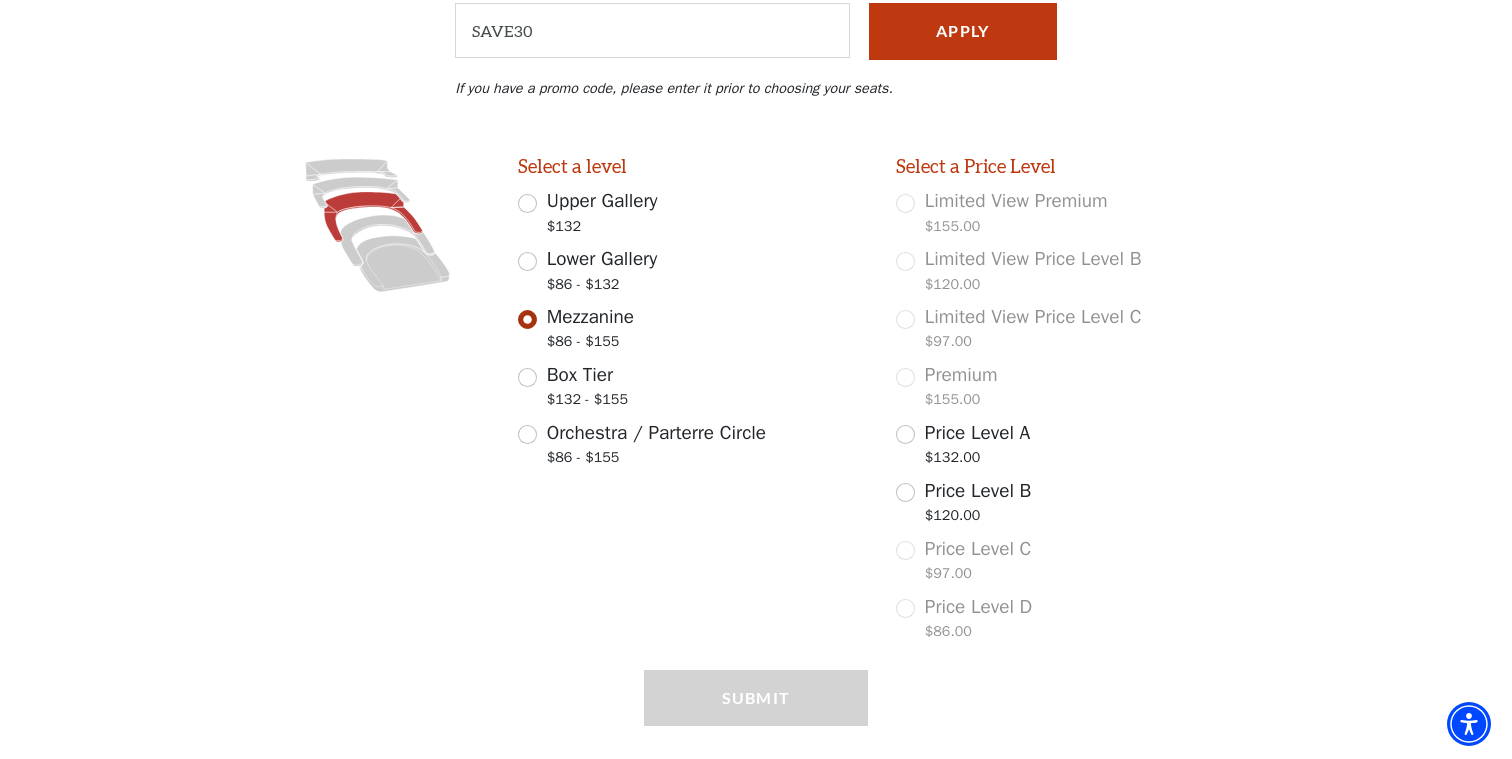 scroll, scrollTop: 451, scrollLeft: 0, axis: vertical 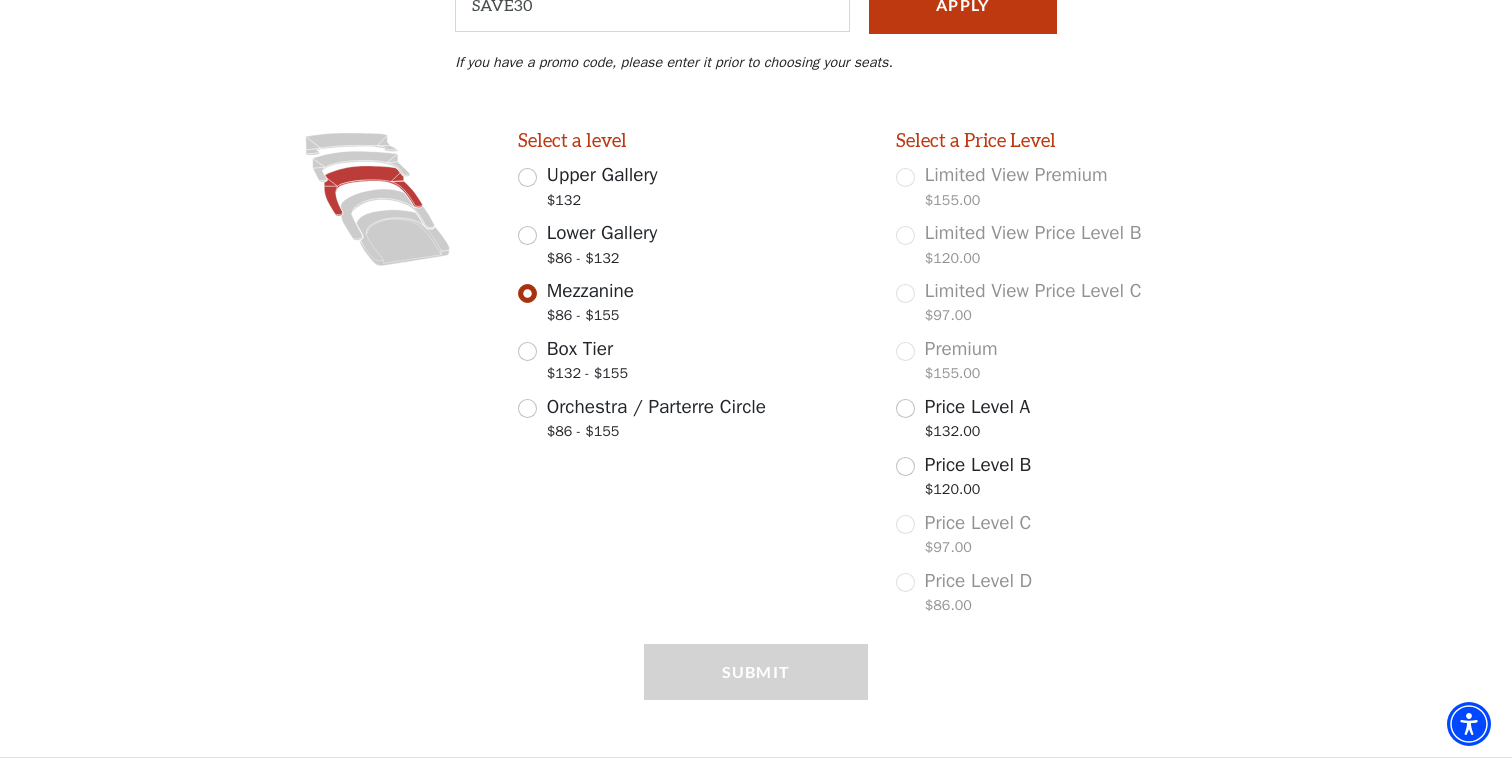 click on "Box Tier     $132 - $155" at bounding box center (527, 351) 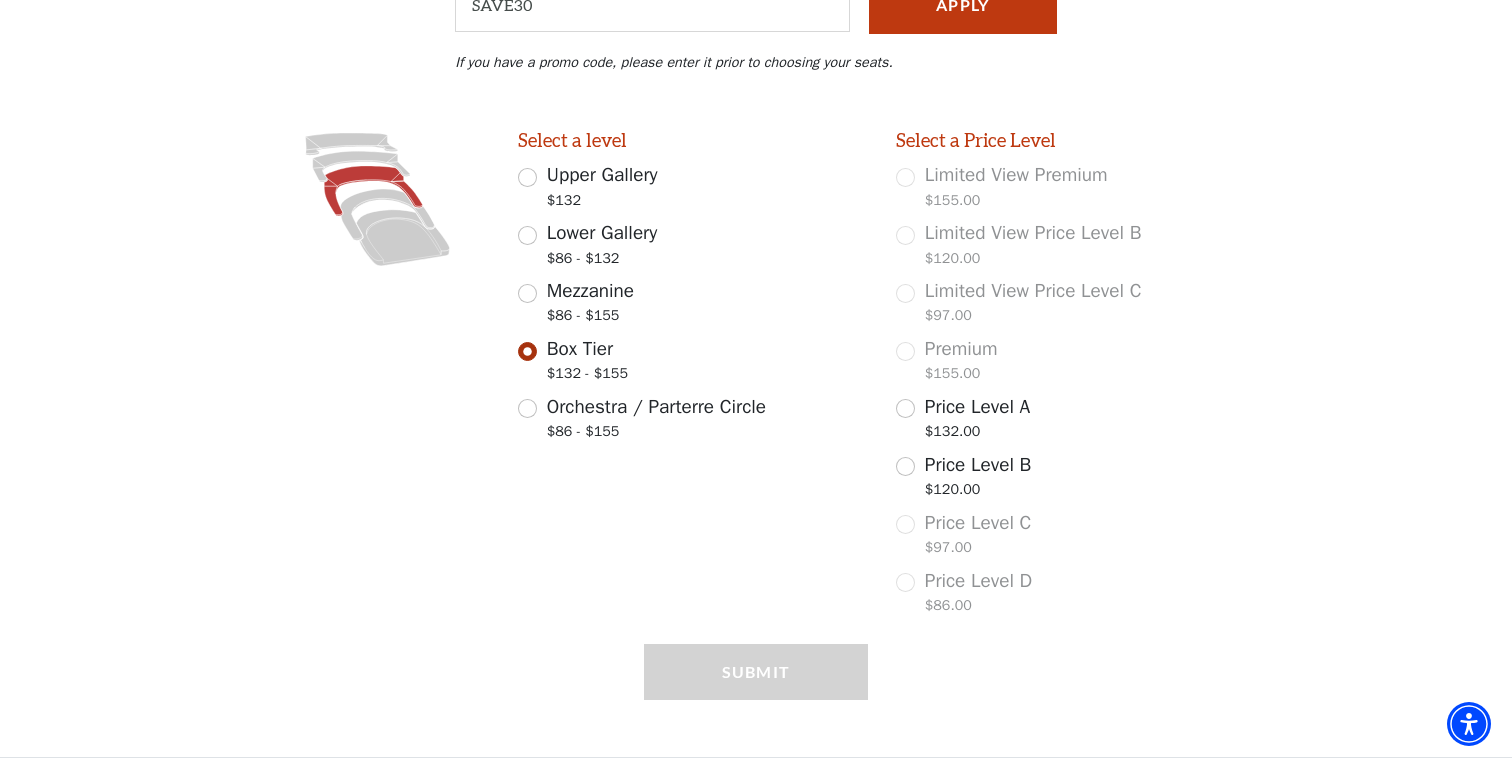 scroll, scrollTop: 279, scrollLeft: 0, axis: vertical 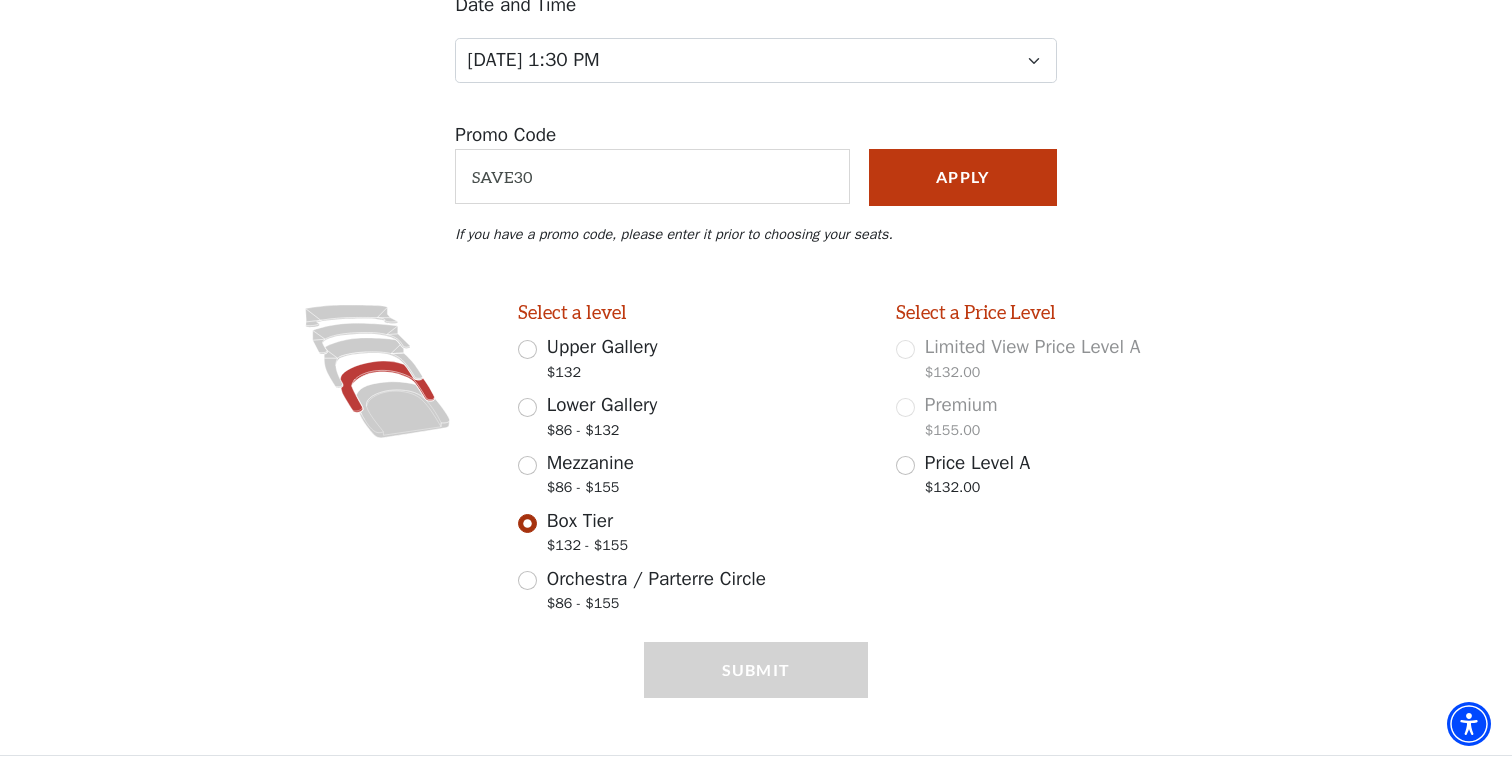 click on "Mezzanine     $86 - $155" at bounding box center [527, 465] 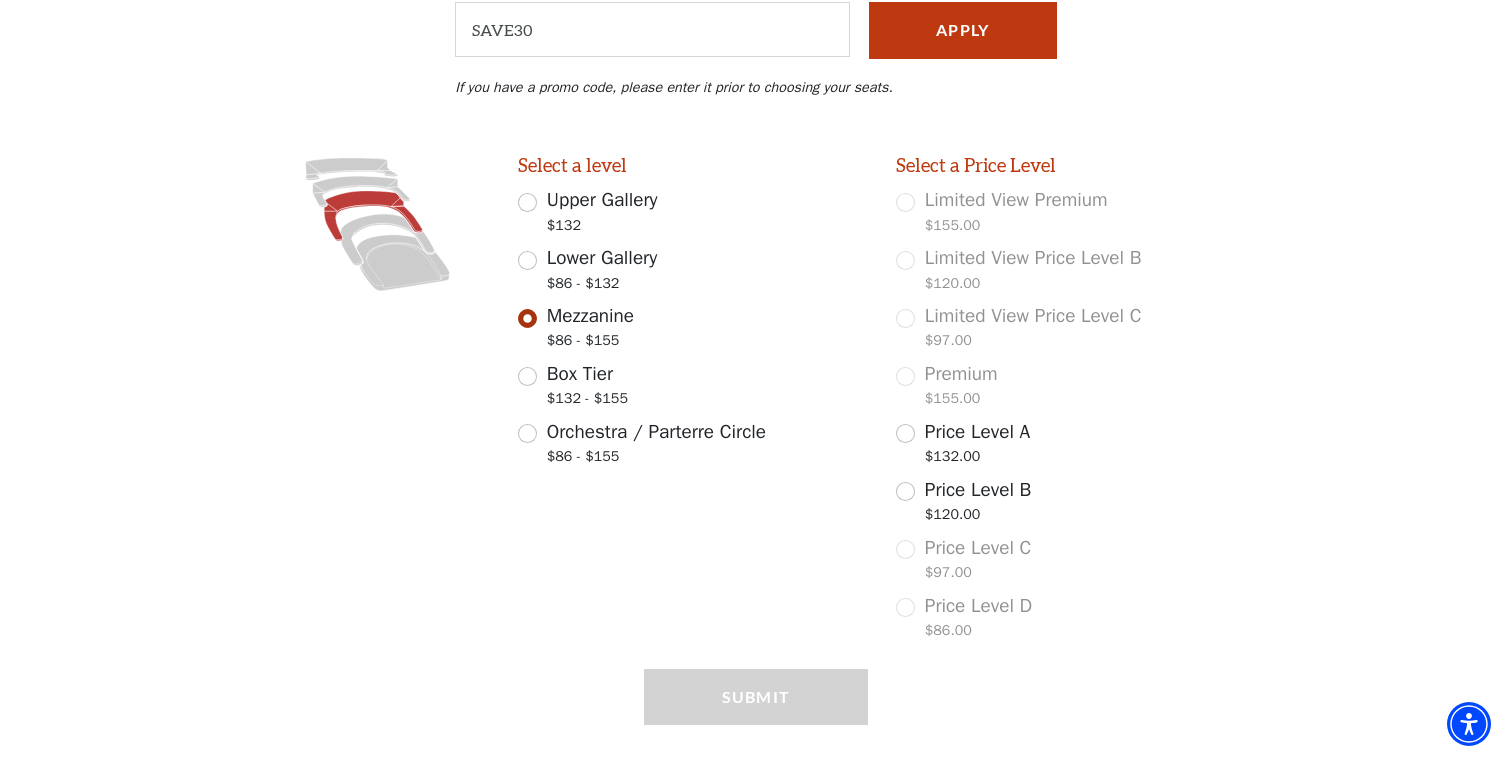 scroll, scrollTop: 451, scrollLeft: 0, axis: vertical 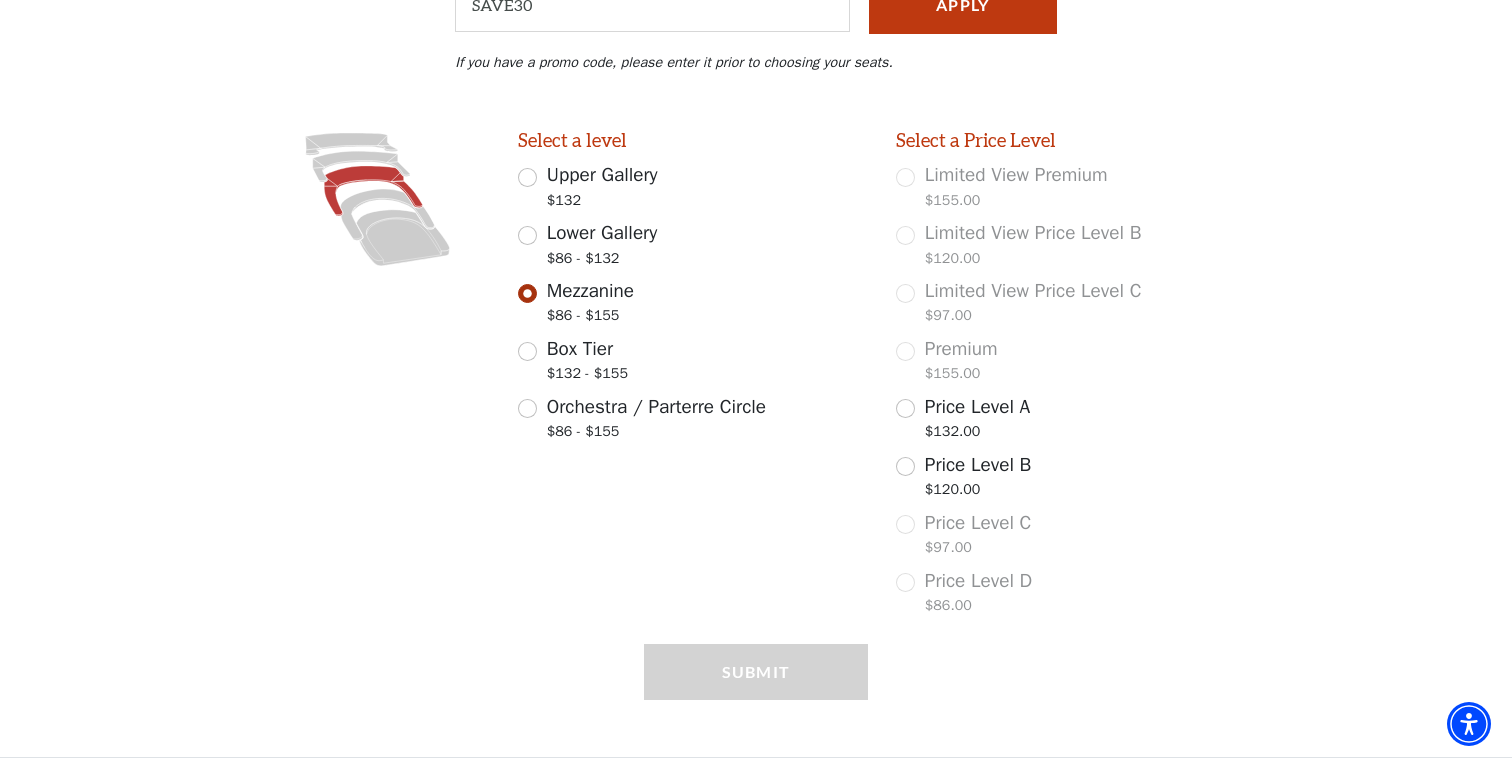 click on "Price Level B $120.00" at bounding box center [905, 466] 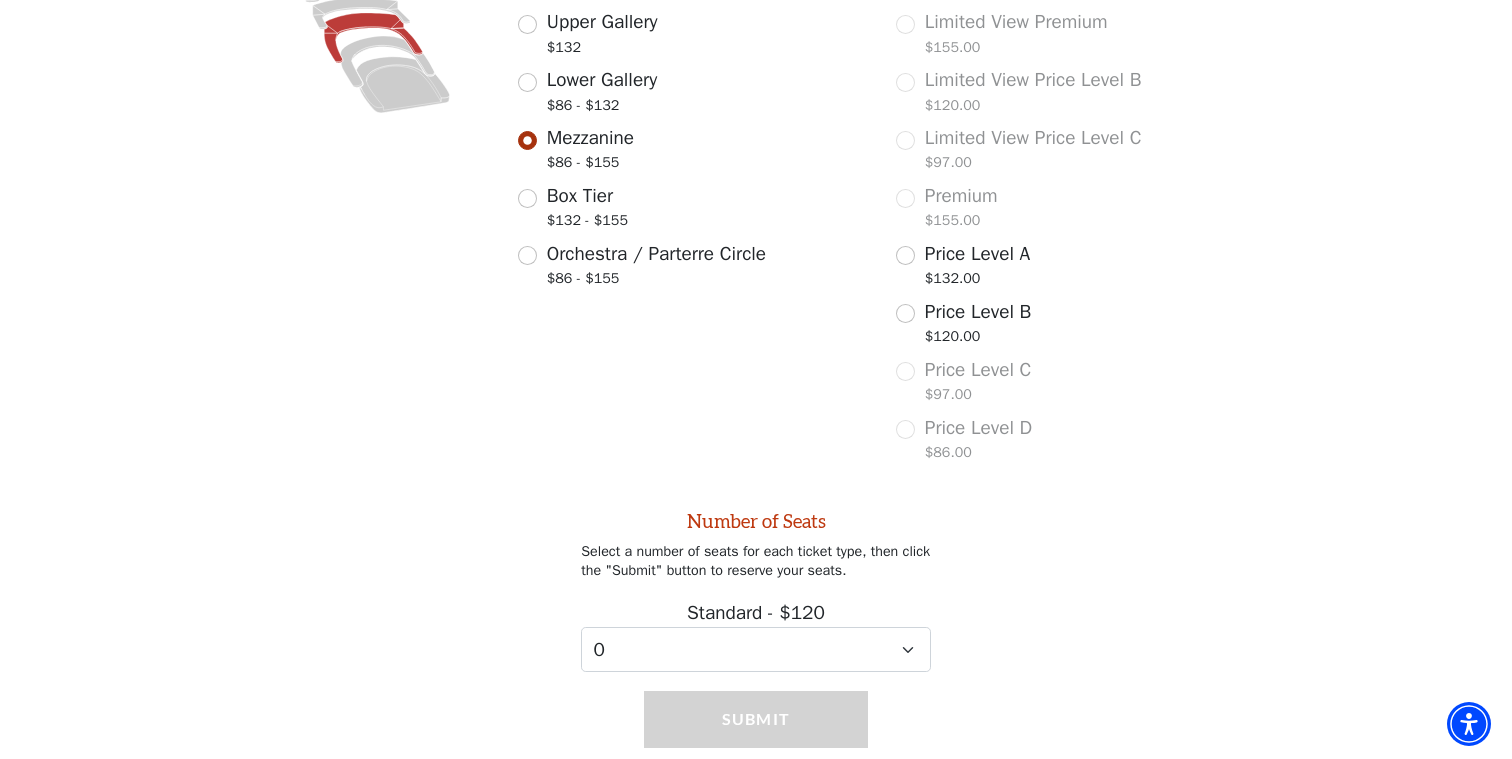 scroll, scrollTop: 646, scrollLeft: 0, axis: vertical 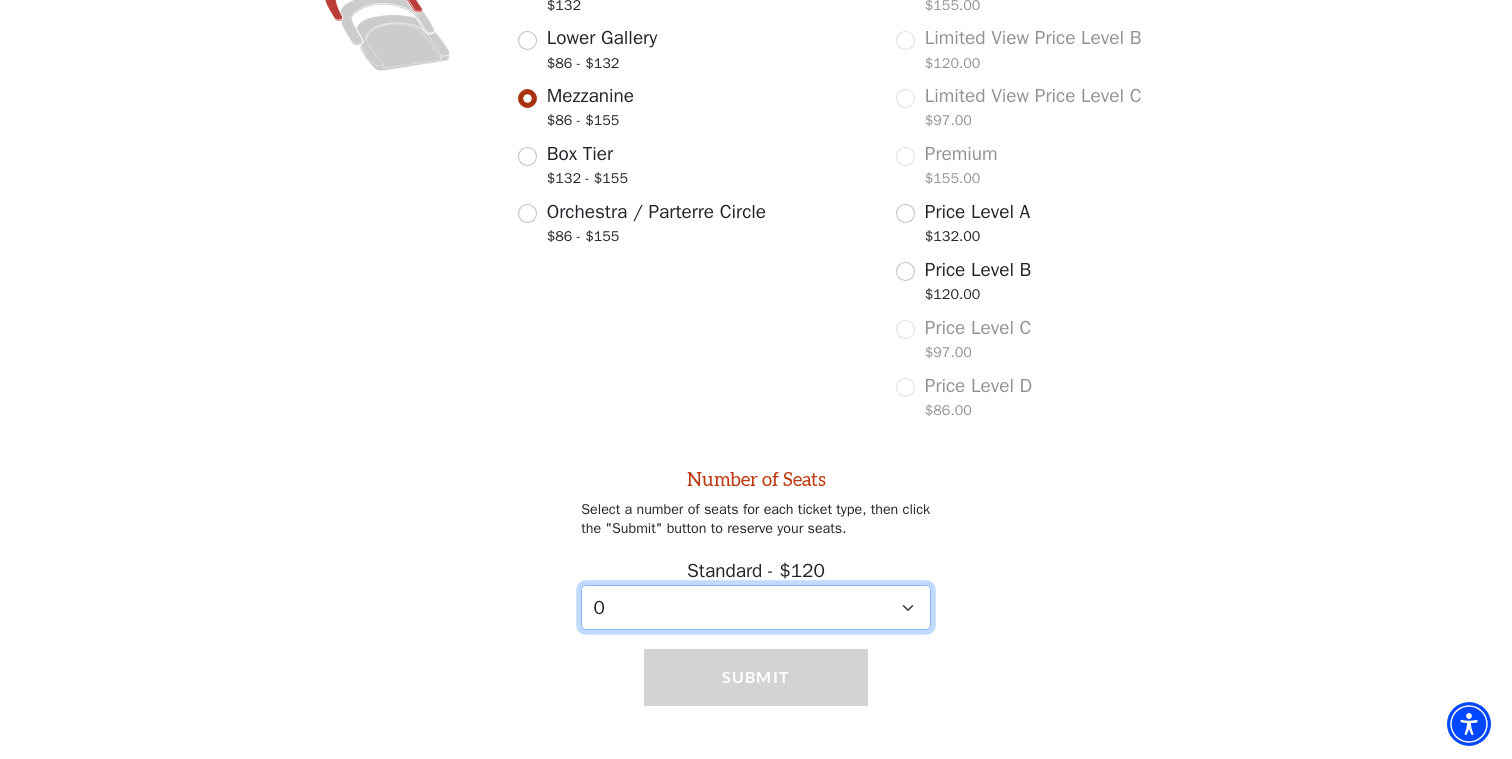 select on "2" 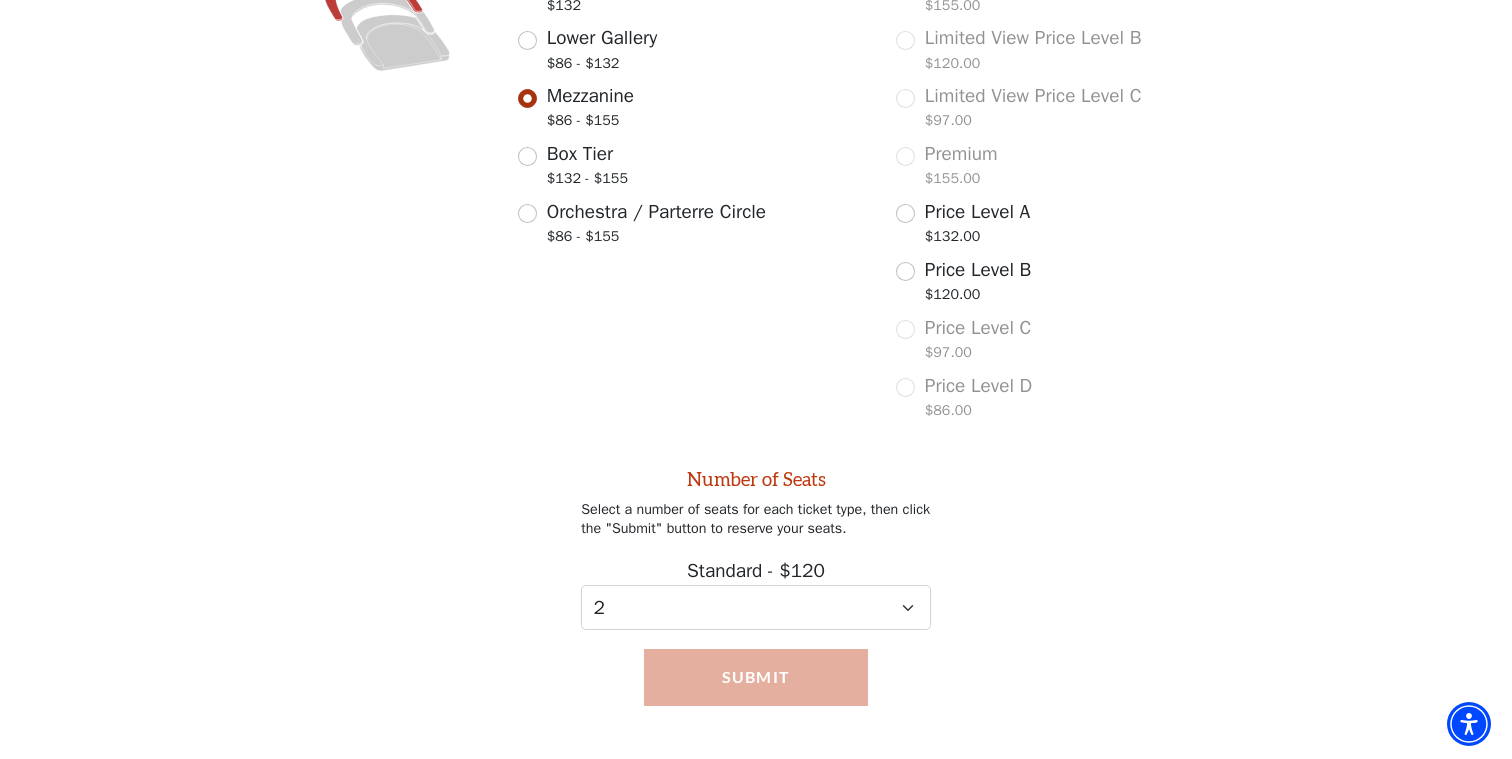 click on "Submit" at bounding box center [756, 677] 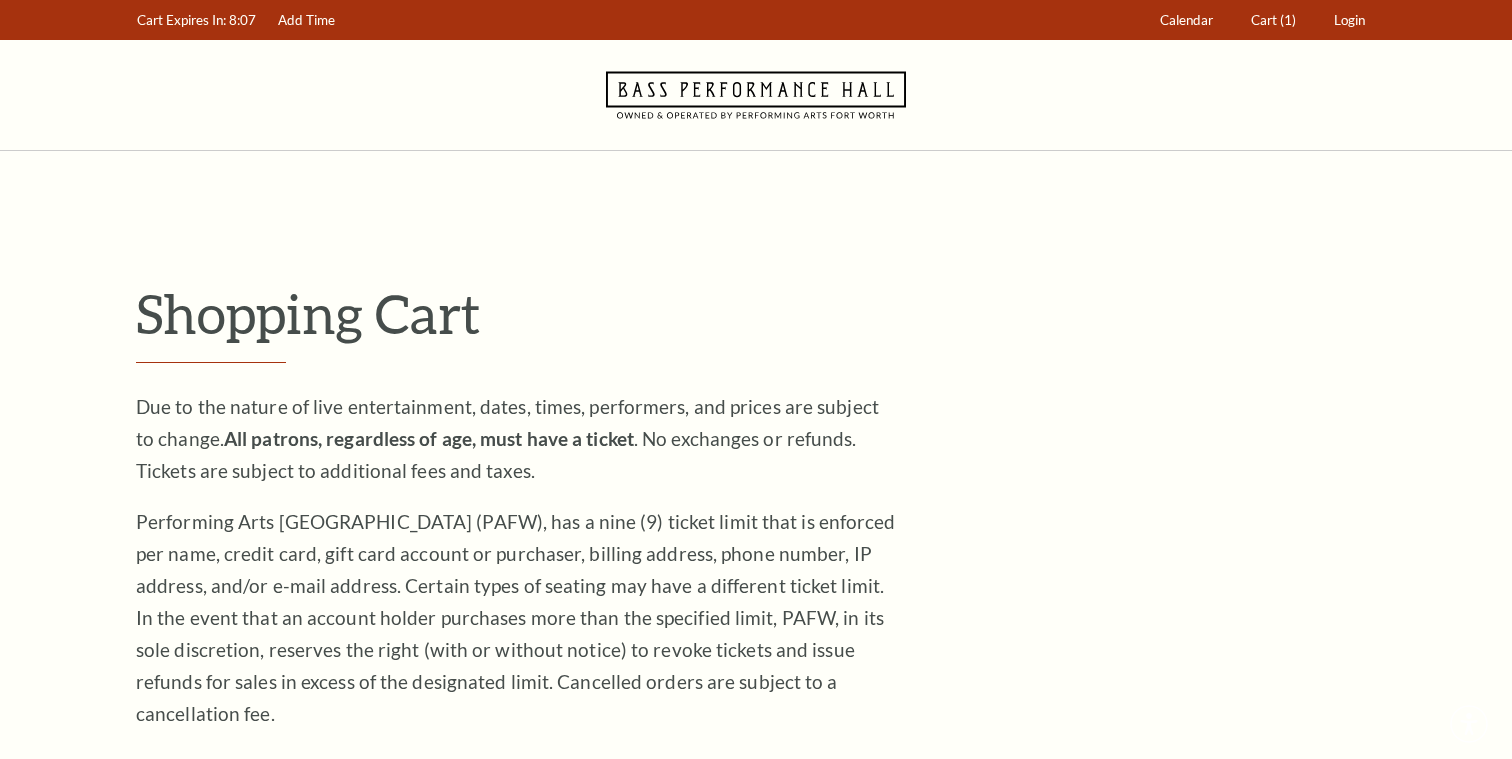 scroll, scrollTop: 107, scrollLeft: 0, axis: vertical 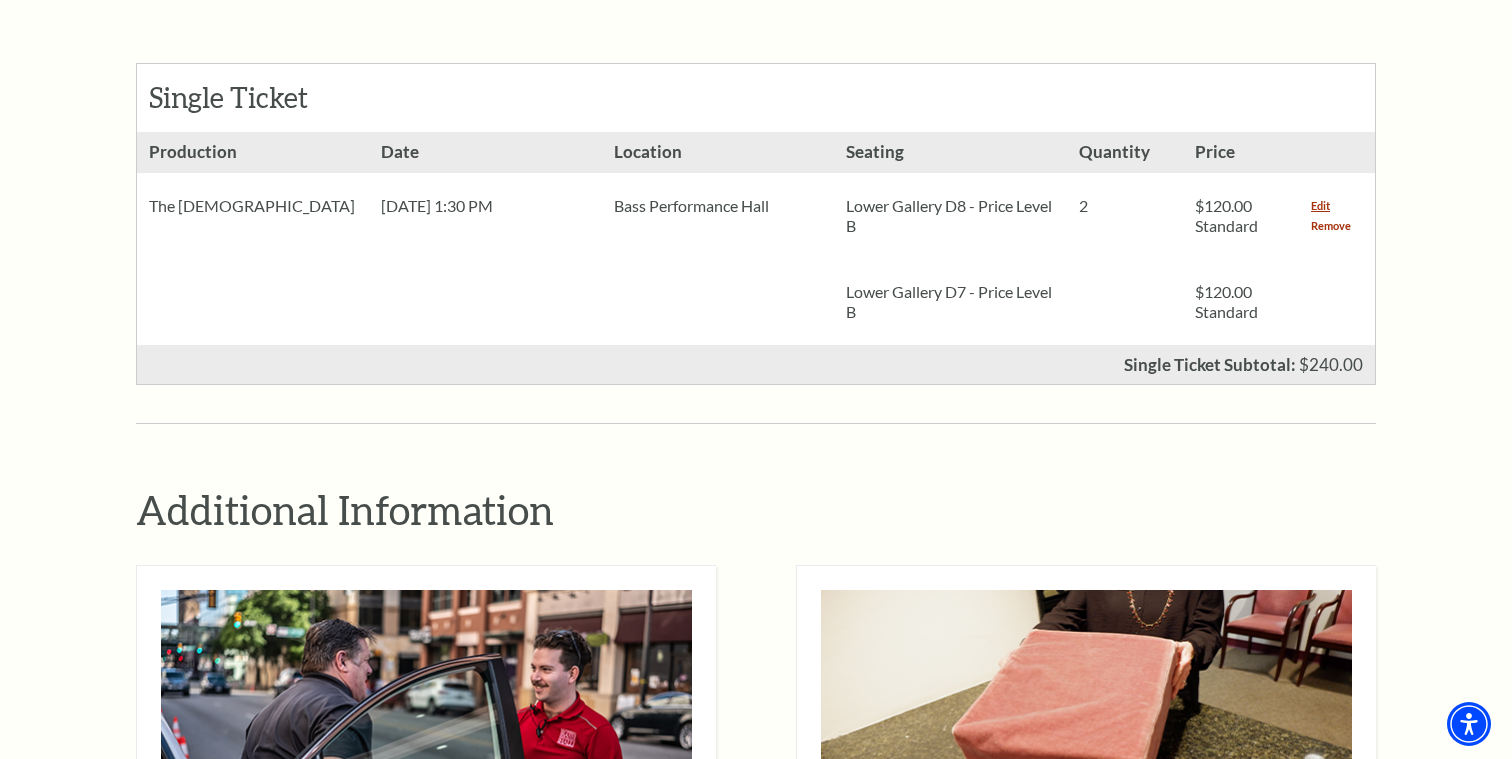 click on "Remove" at bounding box center [1331, 226] 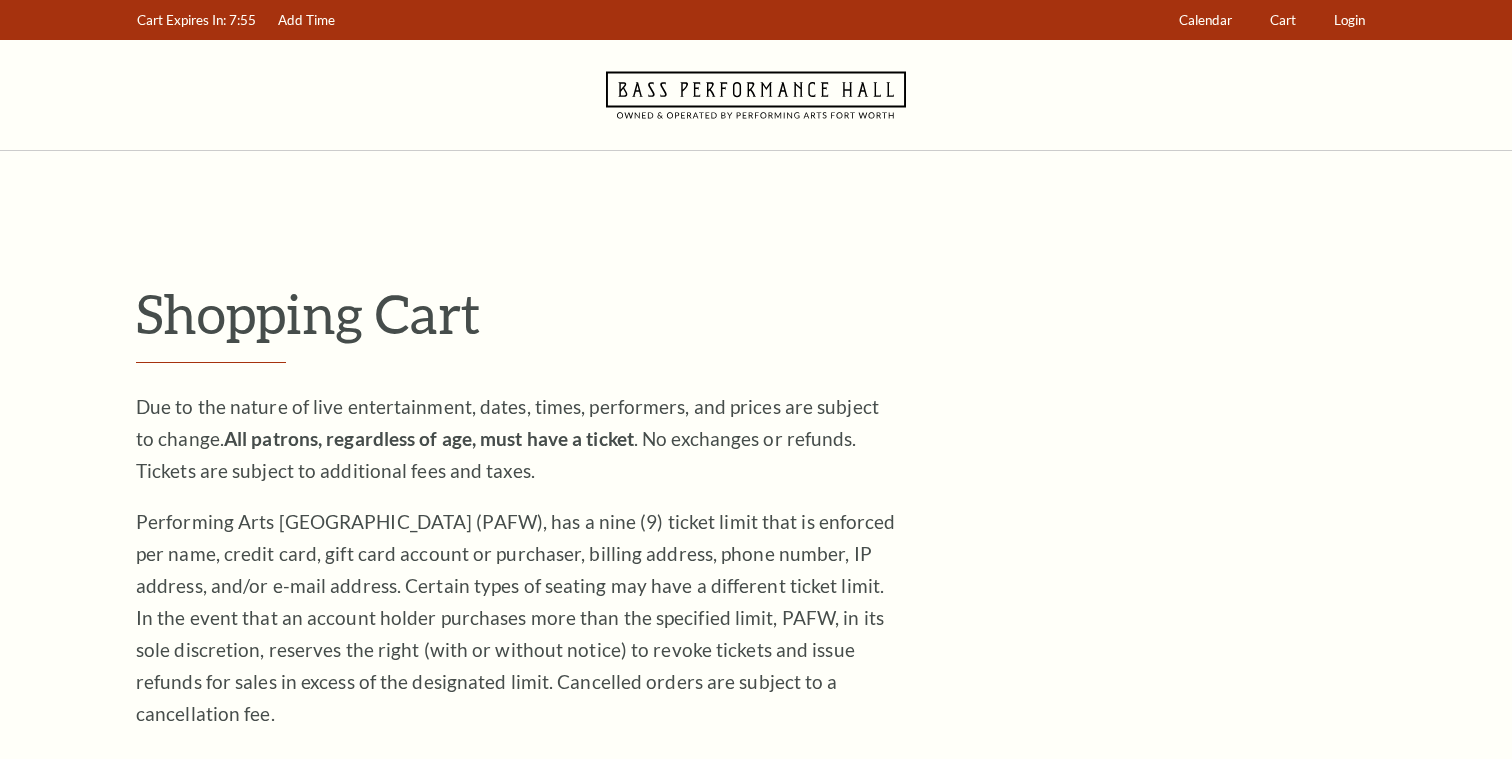 scroll, scrollTop: 0, scrollLeft: 0, axis: both 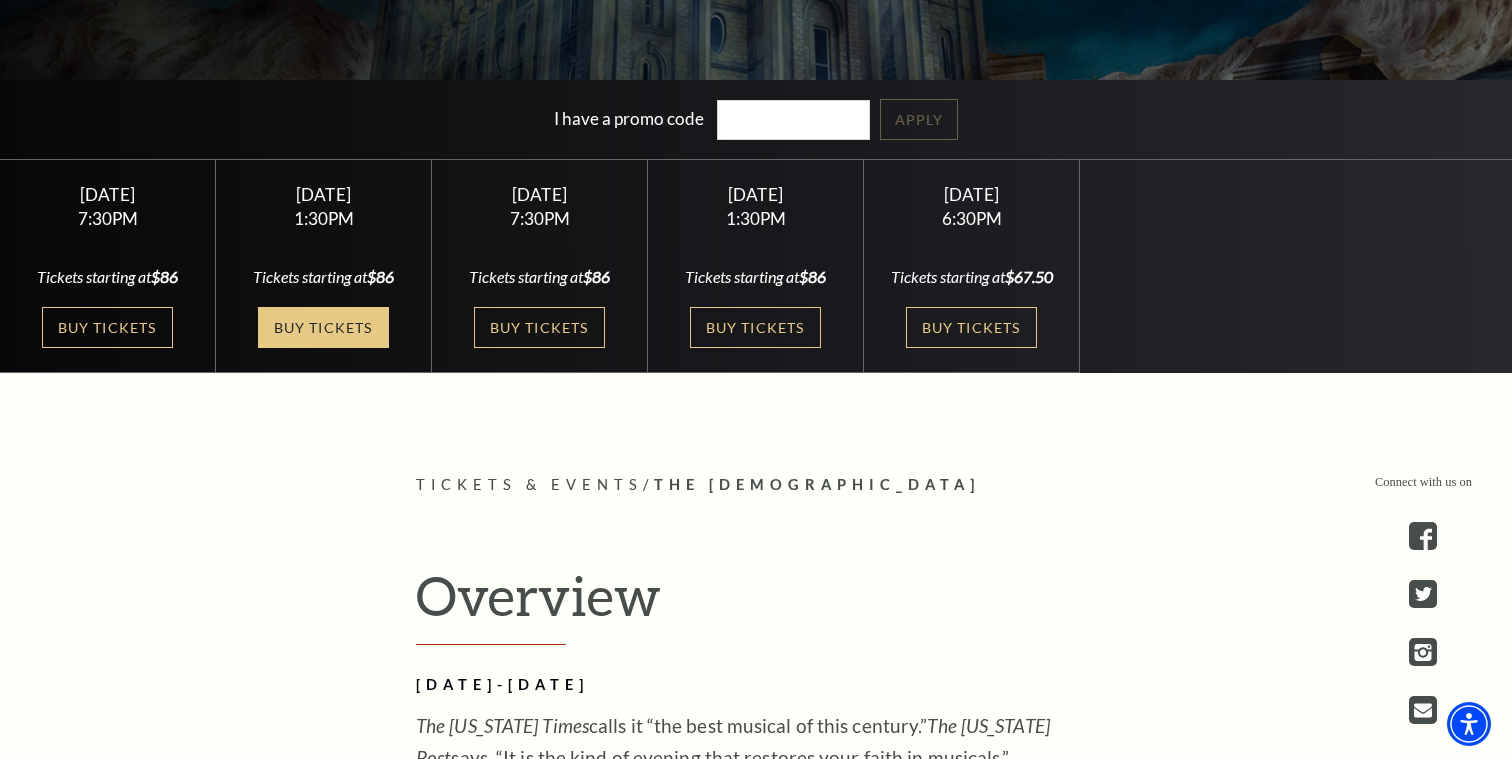 click on "Buy Tickets" at bounding box center (323, 327) 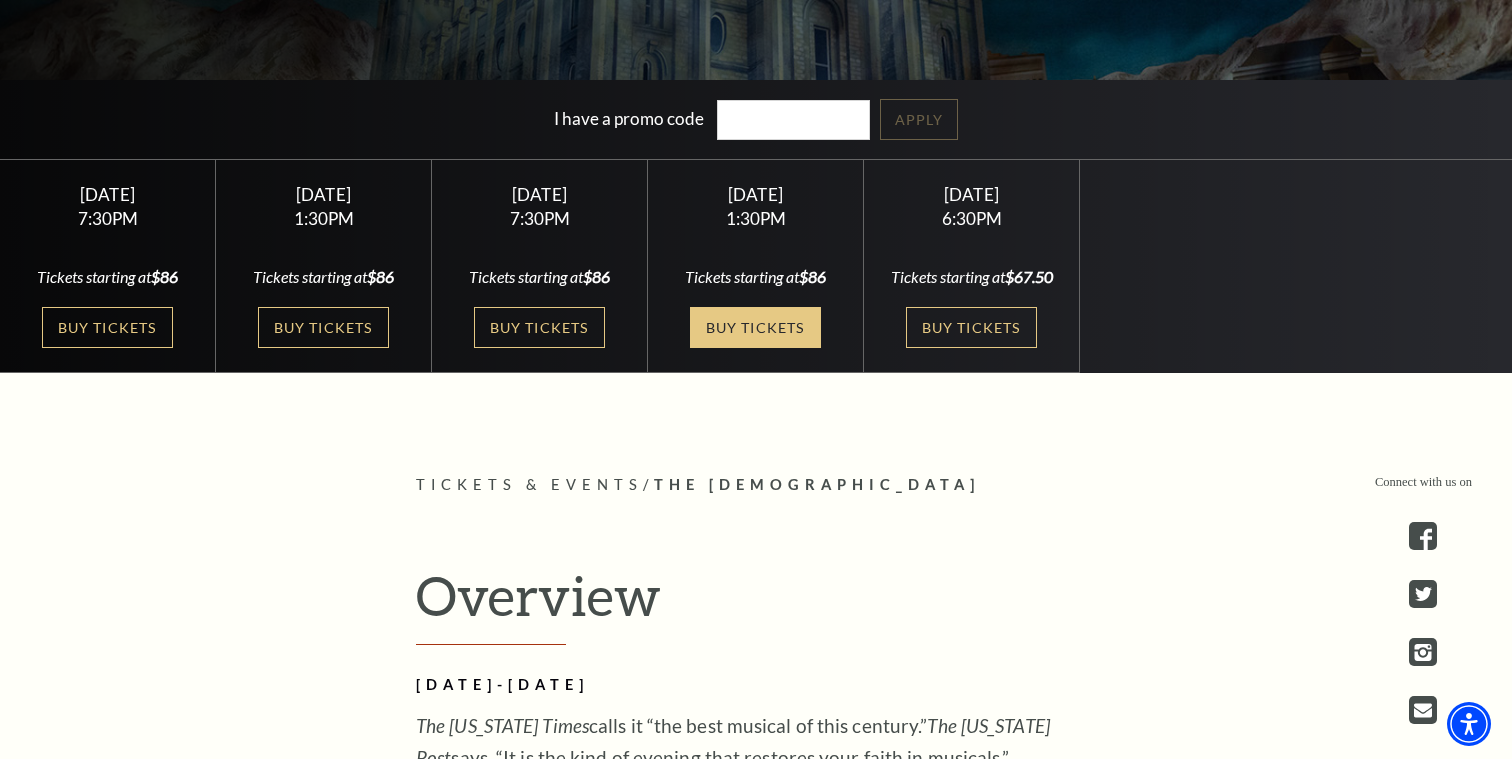 click on "Buy Tickets" at bounding box center (755, 327) 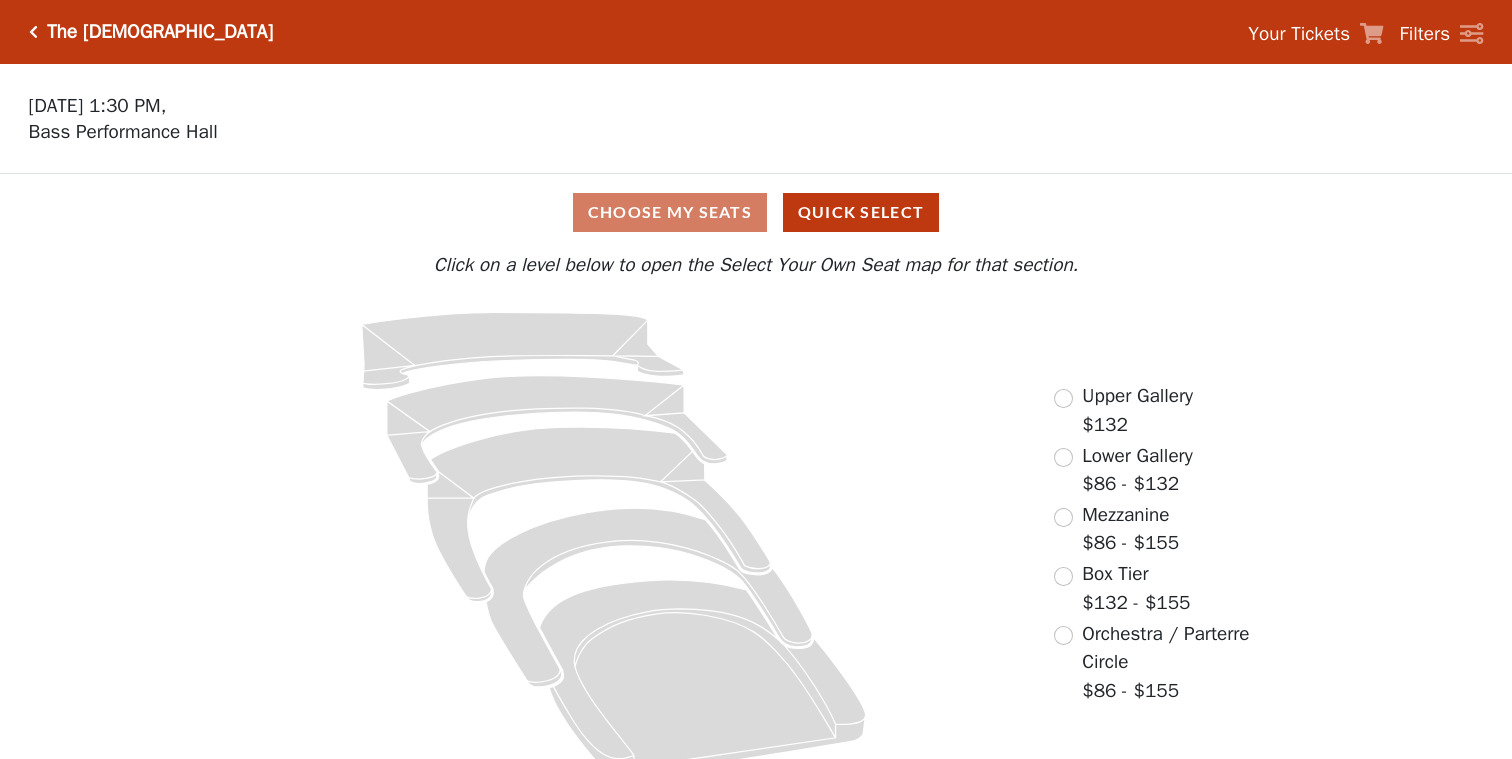 scroll, scrollTop: 0, scrollLeft: 0, axis: both 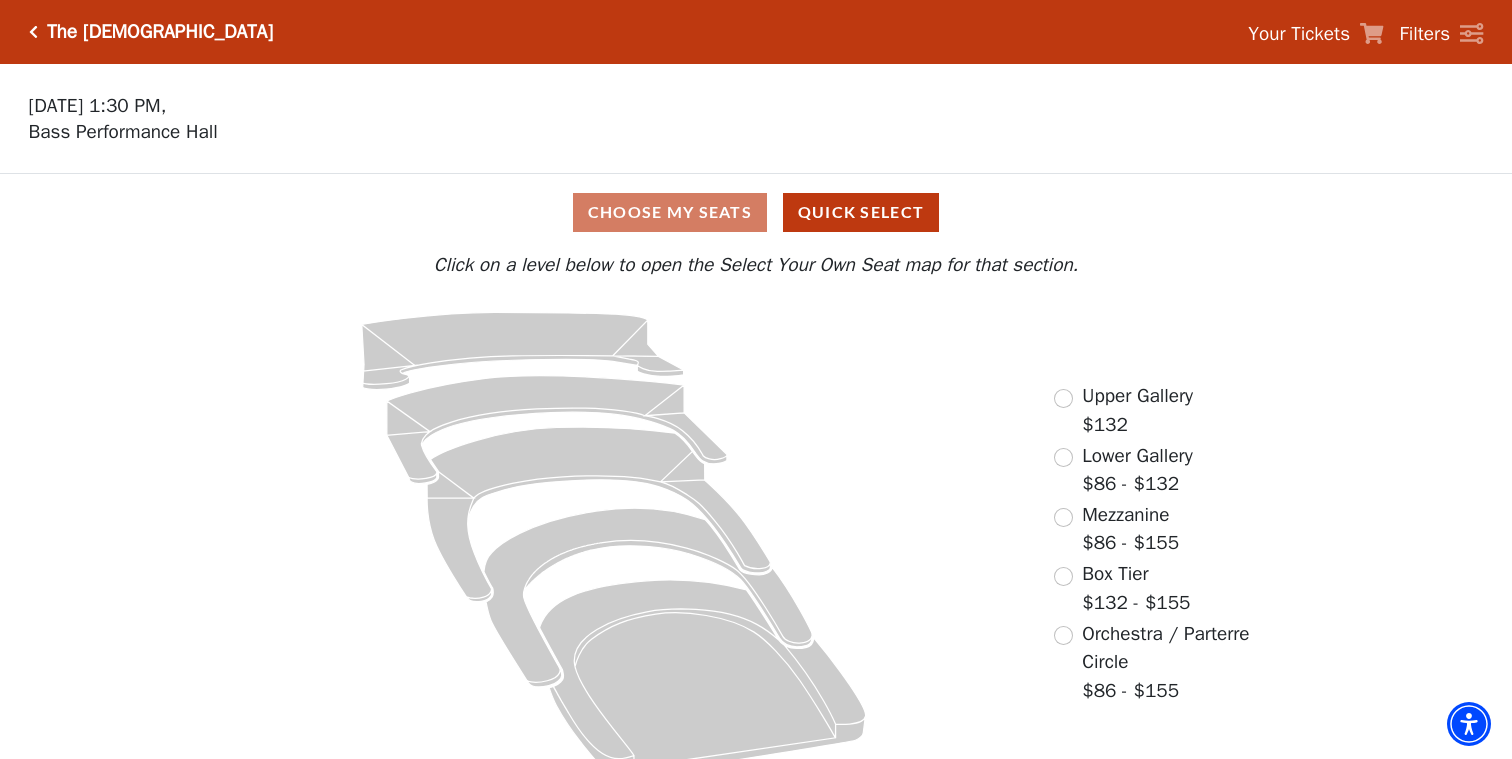 click at bounding box center [1063, 517] 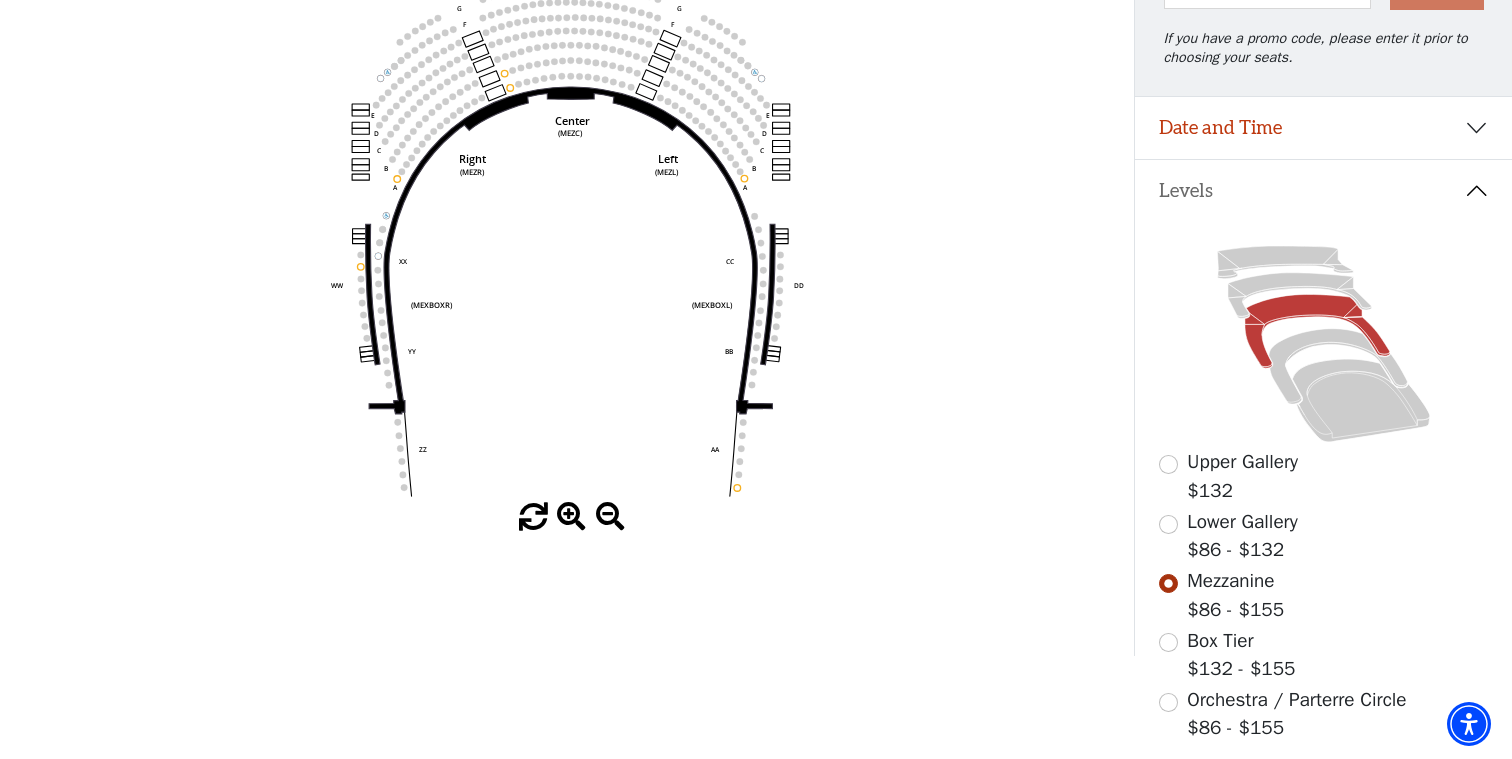 scroll, scrollTop: 305, scrollLeft: 0, axis: vertical 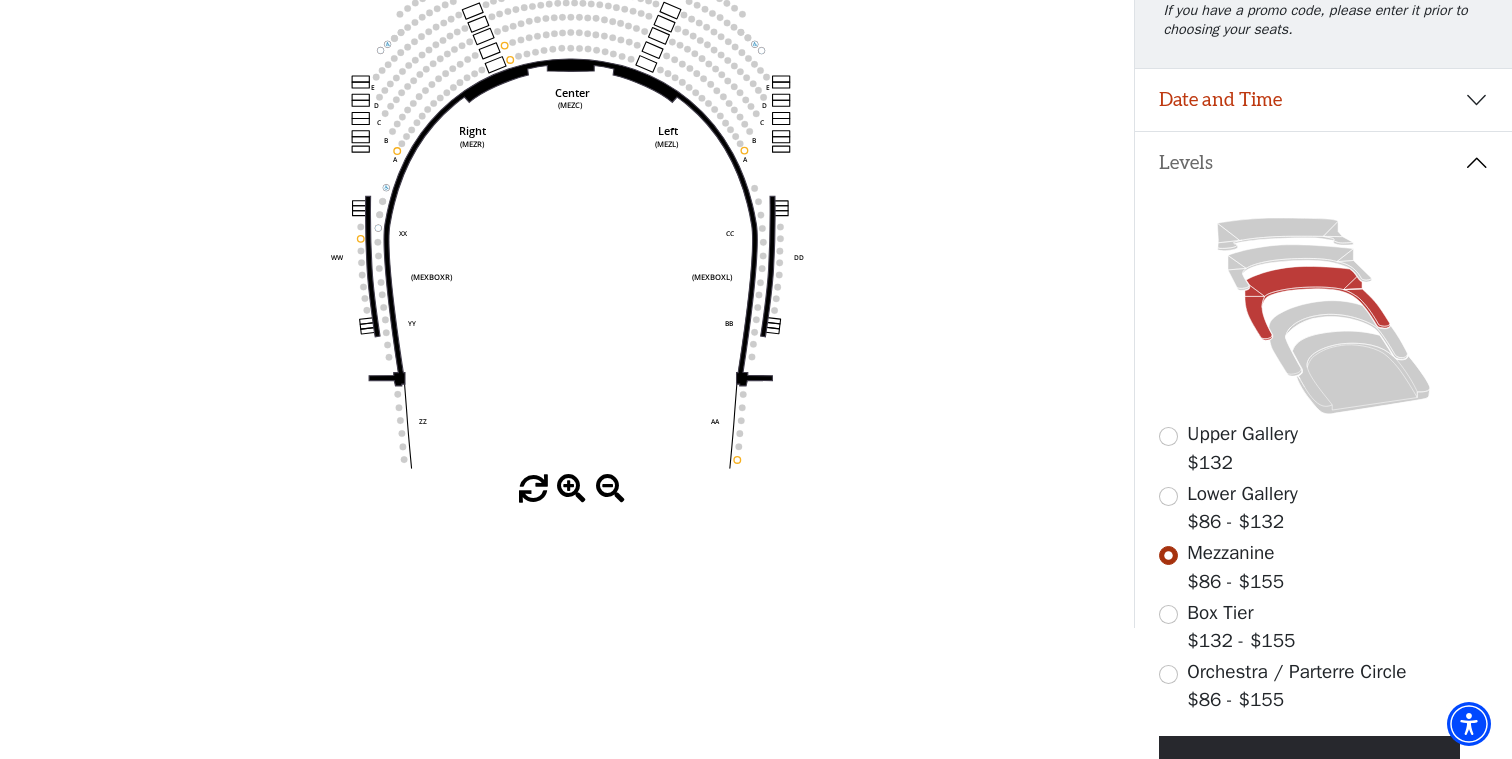 click at bounding box center [1168, 496] 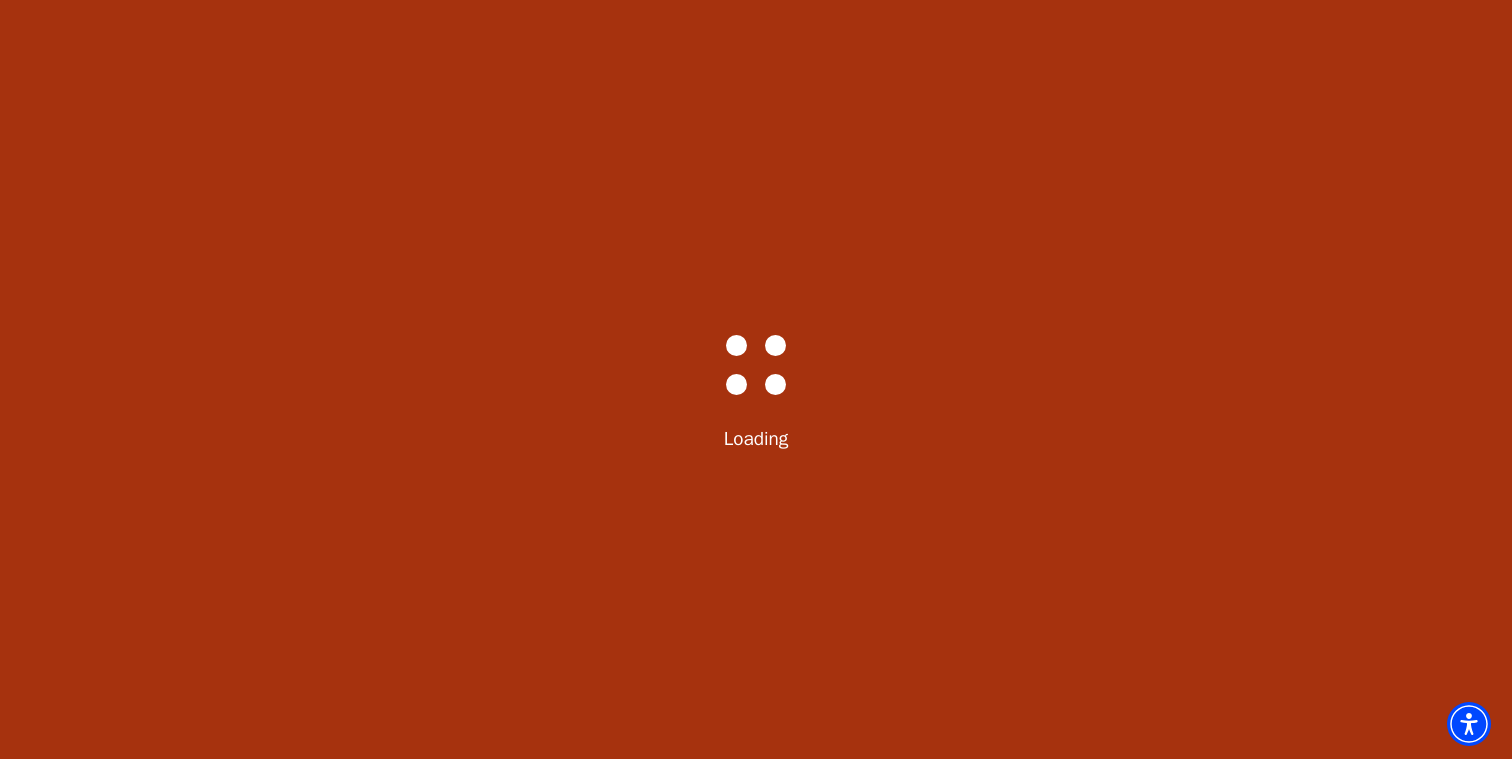 scroll, scrollTop: 0, scrollLeft: 0, axis: both 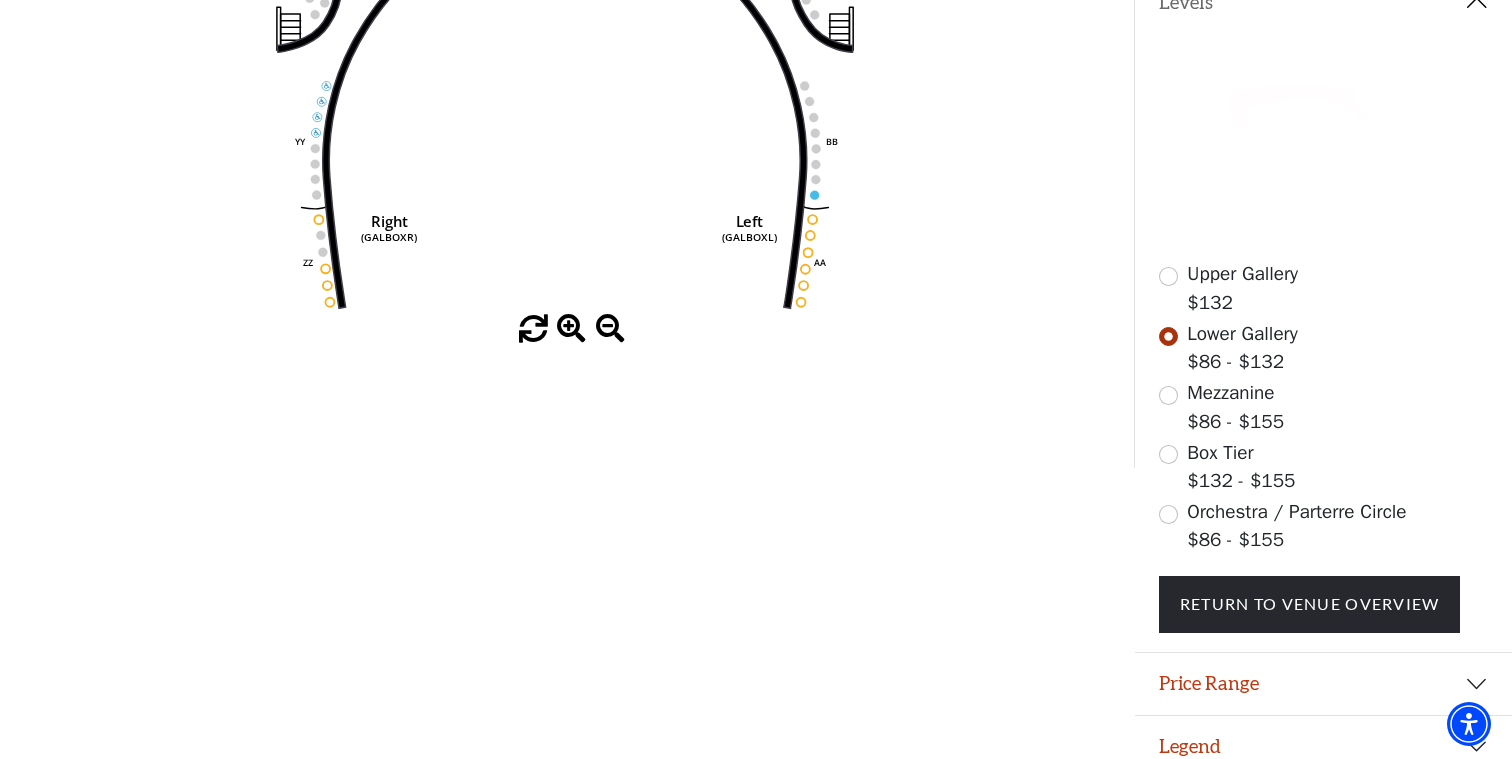 click on "Price Range" at bounding box center (1323, 684) 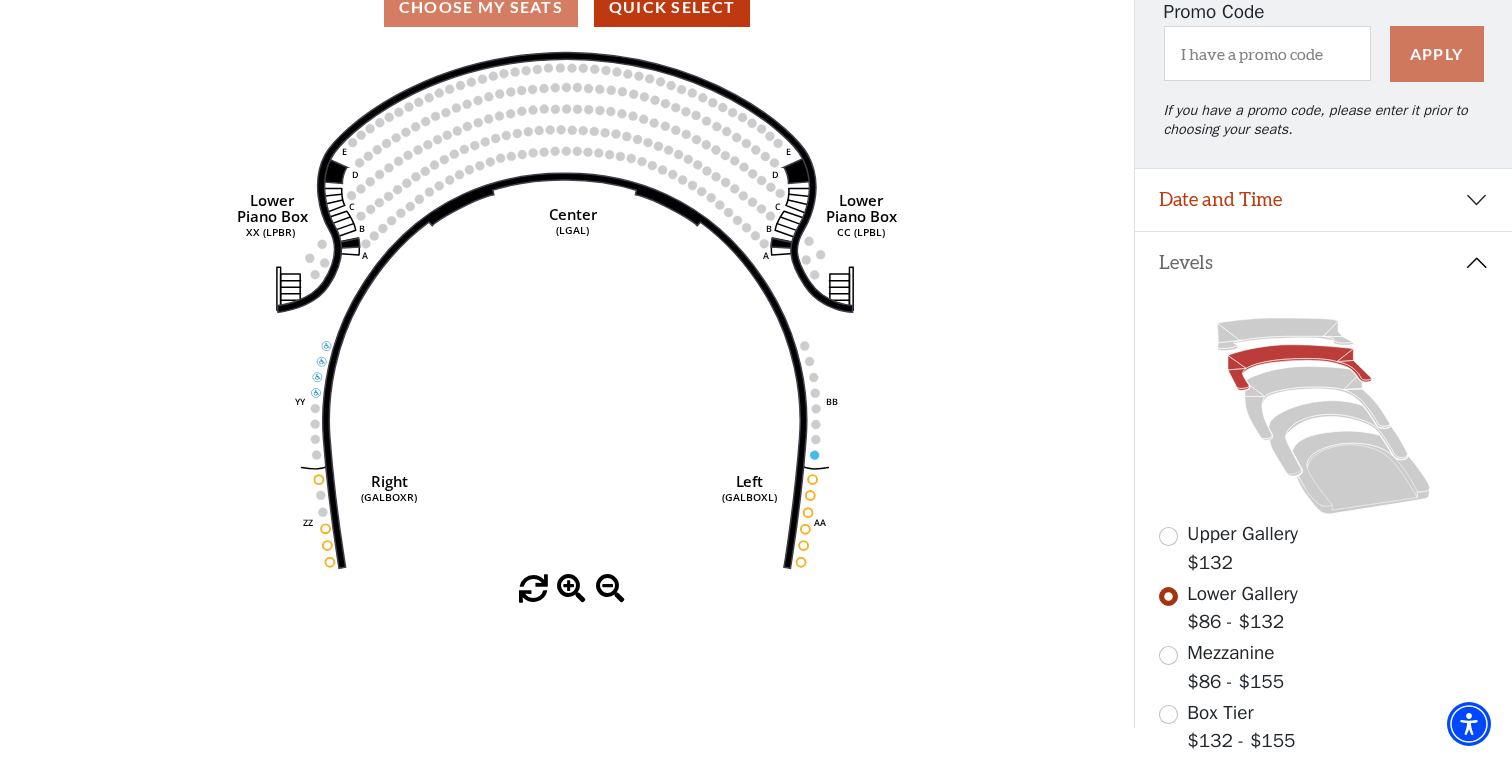 scroll, scrollTop: 244, scrollLeft: 0, axis: vertical 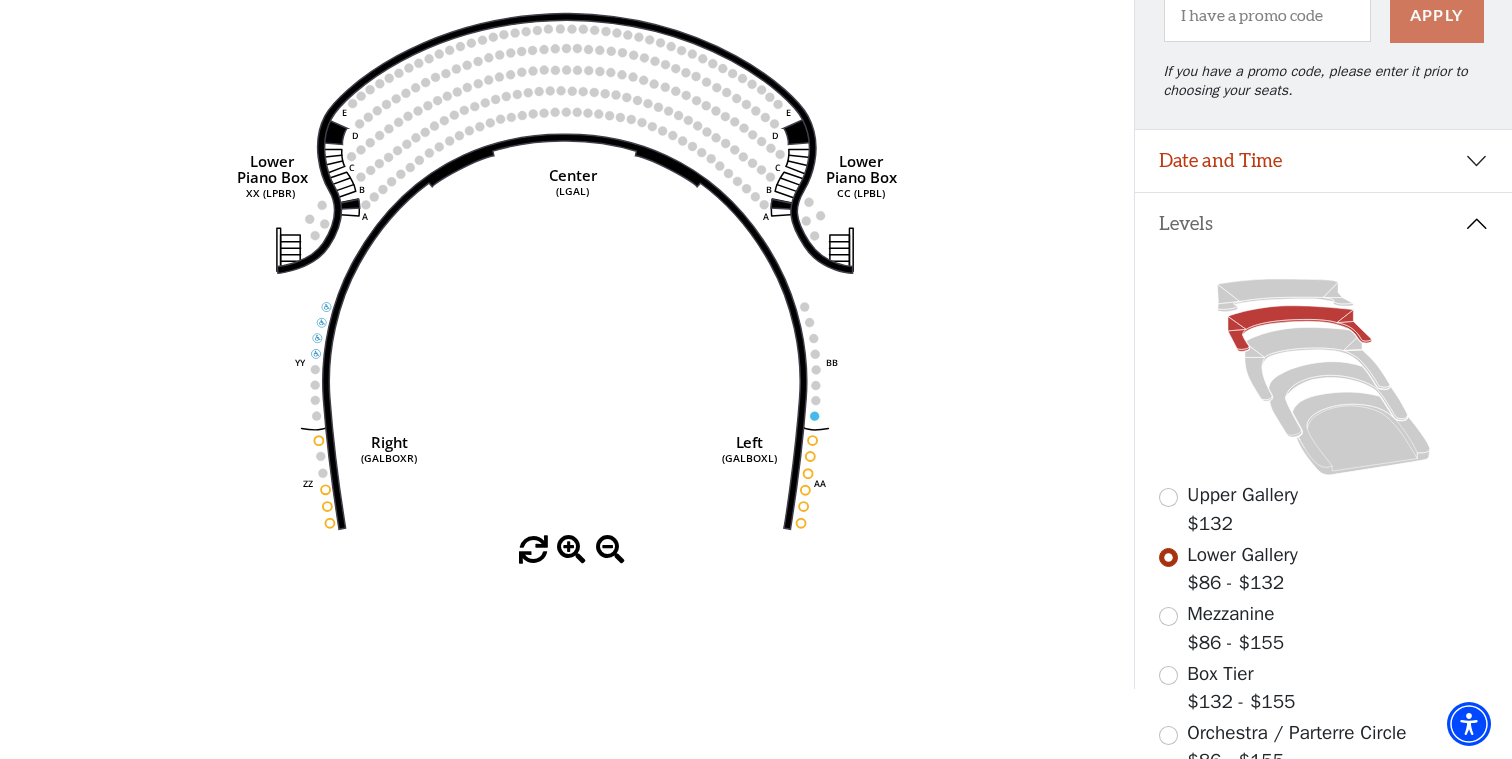 click at bounding box center [1168, 675] 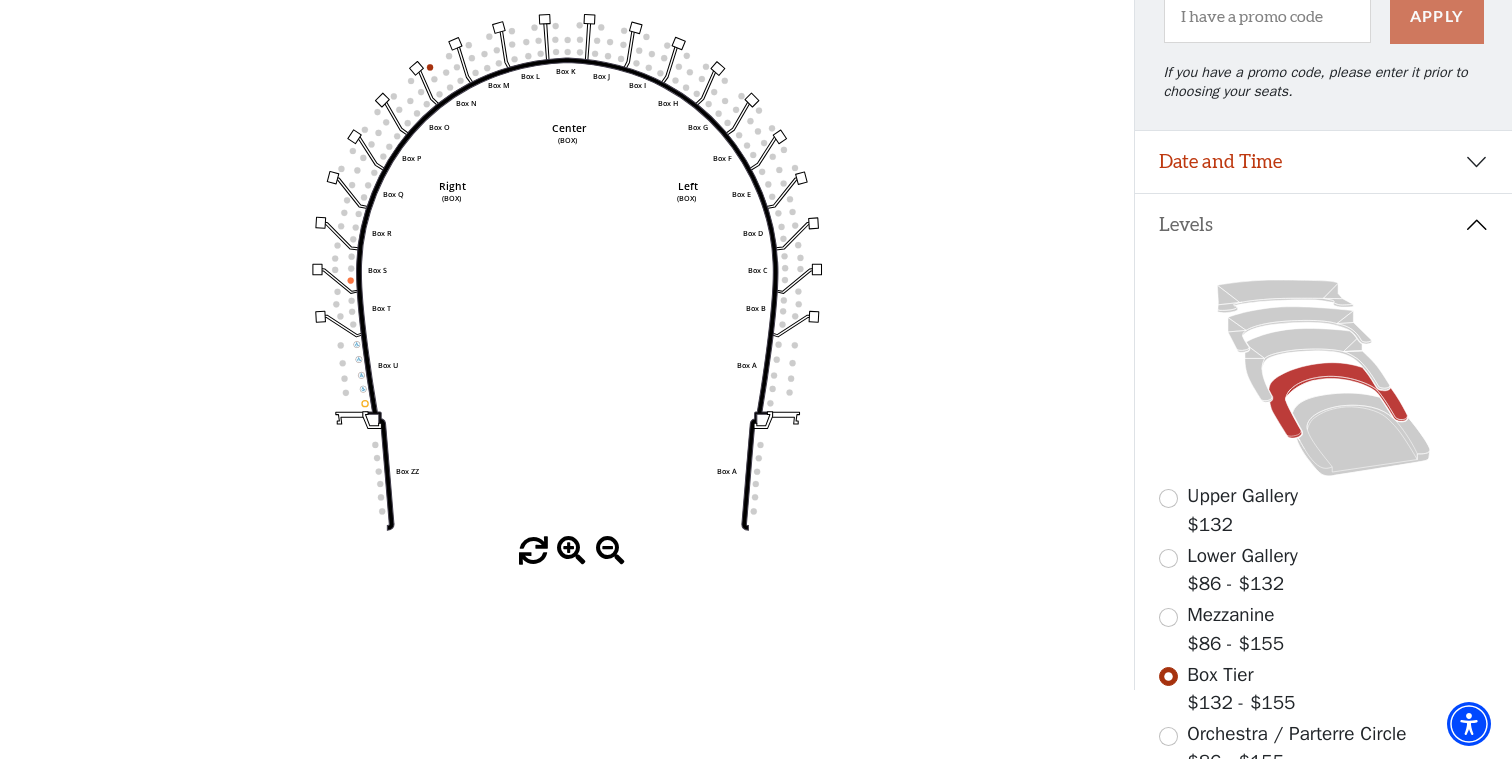 scroll, scrollTop: 389, scrollLeft: 0, axis: vertical 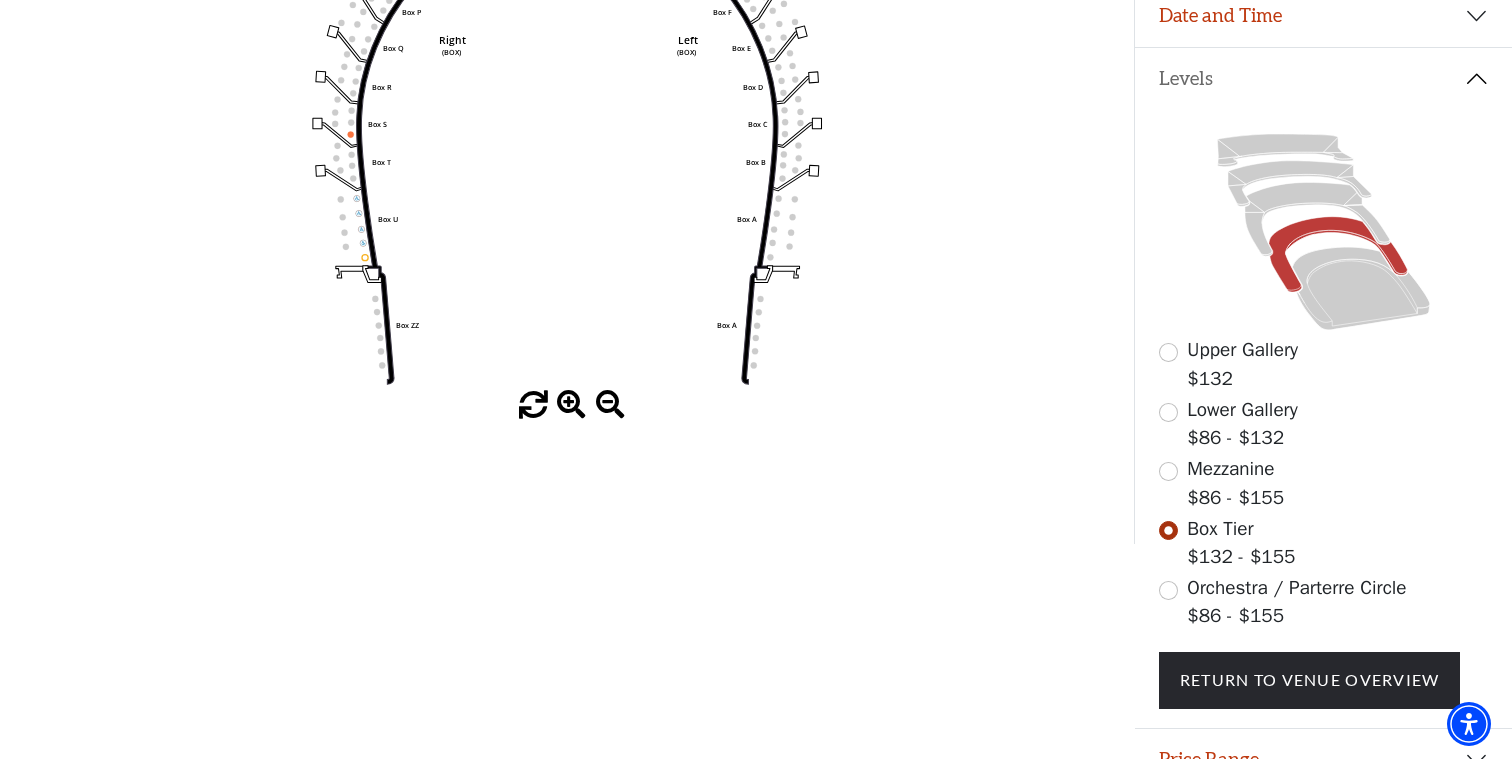 click at bounding box center [1168, 412] 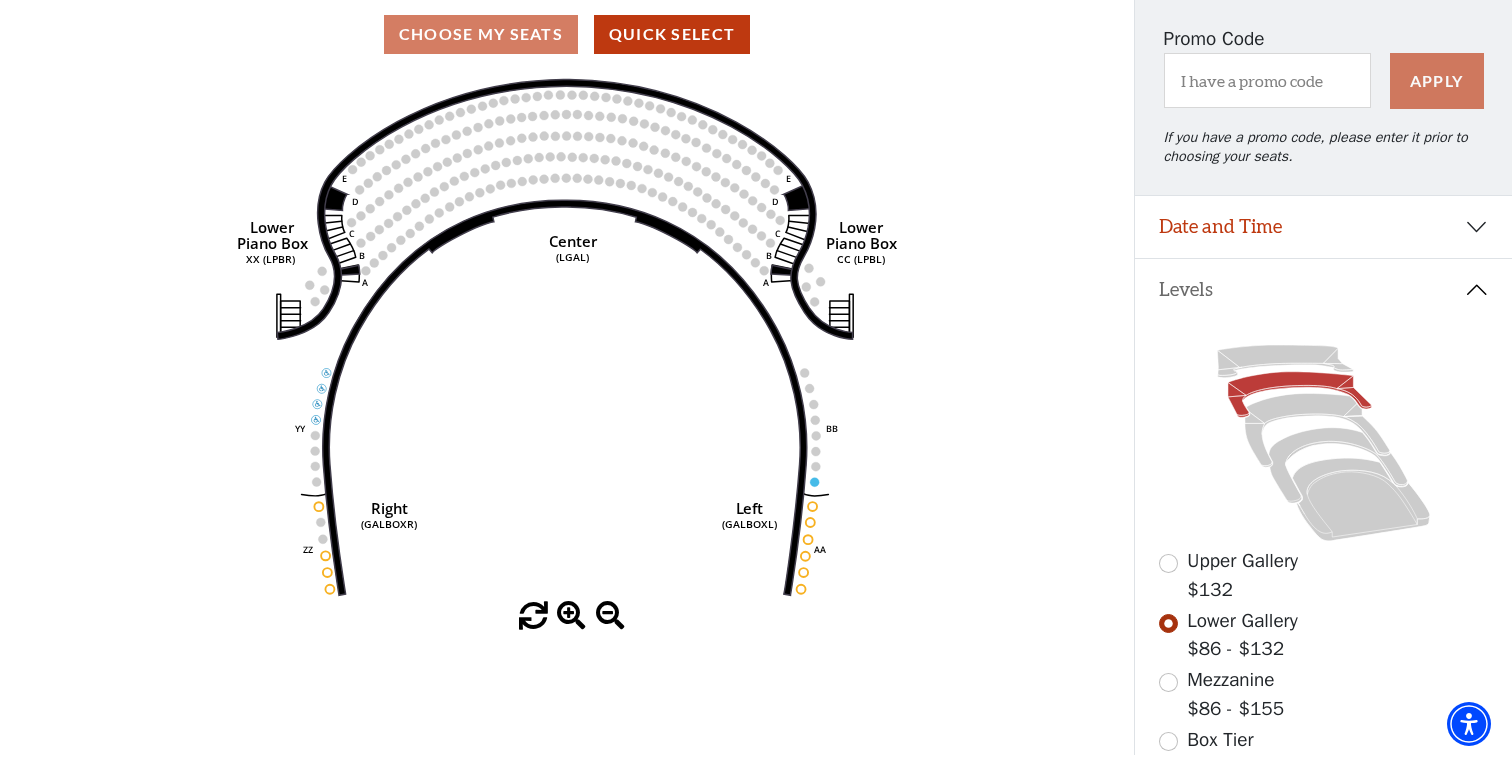 scroll, scrollTop: 179, scrollLeft: 0, axis: vertical 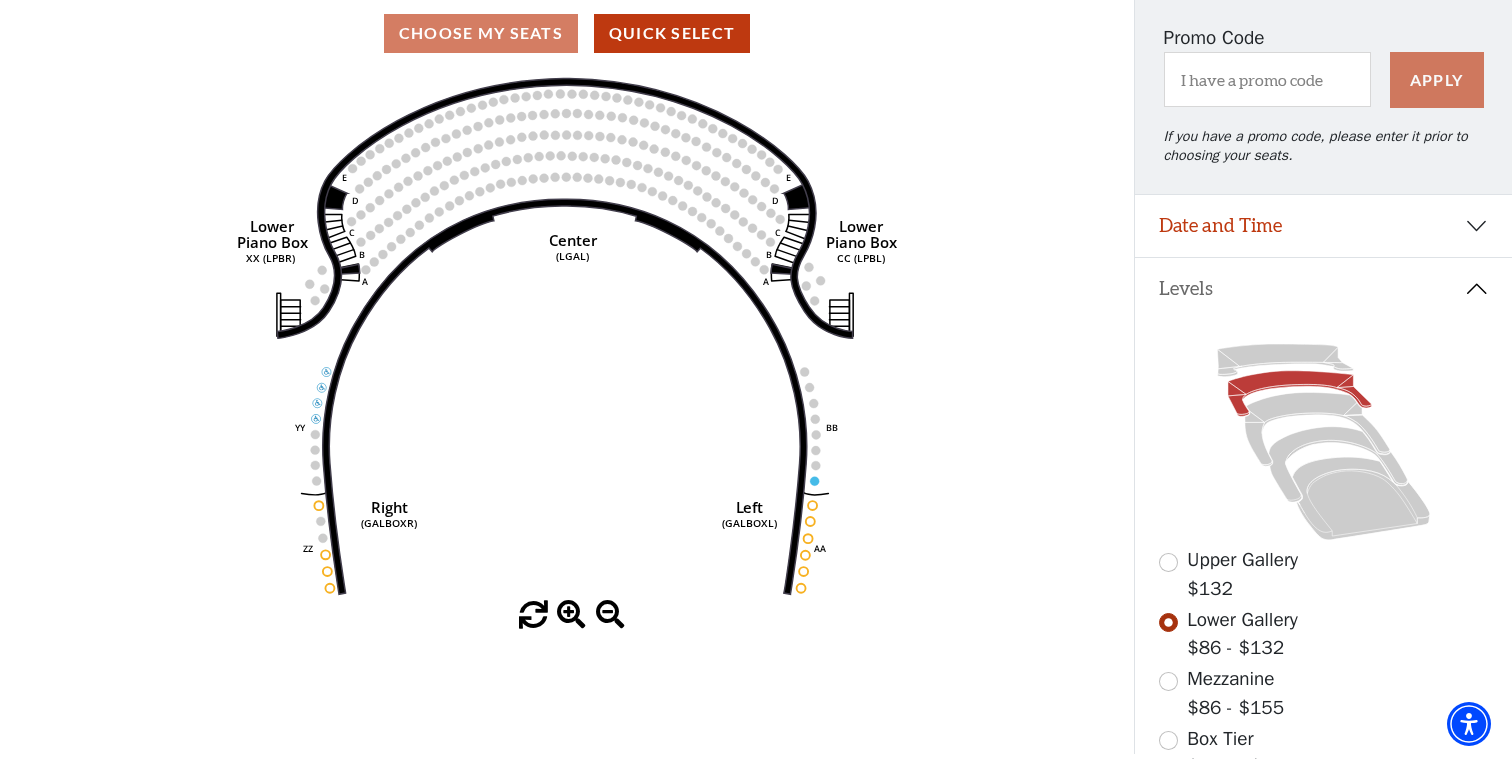click at bounding box center [1168, 562] 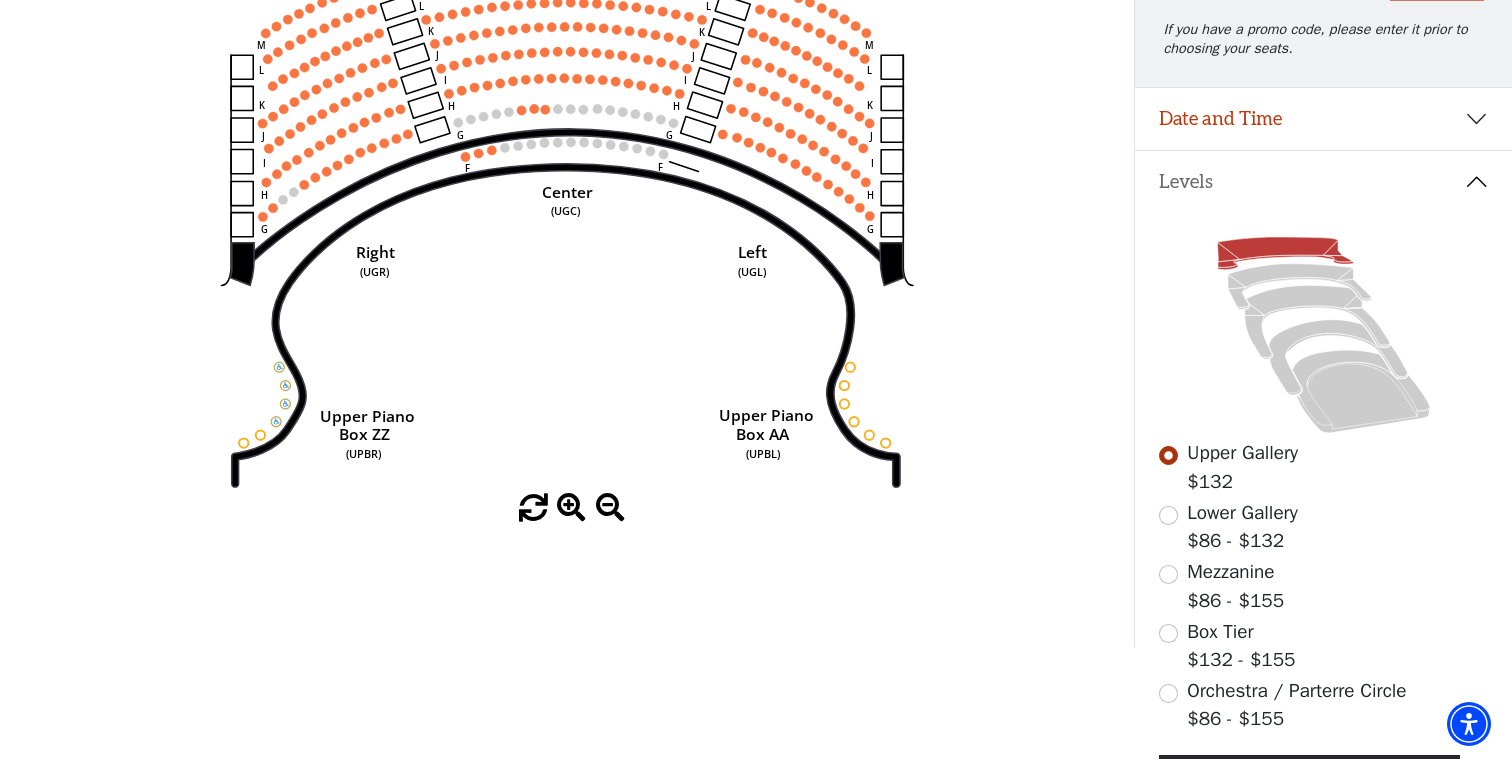 scroll, scrollTop: 338, scrollLeft: 0, axis: vertical 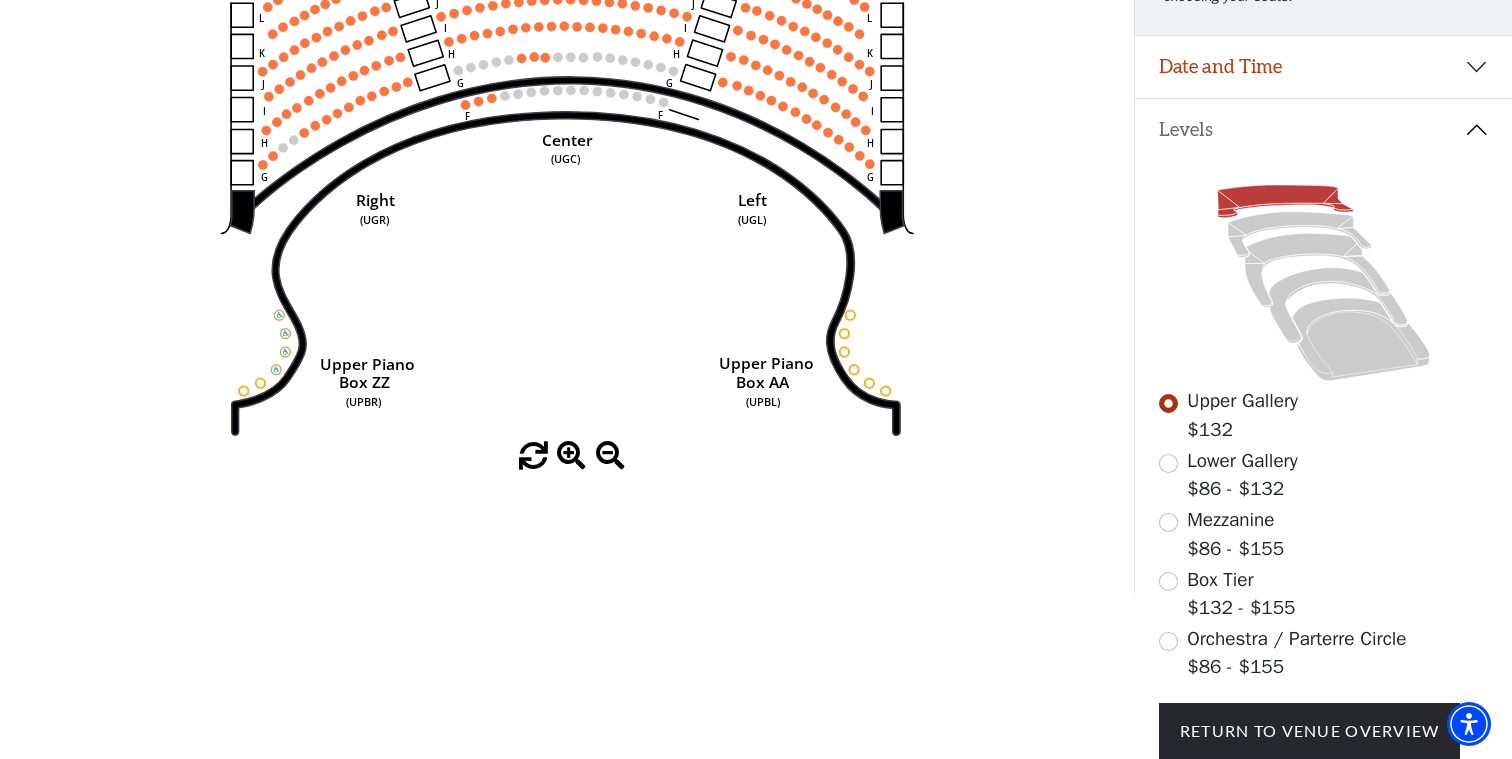 click on "Mezzanine $86 - $155" at bounding box center [1324, 534] 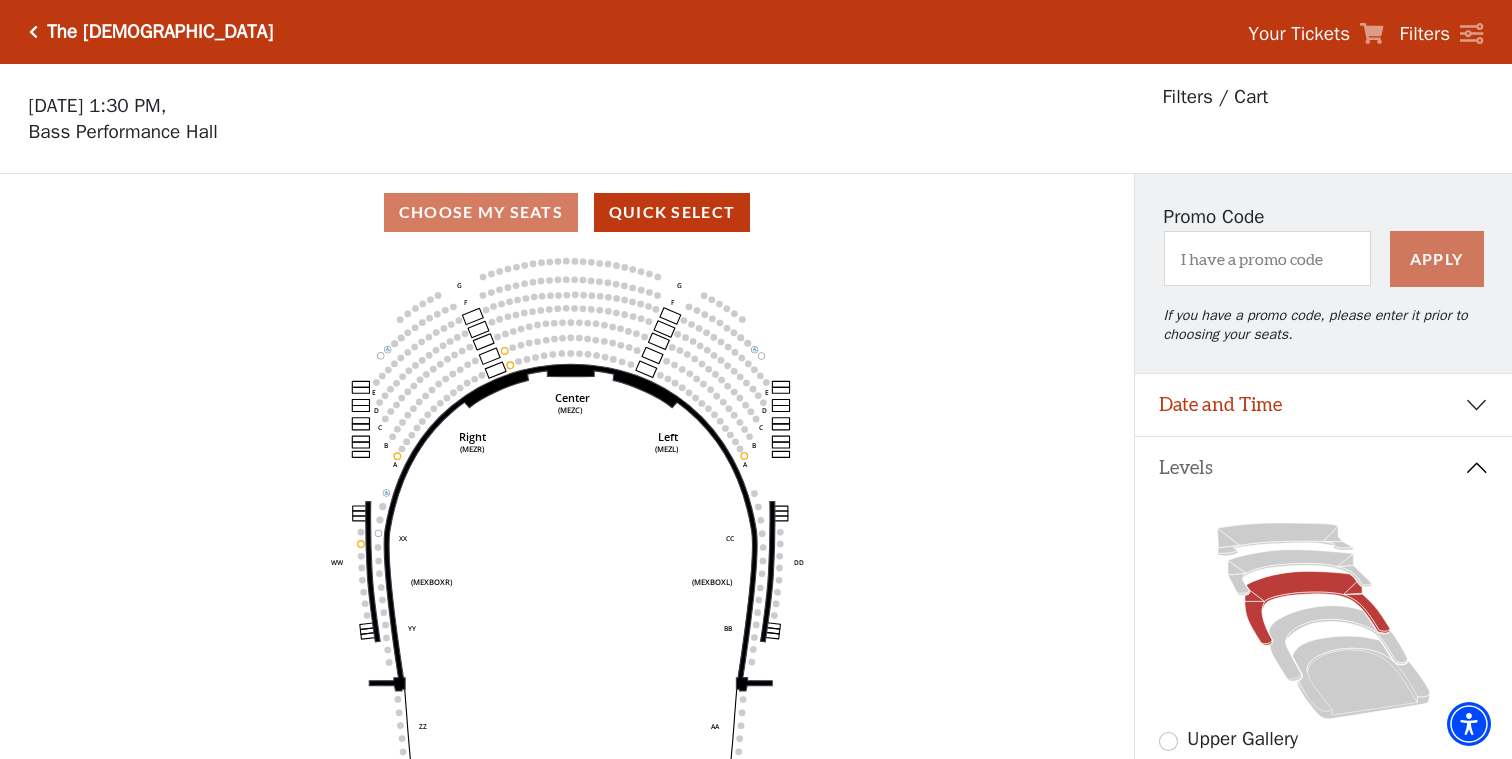 scroll, scrollTop: 0, scrollLeft: 0, axis: both 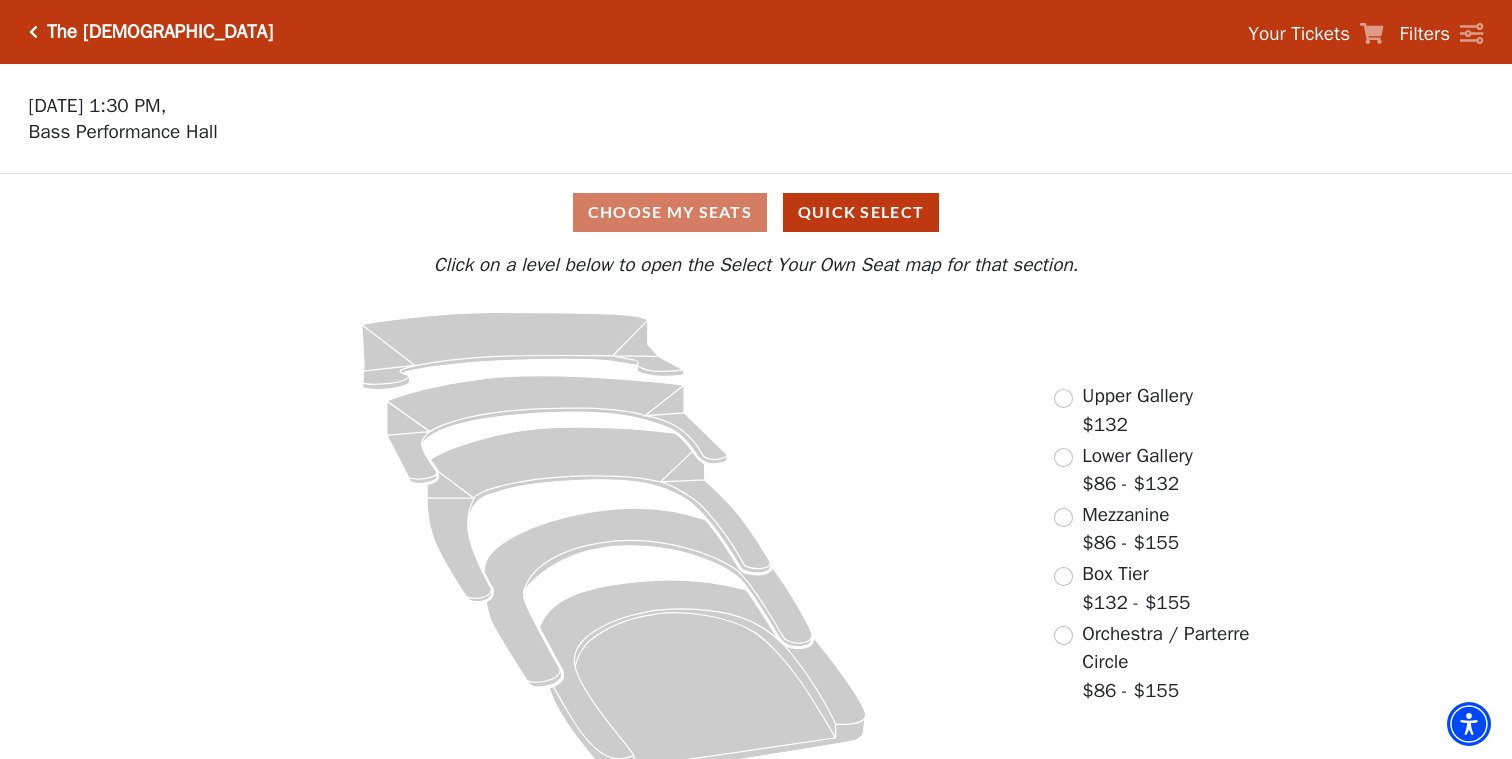 click at bounding box center [1063, 517] 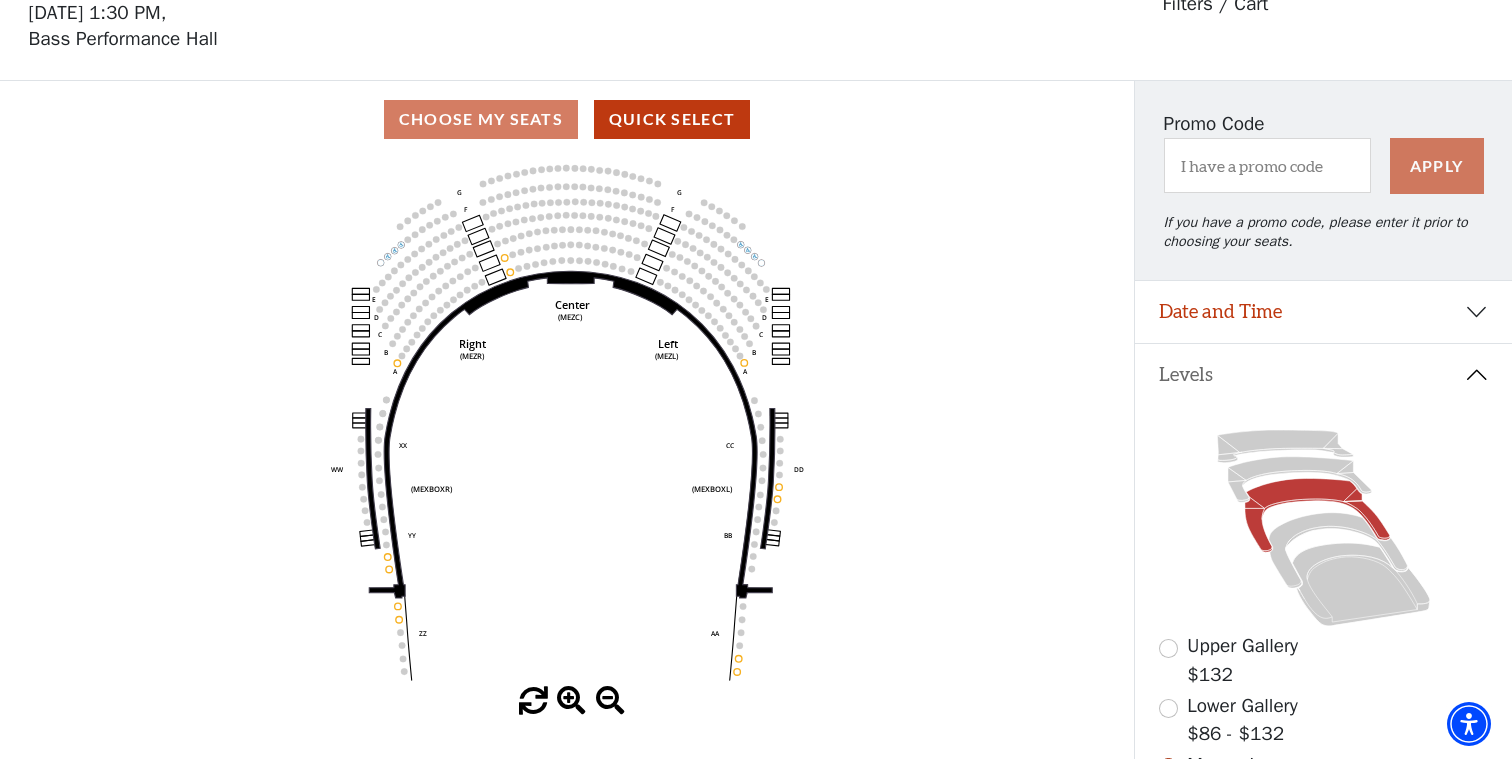 scroll, scrollTop: 262, scrollLeft: 0, axis: vertical 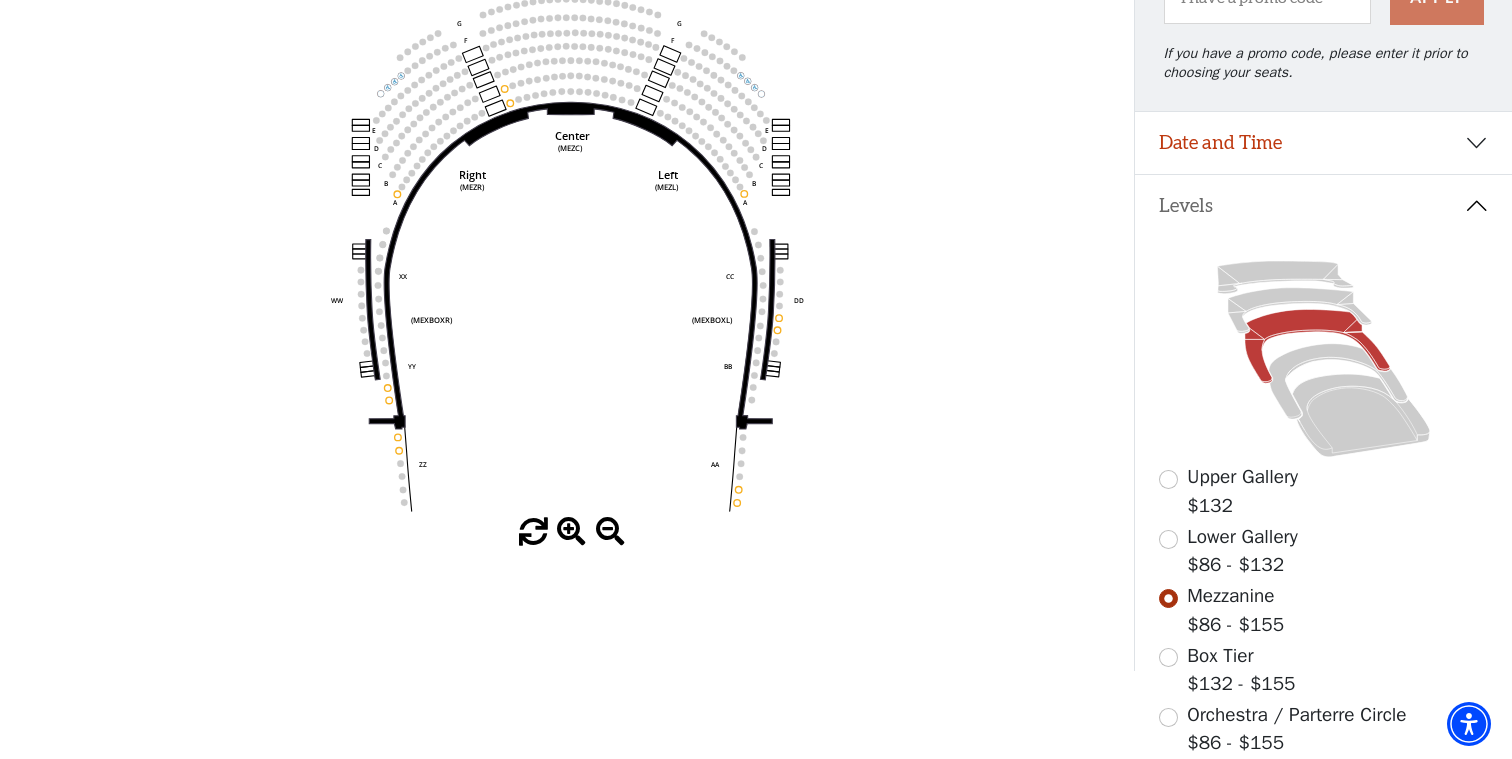 click at bounding box center [1168, 657] 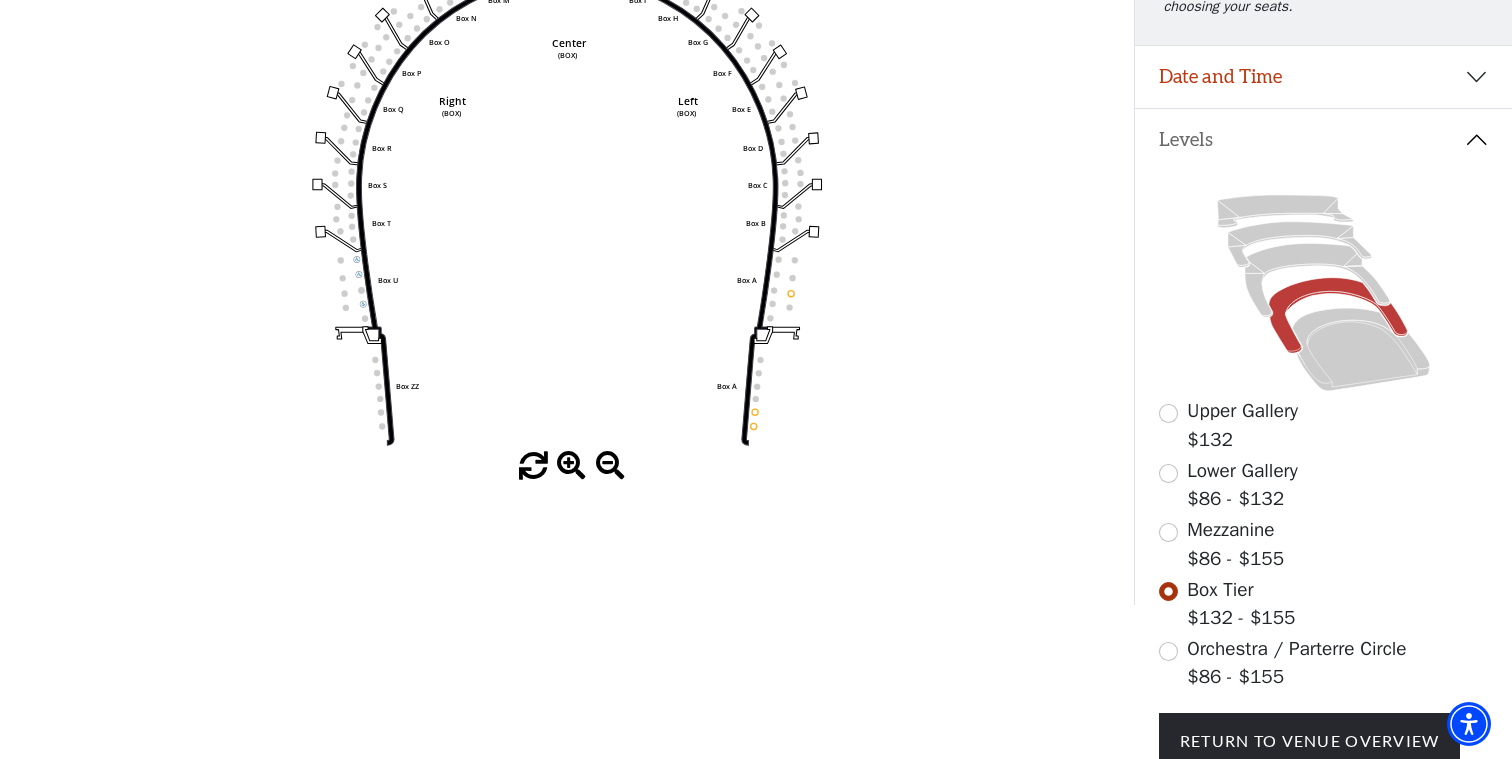 scroll, scrollTop: 347, scrollLeft: 0, axis: vertical 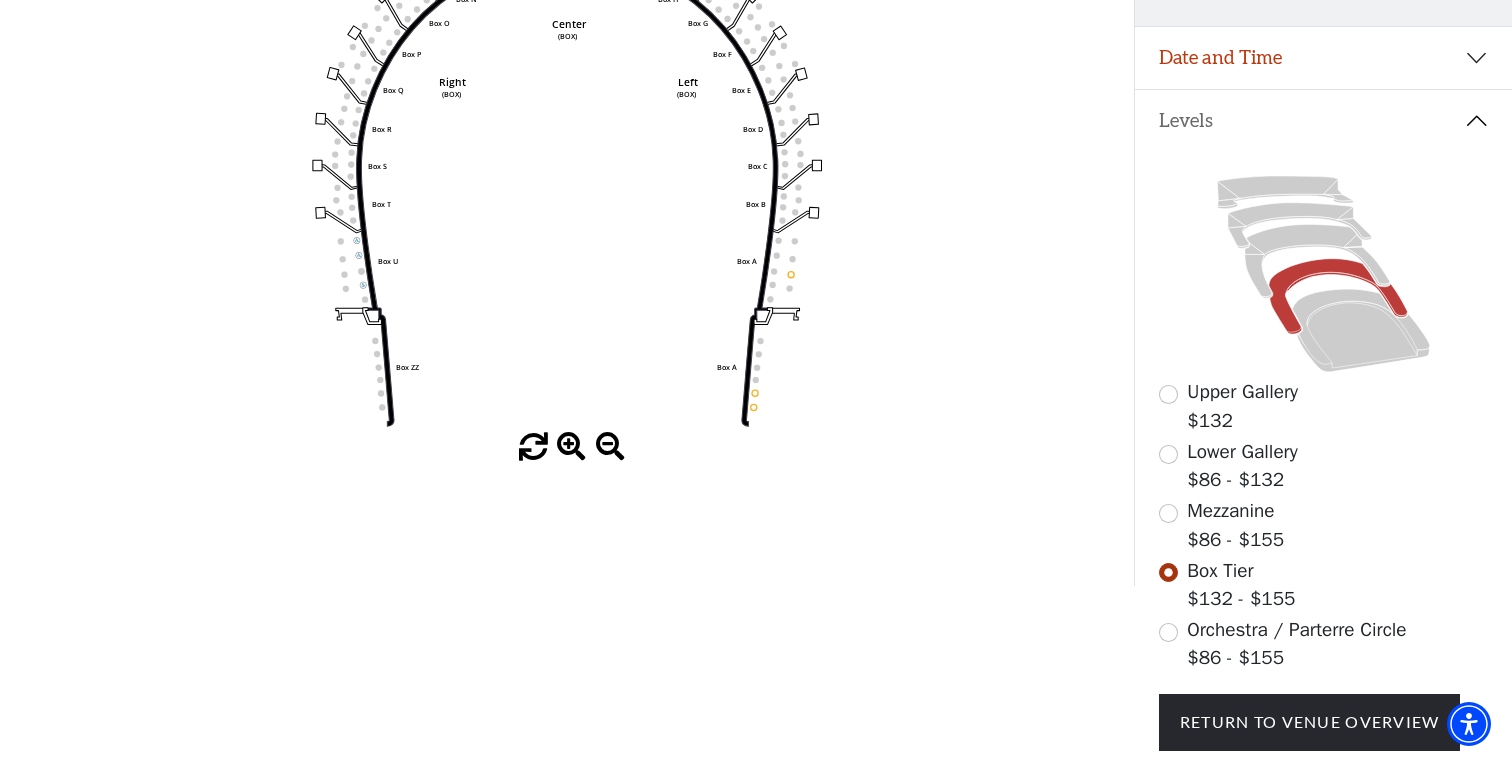 click at bounding box center [1168, 454] 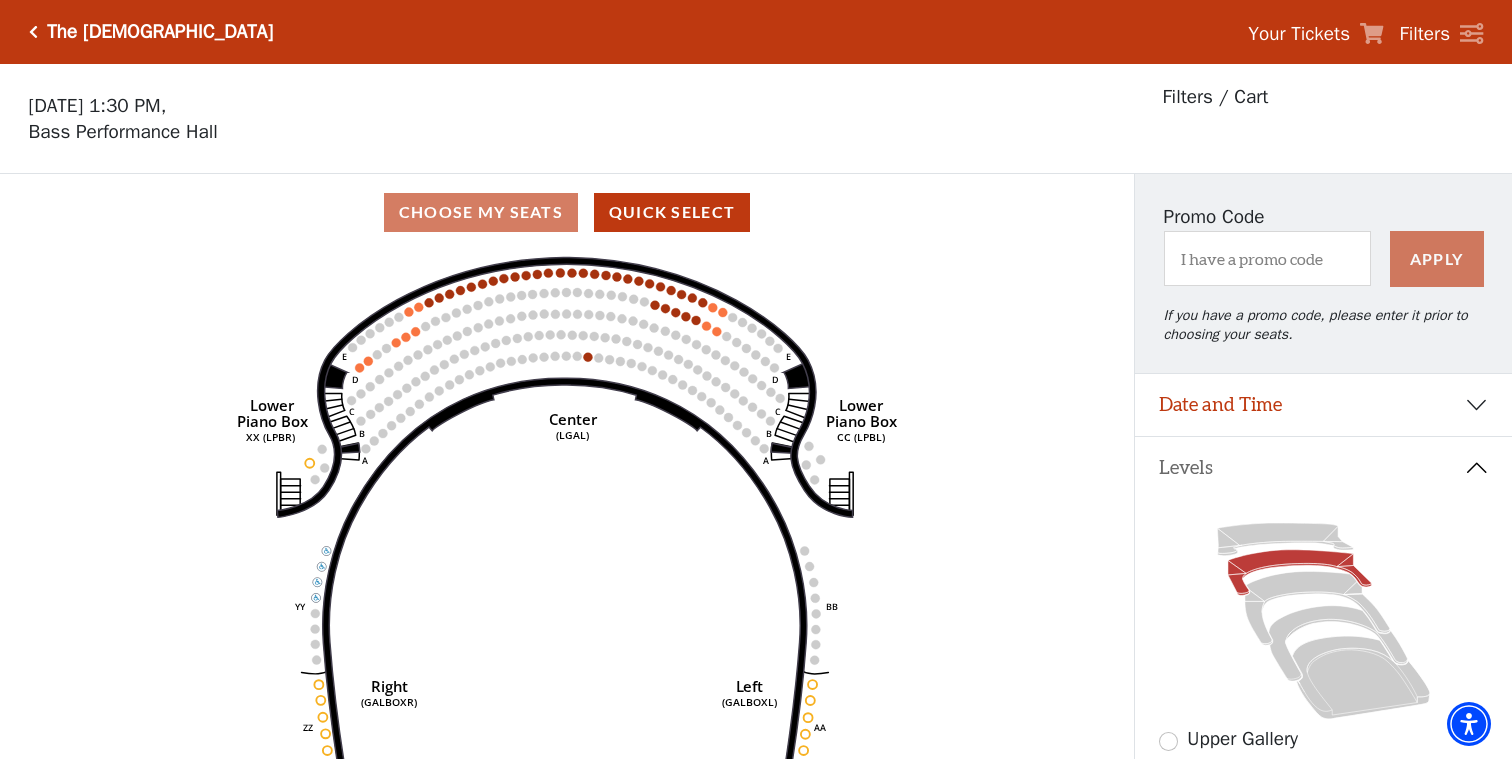 scroll, scrollTop: 93, scrollLeft: 0, axis: vertical 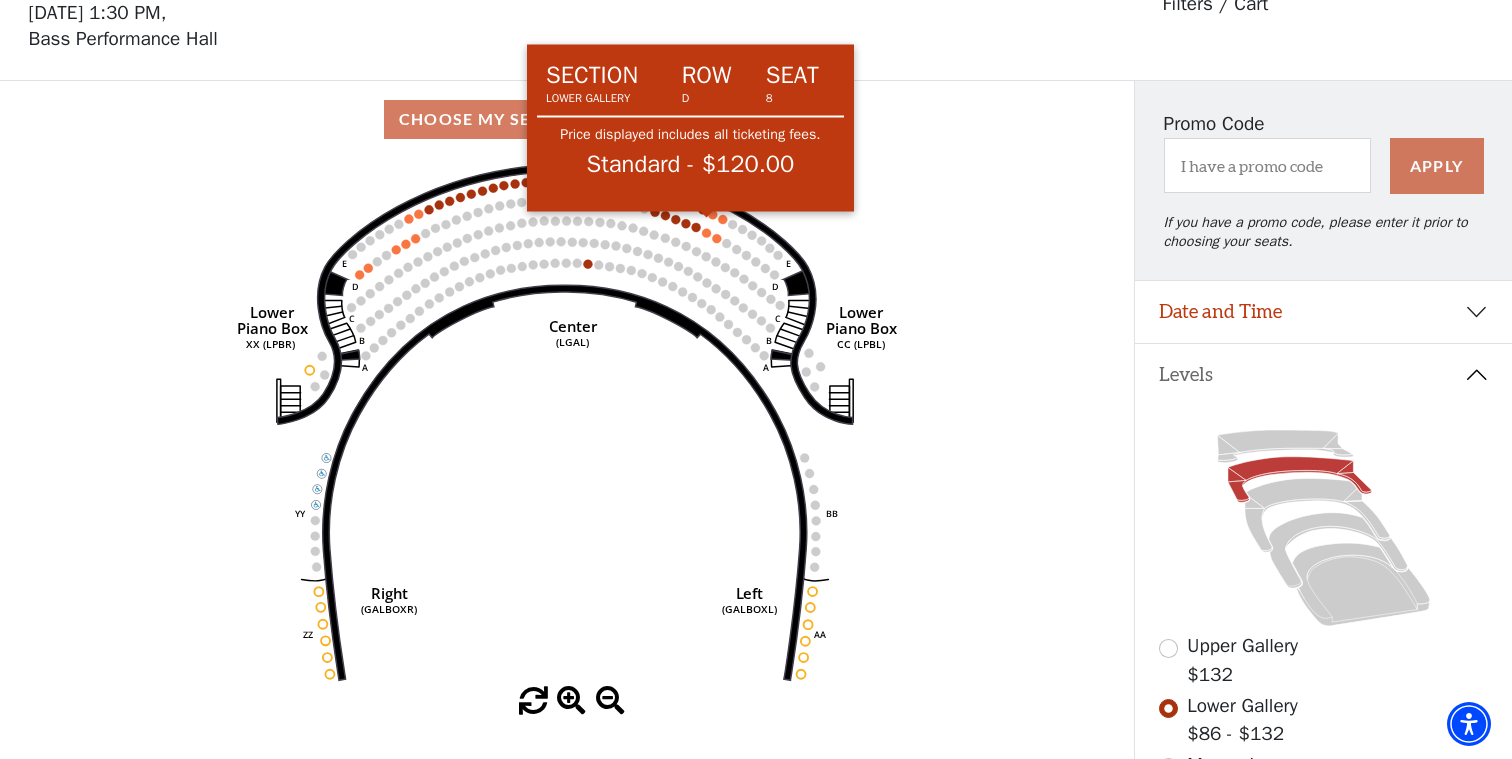 click 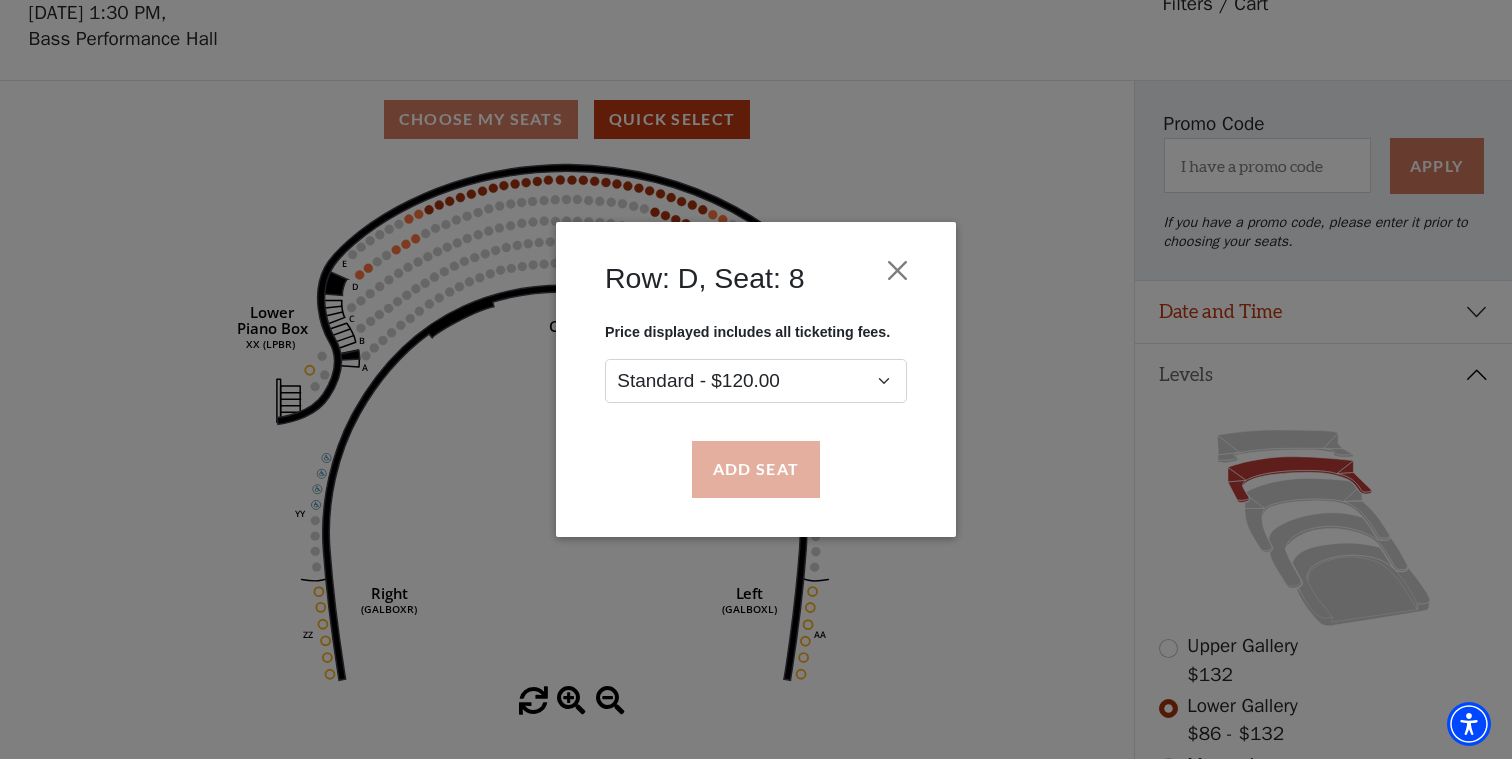 click on "Add Seat" at bounding box center [756, 470] 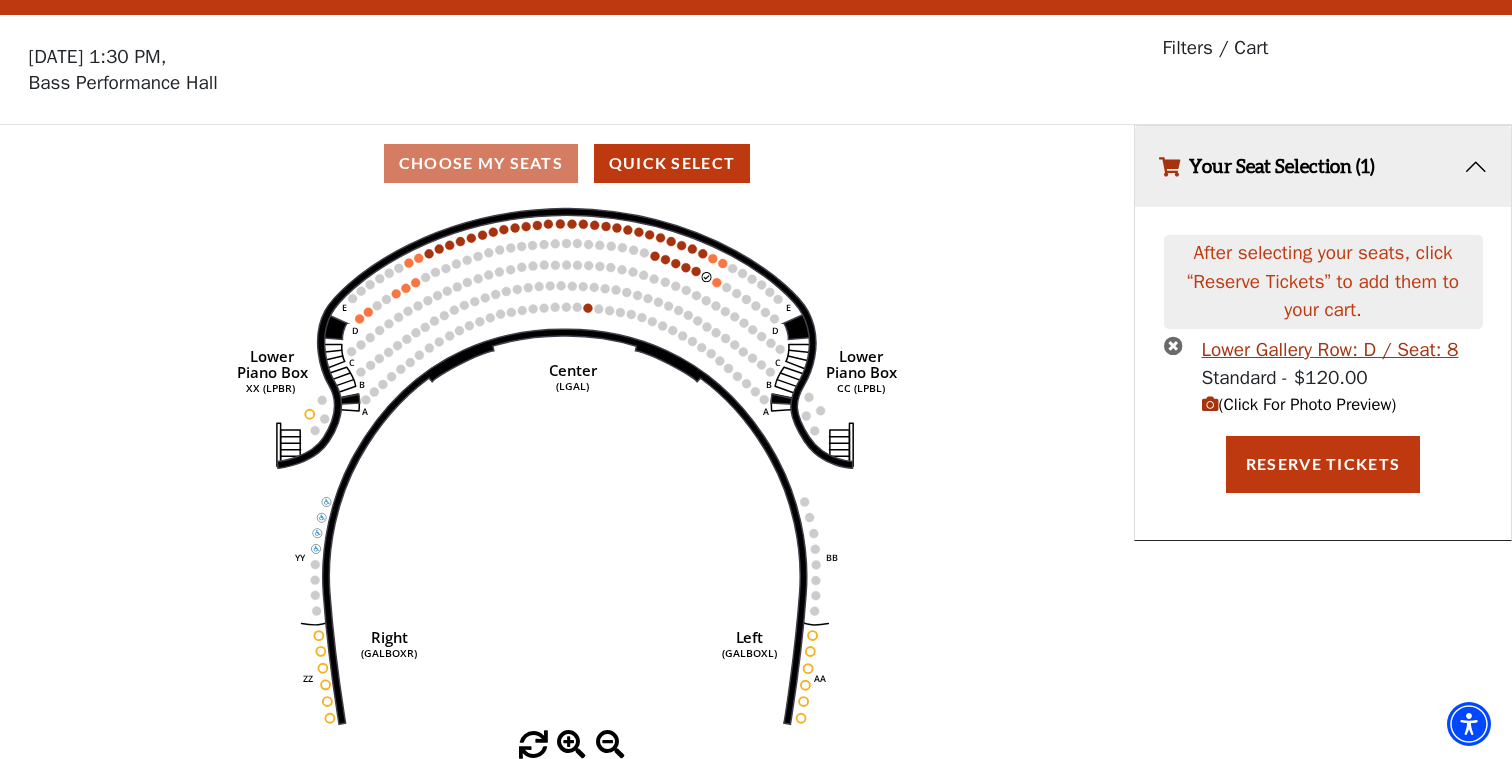 scroll, scrollTop: 0, scrollLeft: 0, axis: both 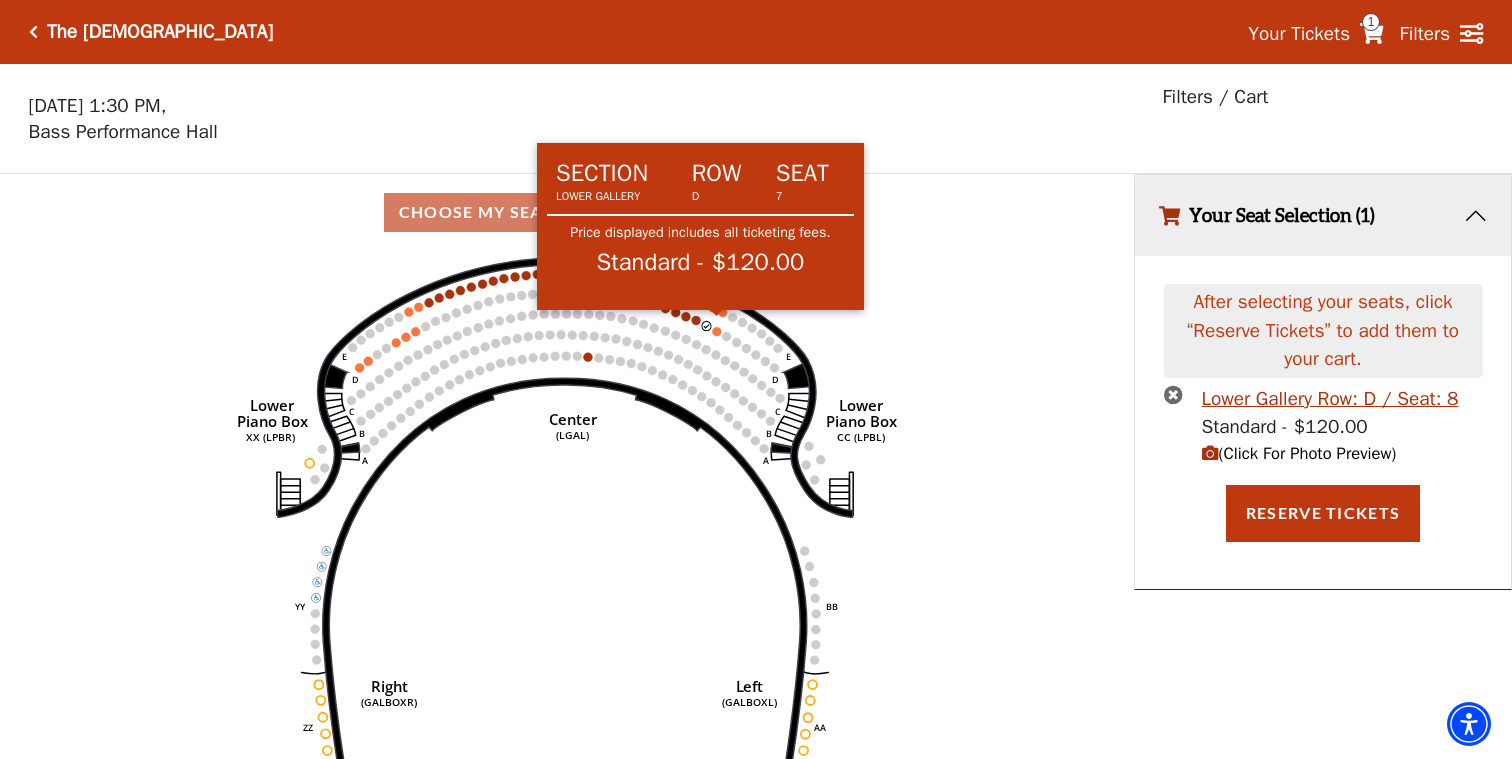 click 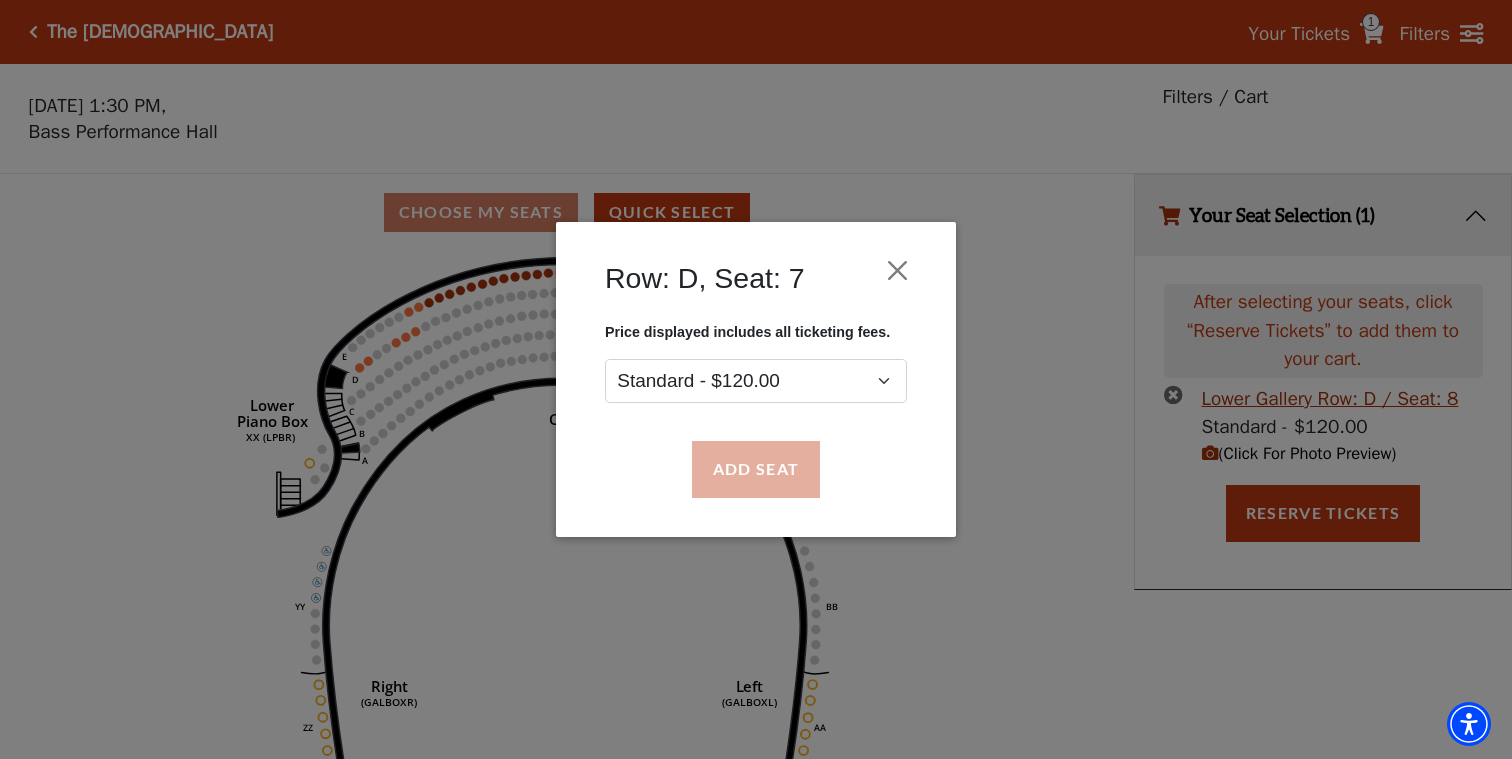 click on "Add Seat" at bounding box center [756, 470] 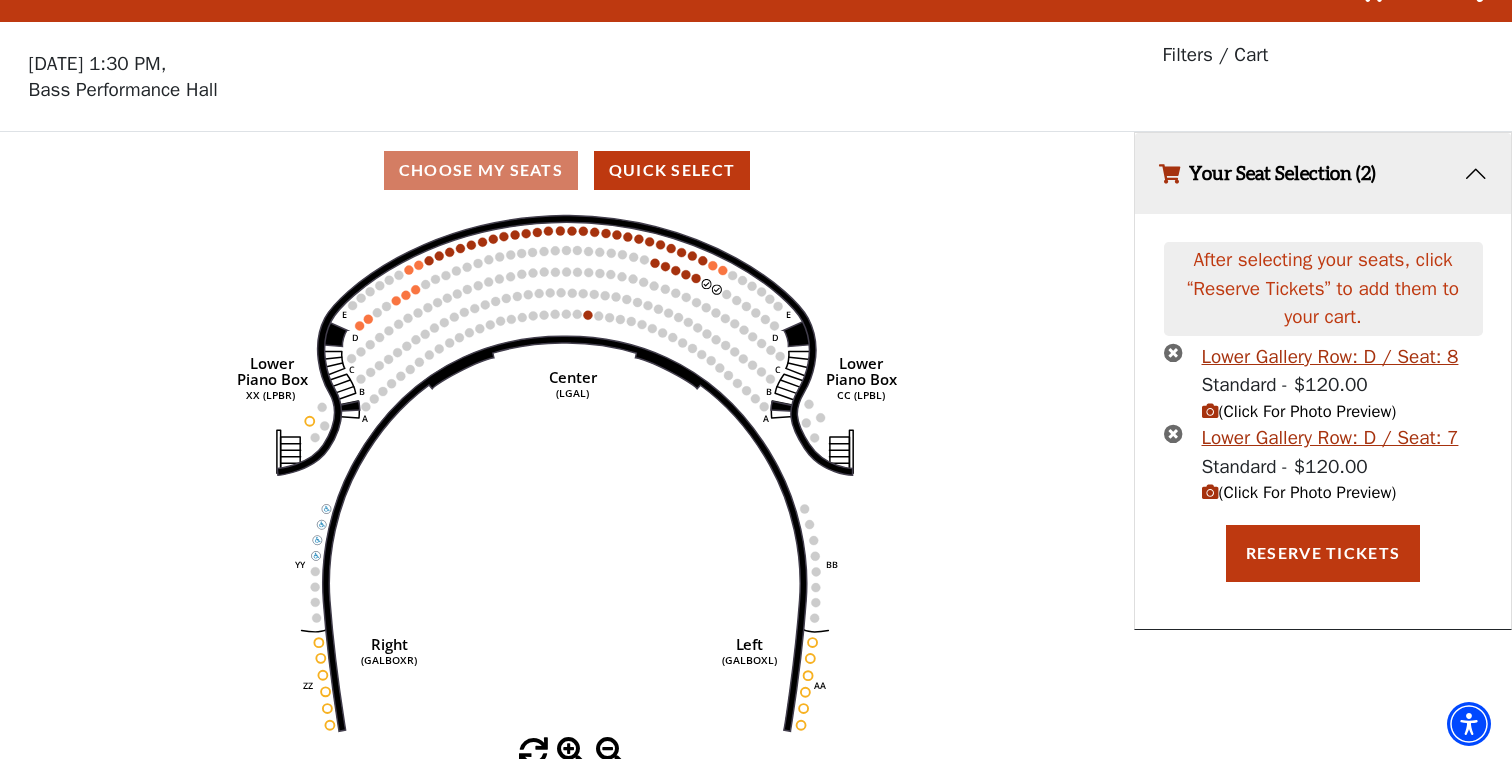 scroll, scrollTop: 41, scrollLeft: 0, axis: vertical 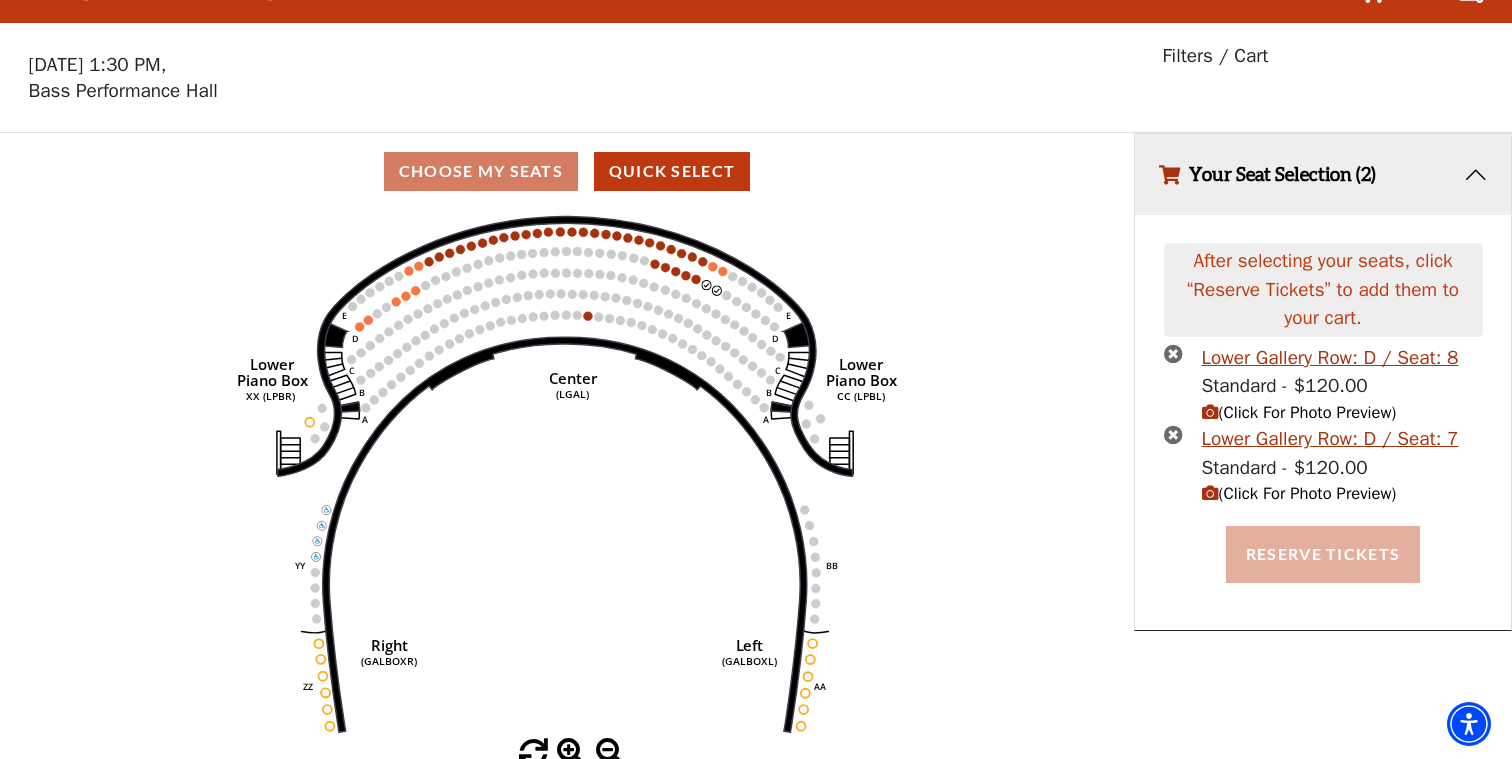 click on "Reserve Tickets" at bounding box center [1323, 554] 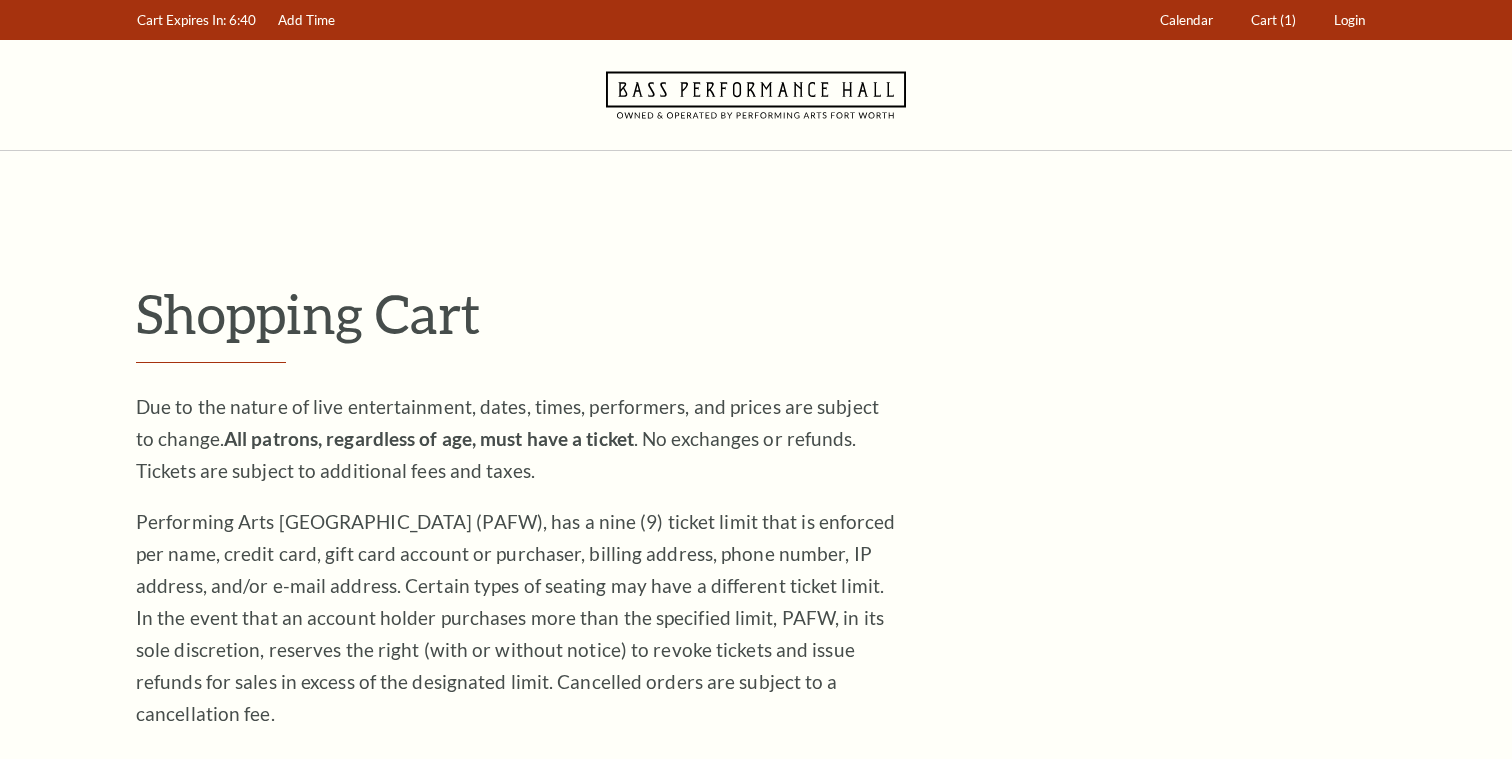 scroll, scrollTop: 0, scrollLeft: 0, axis: both 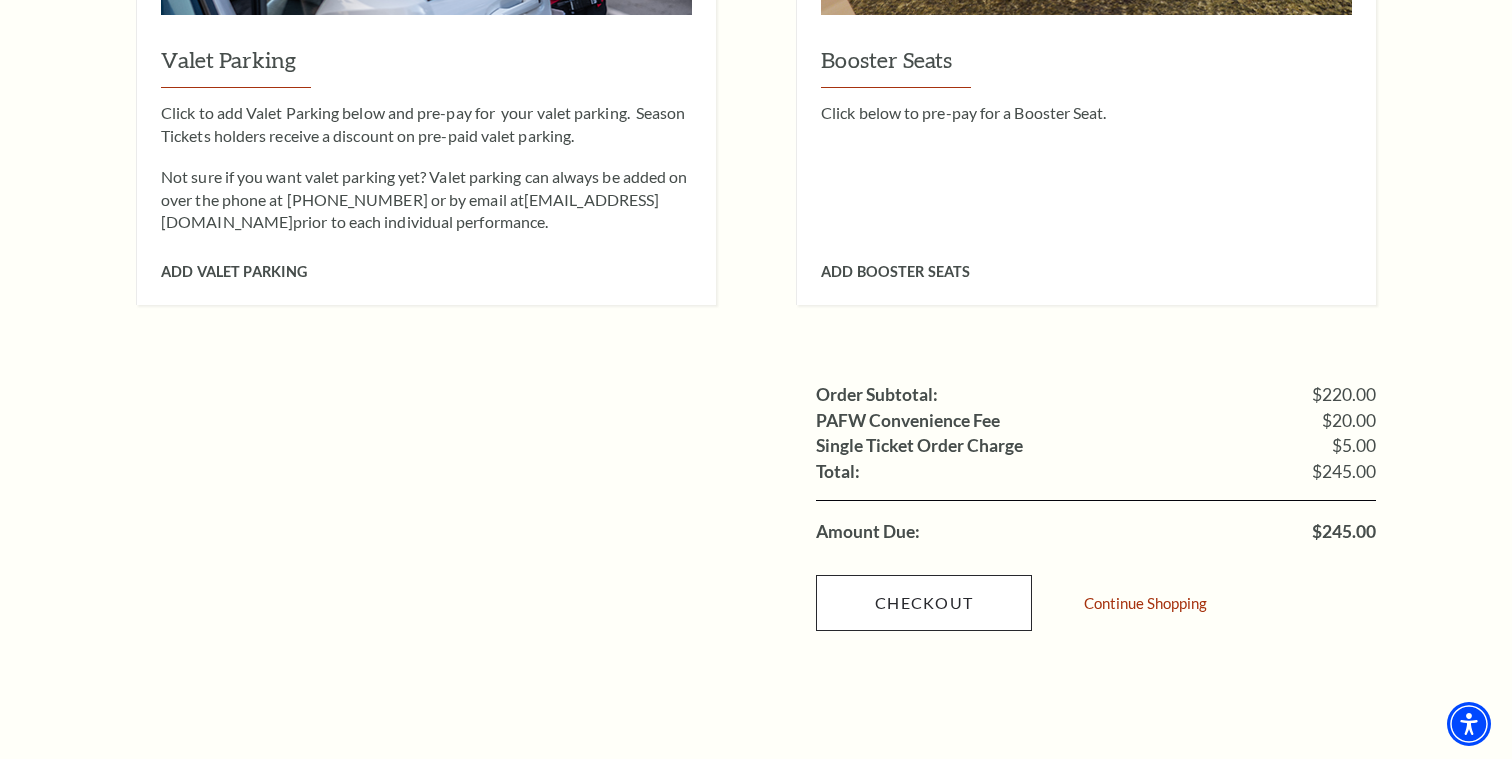 click on "Checkout" at bounding box center (924, 603) 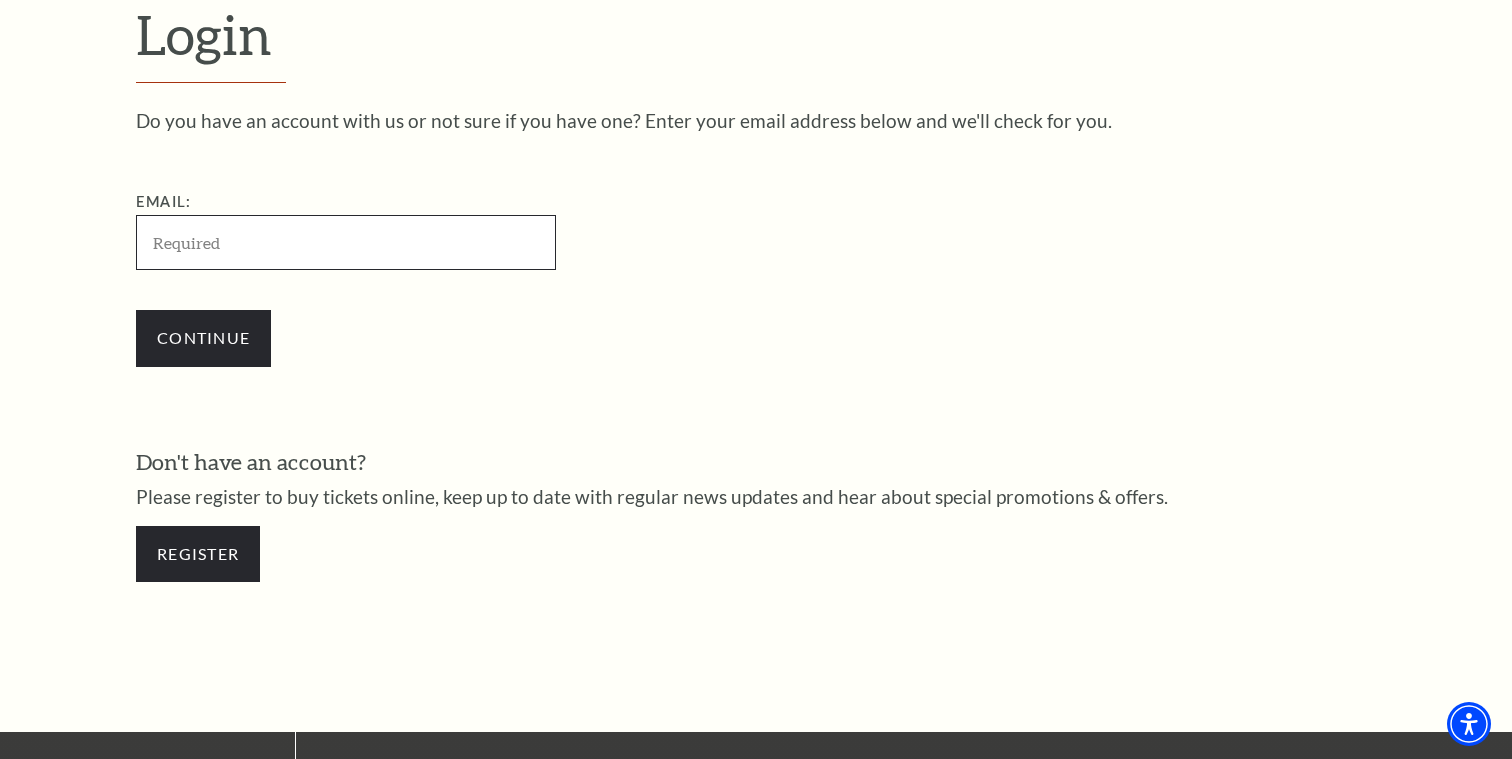 scroll, scrollTop: 589, scrollLeft: 0, axis: vertical 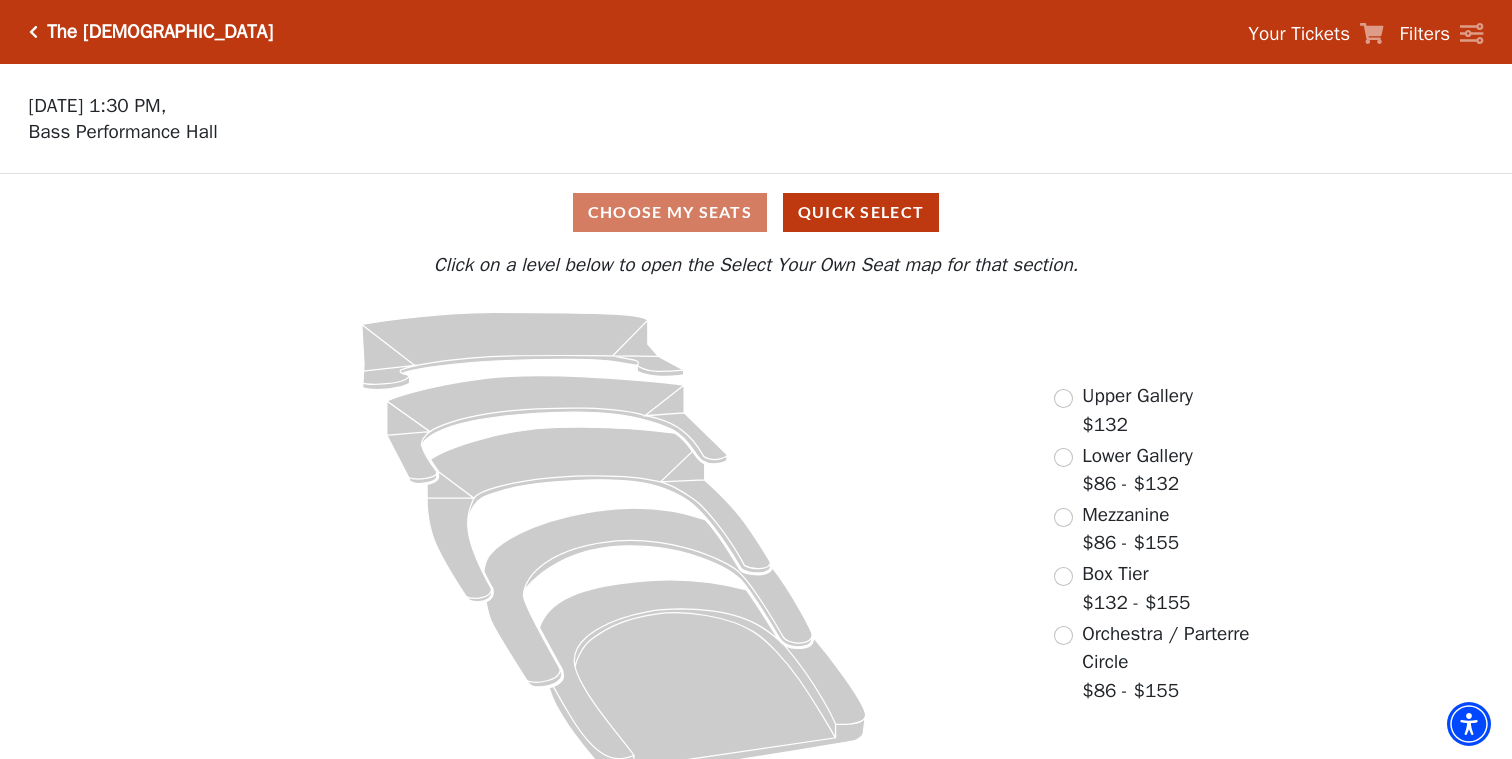 click on "Lower Gallery $86 - $132" at bounding box center (1123, 470) 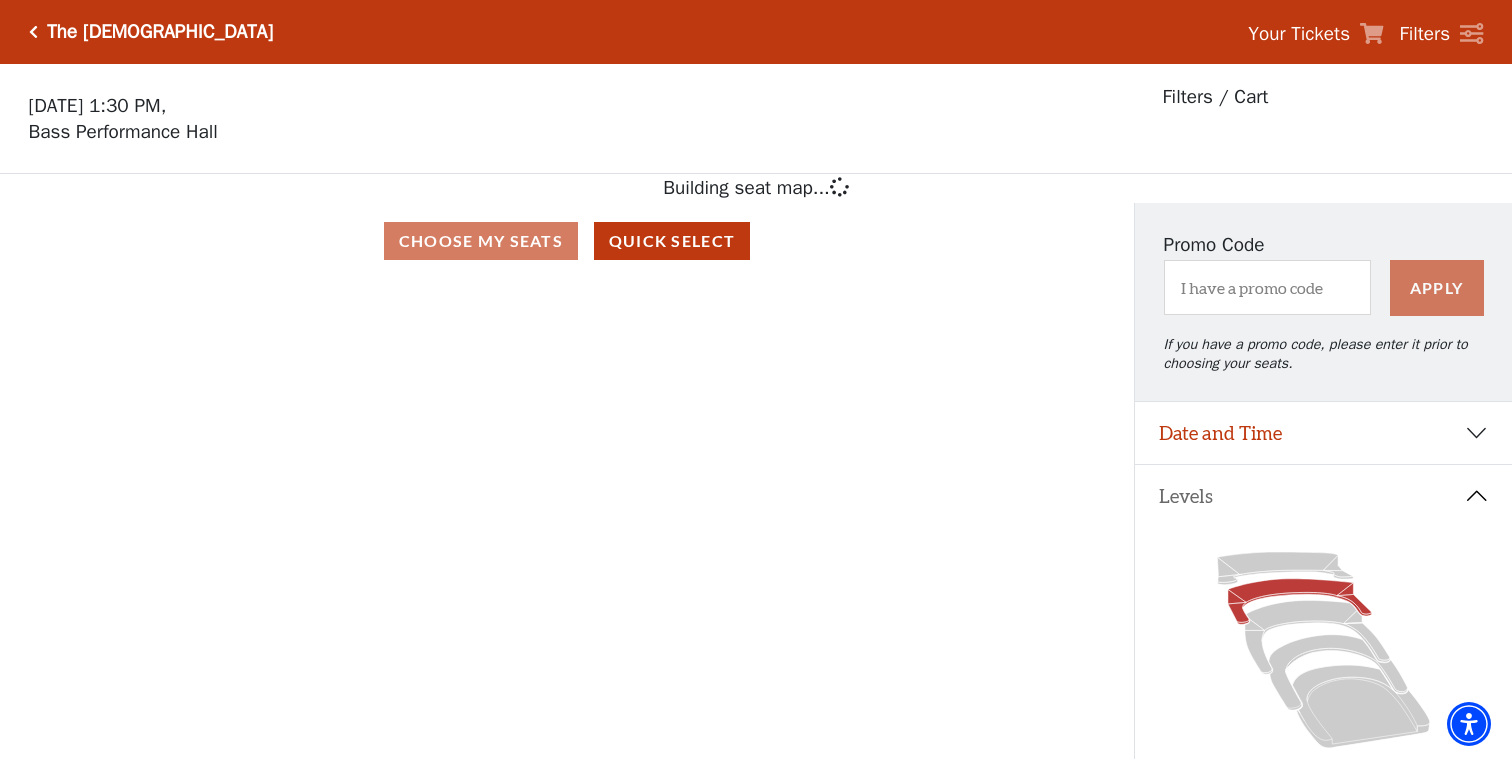 scroll, scrollTop: 93, scrollLeft: 0, axis: vertical 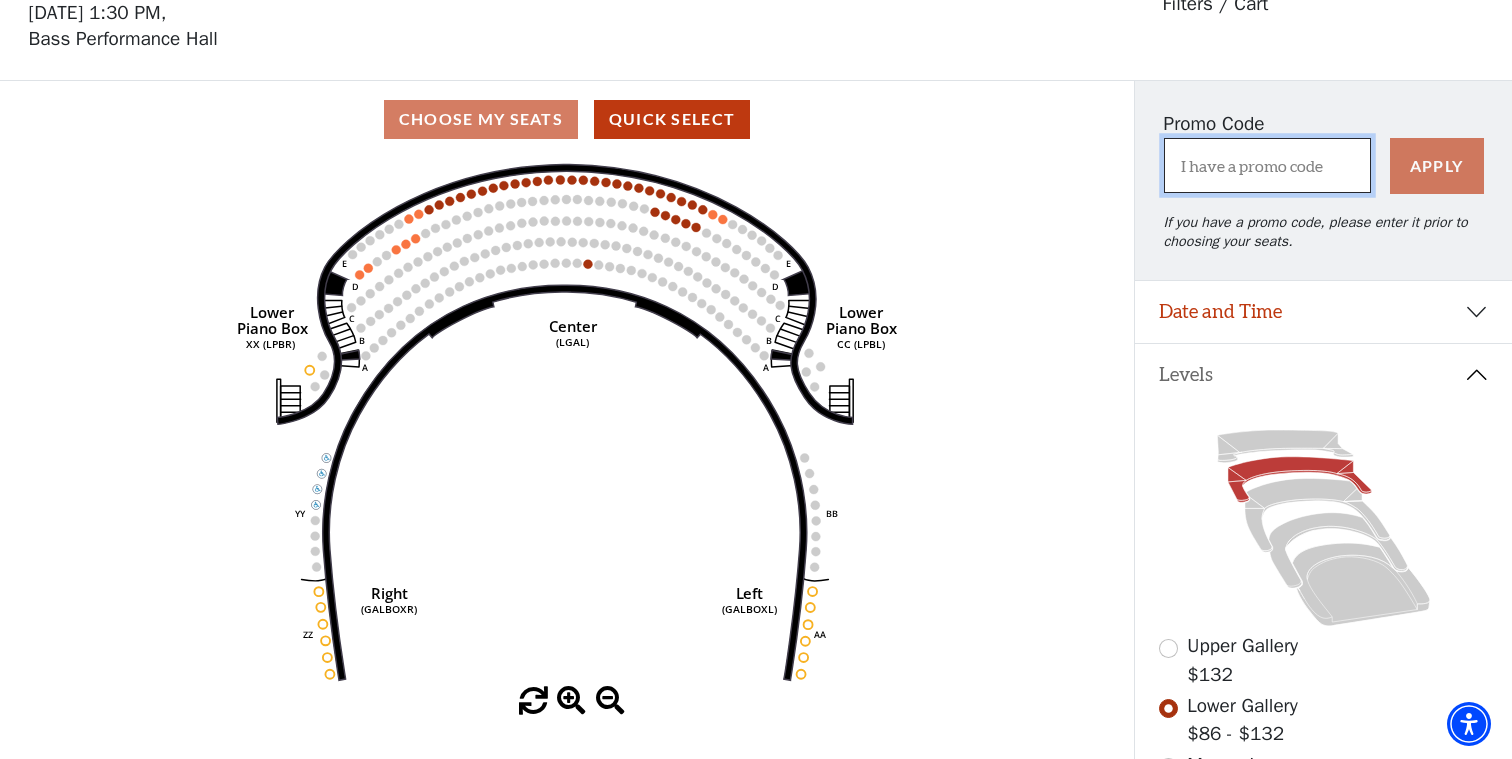 click at bounding box center [1267, 165] 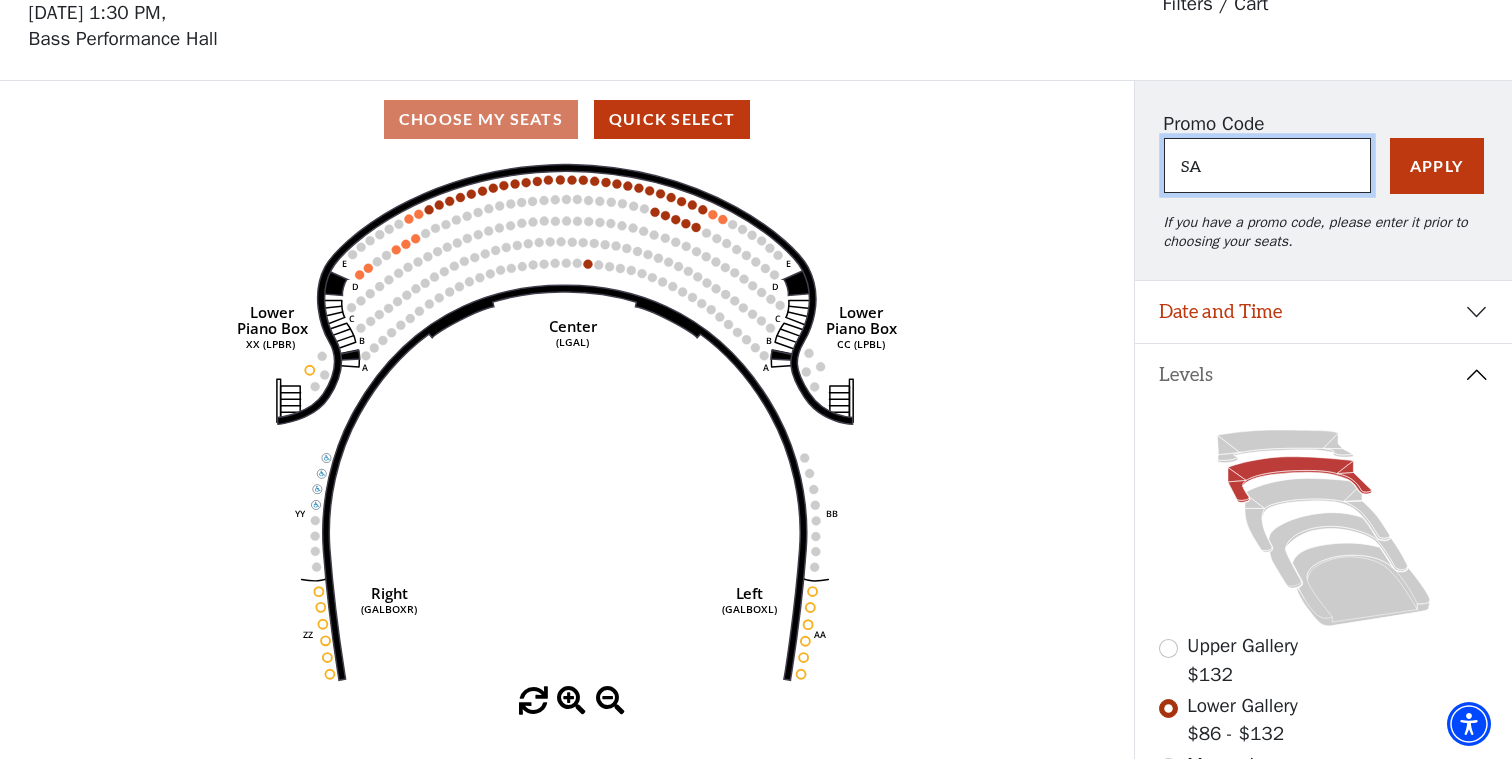type on "S" 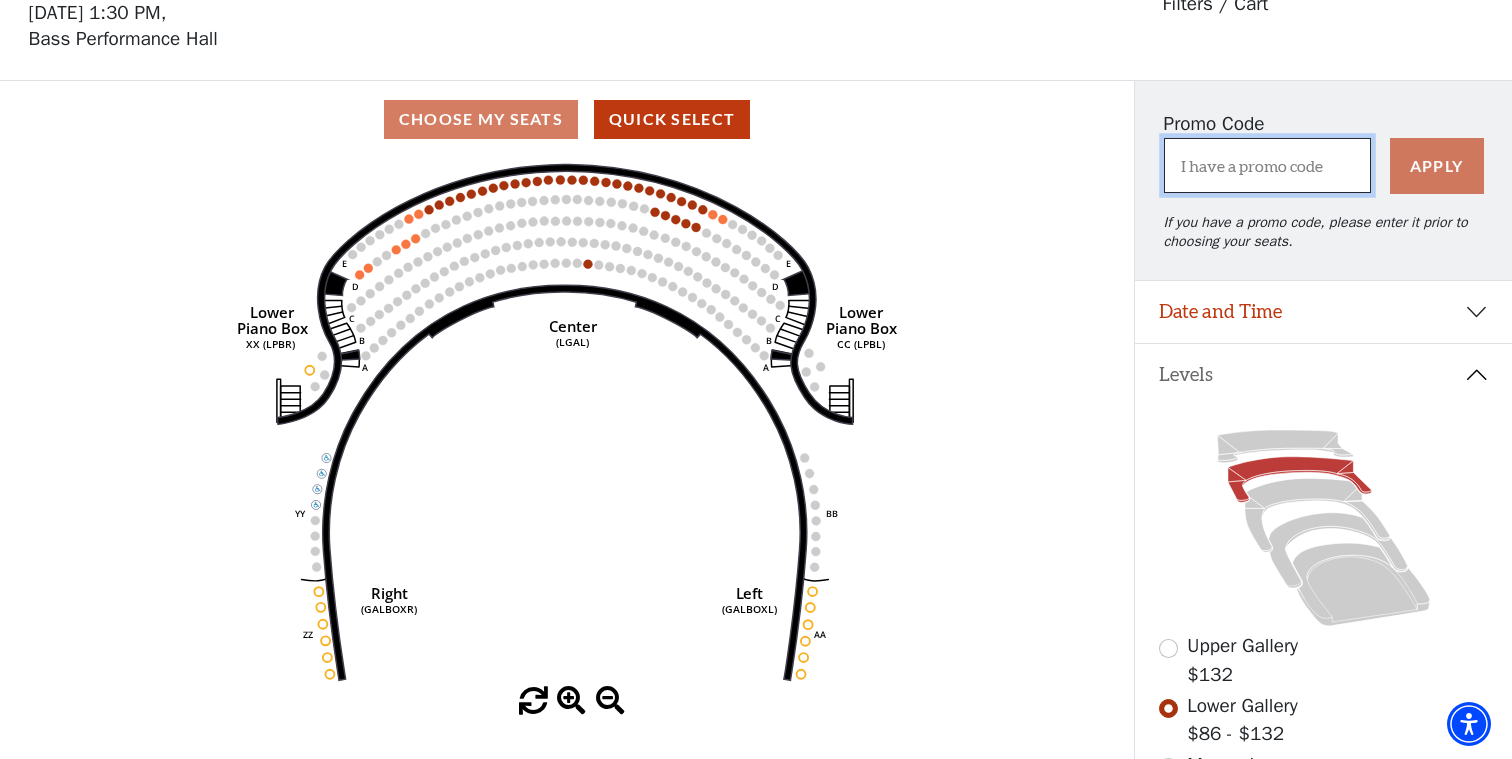 type on "D" 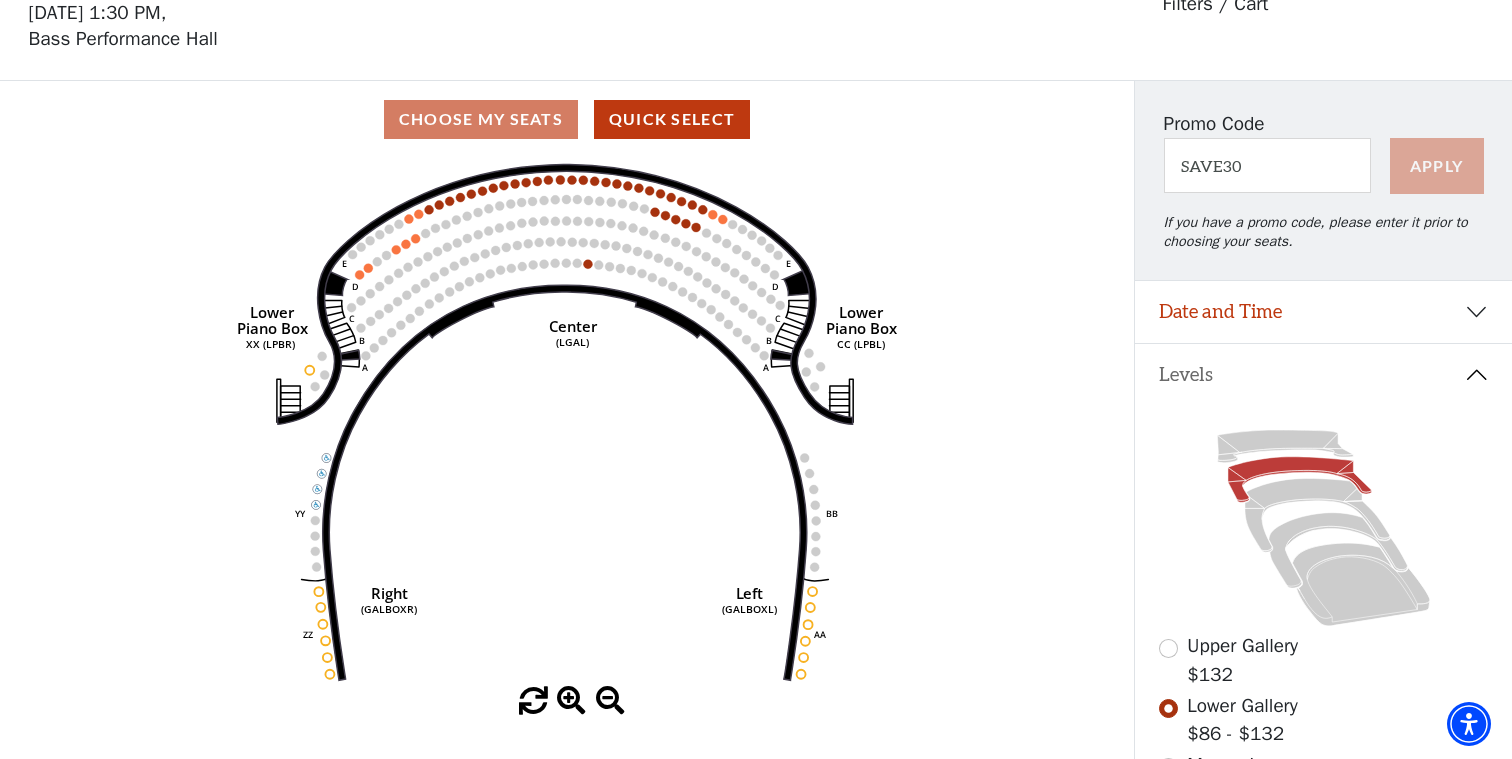 click on "Apply" at bounding box center [1437, 166] 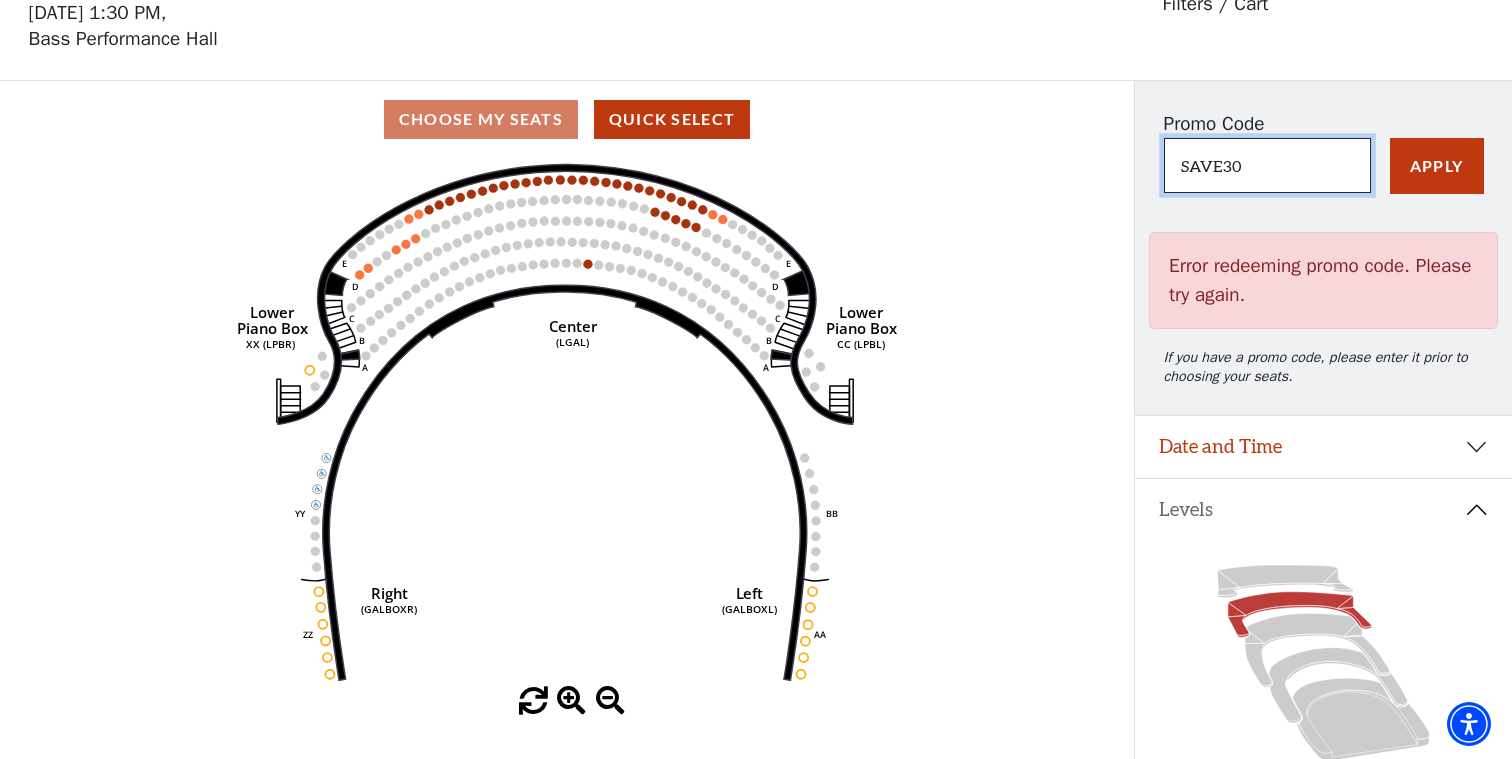 click on "SAVE30" at bounding box center [1267, 165] 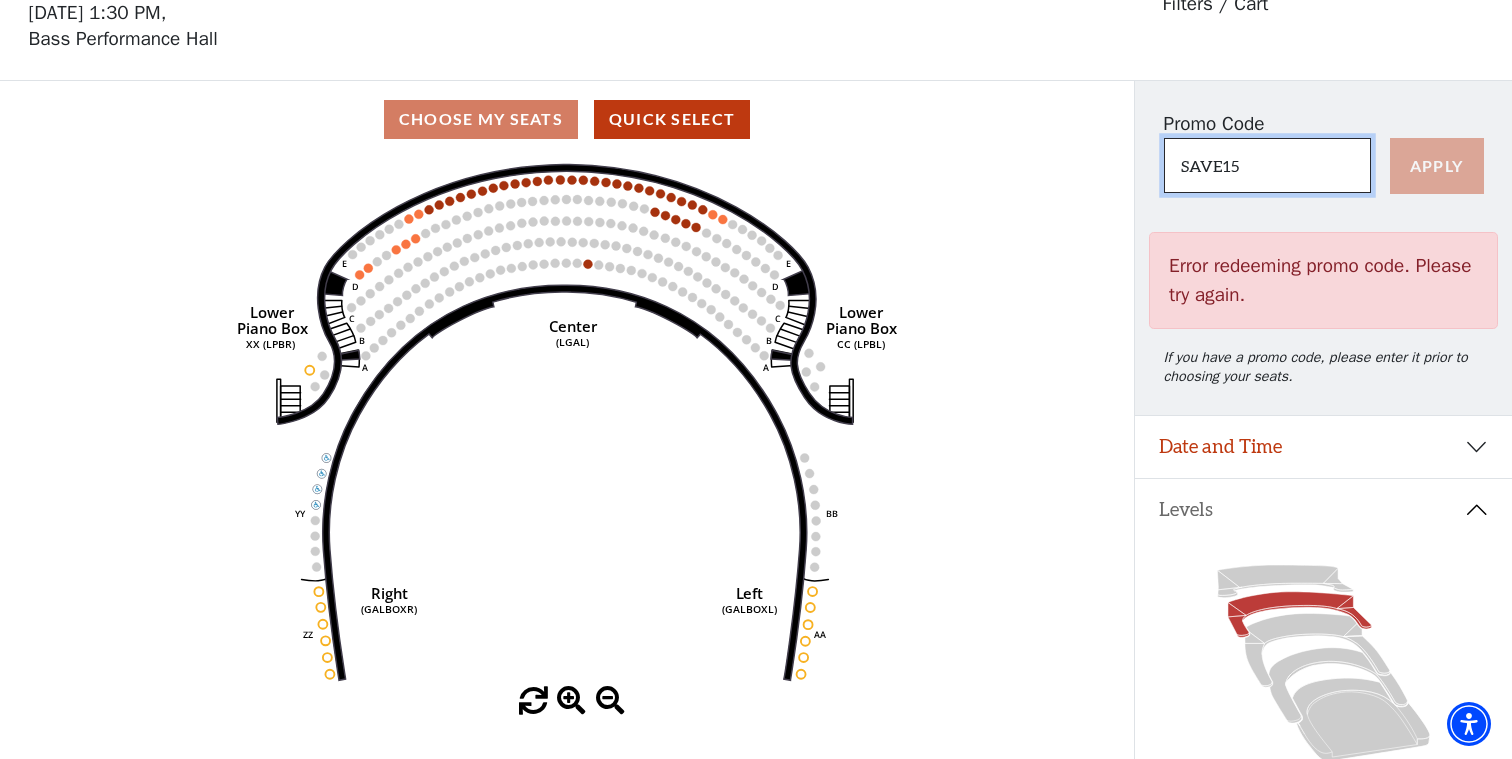 type on "SAVE15" 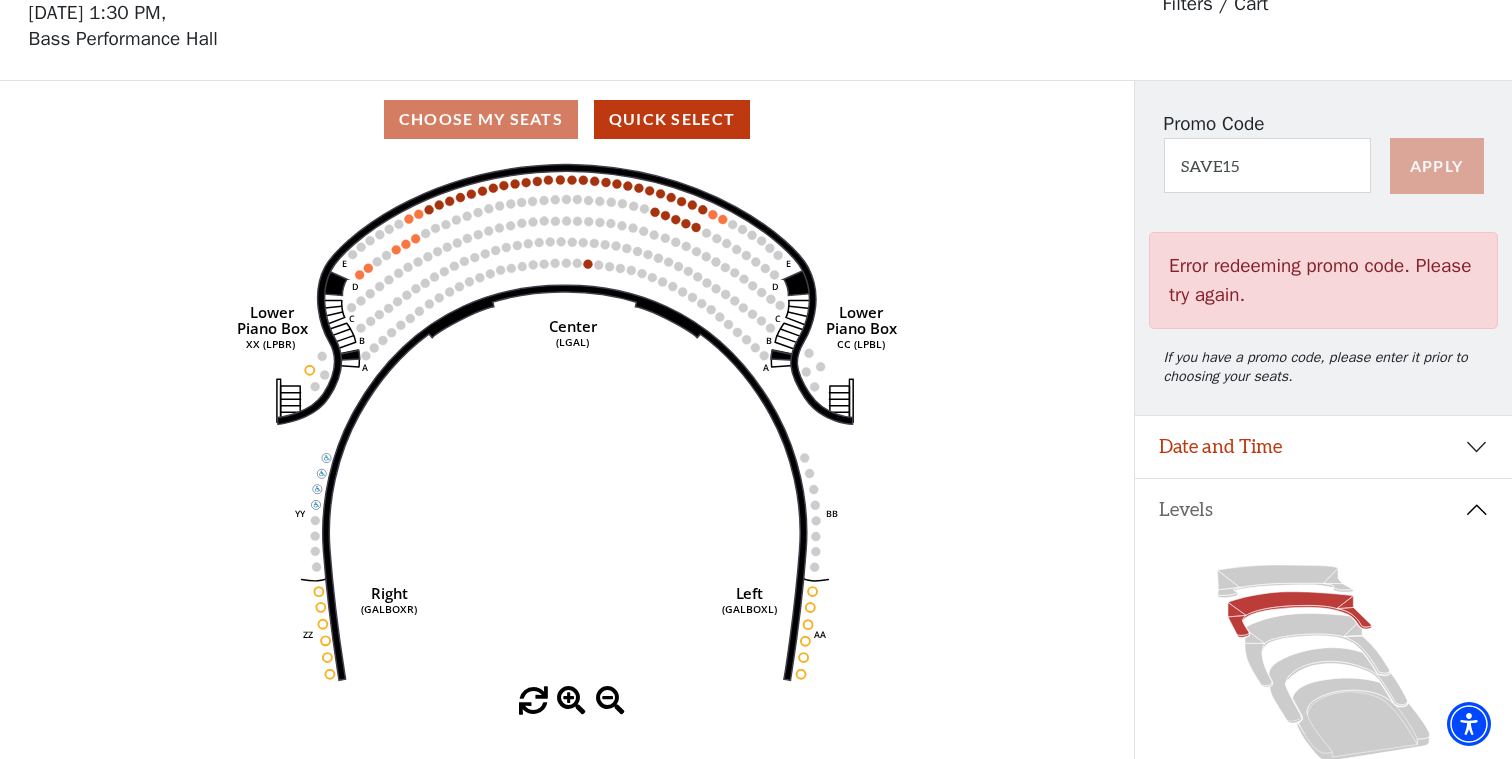 click on "Apply" at bounding box center [1437, 166] 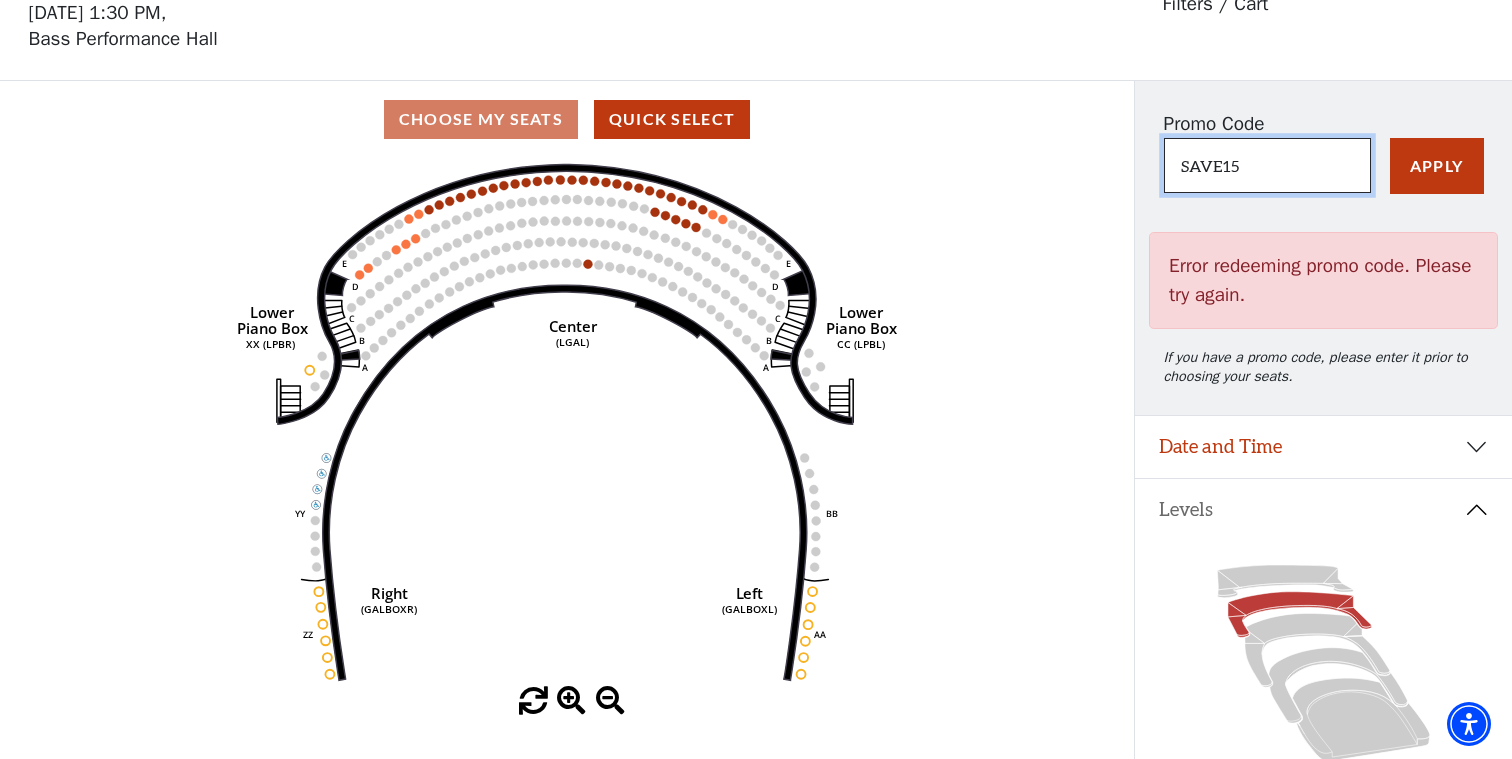 drag, startPoint x: 1284, startPoint y: 171, endPoint x: 961, endPoint y: 51, distance: 344.57074 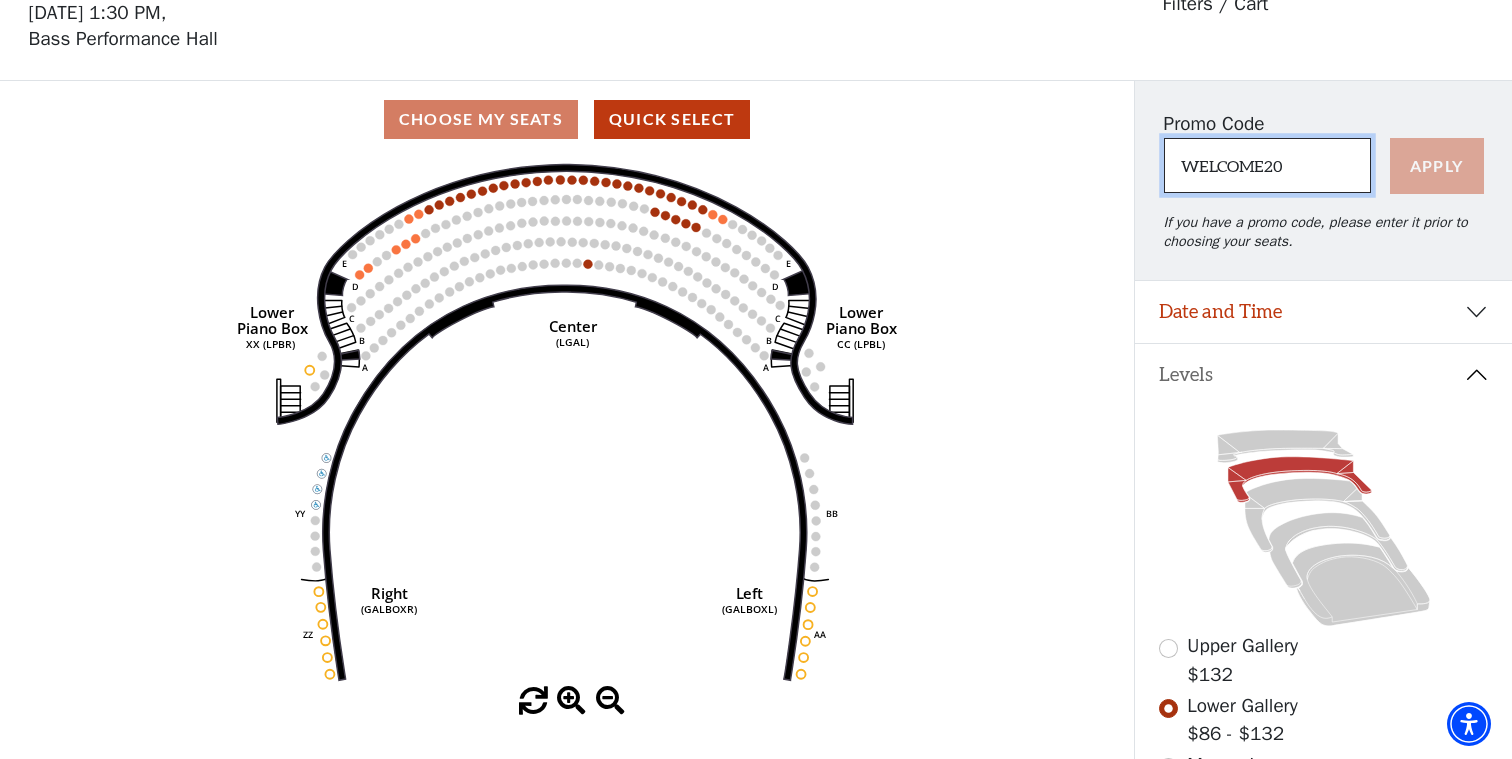 type on "WELCOME20" 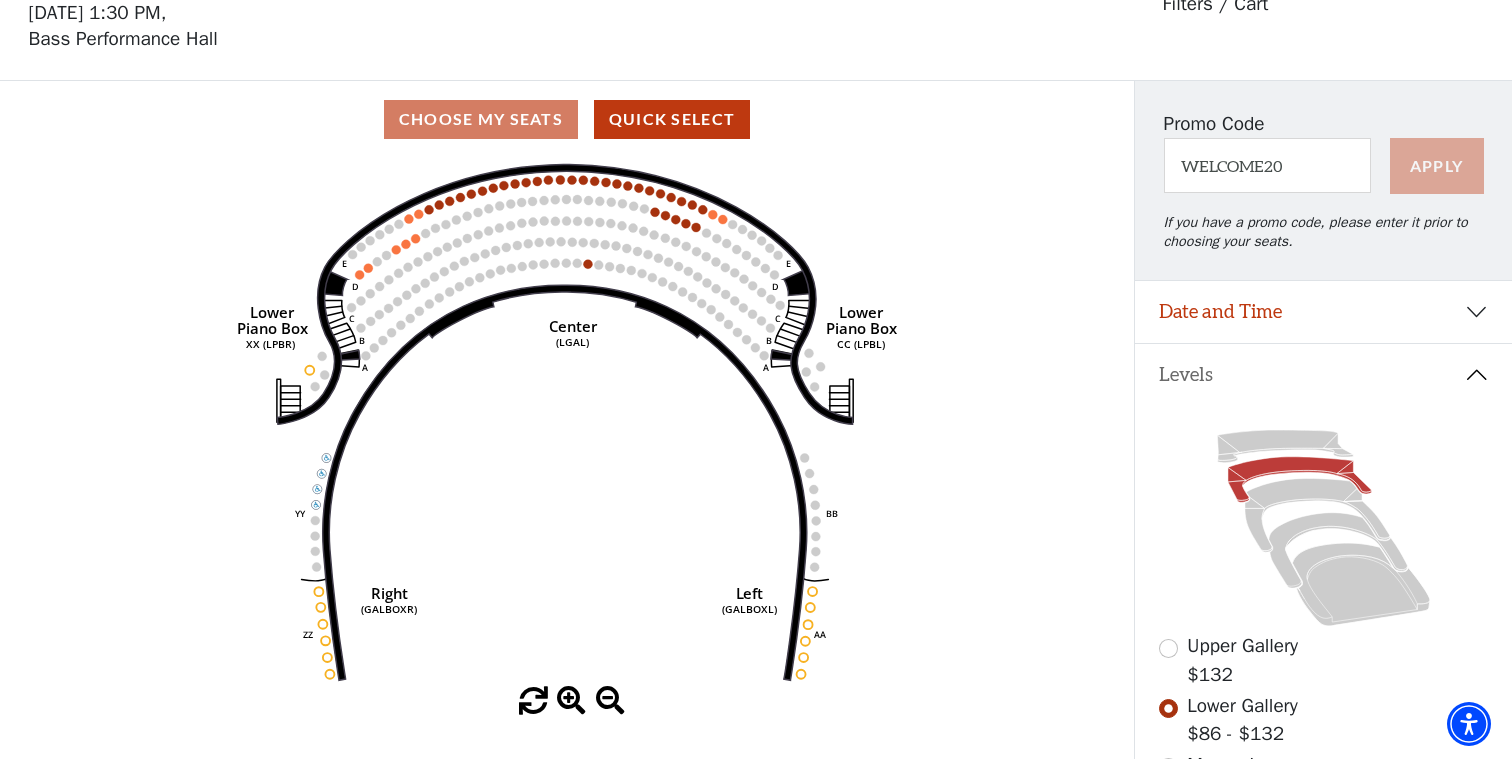 click on "Apply" at bounding box center (1437, 166) 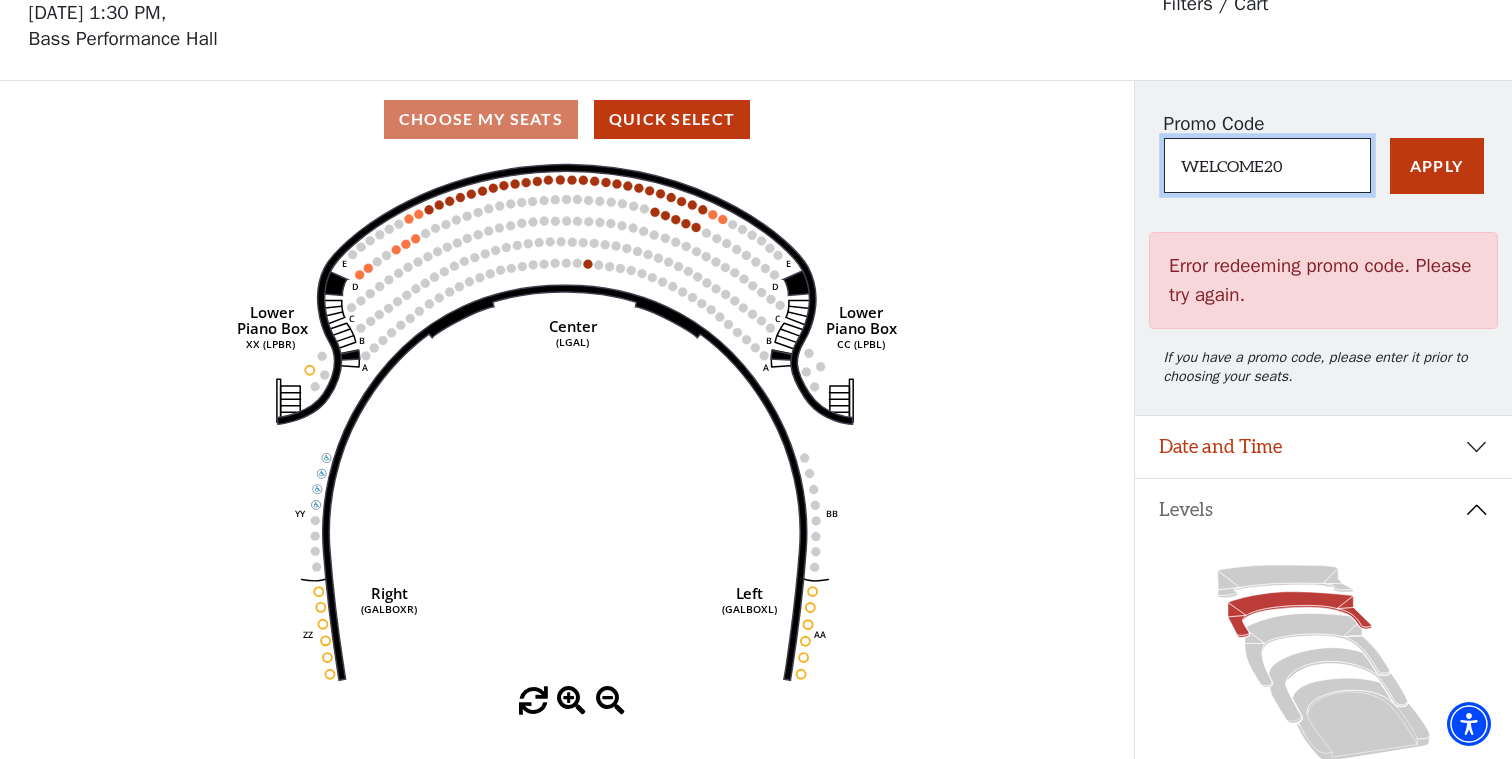 drag, startPoint x: 1313, startPoint y: 152, endPoint x: 1034, endPoint y: 147, distance: 279.0448 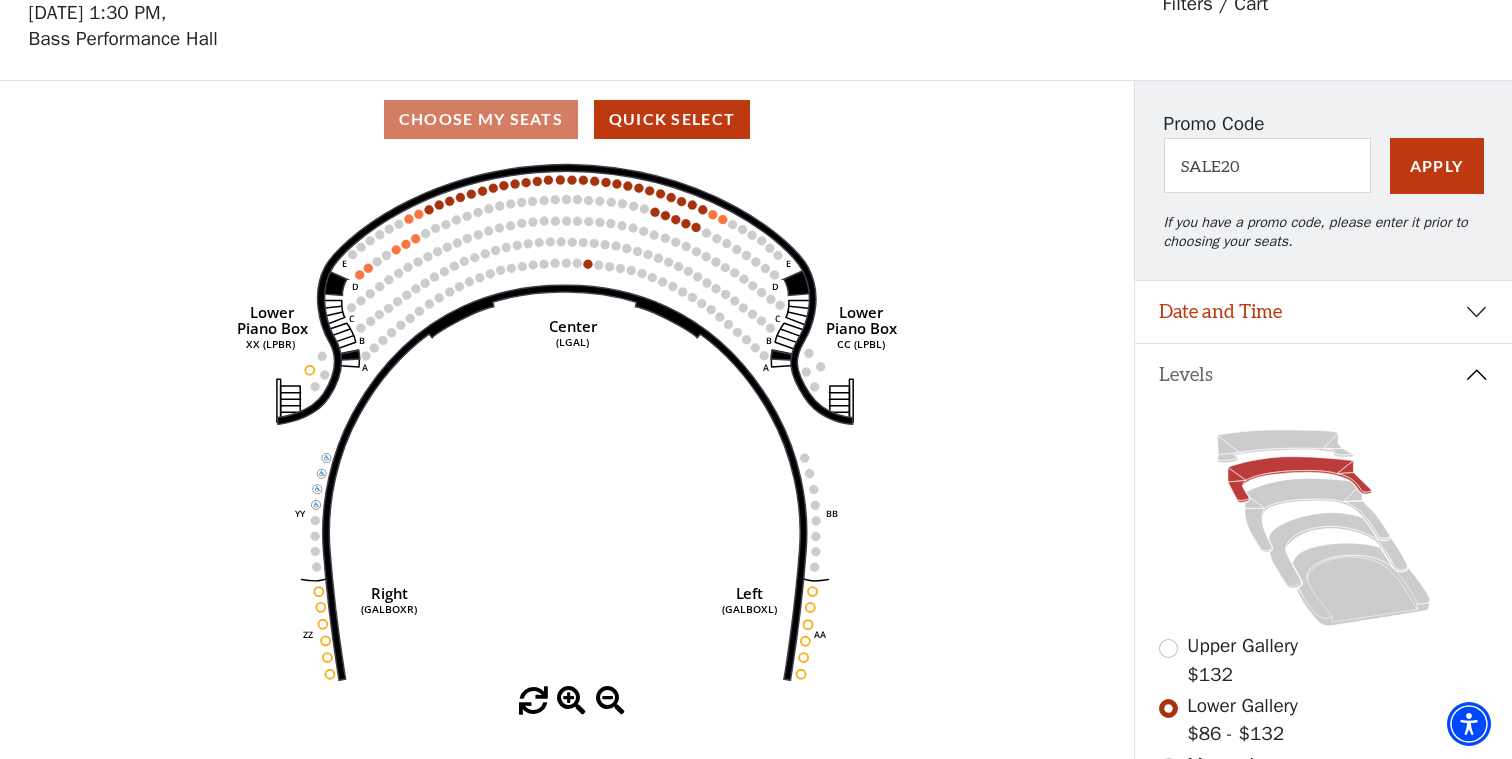 click on "Apply" at bounding box center (1437, 166) 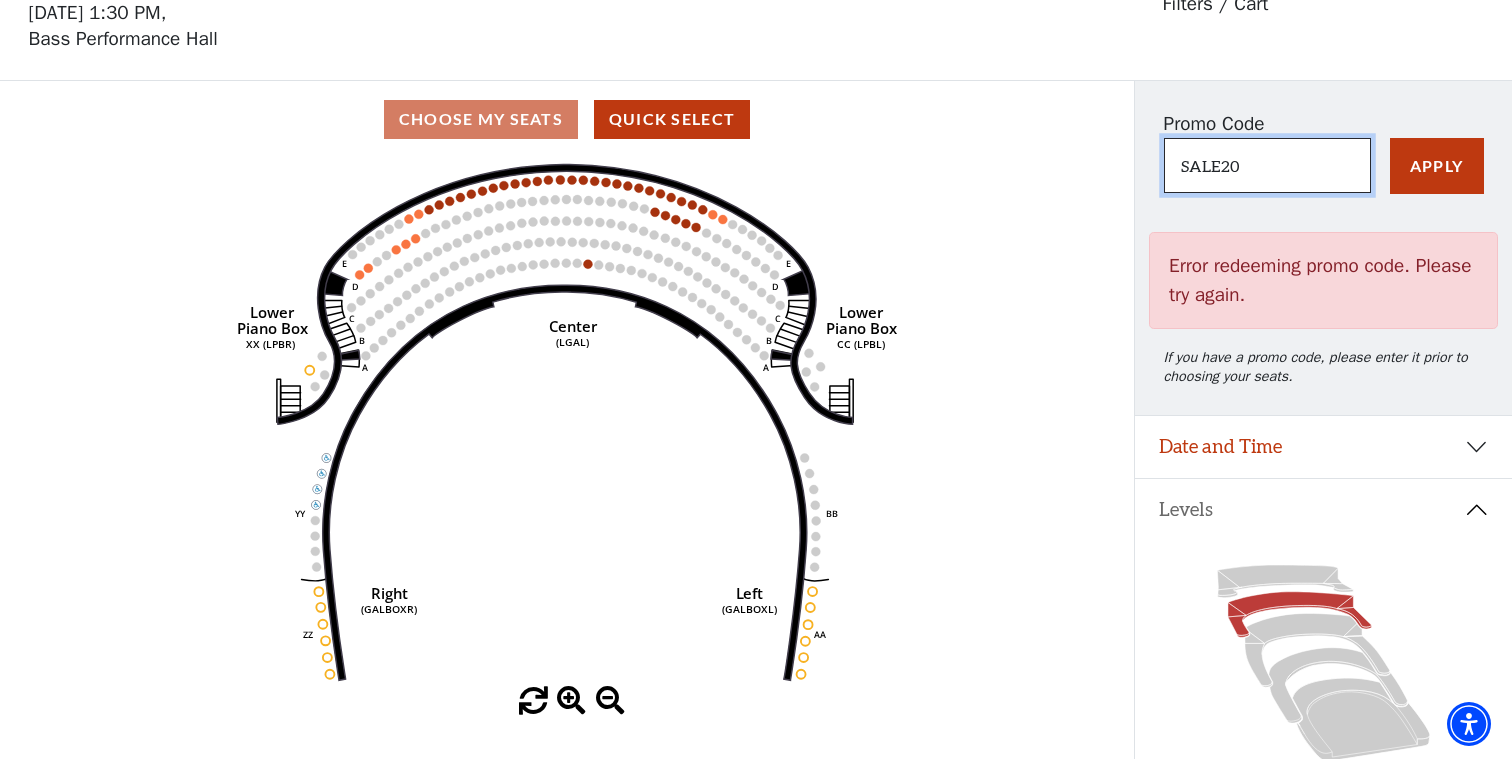 drag, startPoint x: 1280, startPoint y: 154, endPoint x: 980, endPoint y: 93, distance: 306.13885 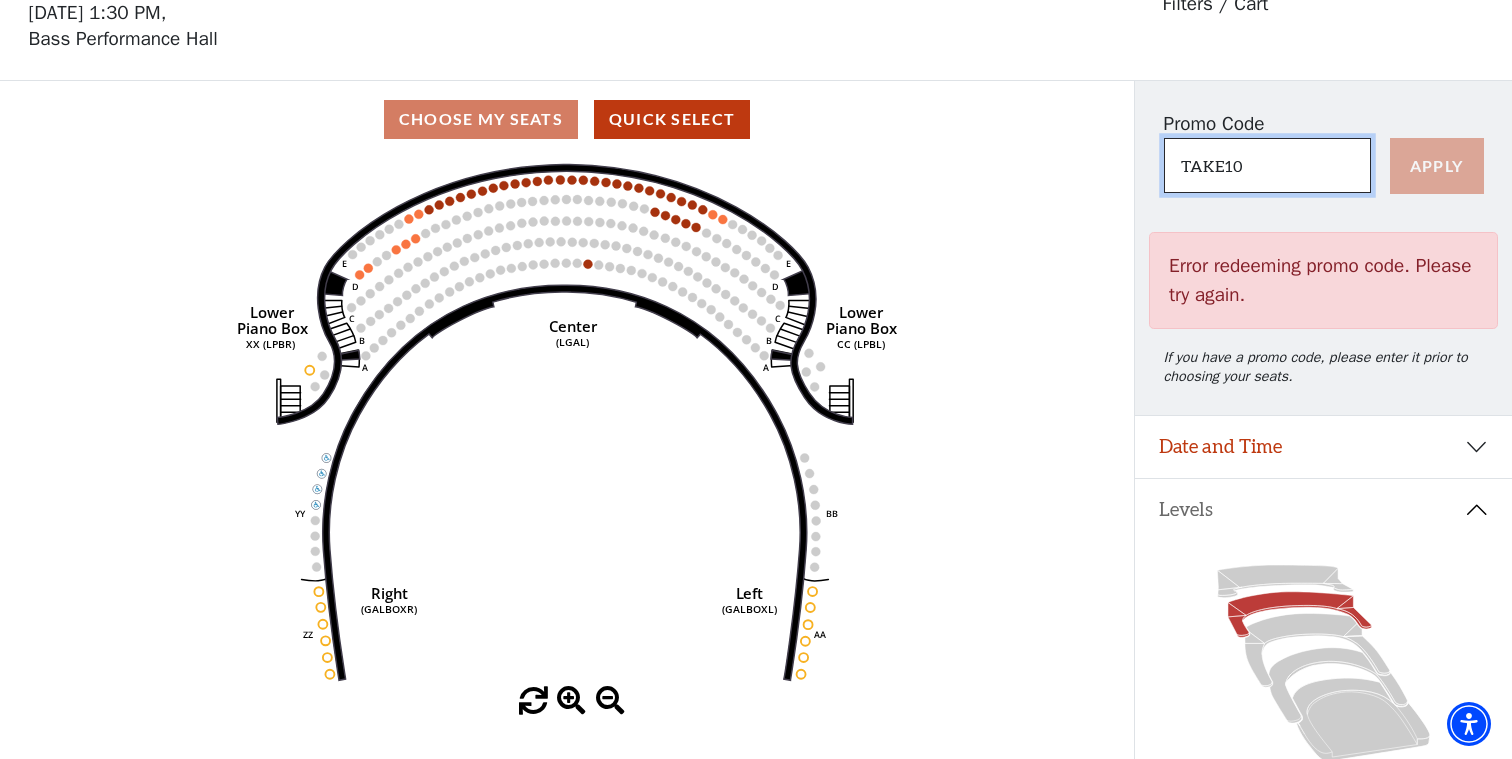 type on "TAKE10" 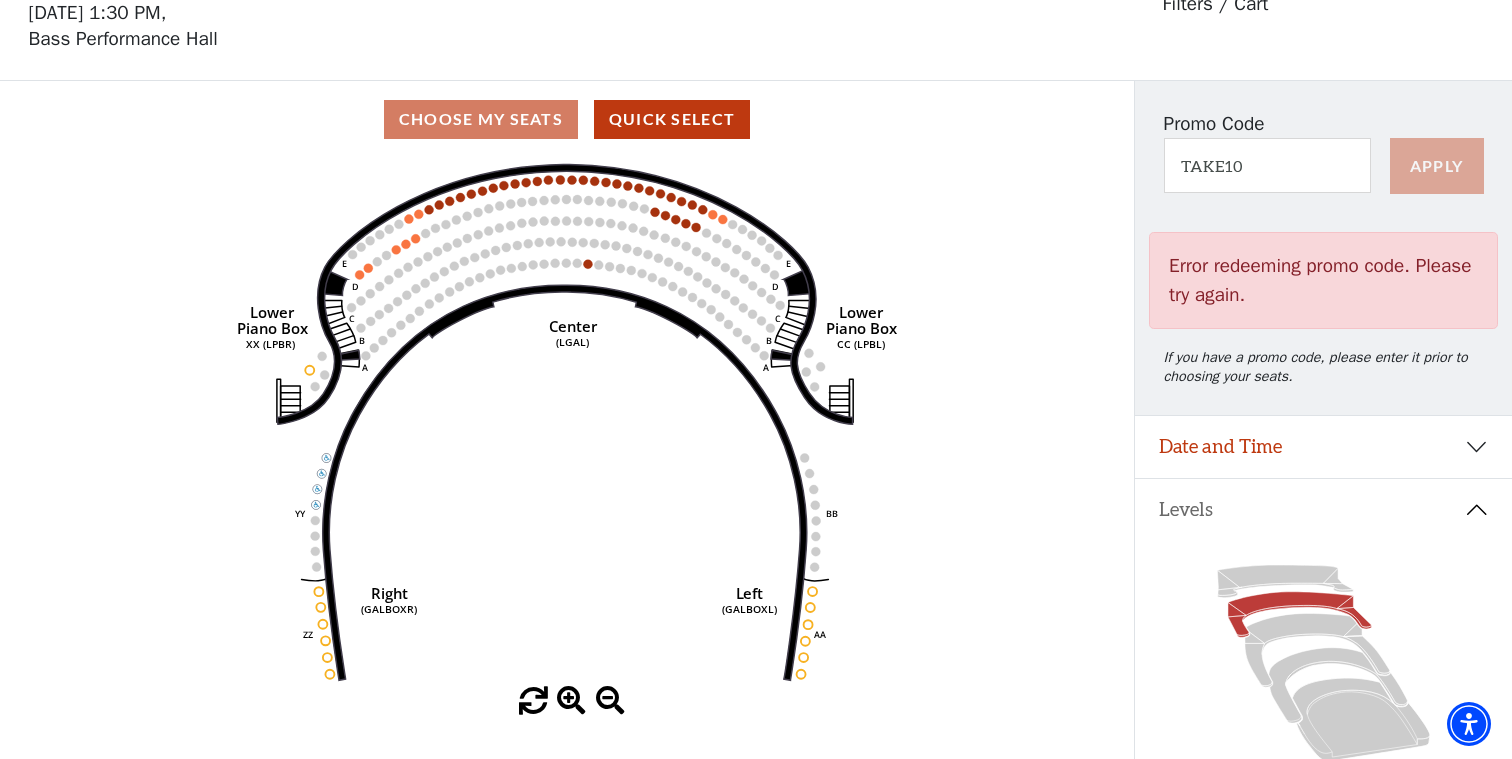 click on "Apply" at bounding box center (1437, 166) 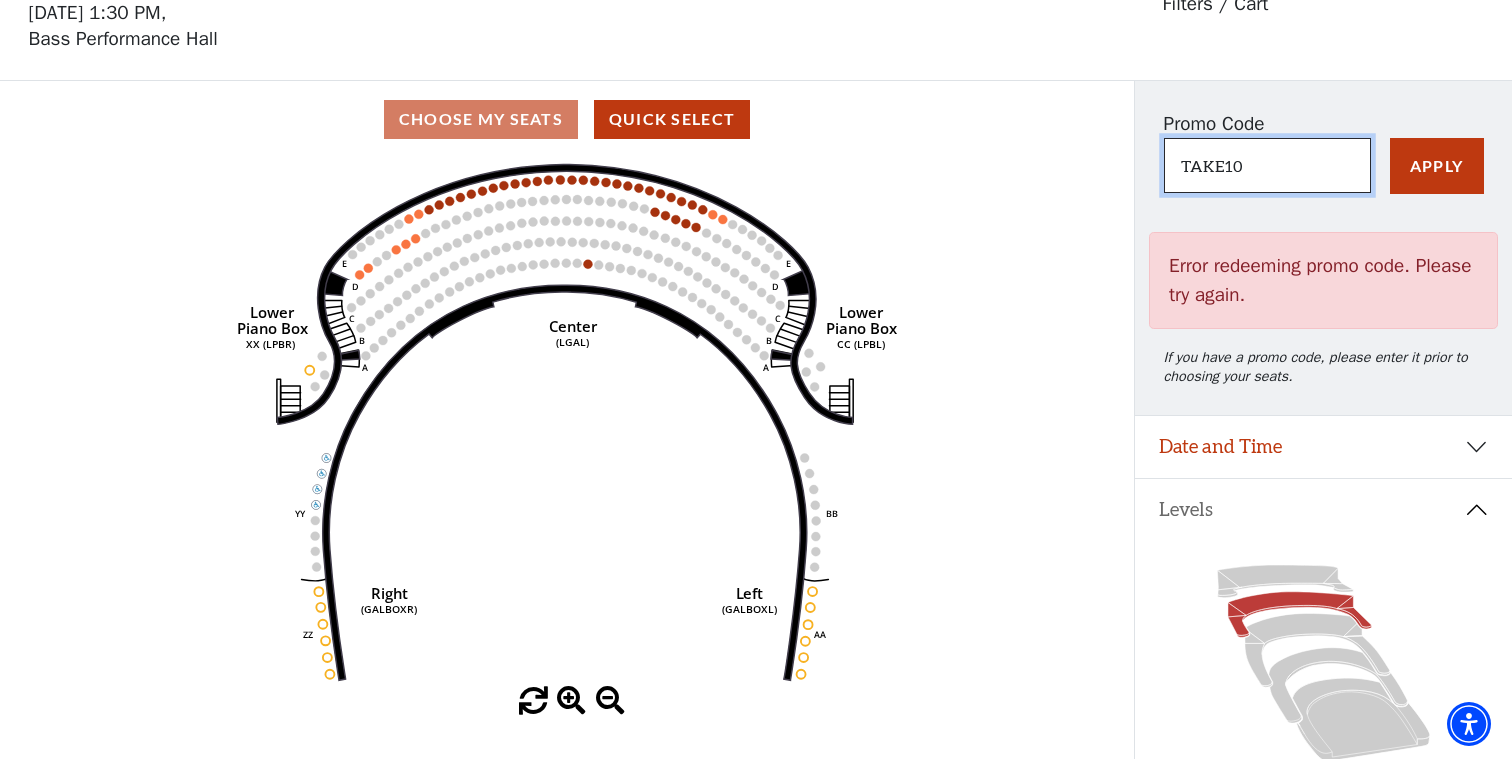 drag, startPoint x: 1293, startPoint y: 162, endPoint x: 1058, endPoint y: 107, distance: 241.35037 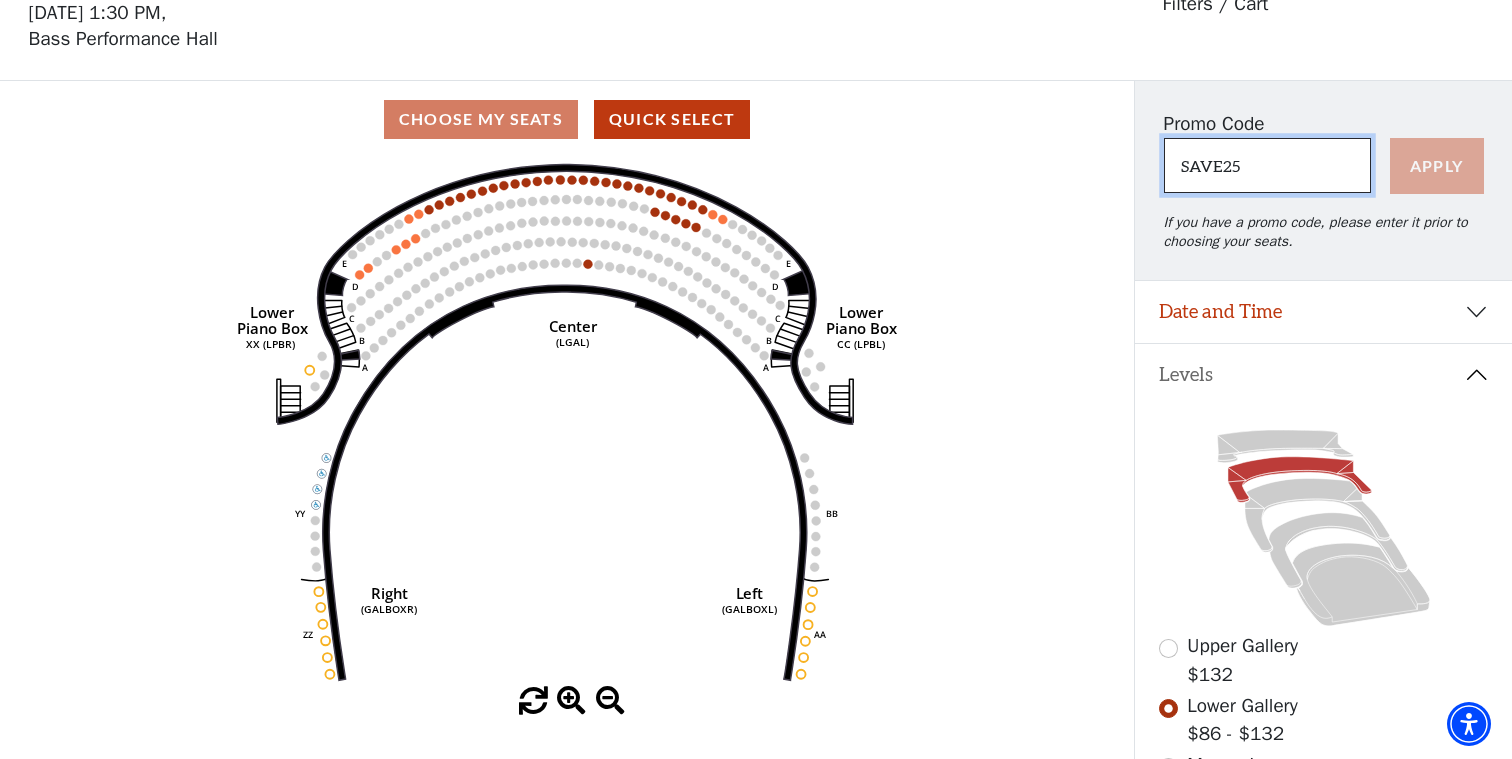 type on "SAVE25" 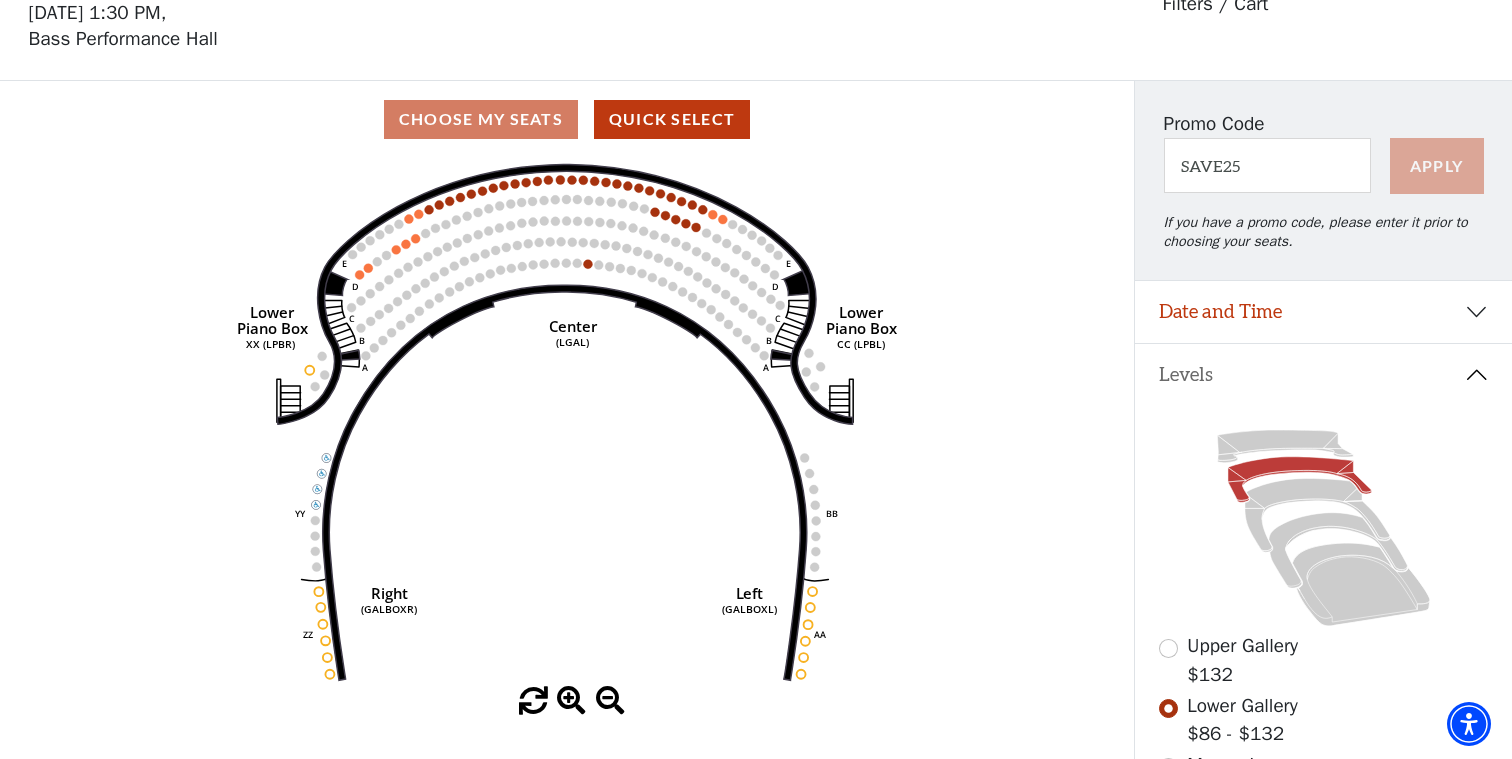 click on "Apply" at bounding box center (1437, 166) 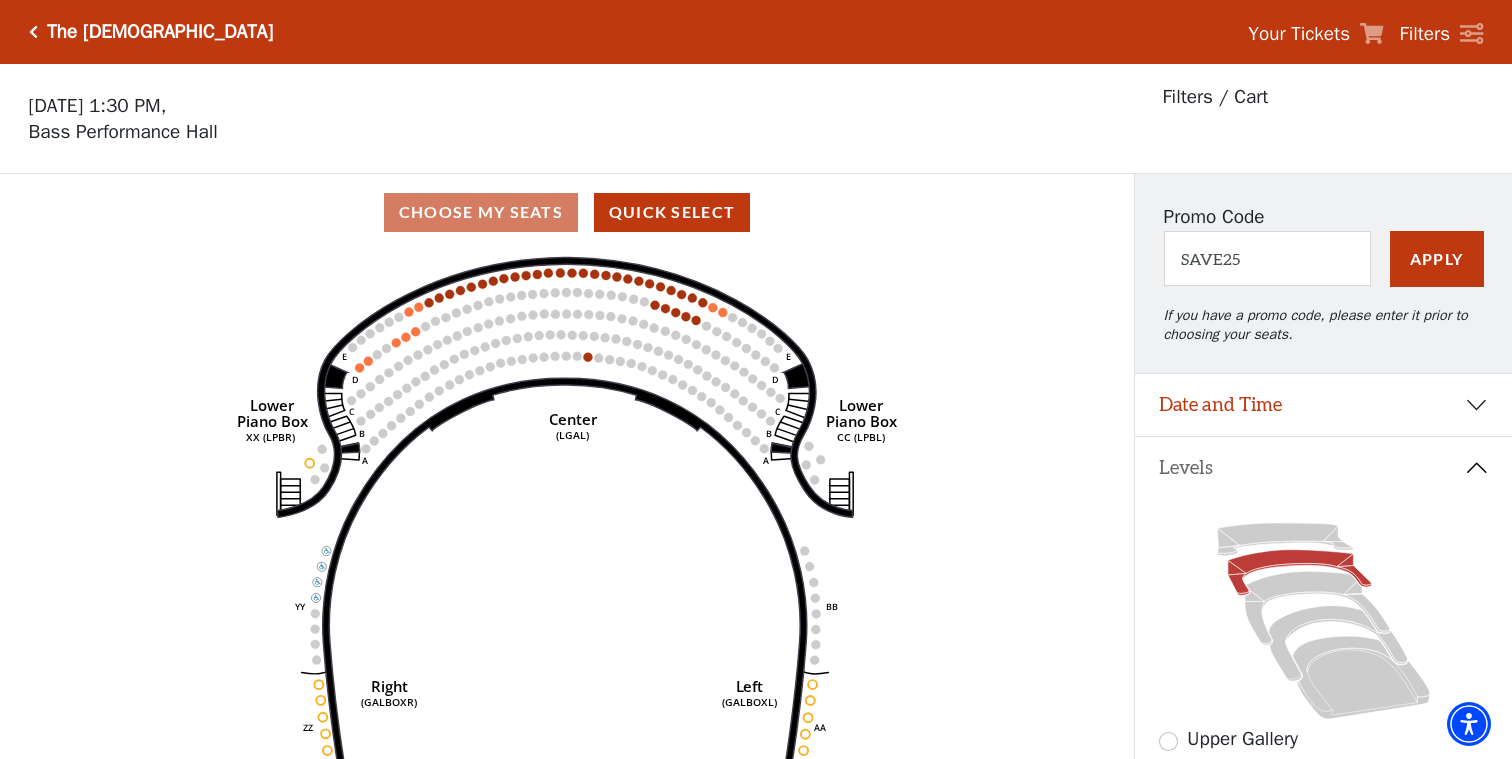 scroll, scrollTop: 0, scrollLeft: 0, axis: both 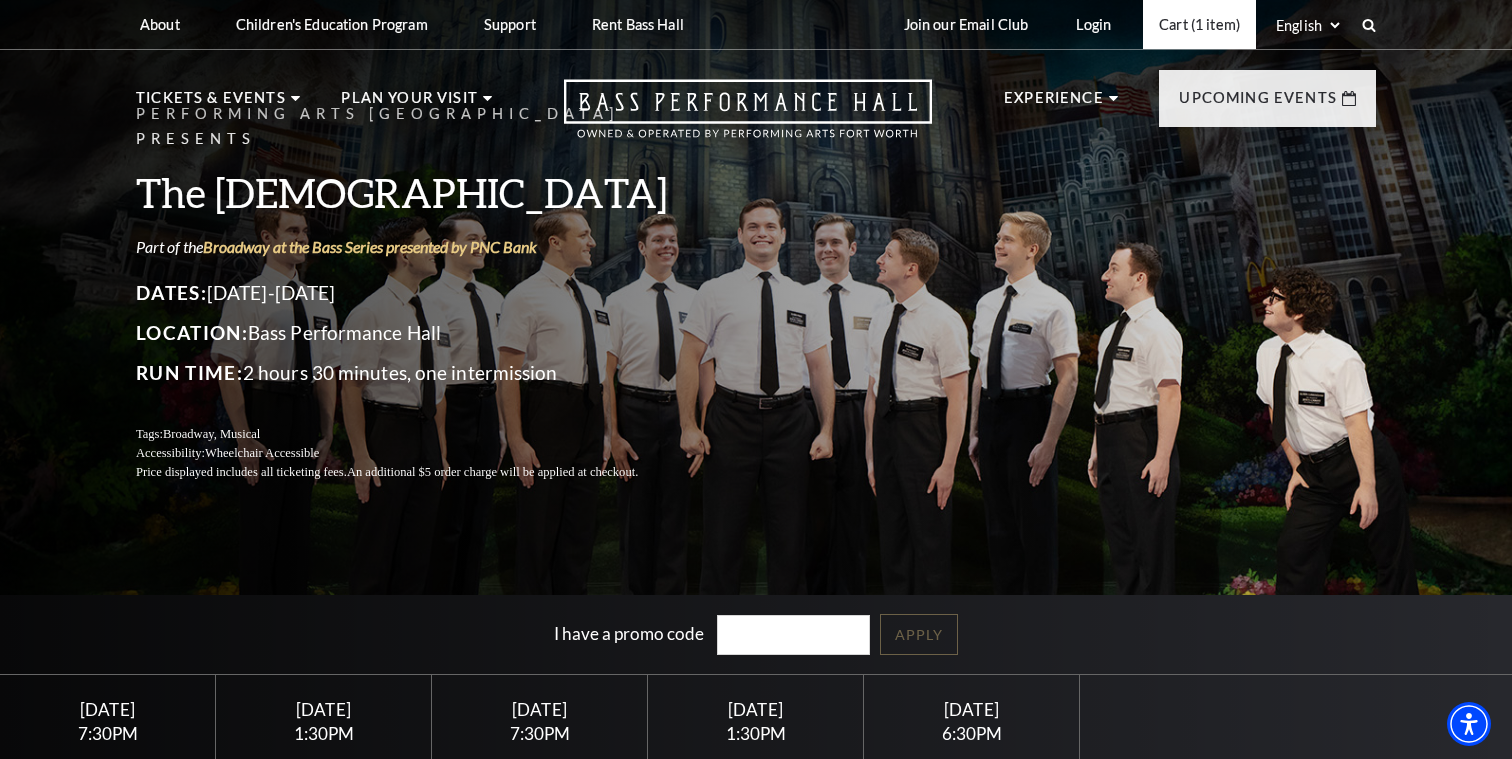 click on "Cart (1 item)" at bounding box center (1199, 24) 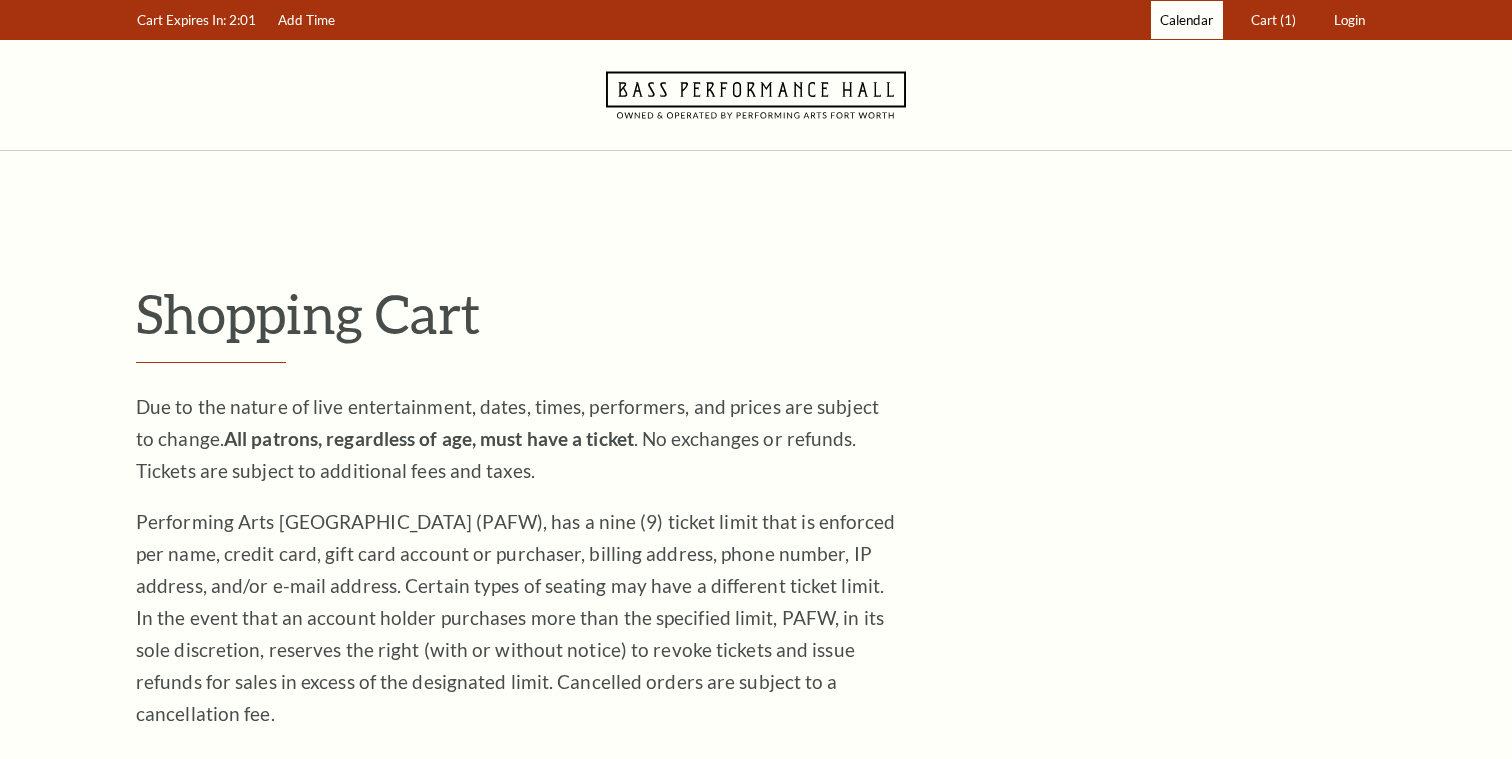 scroll, scrollTop: 0, scrollLeft: 0, axis: both 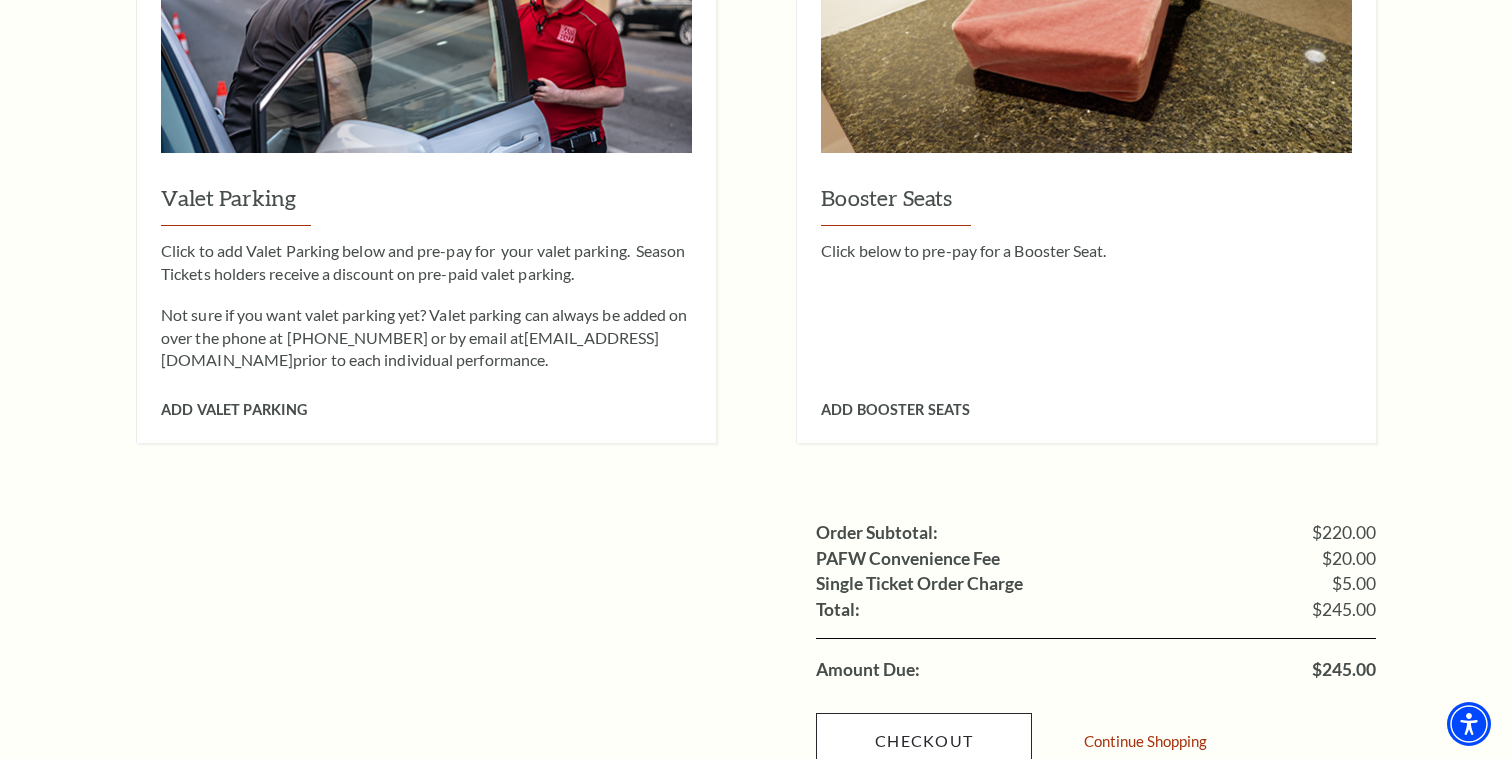click on "Checkout" at bounding box center (924, 741) 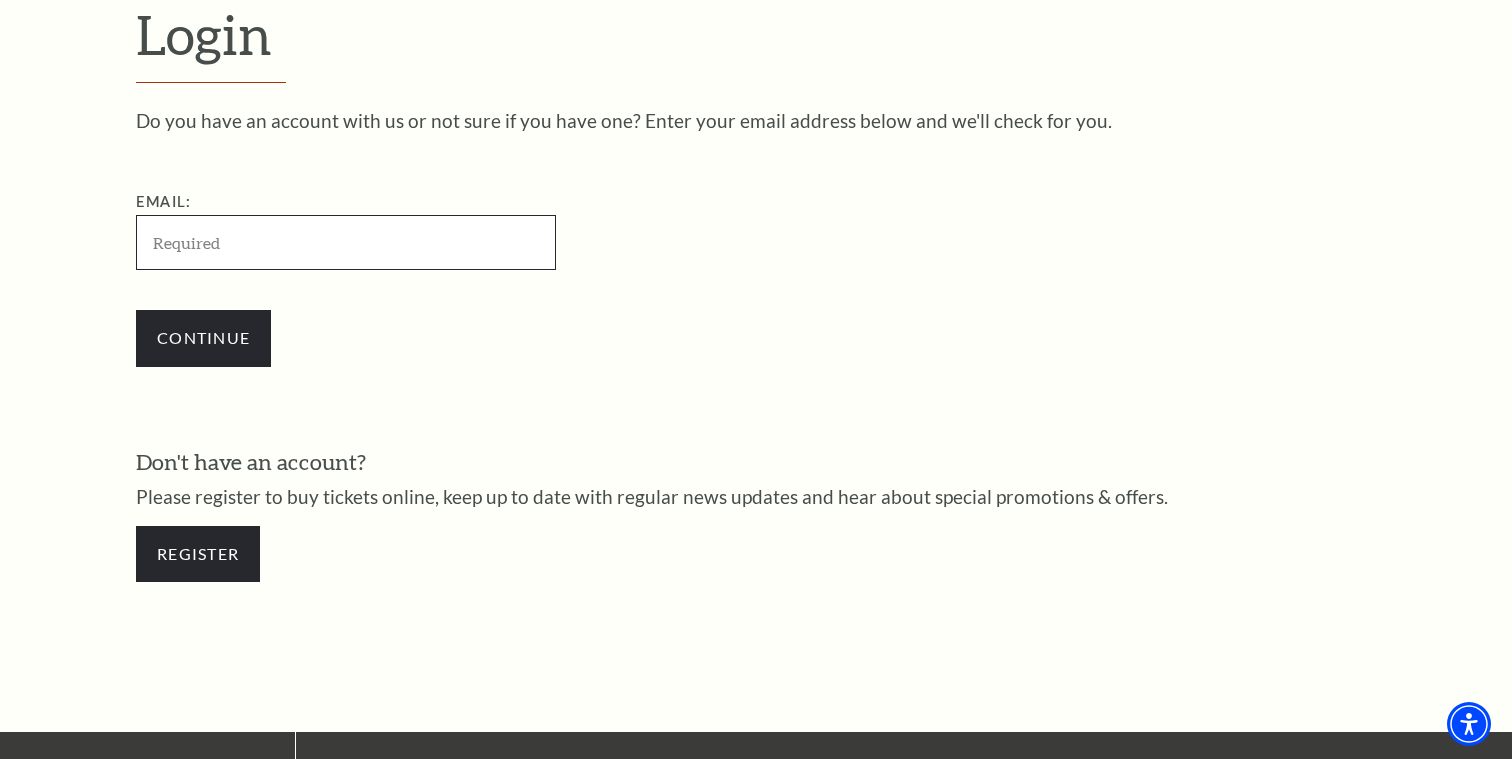 scroll, scrollTop: 589, scrollLeft: 0, axis: vertical 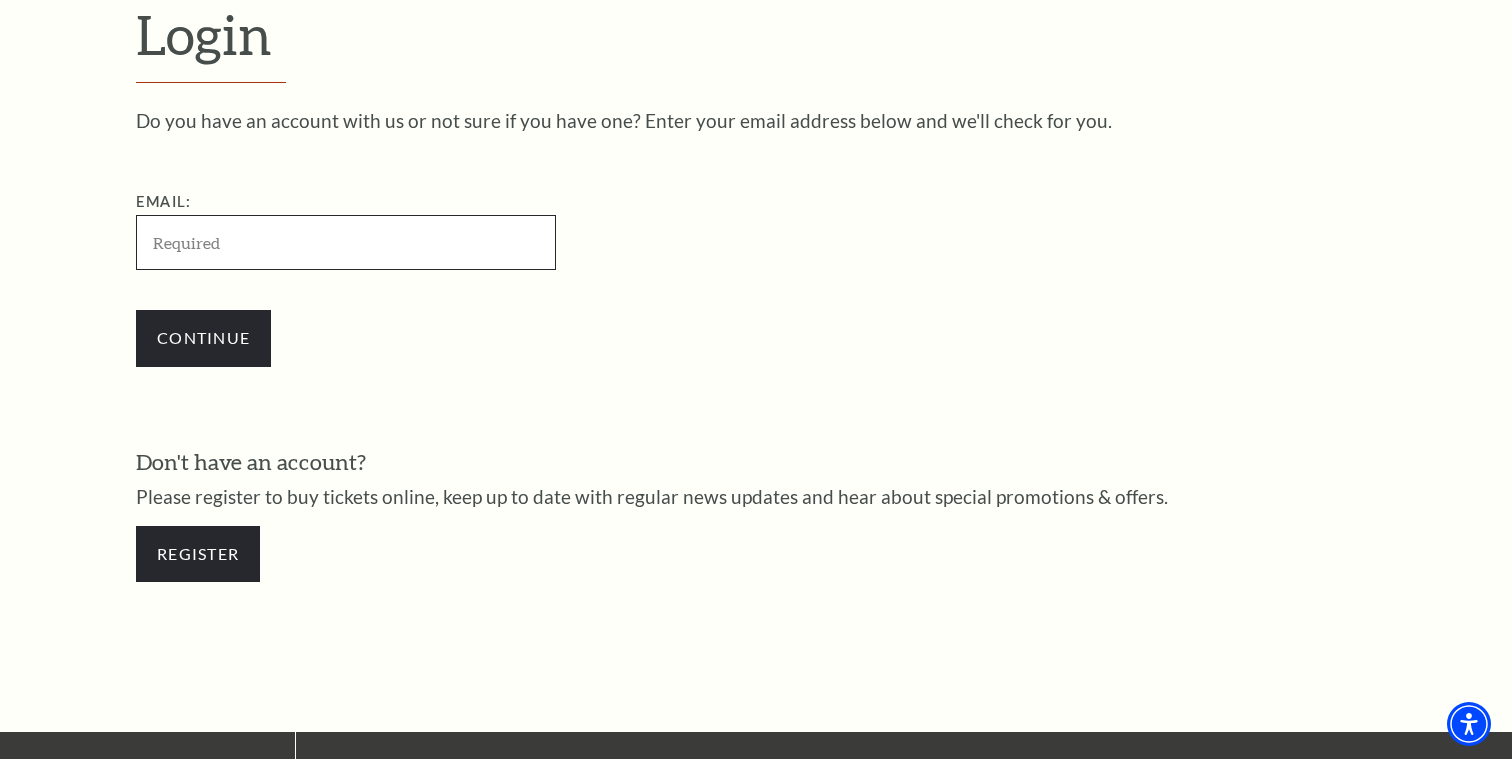 click on "Email:" at bounding box center [346, 242] 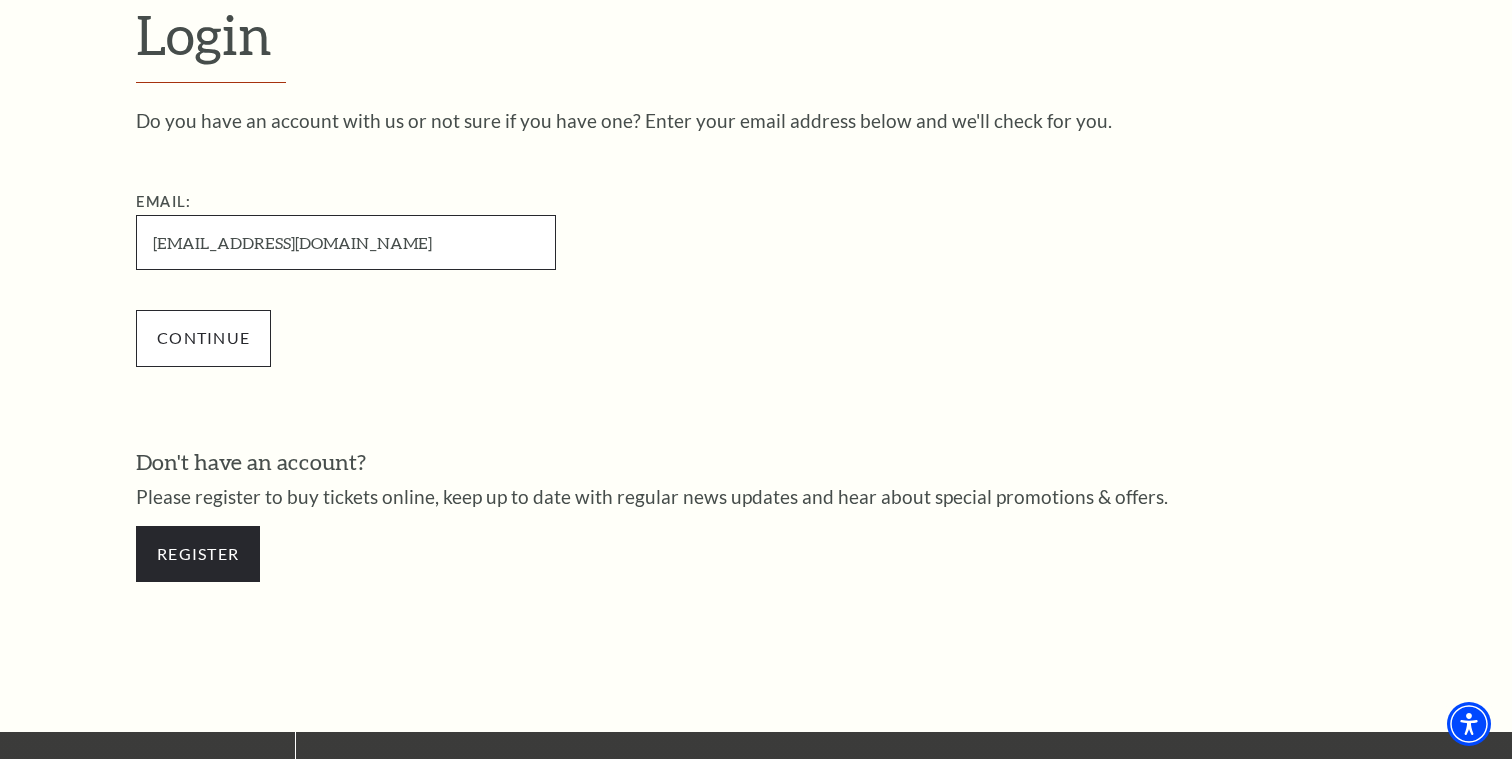 type on "[EMAIL_ADDRESS][DOMAIN_NAME]" 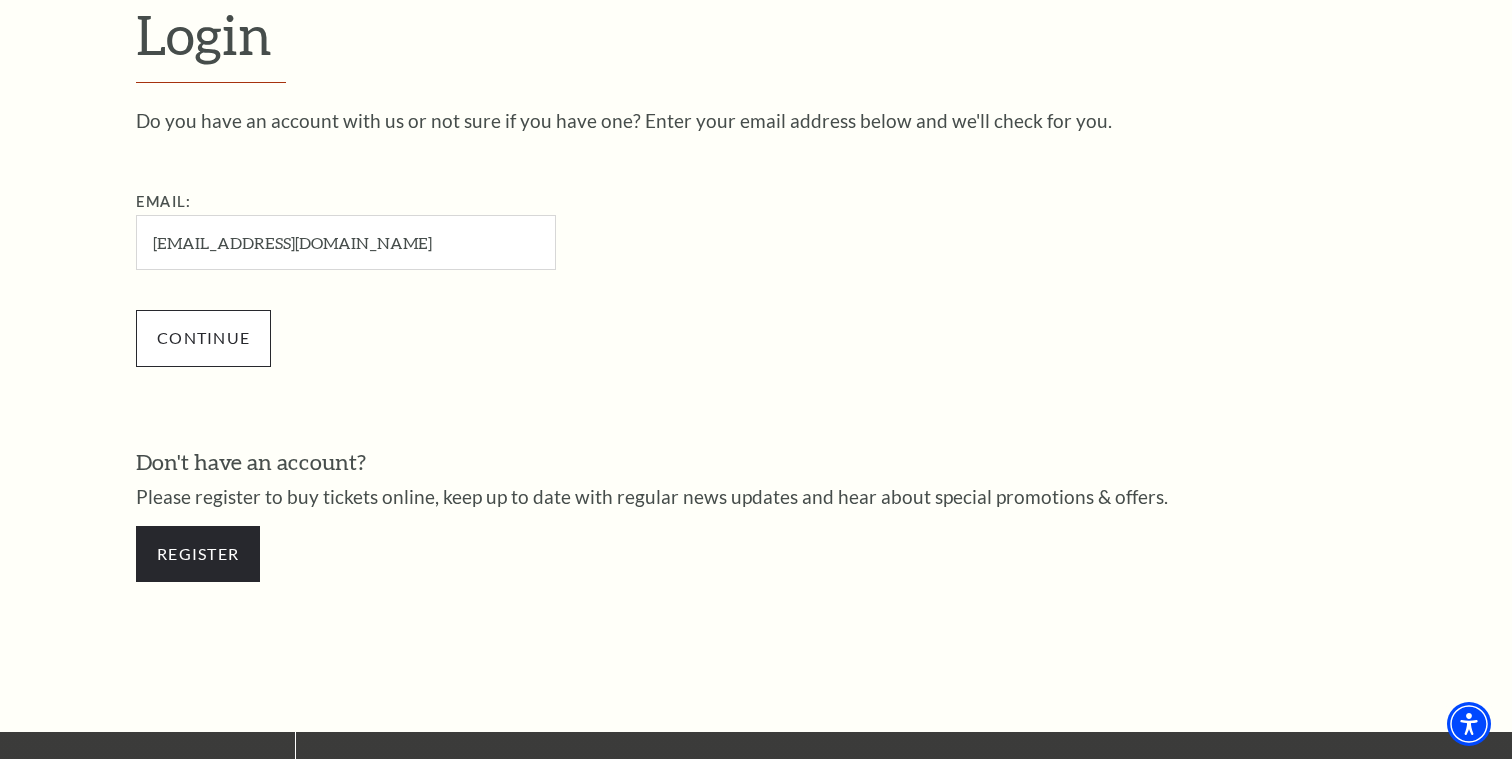 click on "Continue" at bounding box center [203, 338] 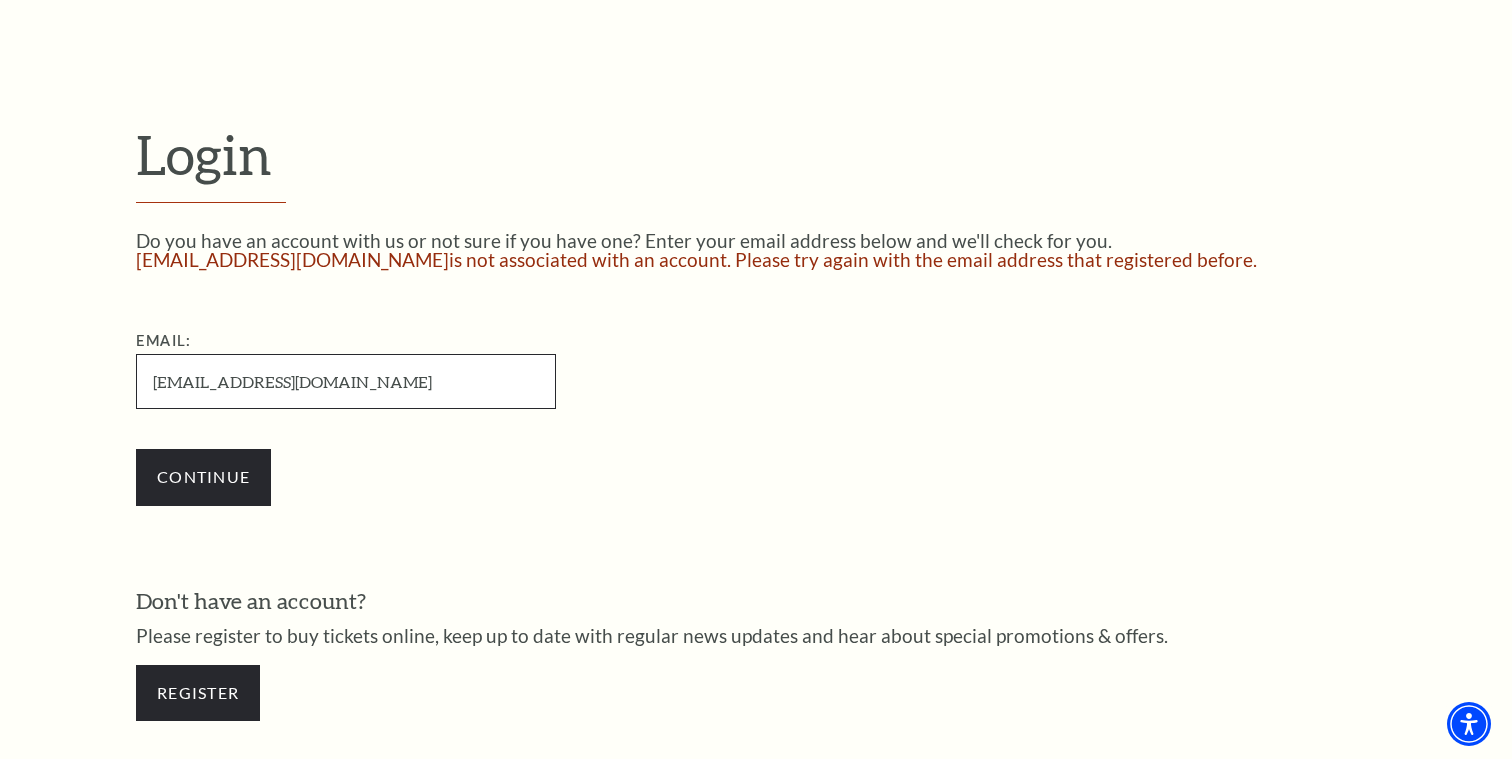 scroll, scrollTop: 469, scrollLeft: 0, axis: vertical 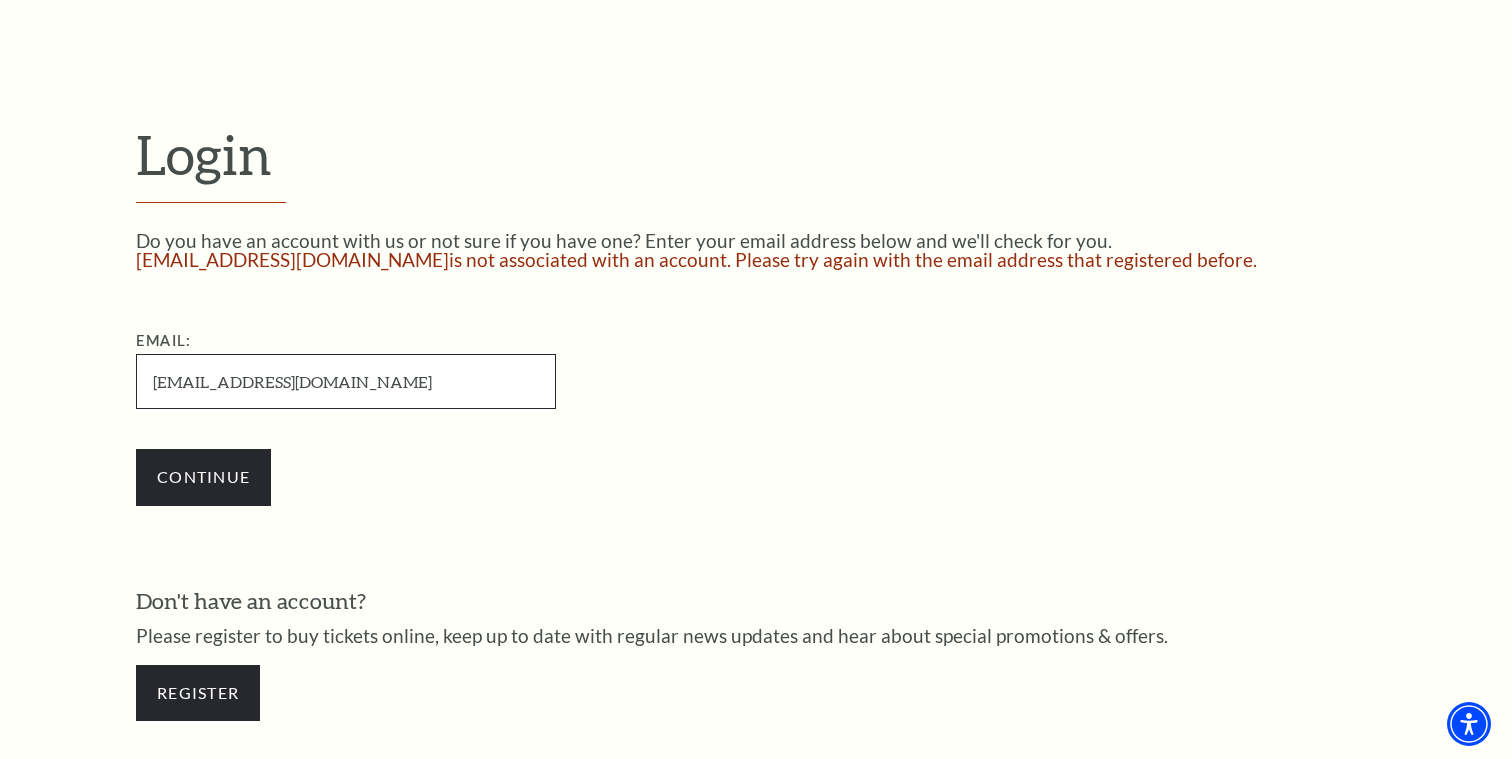 drag, startPoint x: 374, startPoint y: 395, endPoint x: 0, endPoint y: 266, distance: 395.62228 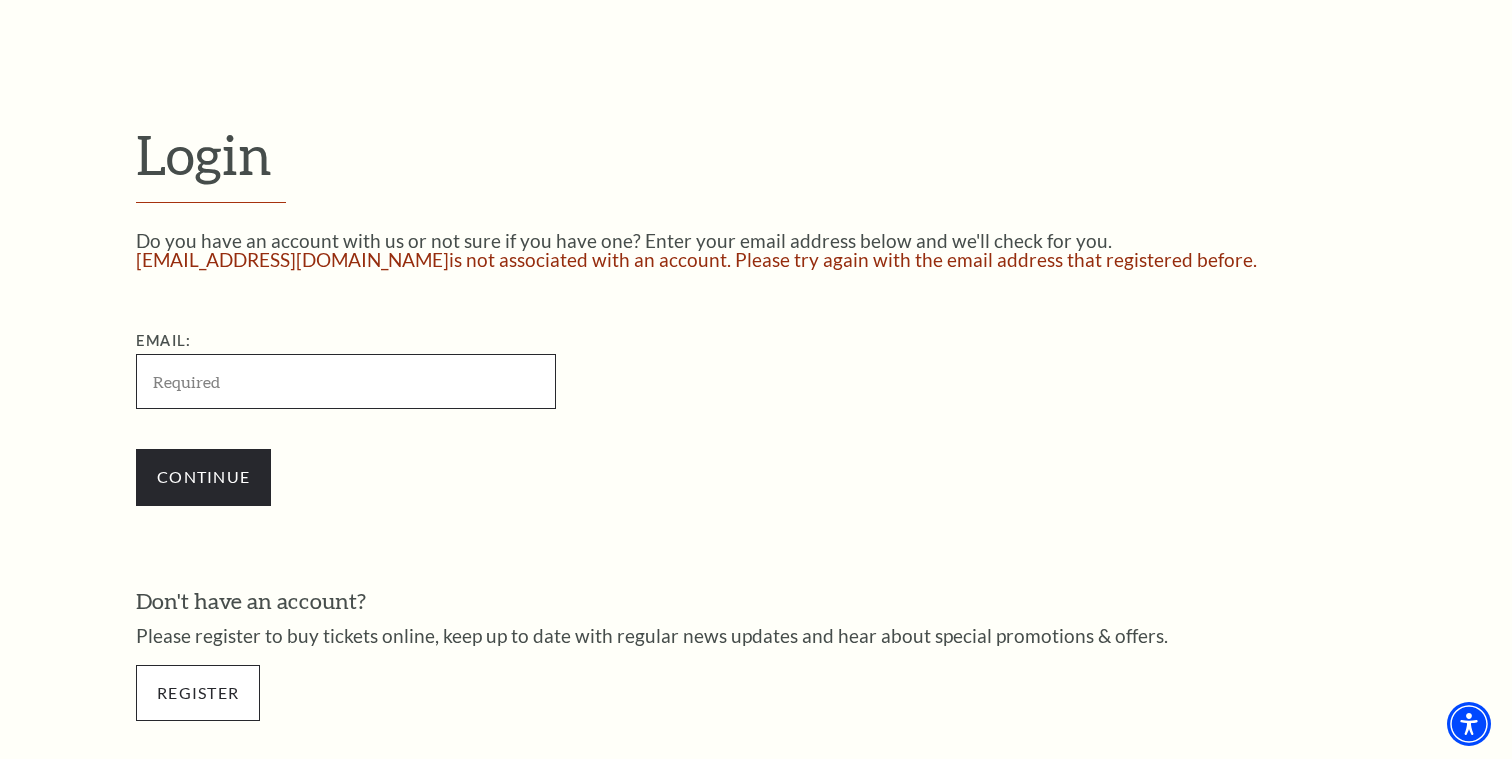 type 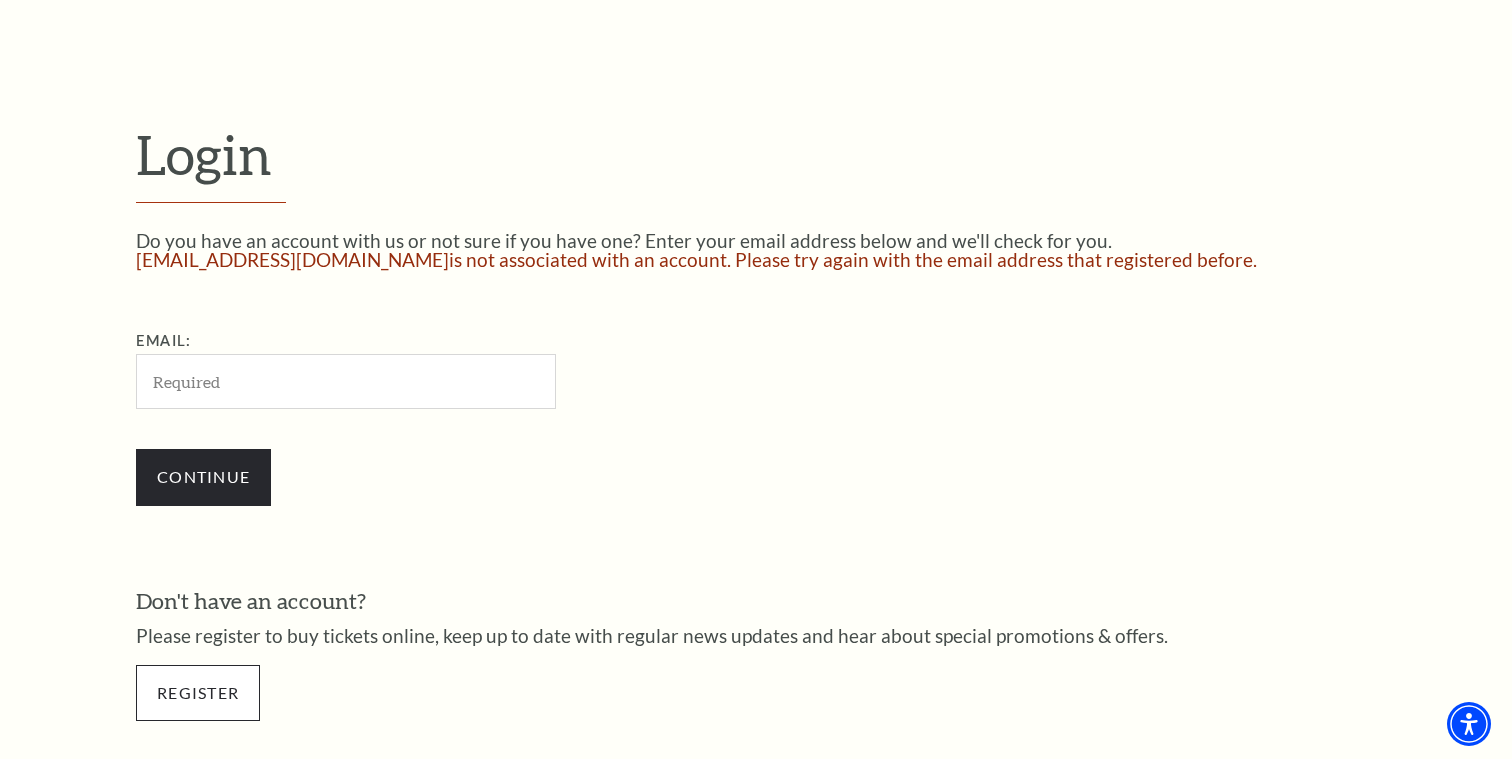 click on "Register" at bounding box center [198, 693] 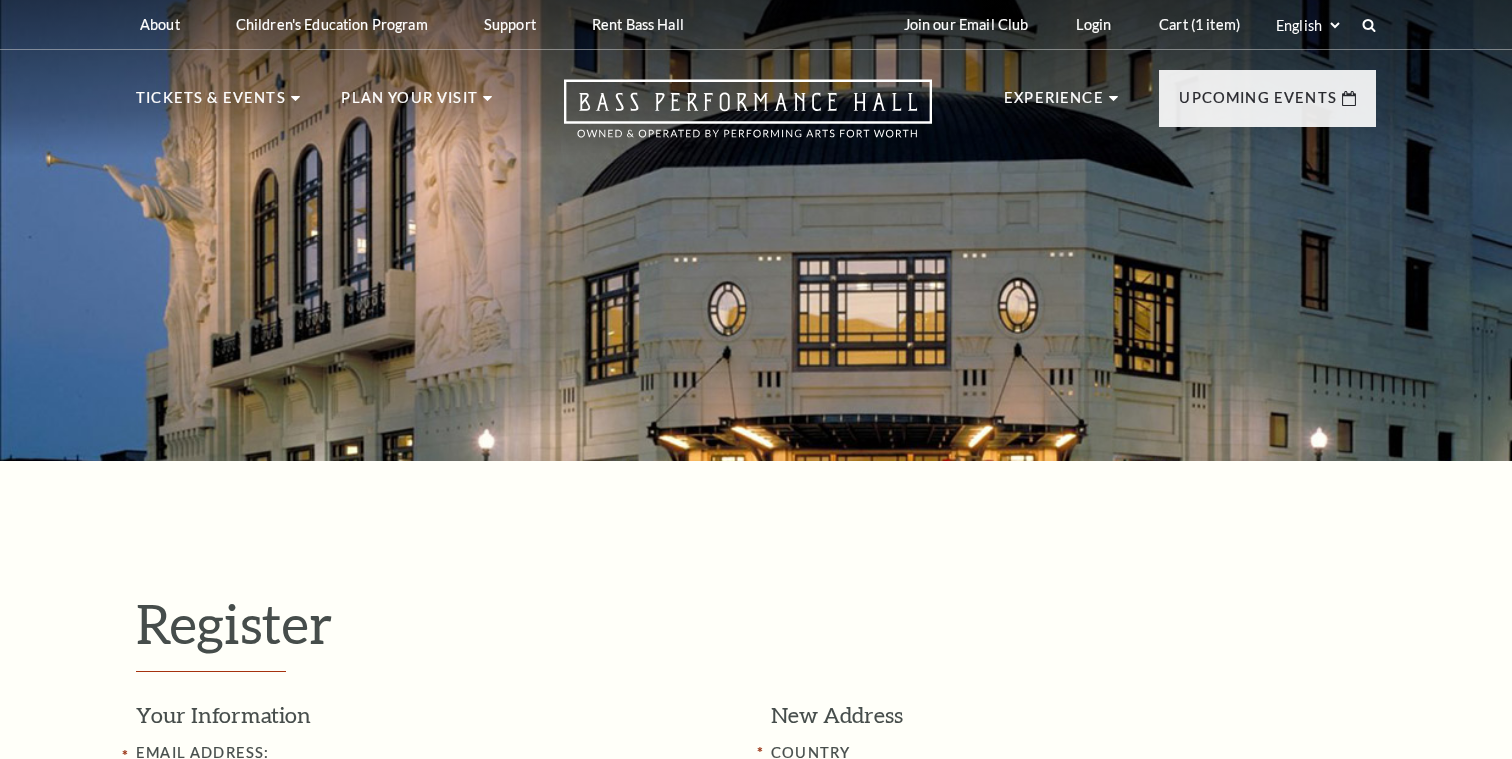 select on "1" 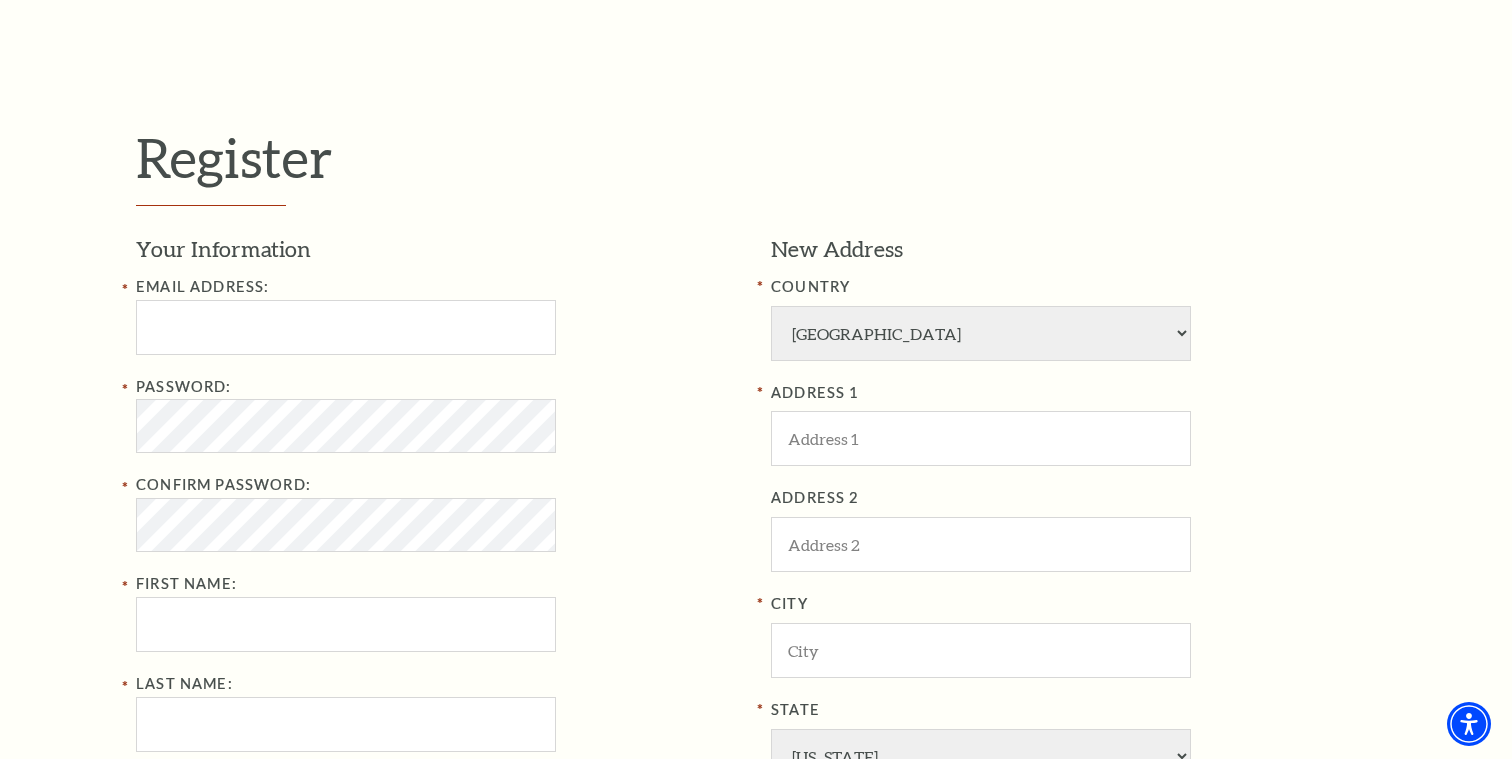 scroll, scrollTop: 467, scrollLeft: 0, axis: vertical 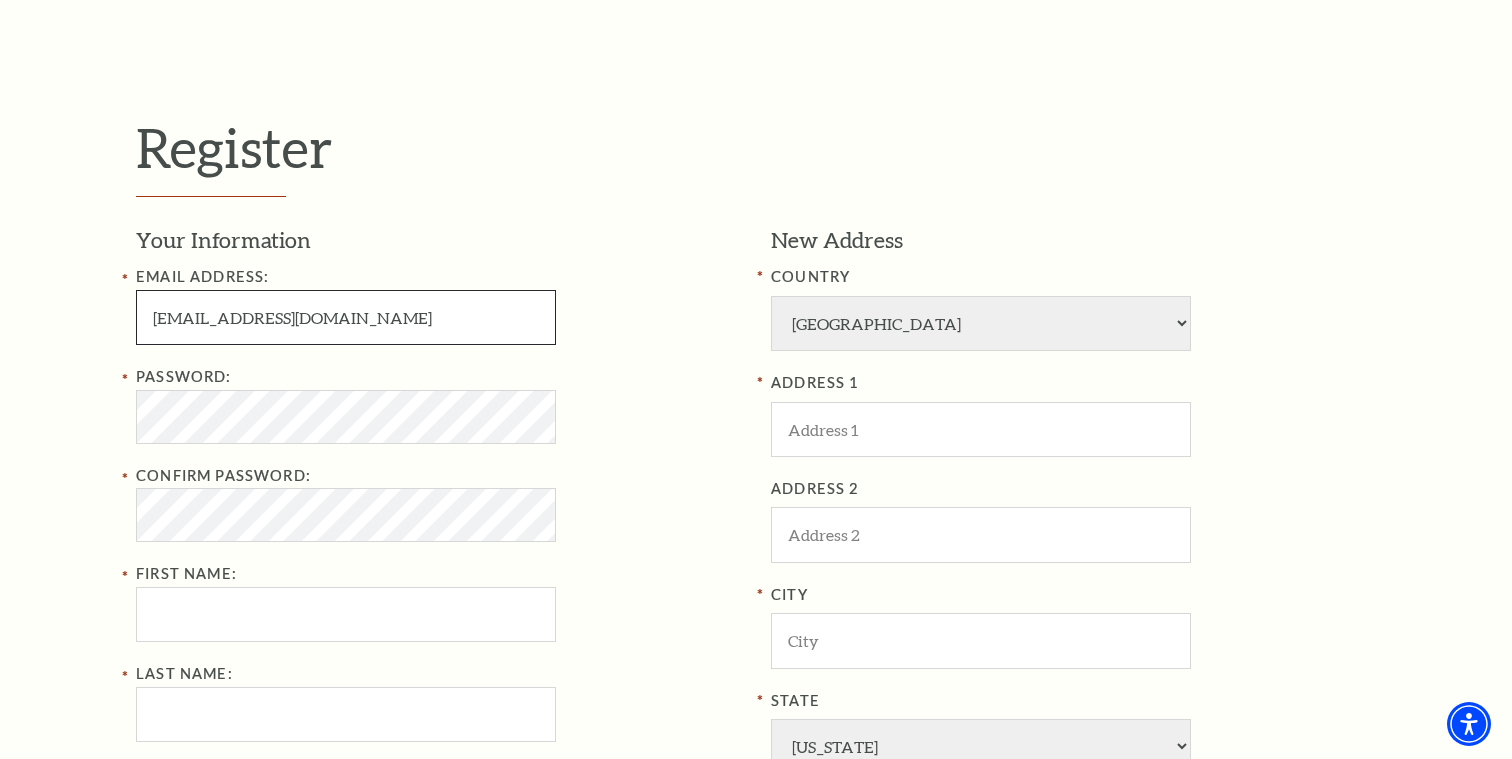 drag, startPoint x: 387, startPoint y: 315, endPoint x: 0, endPoint y: 233, distance: 395.59195 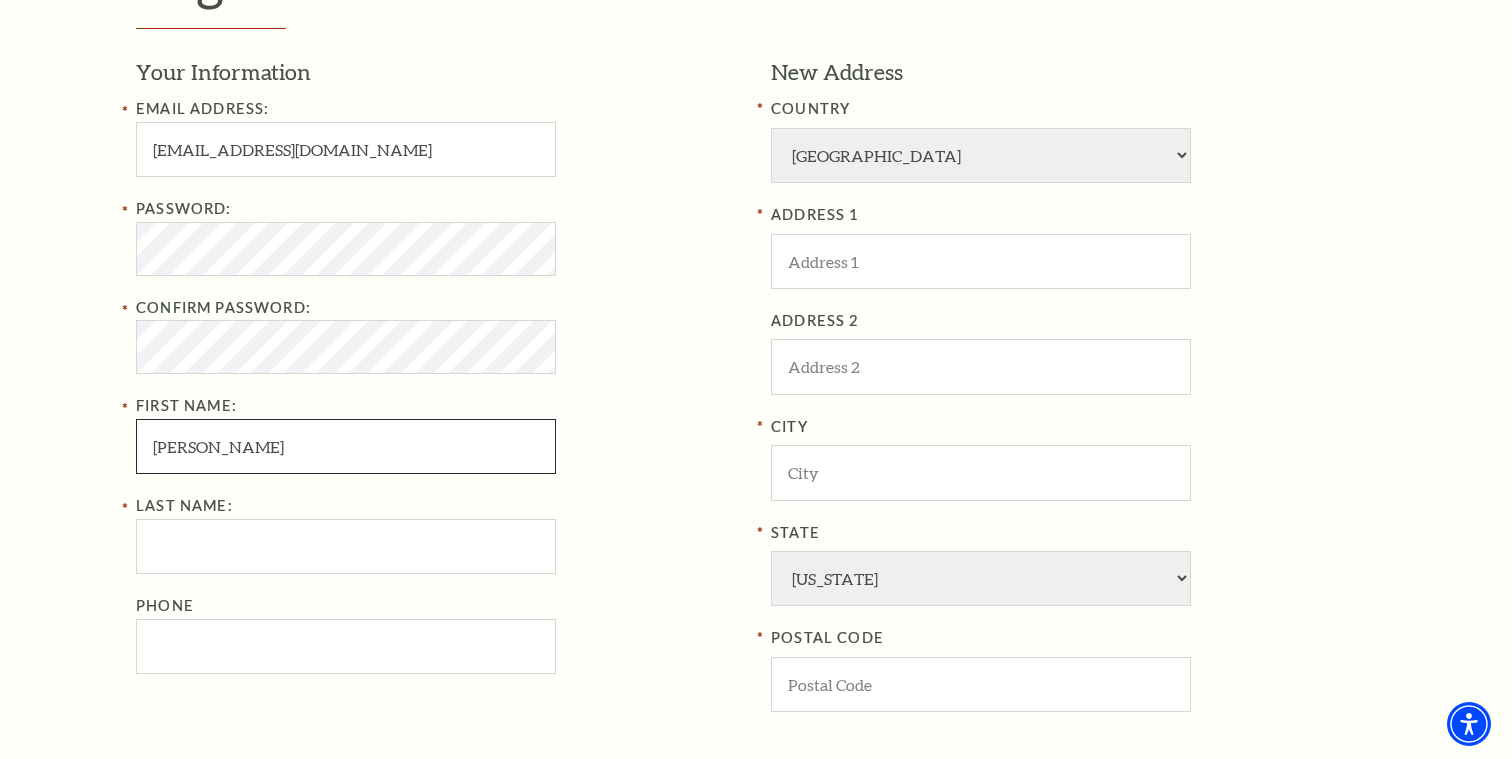 scroll, scrollTop: 675, scrollLeft: 0, axis: vertical 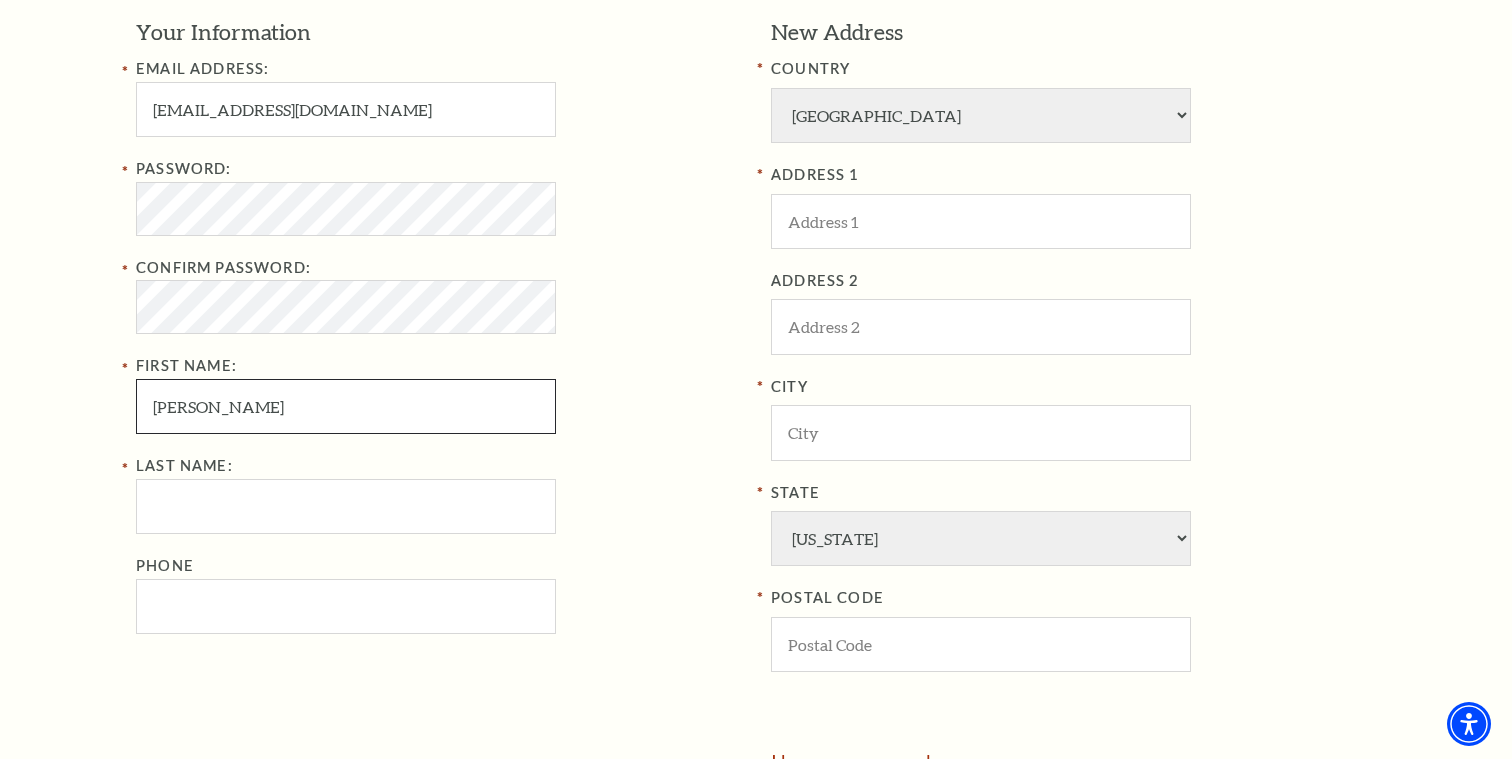 type on "Isaac" 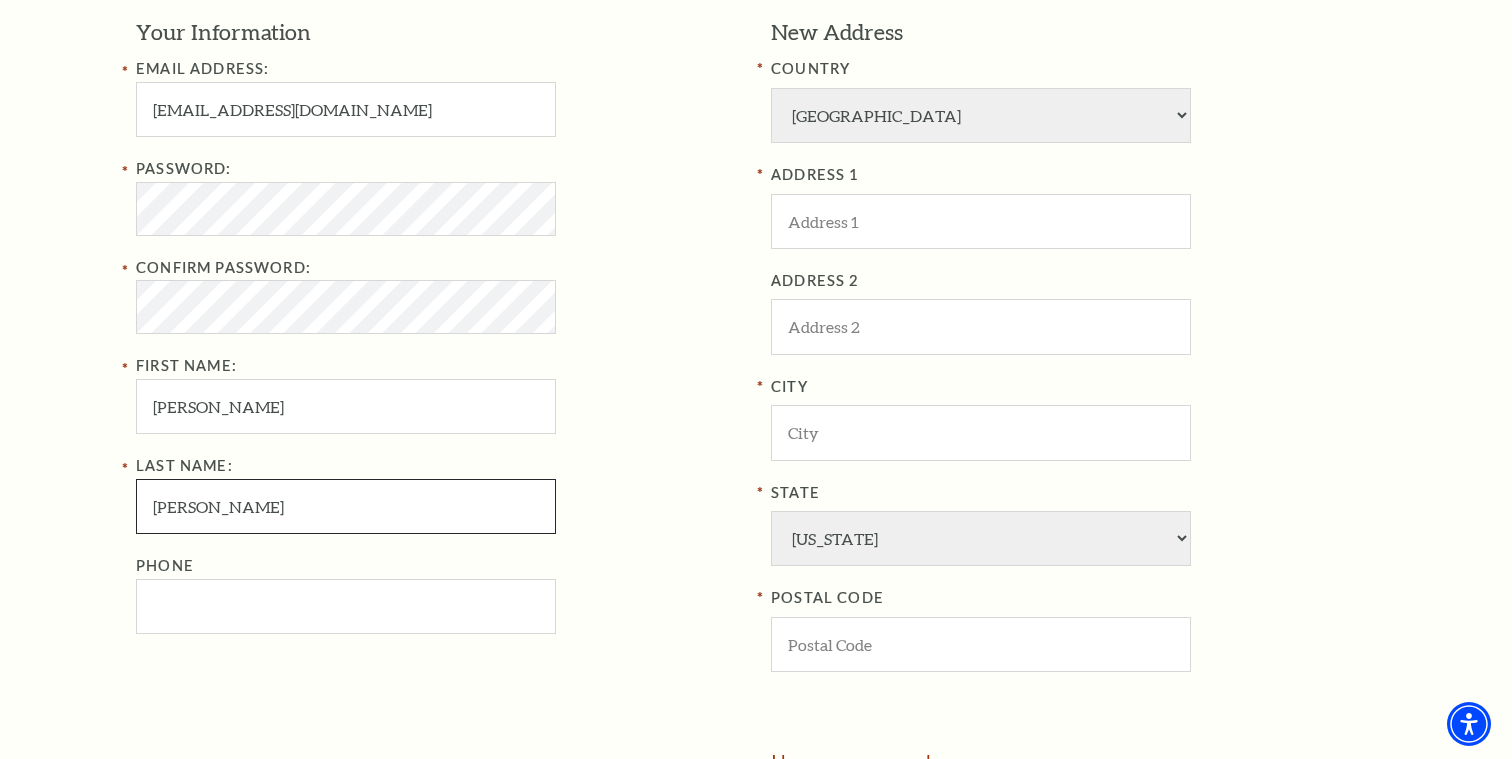 type on "Davis" 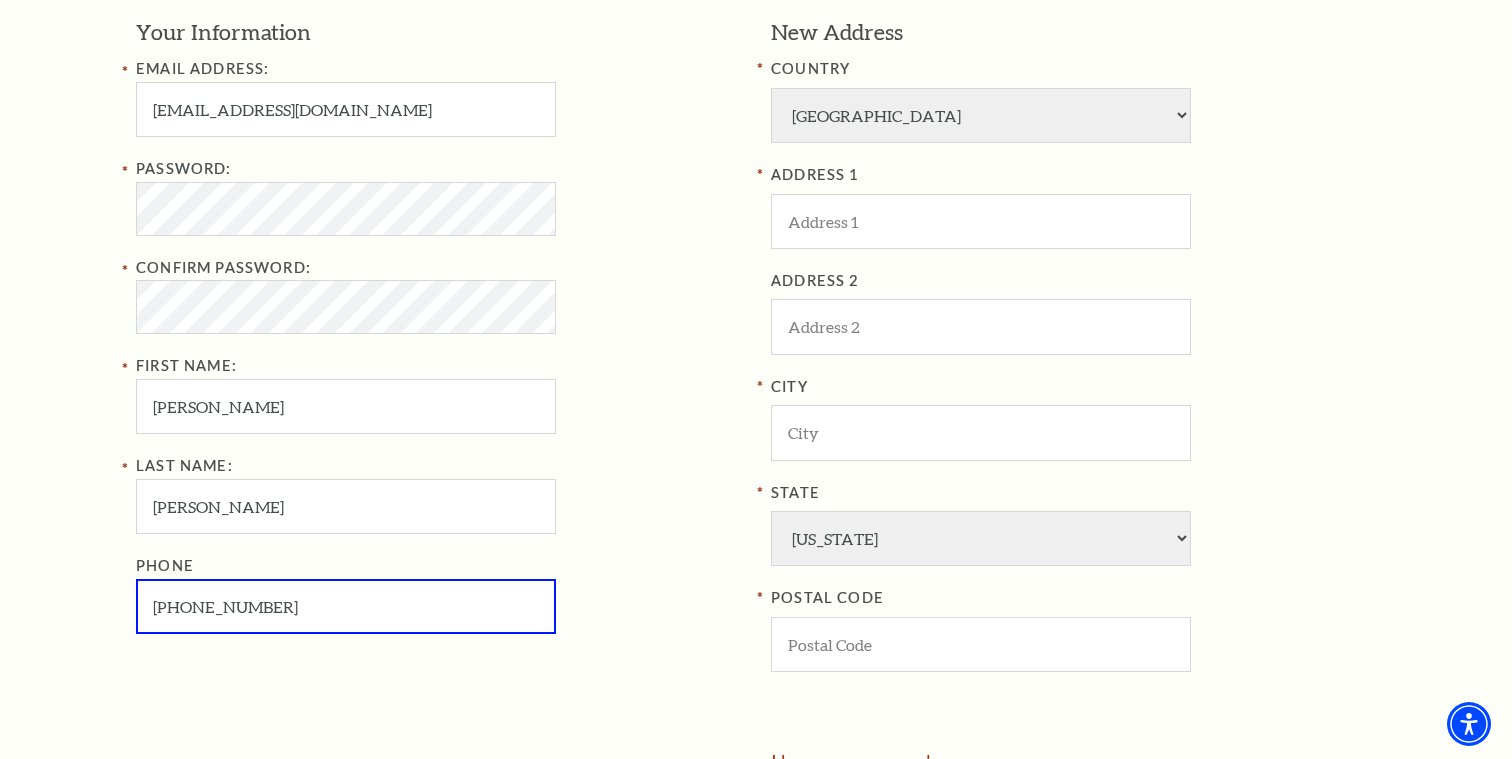 type on "210-744-0175" 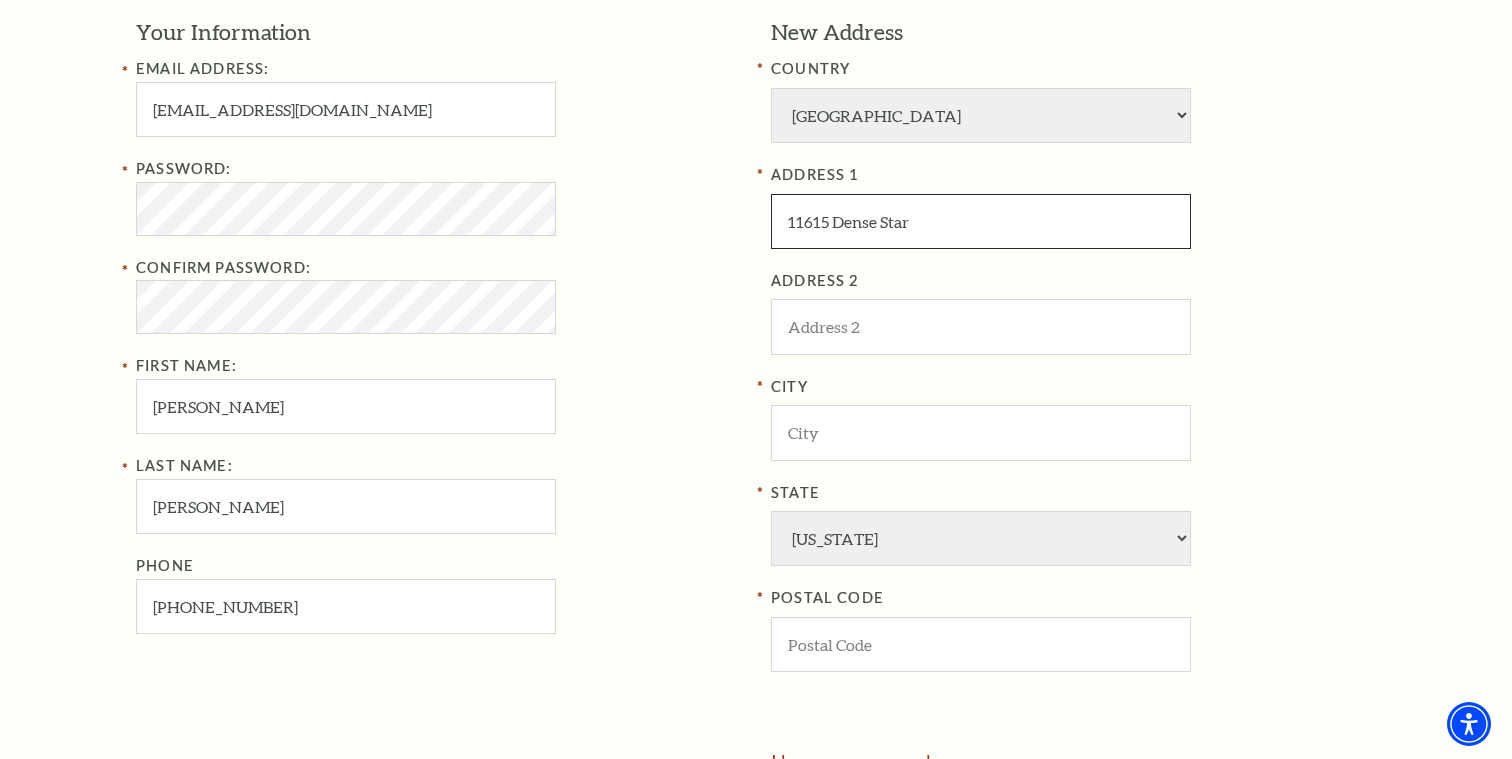 type on "11615 Dense Star" 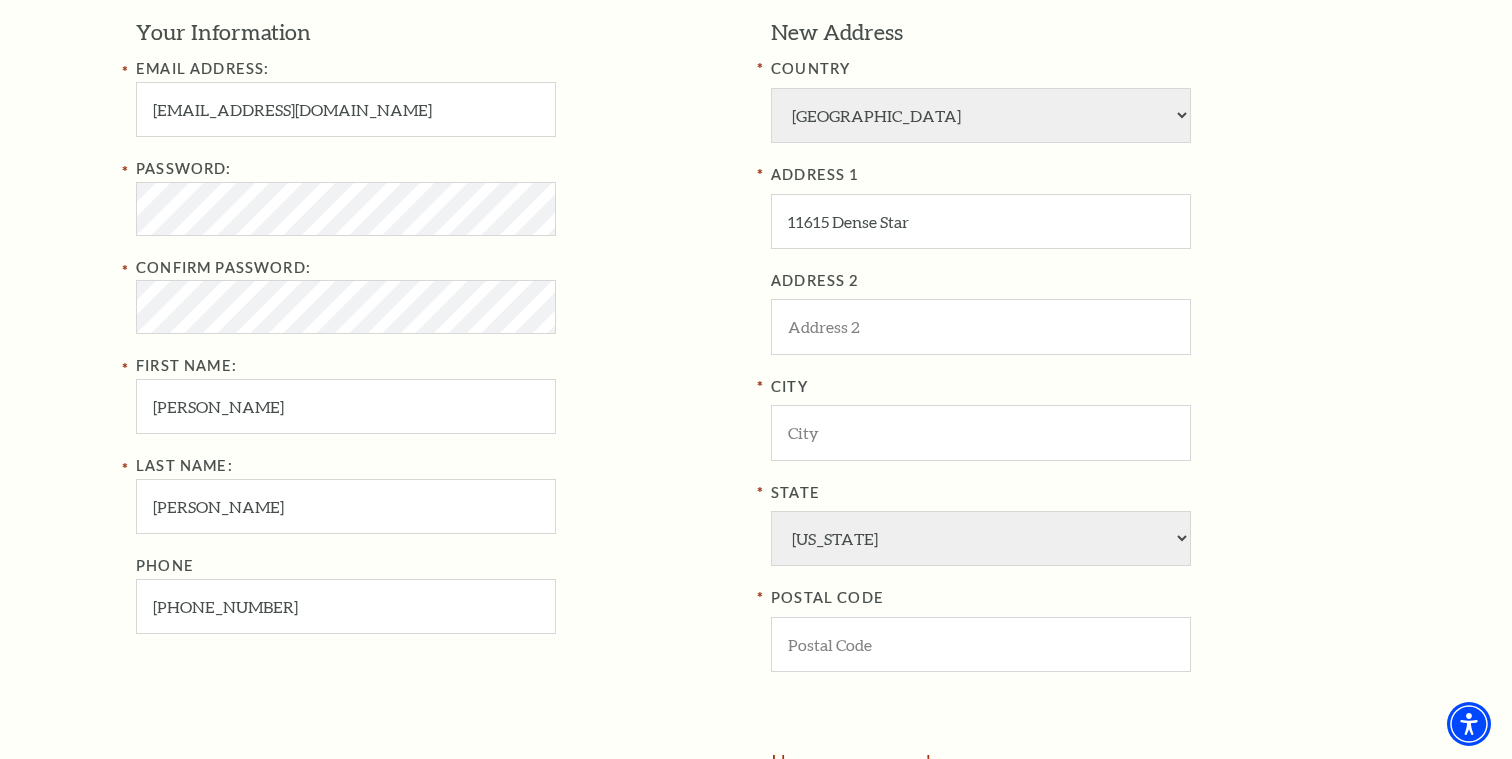 click on "Password:" at bounding box center [438, 196] 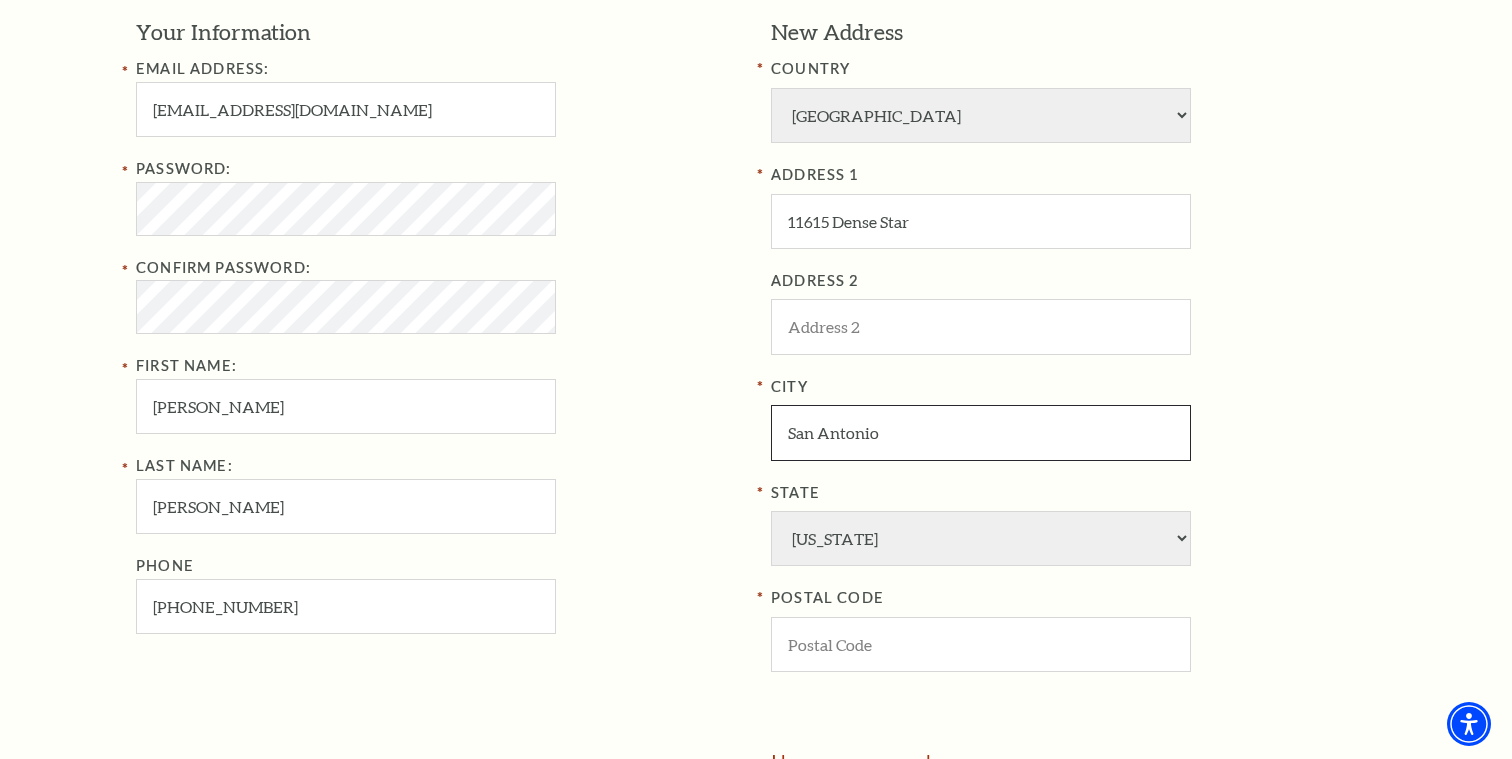 type on "San Antonio" 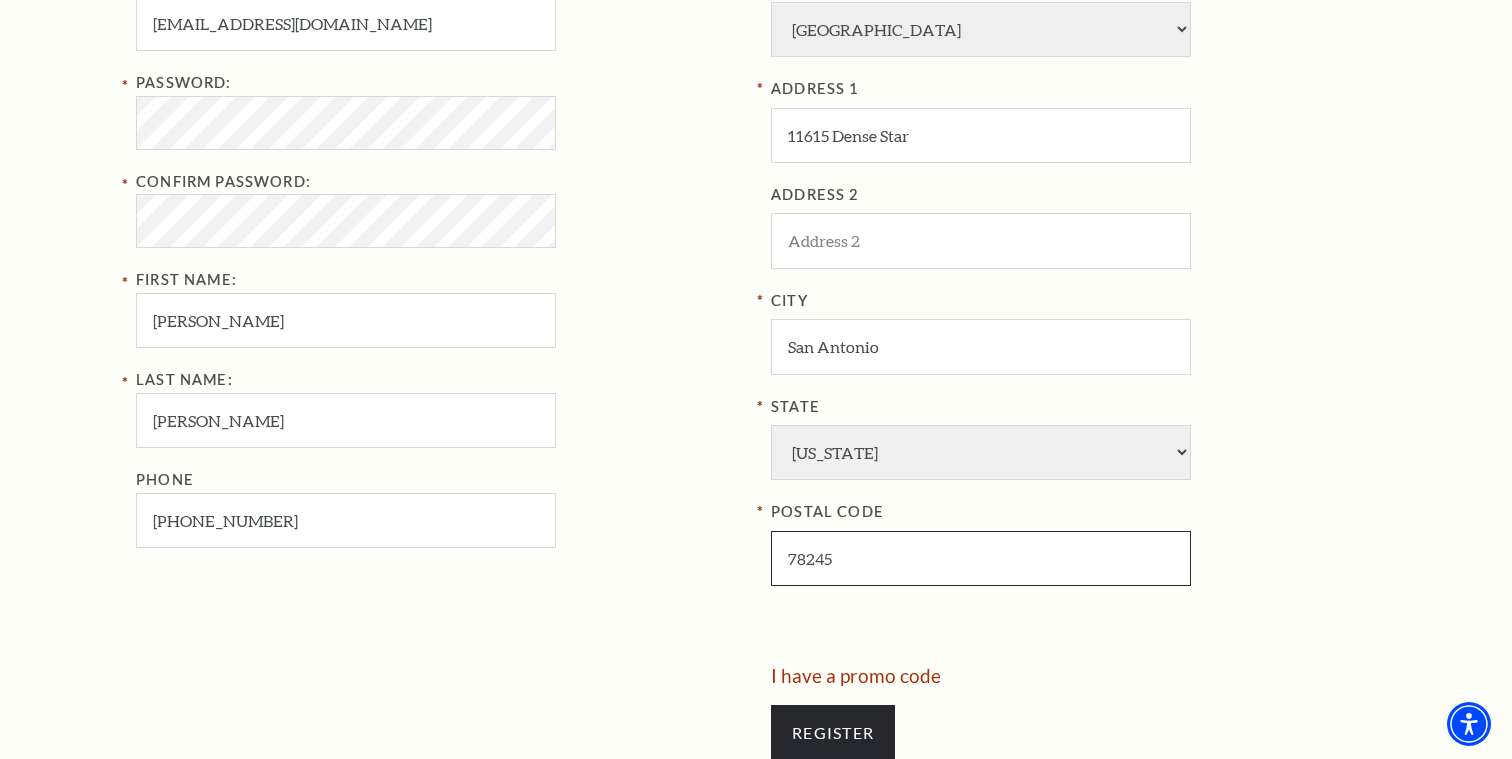 scroll, scrollTop: 811, scrollLeft: 0, axis: vertical 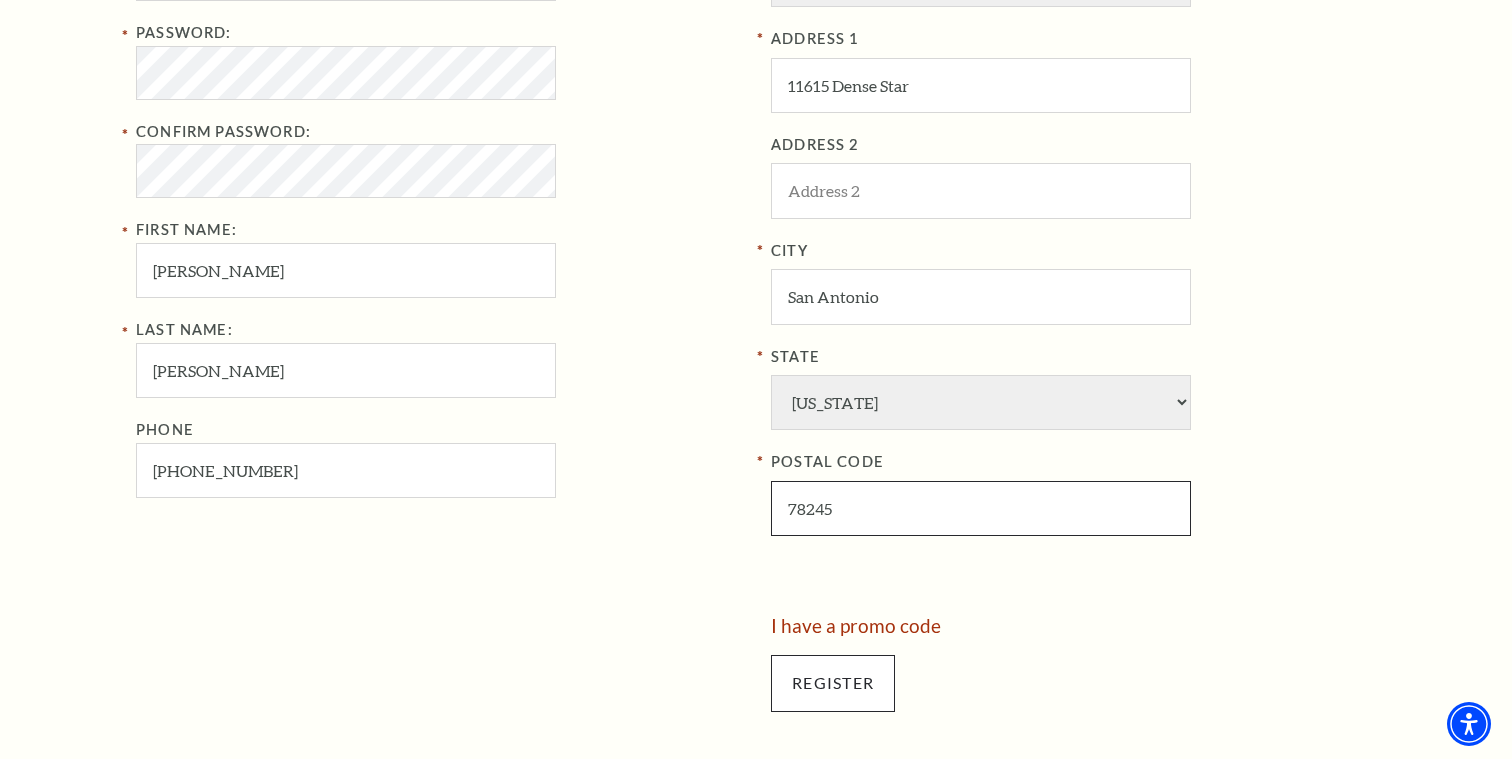 type on "78245" 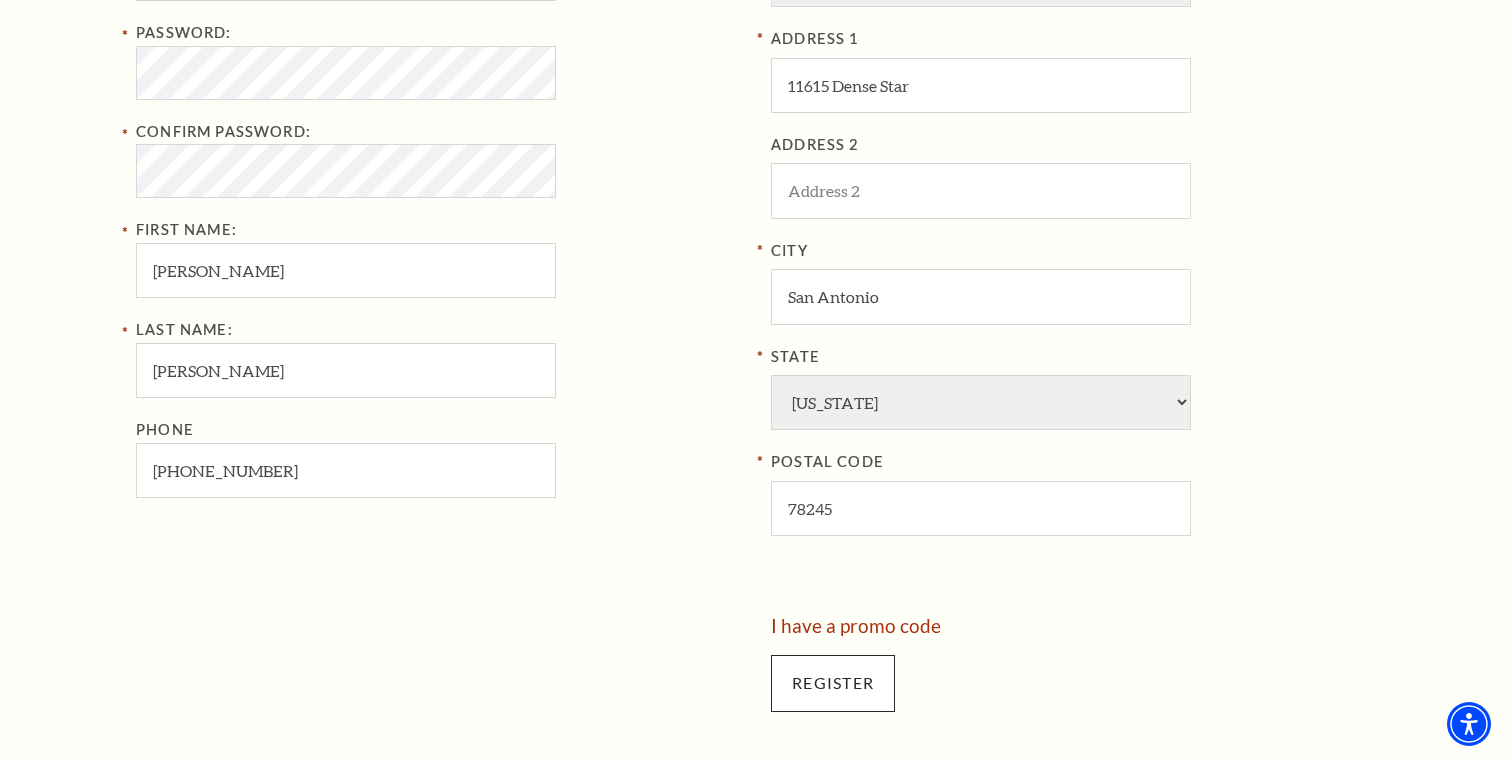 click on "Register" at bounding box center (833, 683) 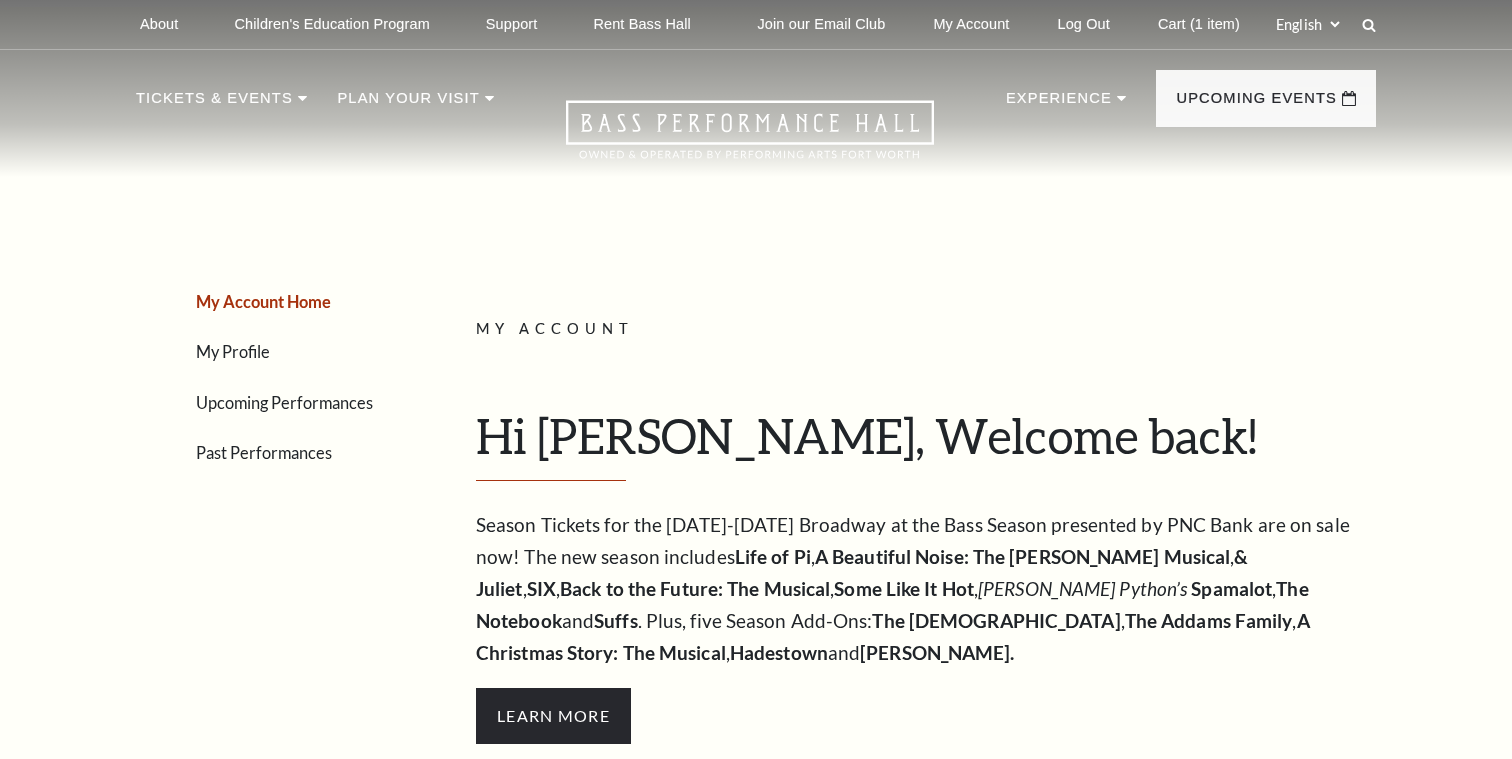 scroll, scrollTop: 0, scrollLeft: 0, axis: both 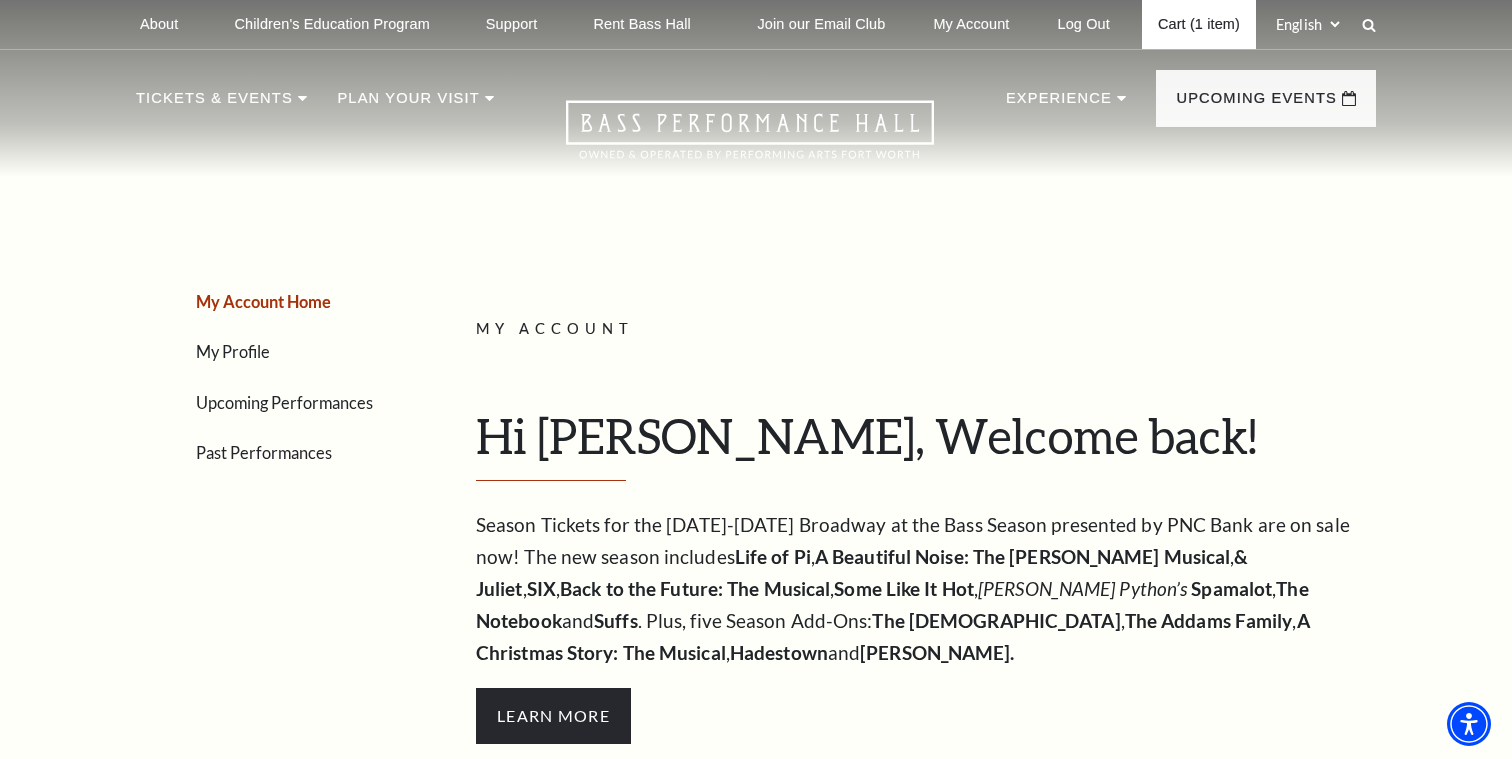 click on "Cart (1 item)" at bounding box center [1199, 24] 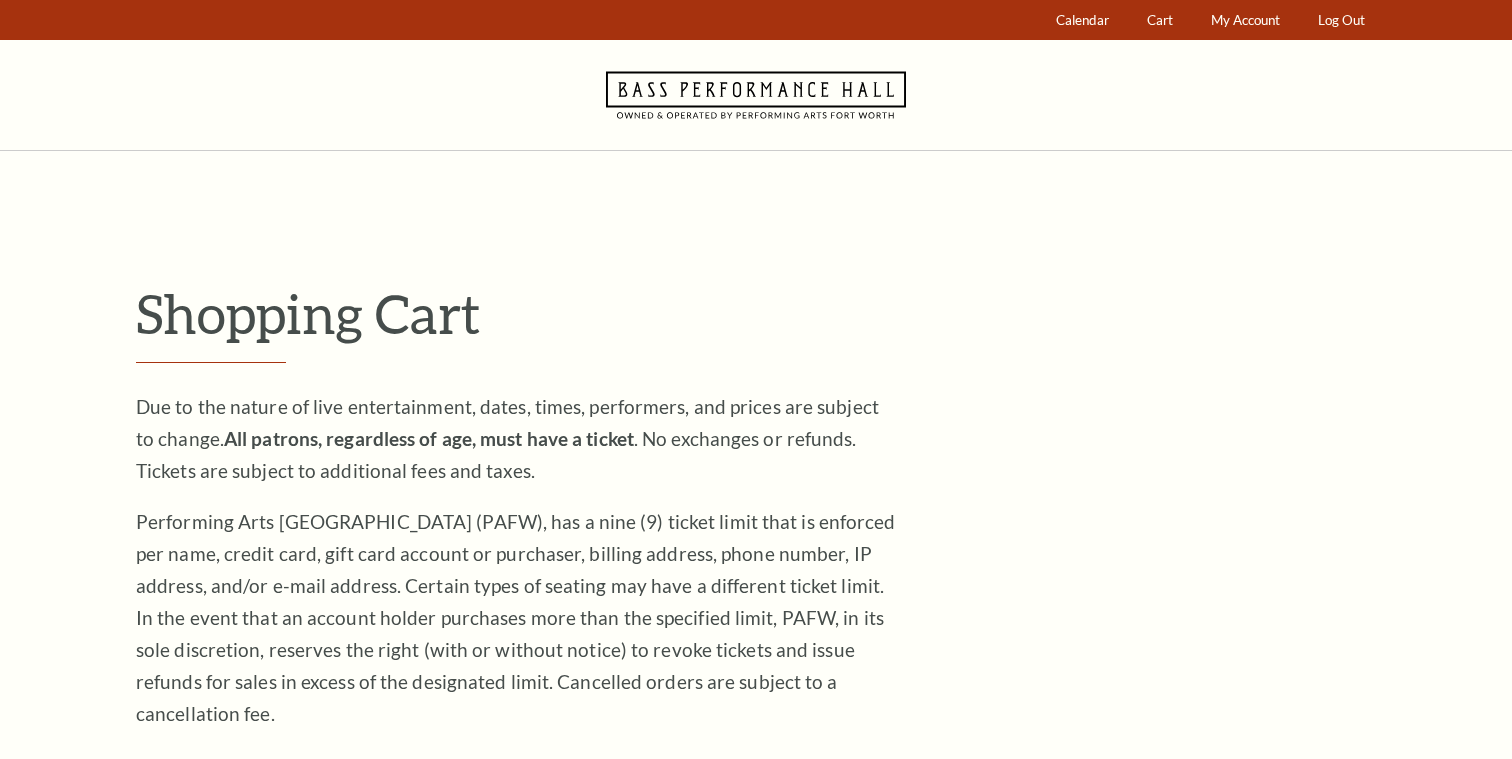 scroll, scrollTop: 0, scrollLeft: 0, axis: both 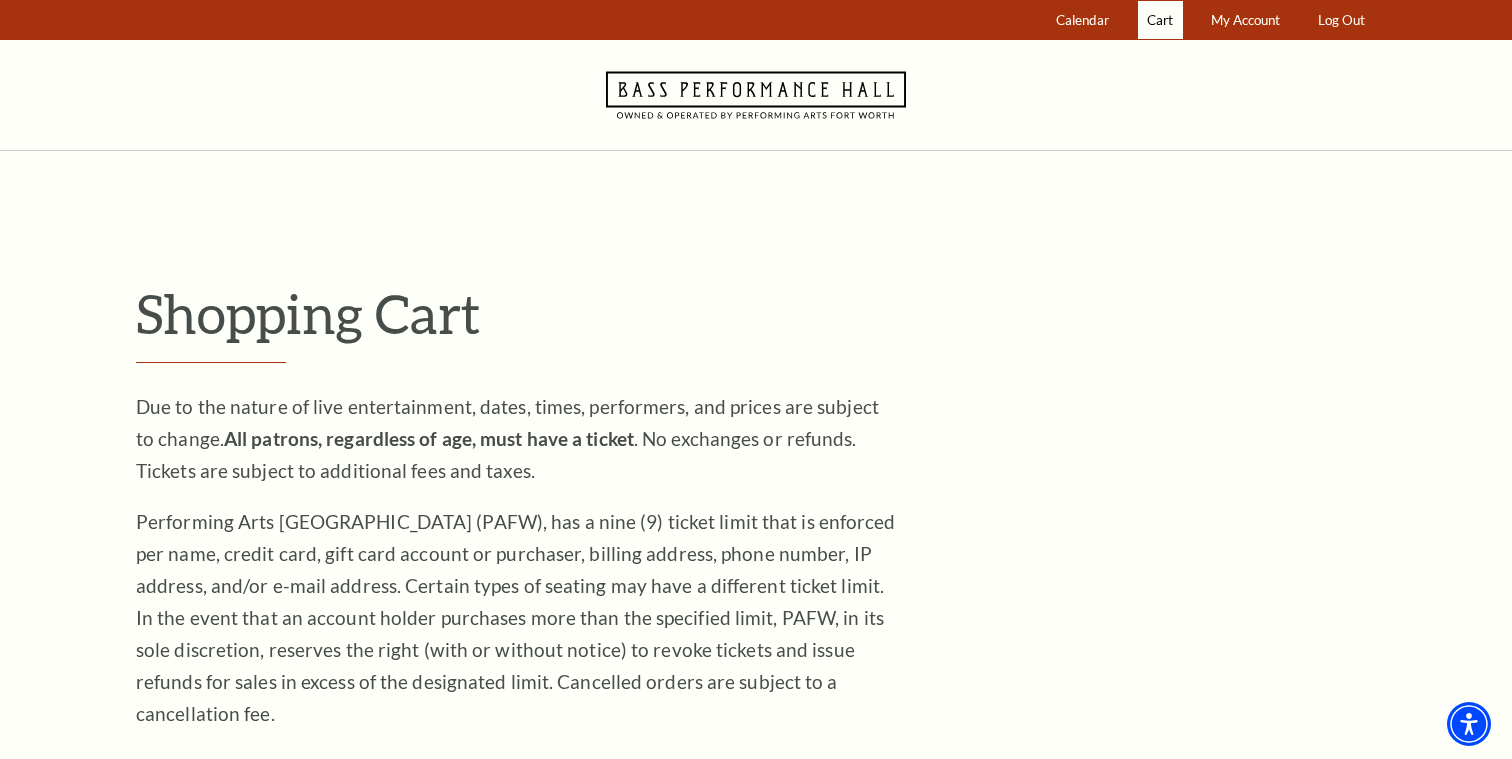 click on "Cart" at bounding box center [1160, 20] 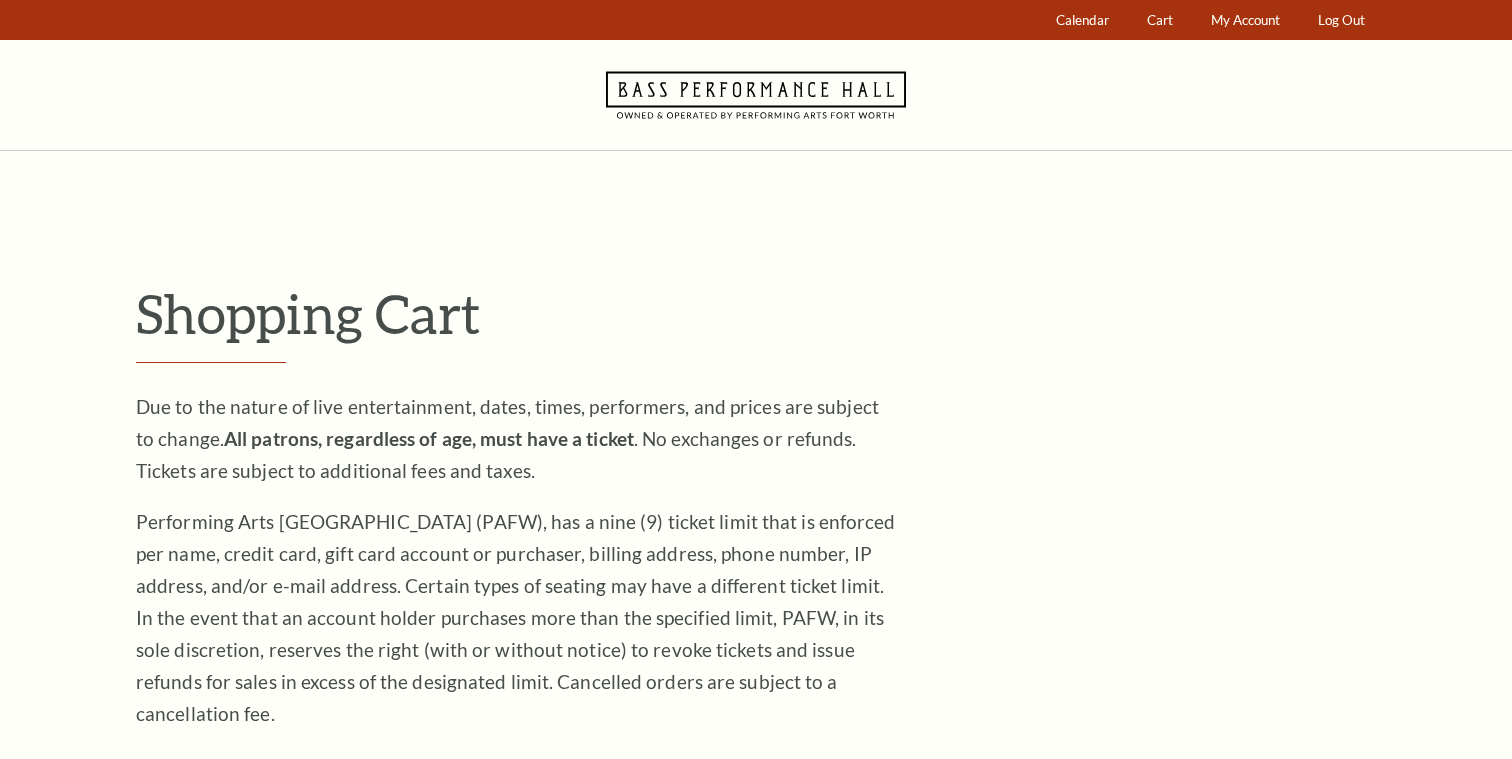 scroll, scrollTop: 0, scrollLeft: 0, axis: both 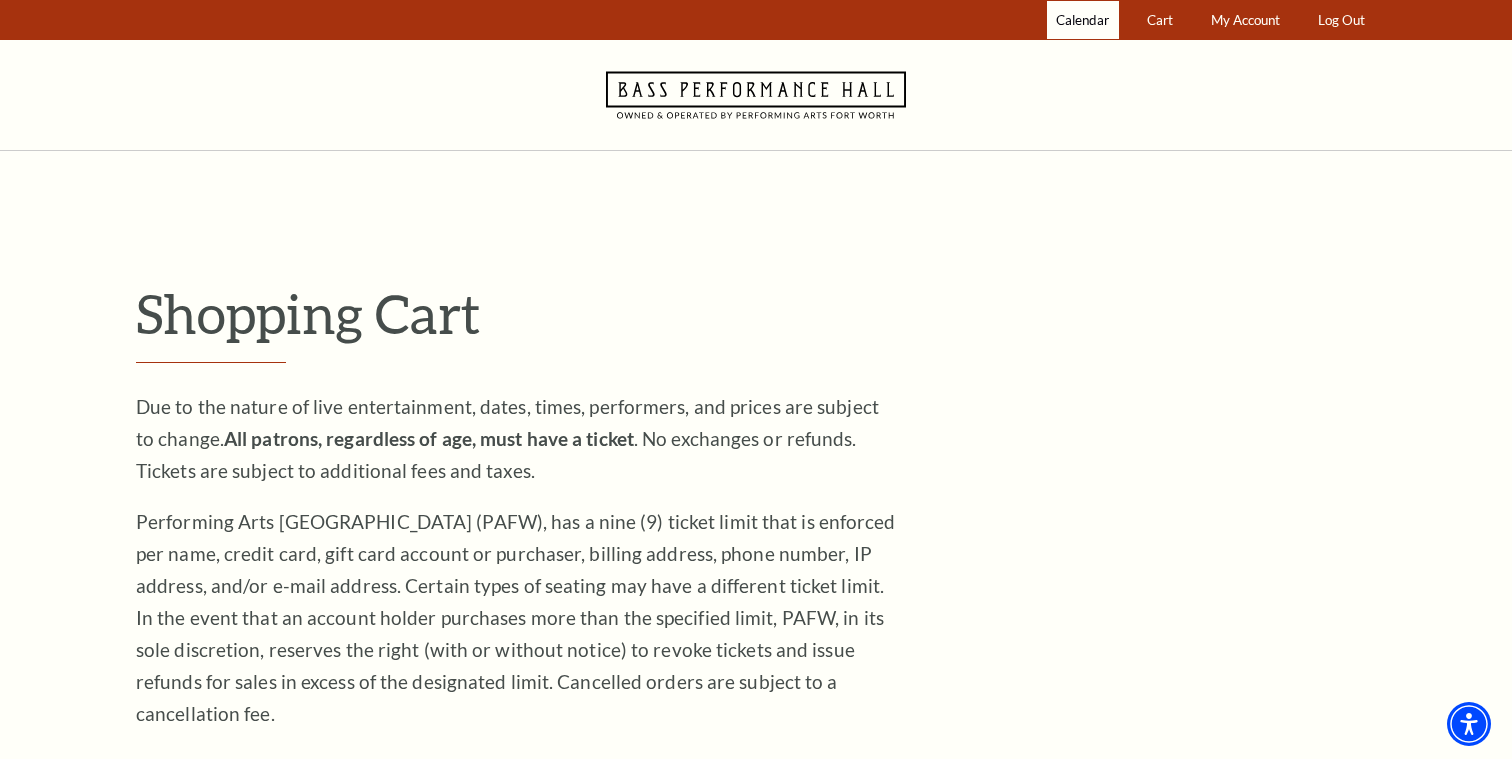 click on "Calendar" at bounding box center [1082, 20] 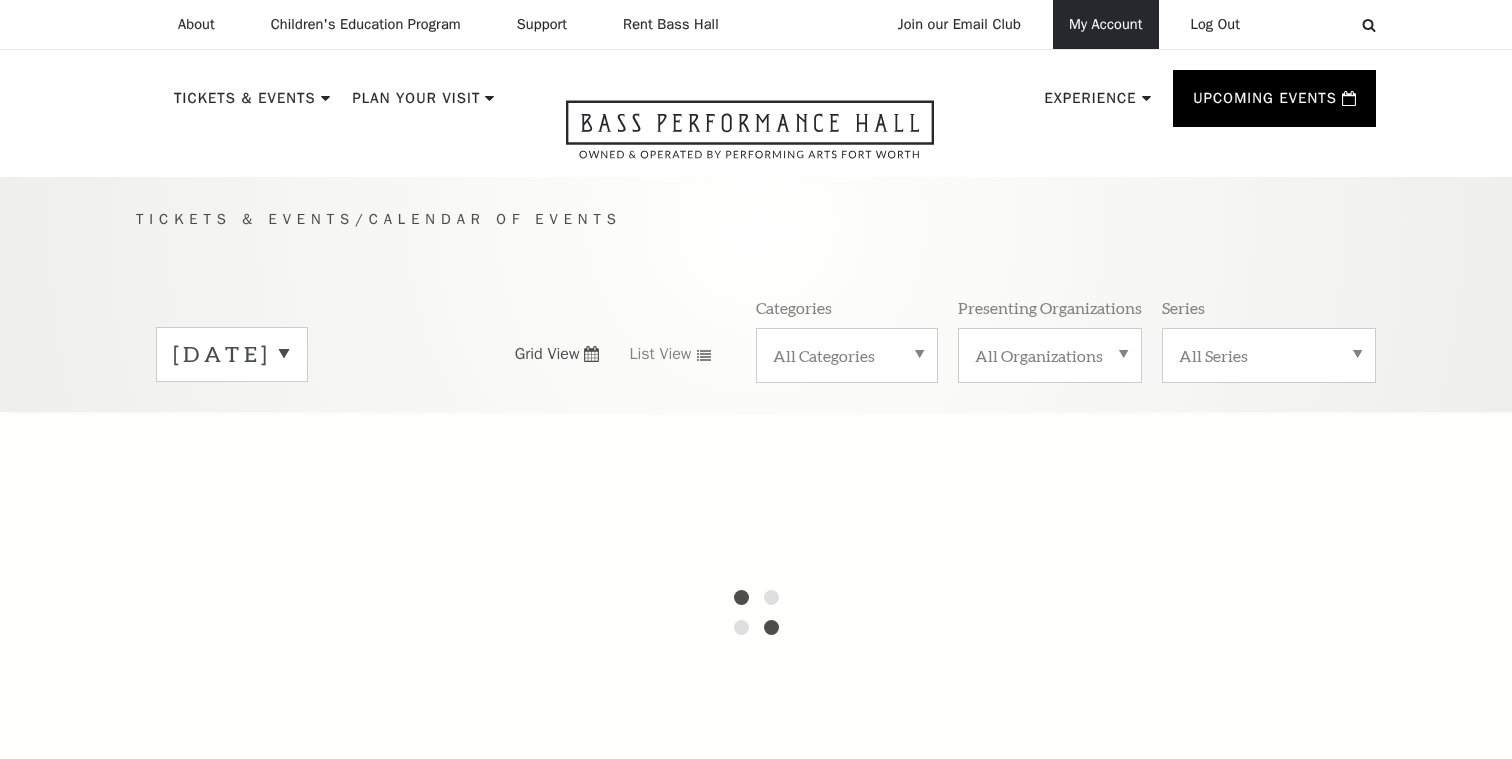 scroll, scrollTop: 0, scrollLeft: 0, axis: both 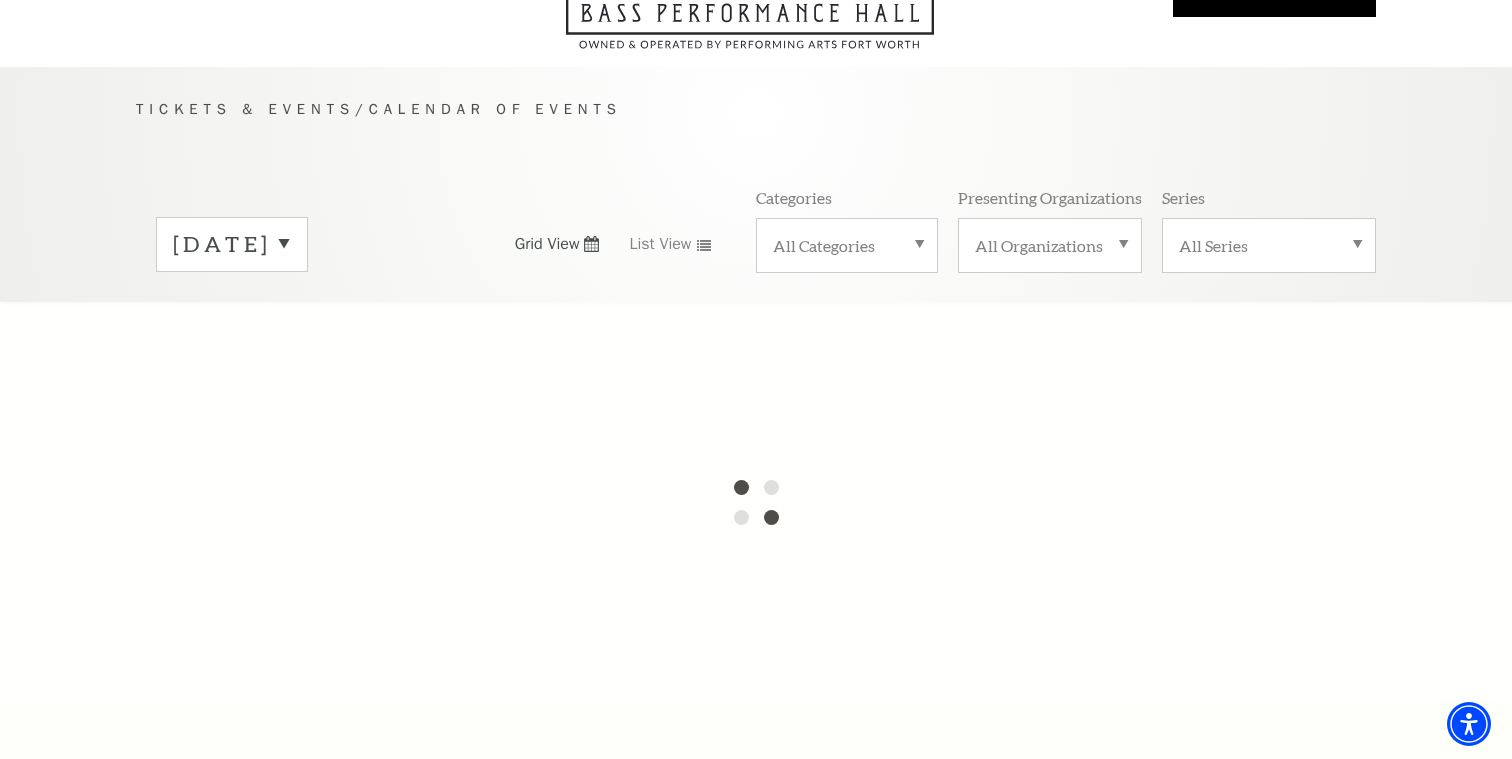click on "July 2025" at bounding box center [232, 244] 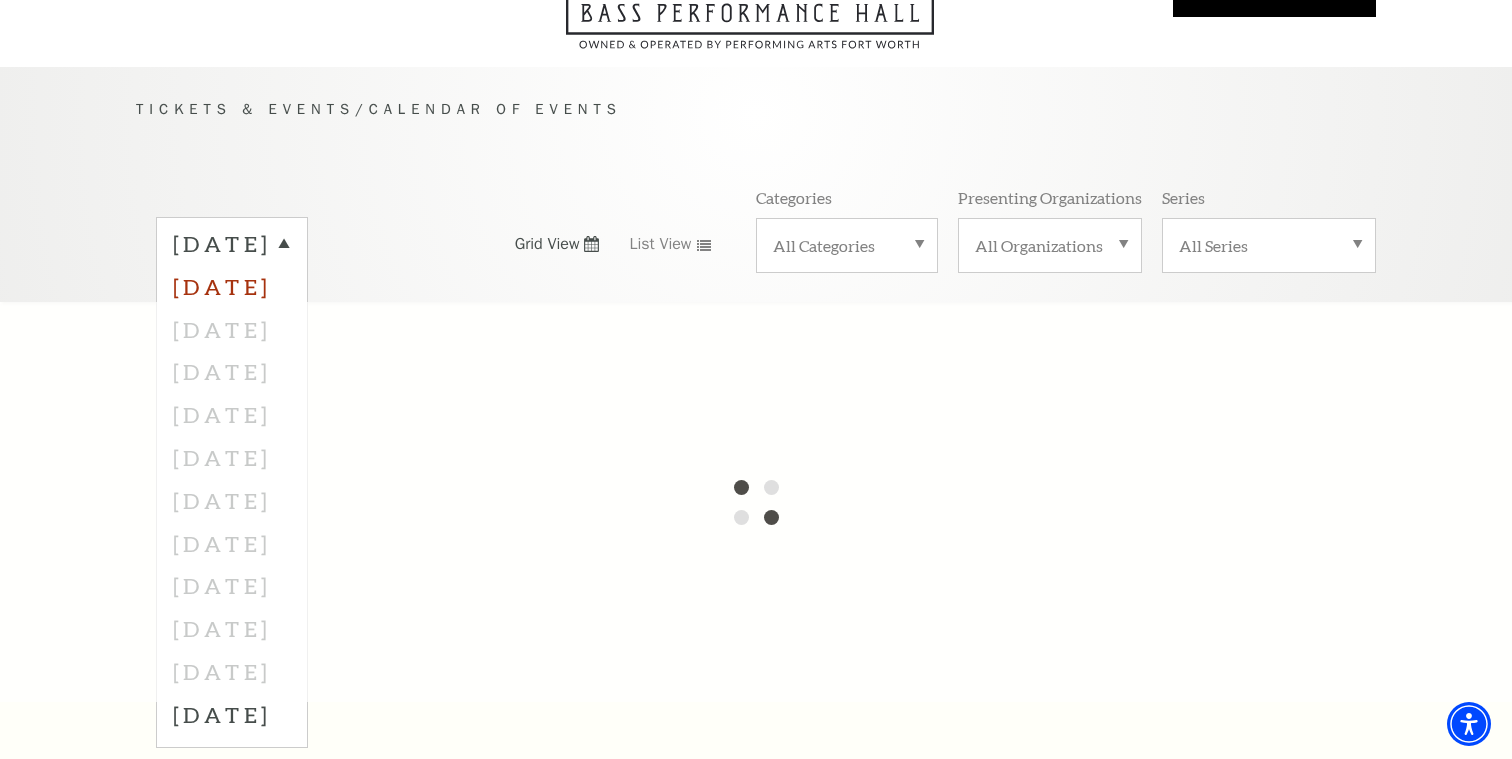 click on "August 2025" at bounding box center [232, 286] 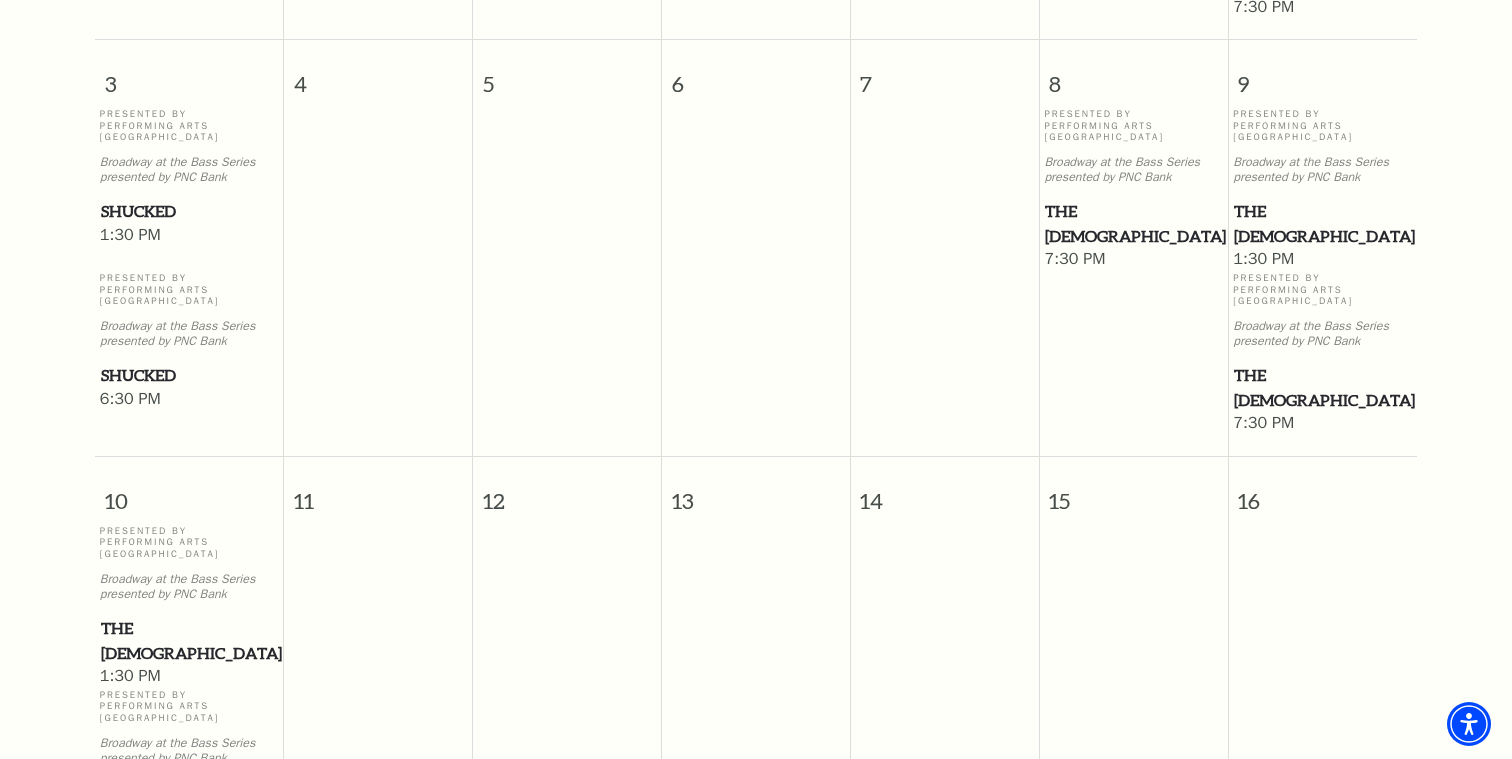 scroll, scrollTop: 889, scrollLeft: 0, axis: vertical 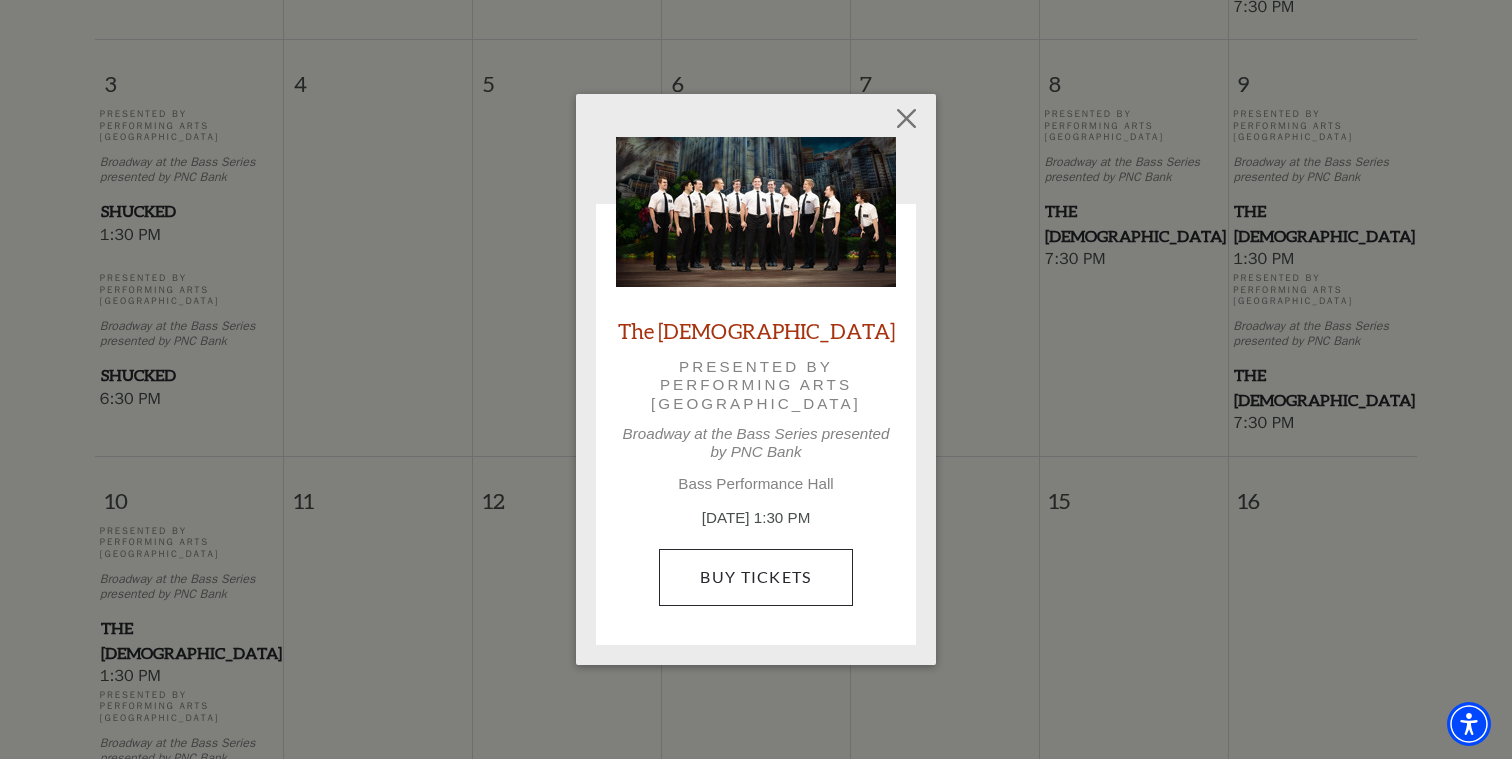 click on "Buy Tickets" at bounding box center (755, 577) 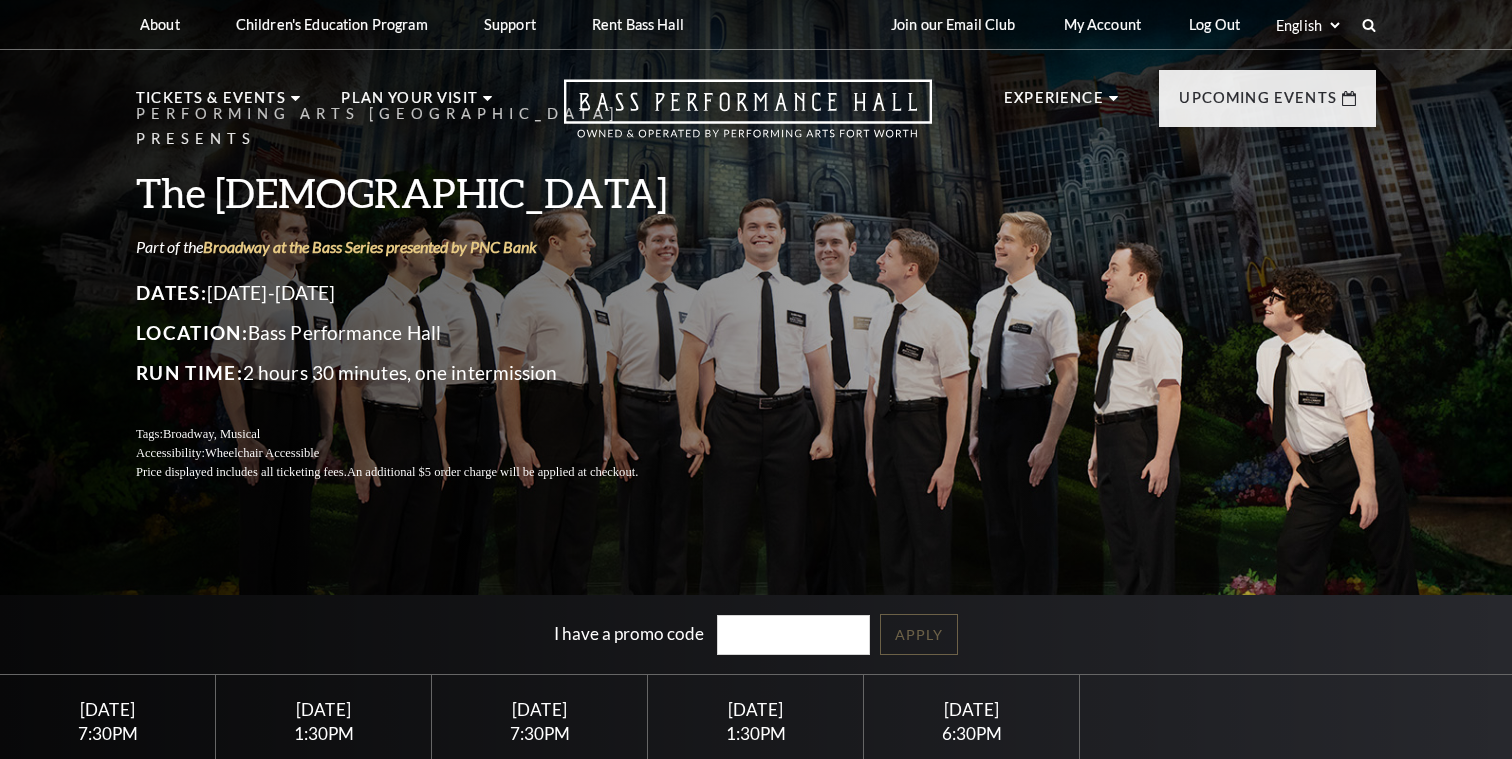 scroll, scrollTop: 0, scrollLeft: 0, axis: both 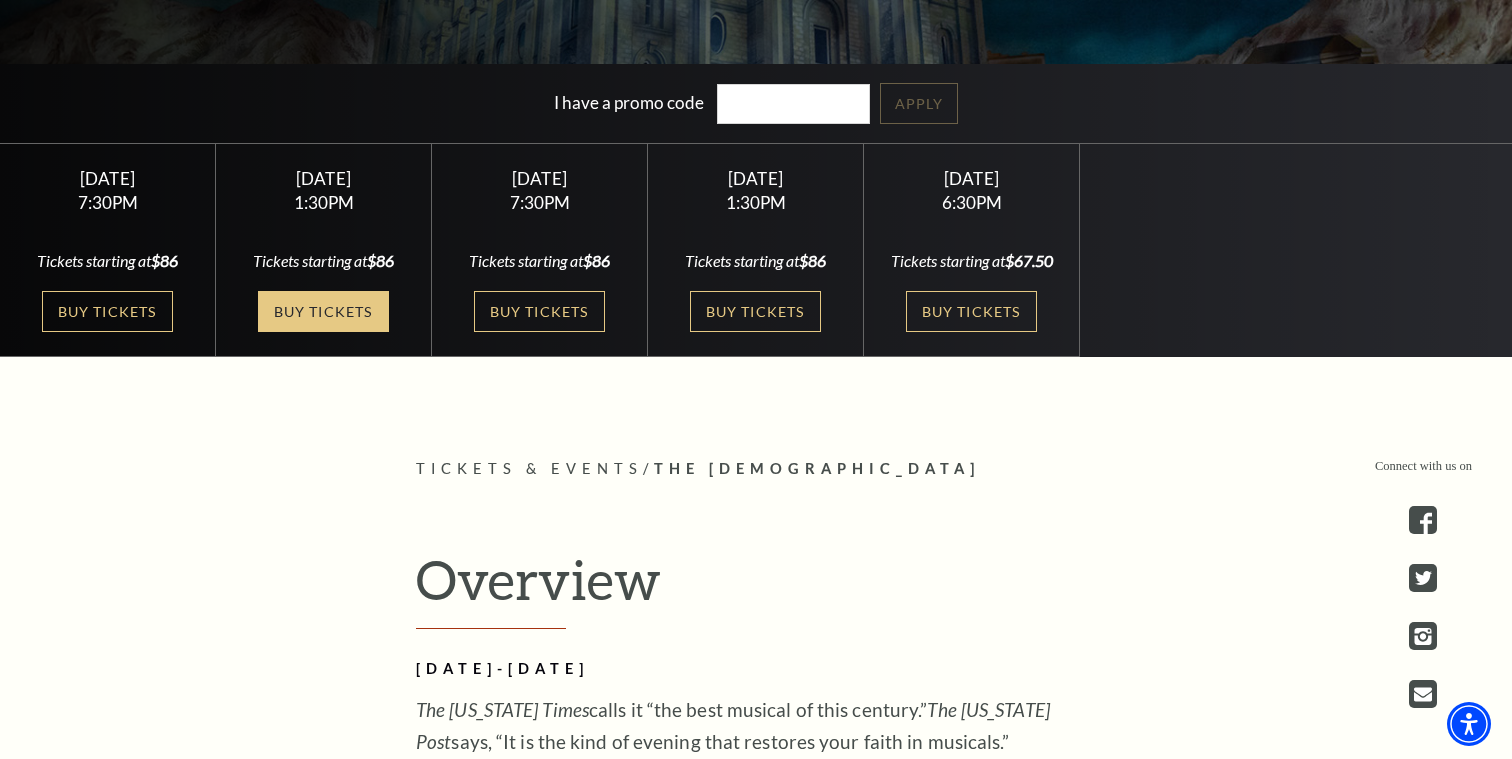 click on "Buy Tickets" at bounding box center [323, 311] 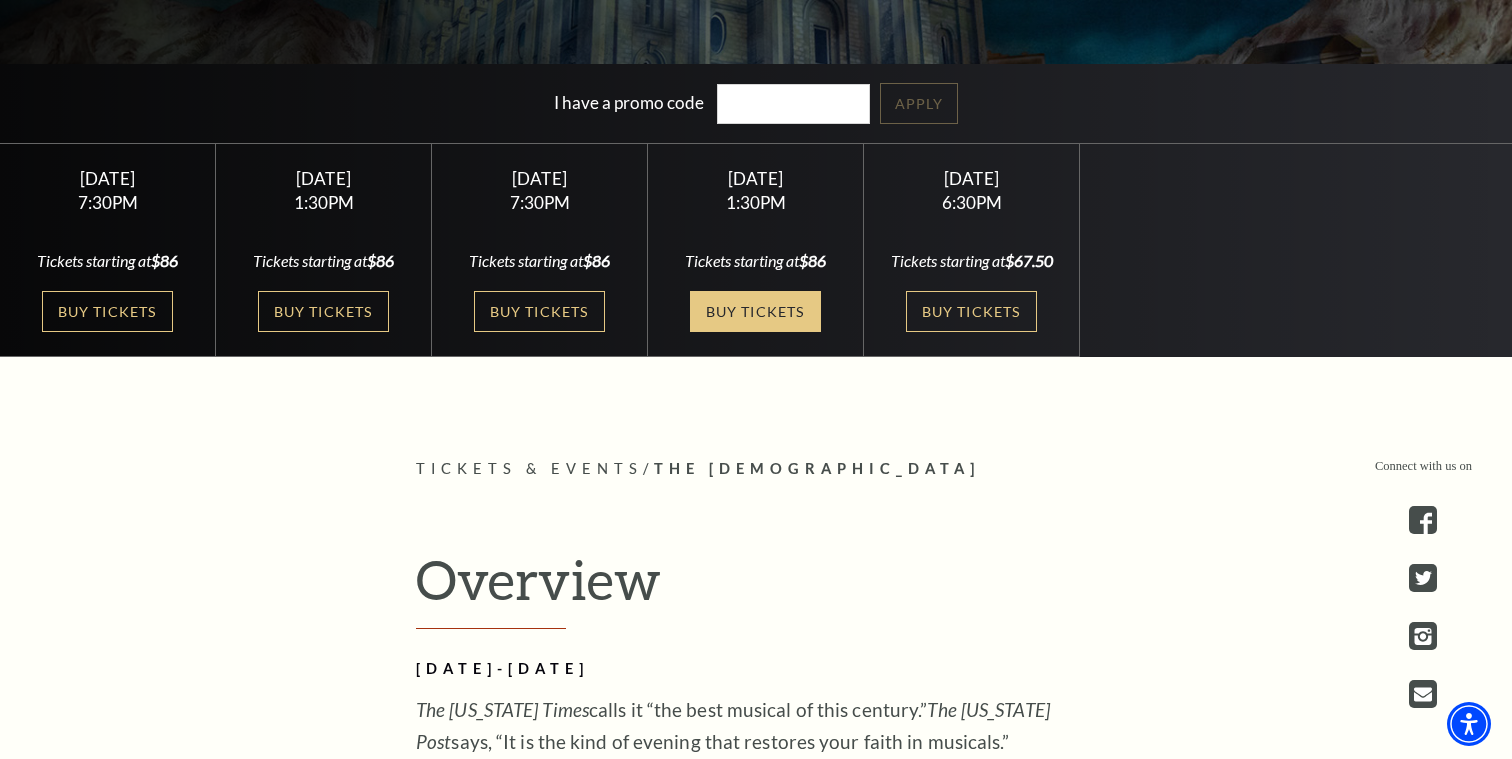 click on "Buy Tickets" at bounding box center [755, 311] 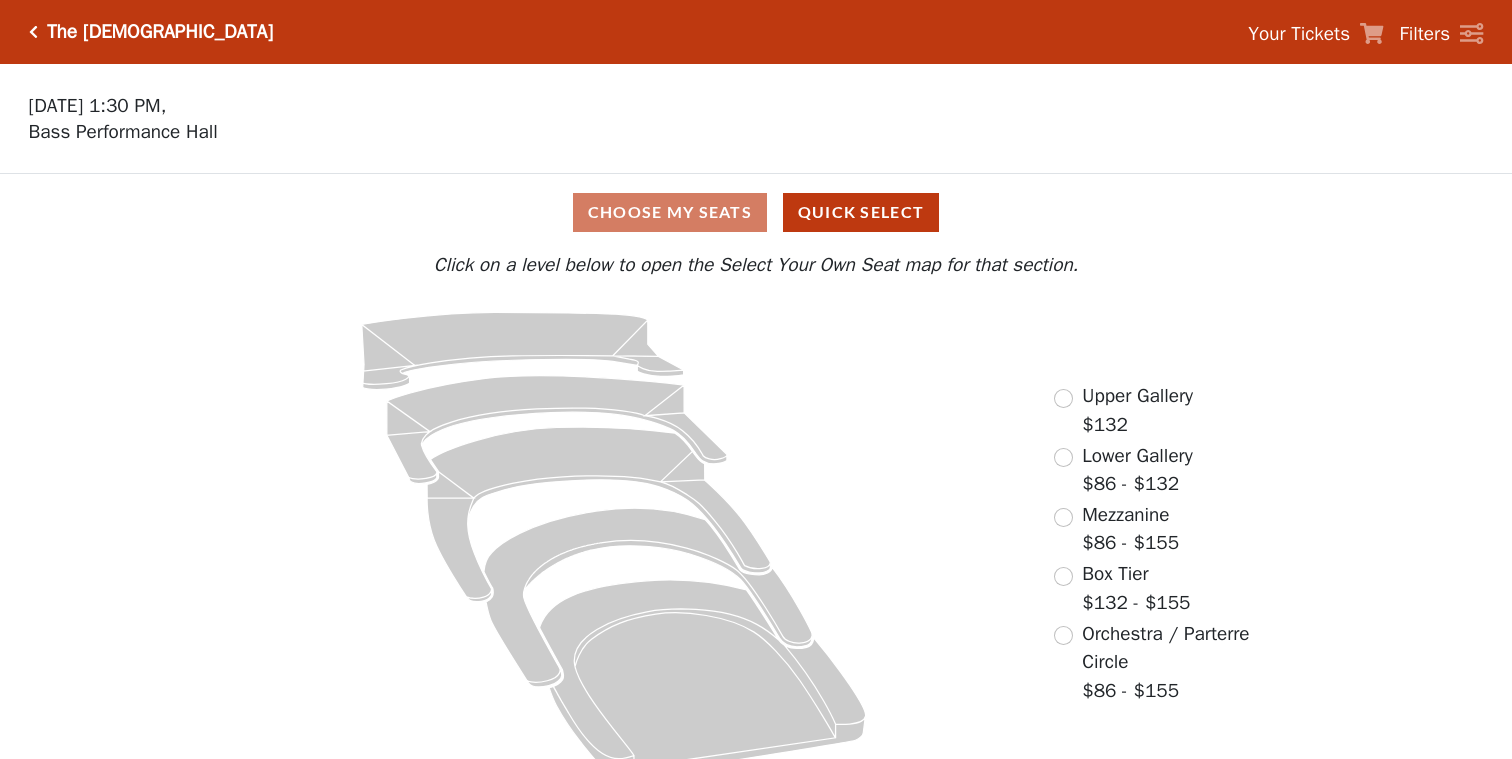 scroll, scrollTop: 0, scrollLeft: 0, axis: both 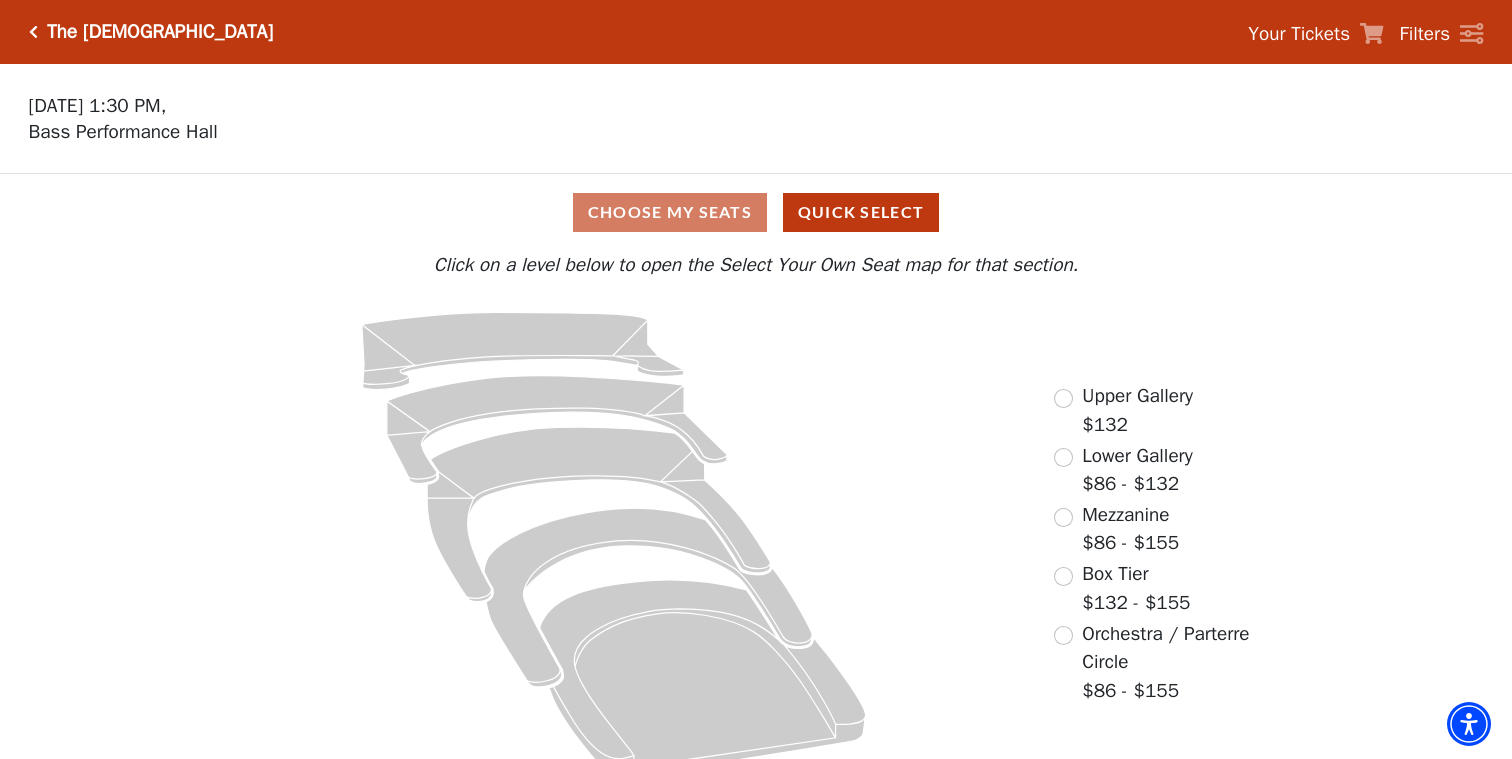 click on "Choose My Seats
Quick Select" at bounding box center [756, 212] 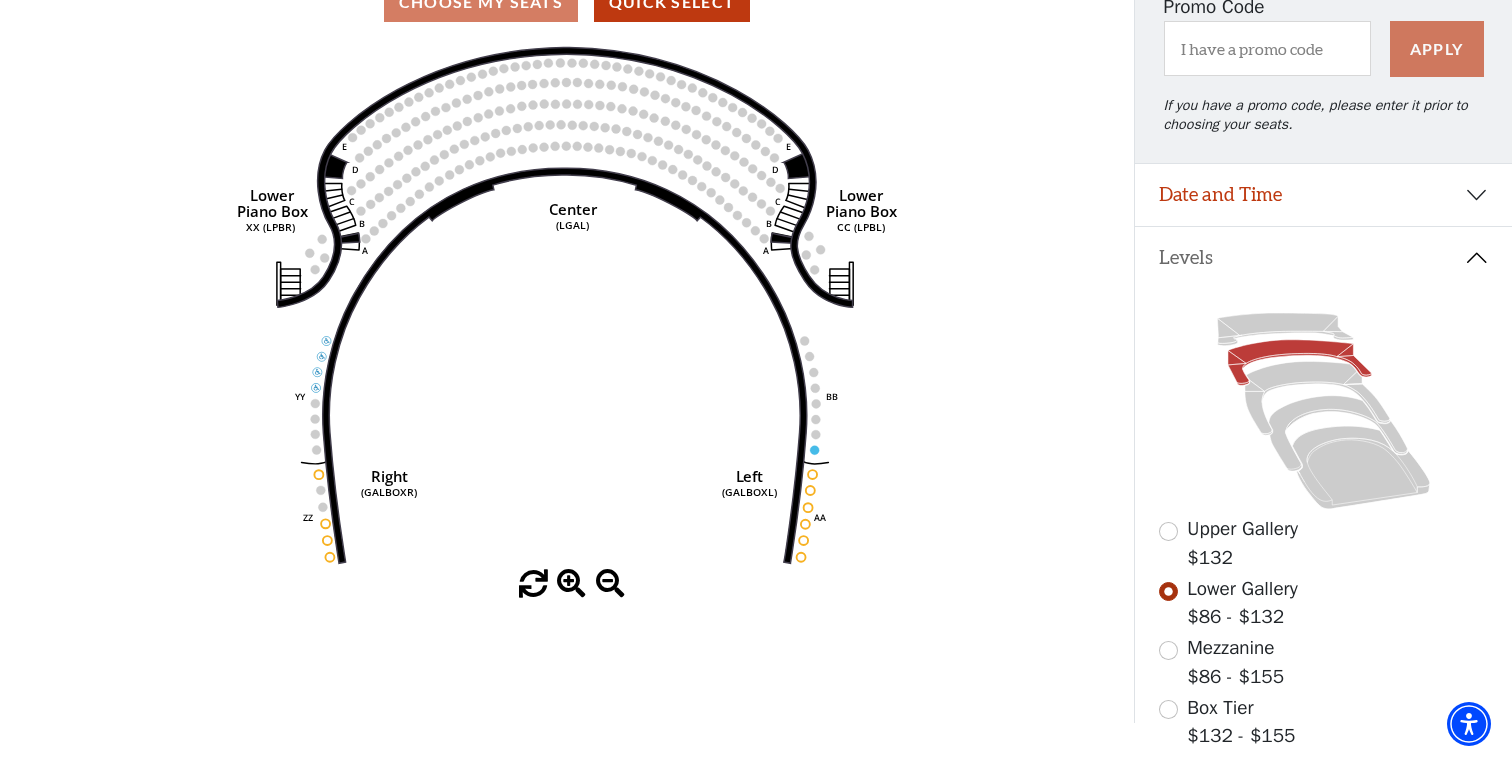 scroll, scrollTop: 238, scrollLeft: 0, axis: vertical 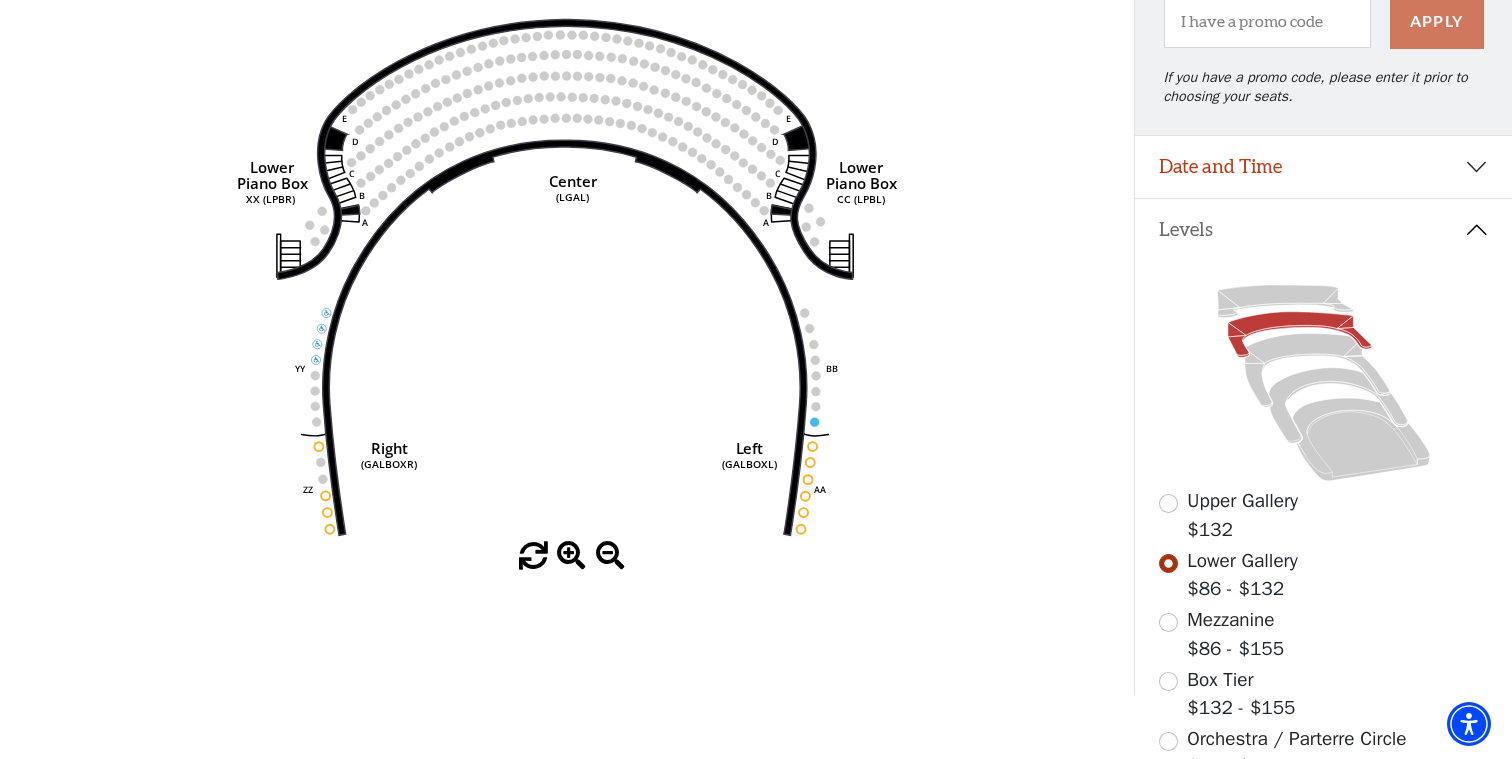 click at bounding box center (1168, 622) 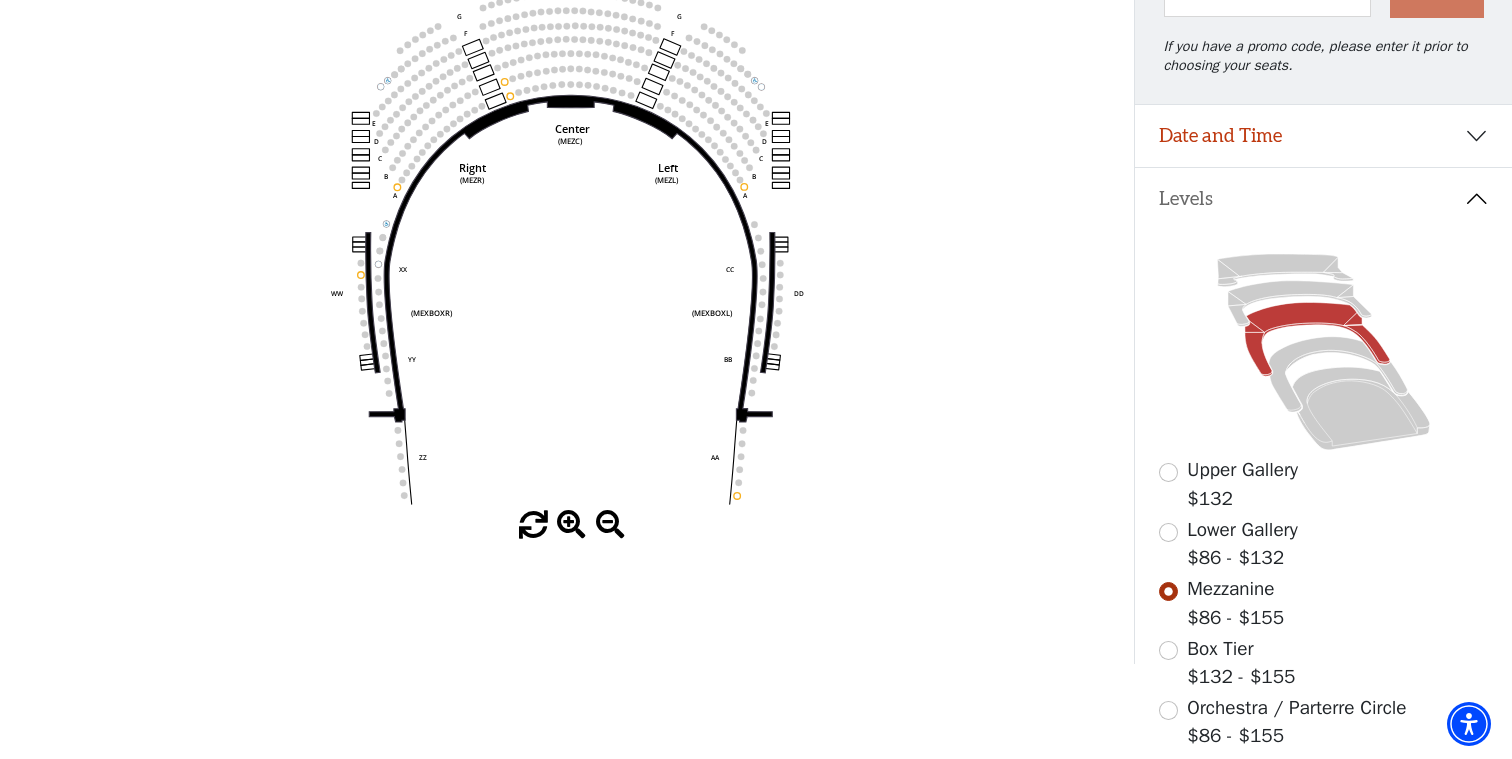 scroll, scrollTop: 308, scrollLeft: 0, axis: vertical 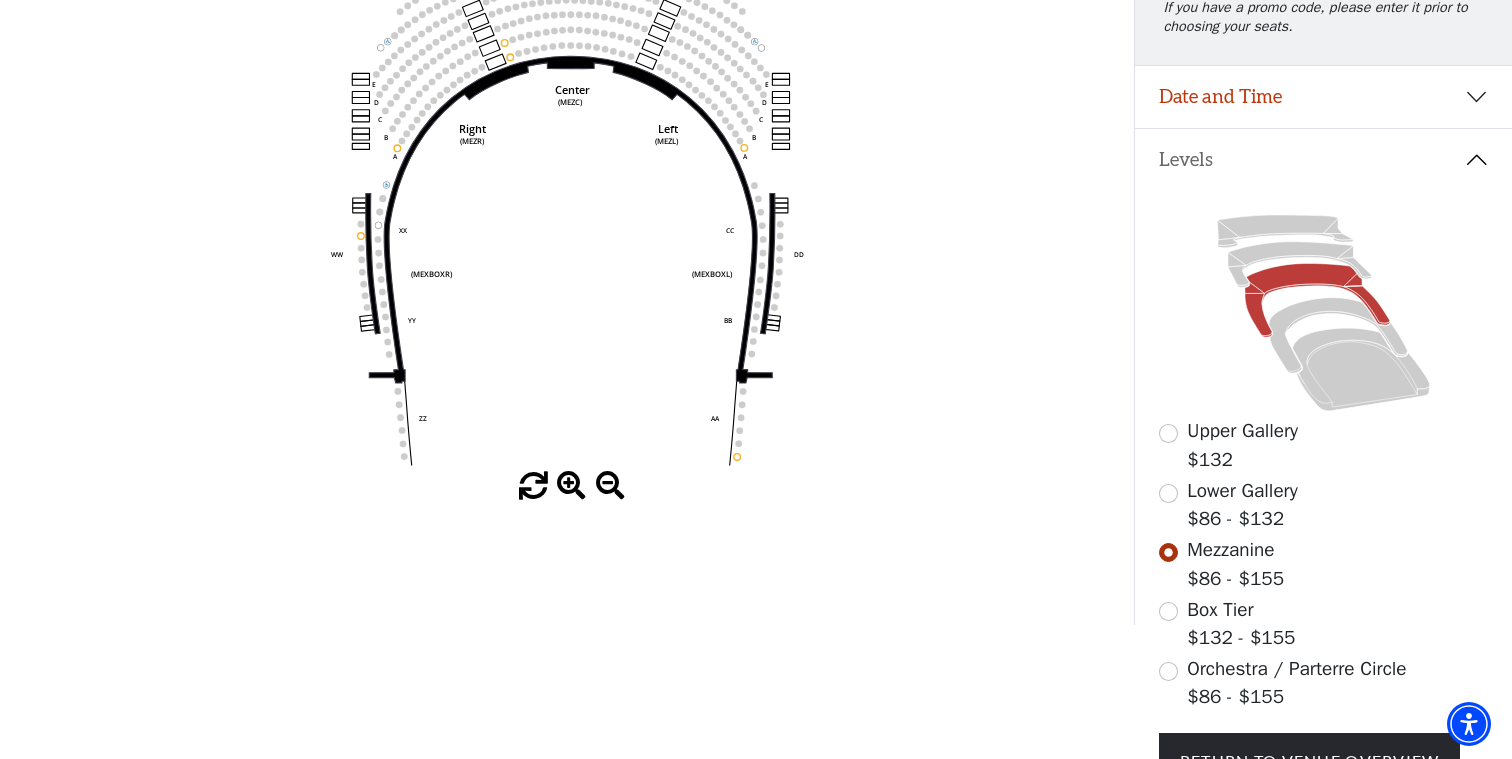 click at bounding box center [1168, 611] 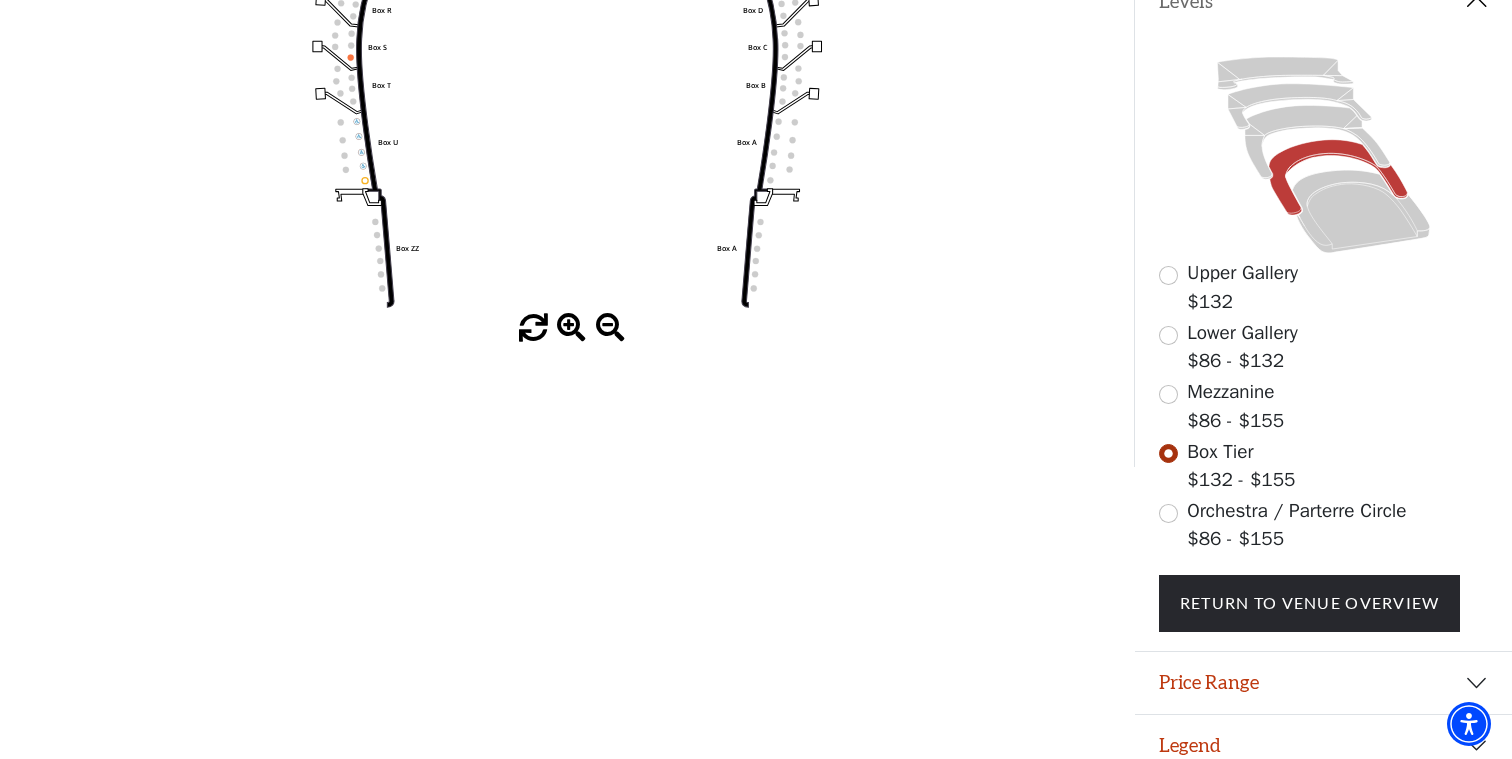 scroll, scrollTop: 465, scrollLeft: 0, axis: vertical 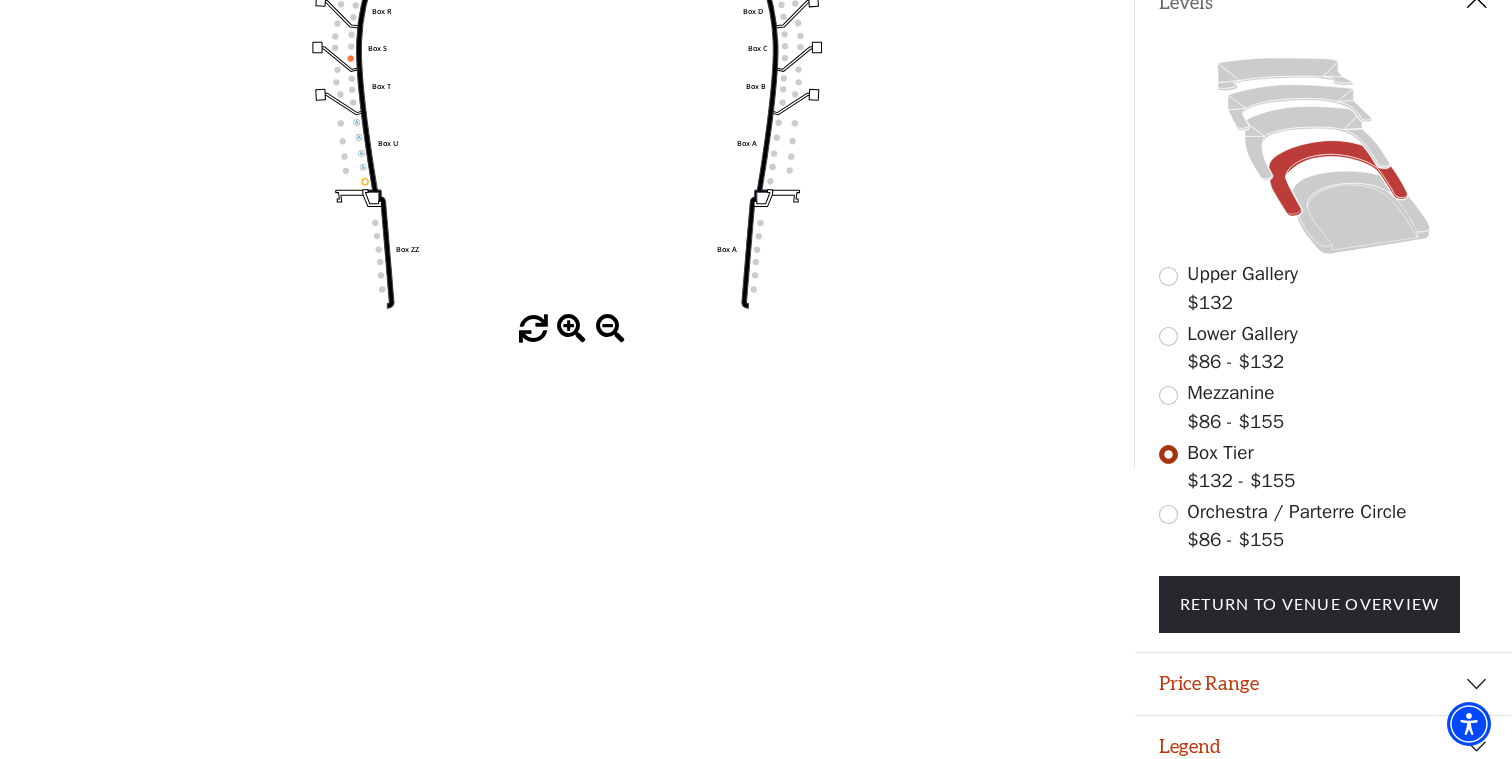 click at bounding box center [1168, 514] 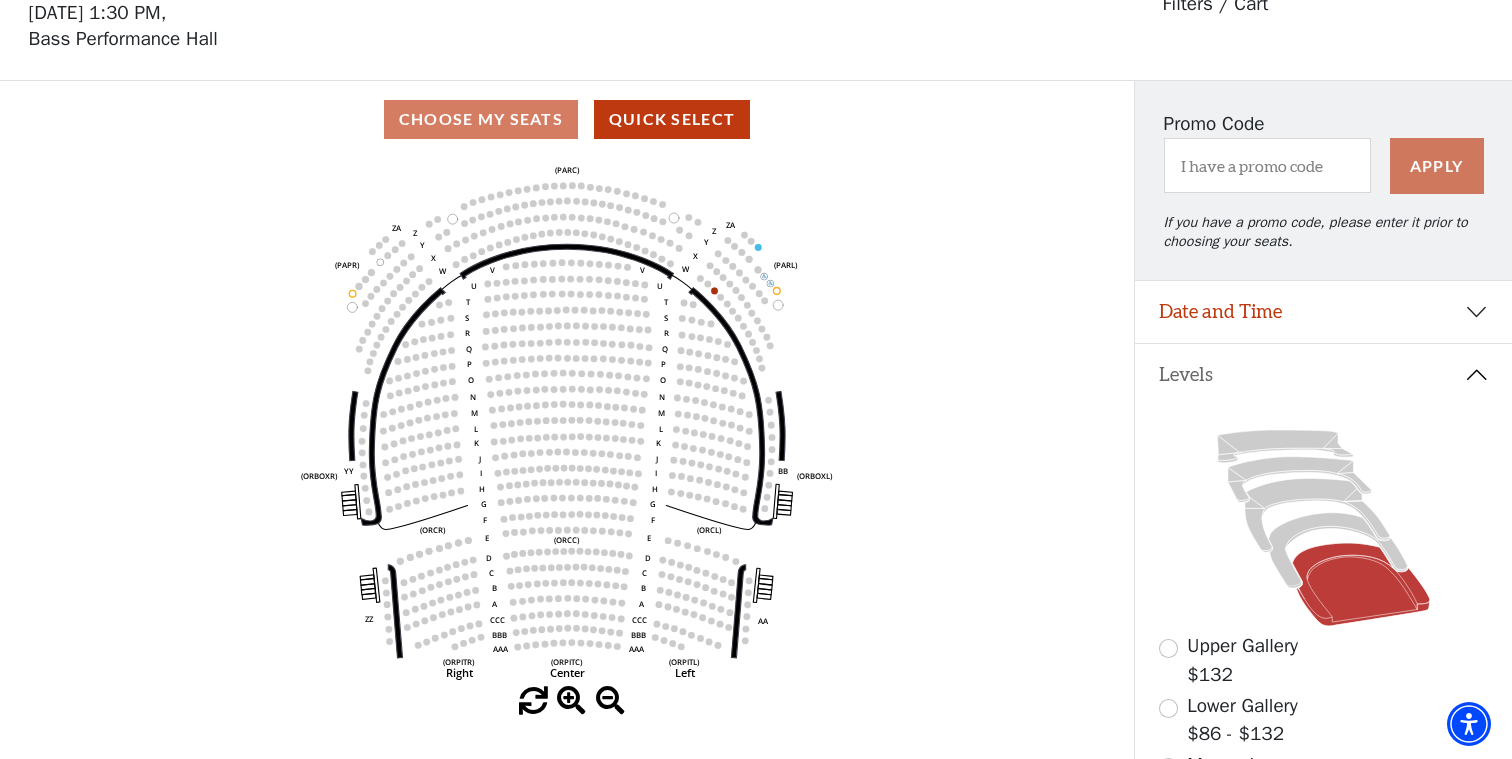 scroll, scrollTop: 146, scrollLeft: 0, axis: vertical 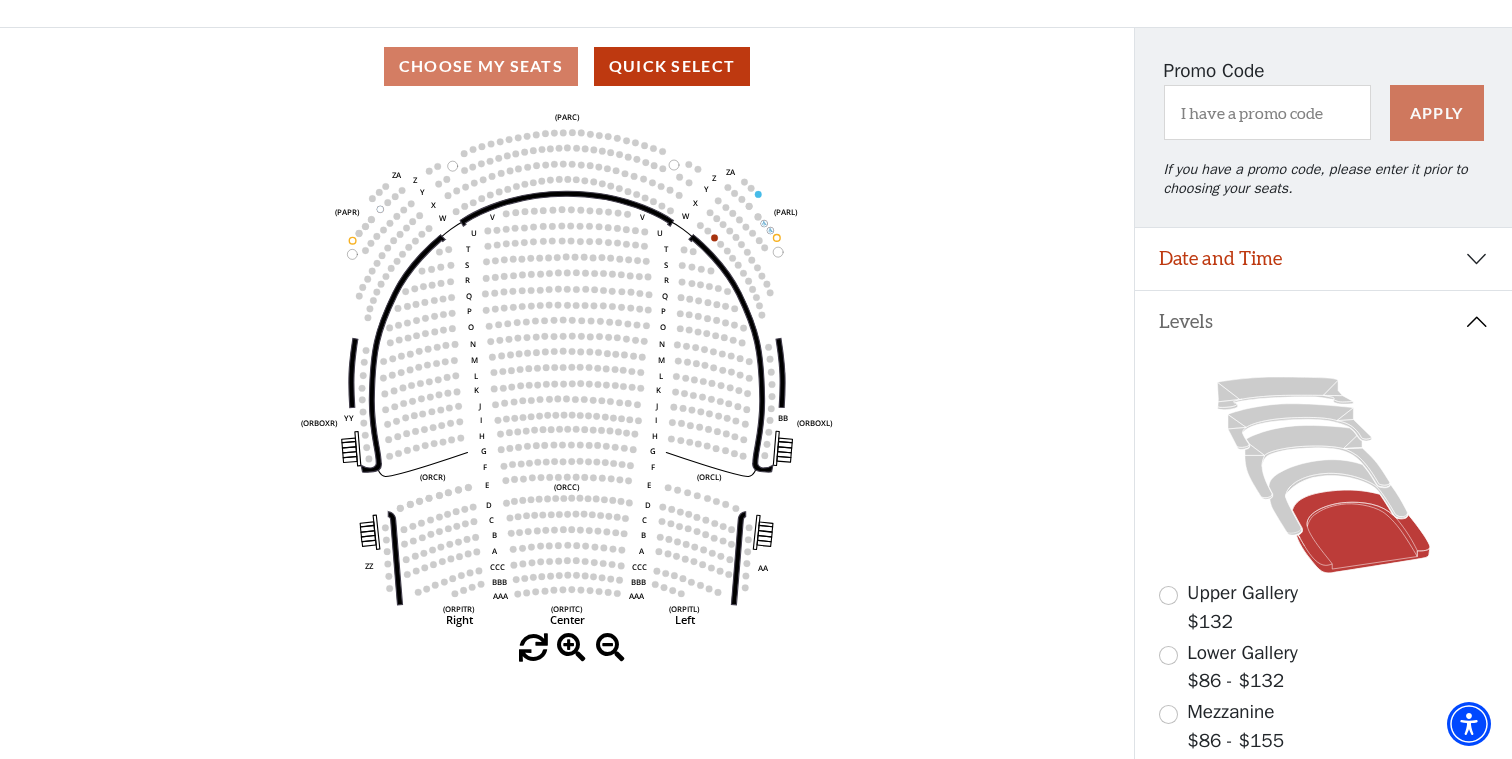 click at bounding box center (1168, 595) 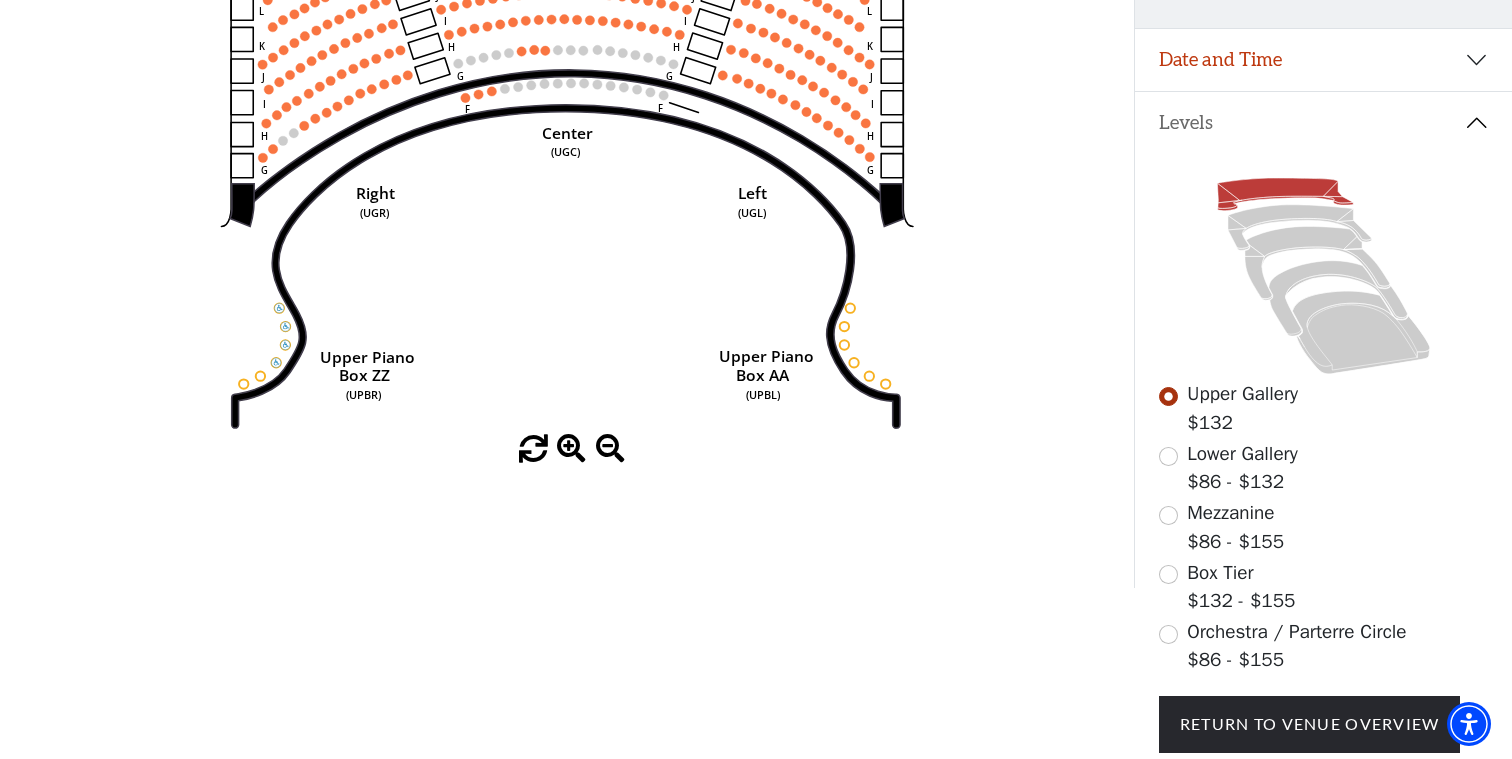scroll, scrollTop: 395, scrollLeft: 0, axis: vertical 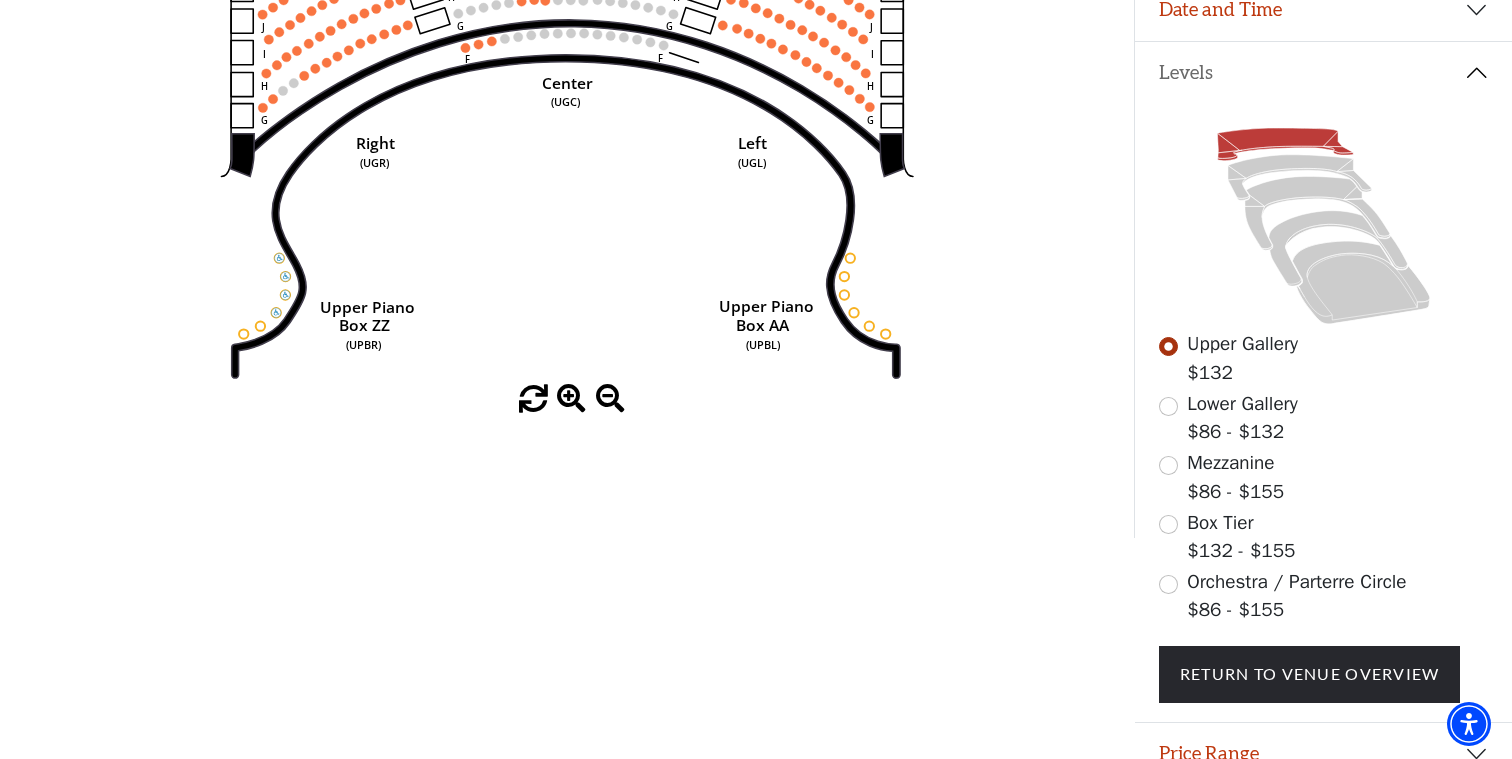 click at bounding box center [1168, 584] 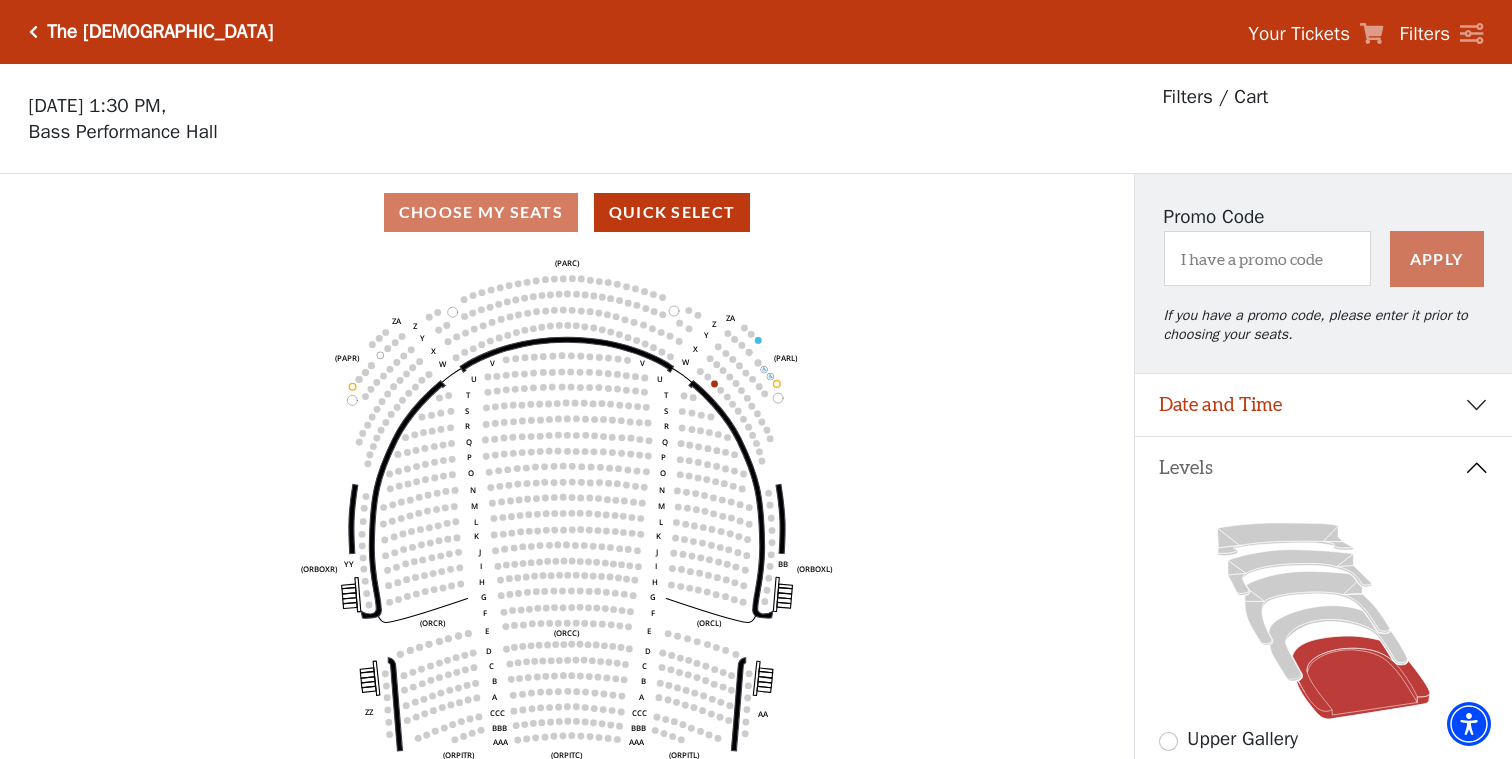scroll, scrollTop: 0, scrollLeft: 0, axis: both 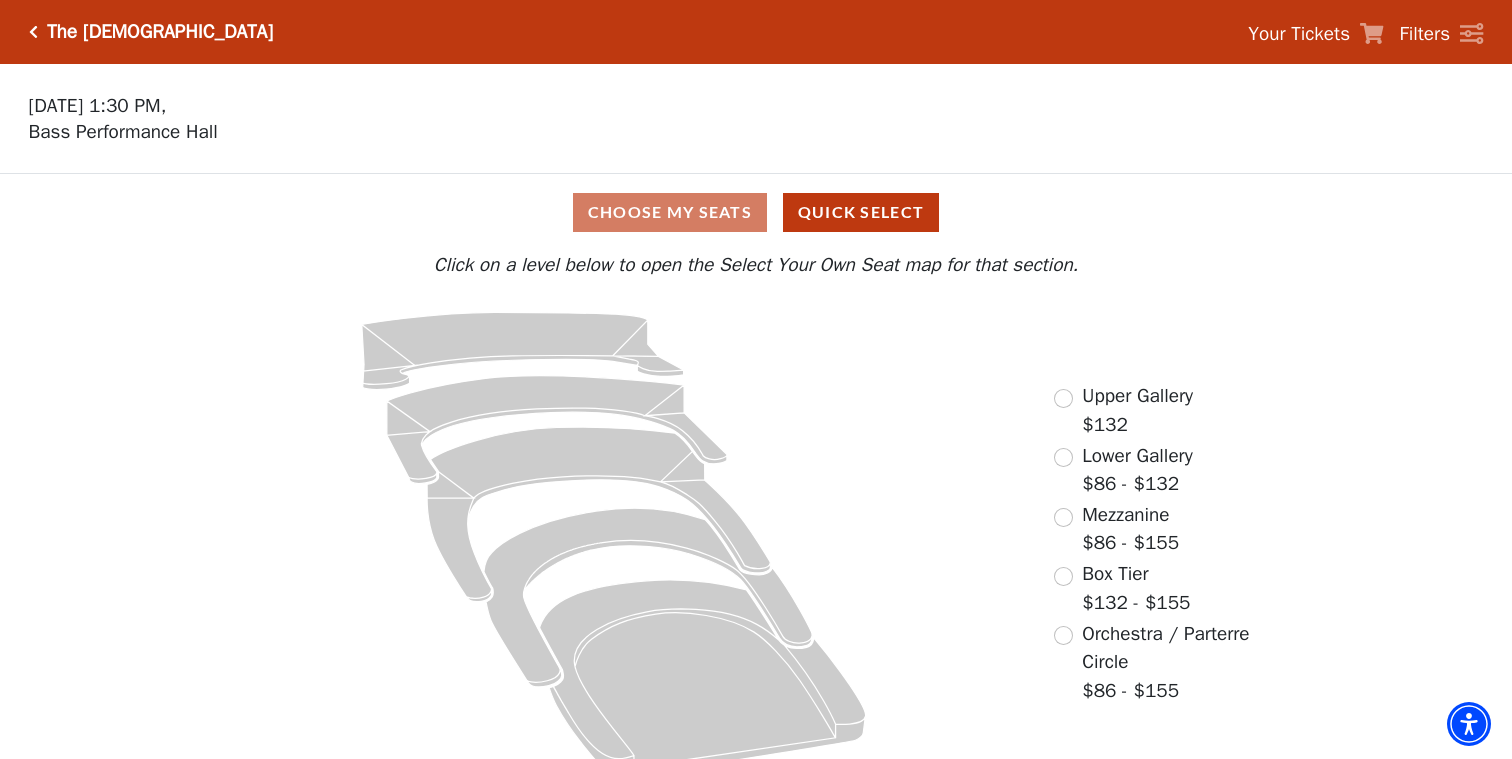 click at bounding box center [1063, 517] 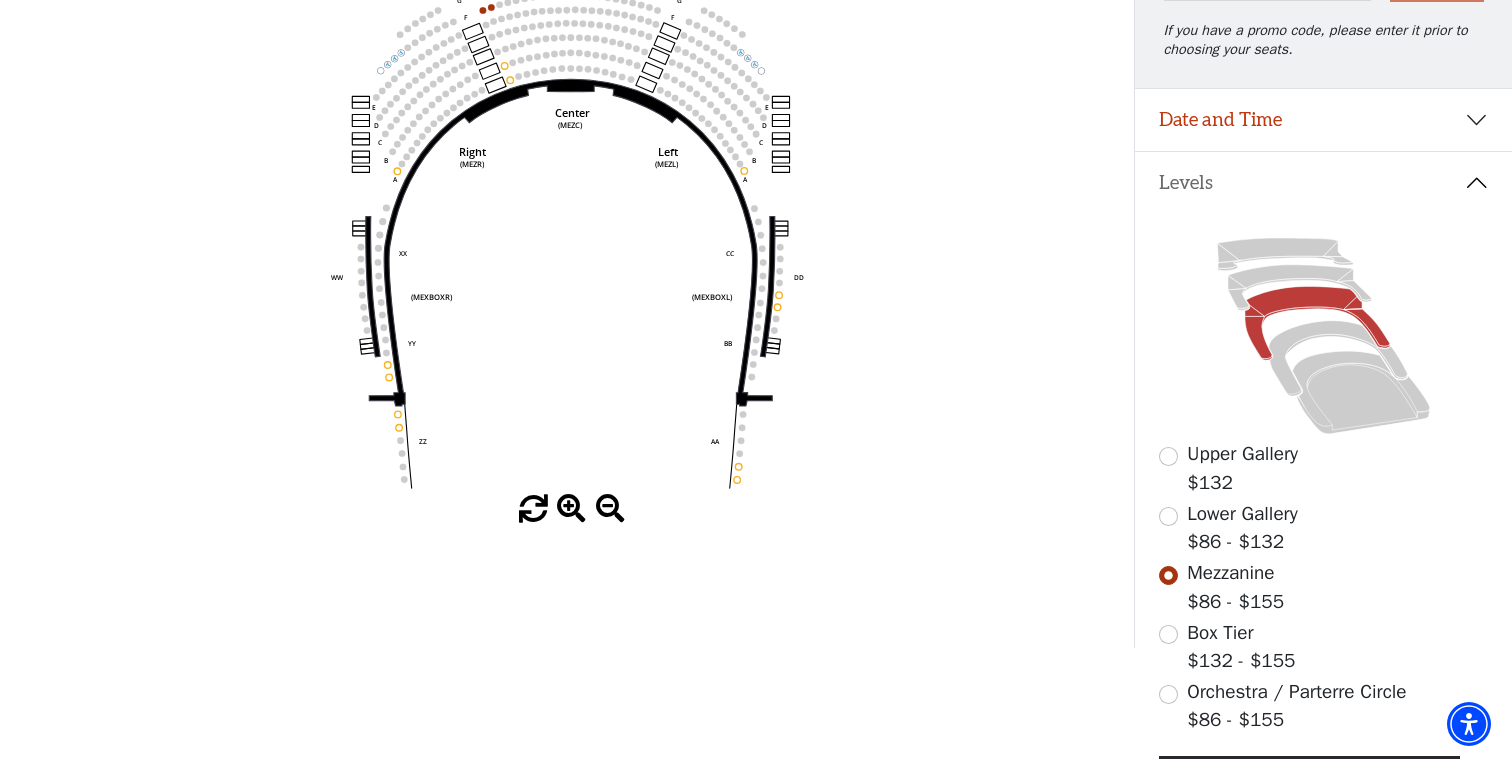 scroll, scrollTop: 186, scrollLeft: 0, axis: vertical 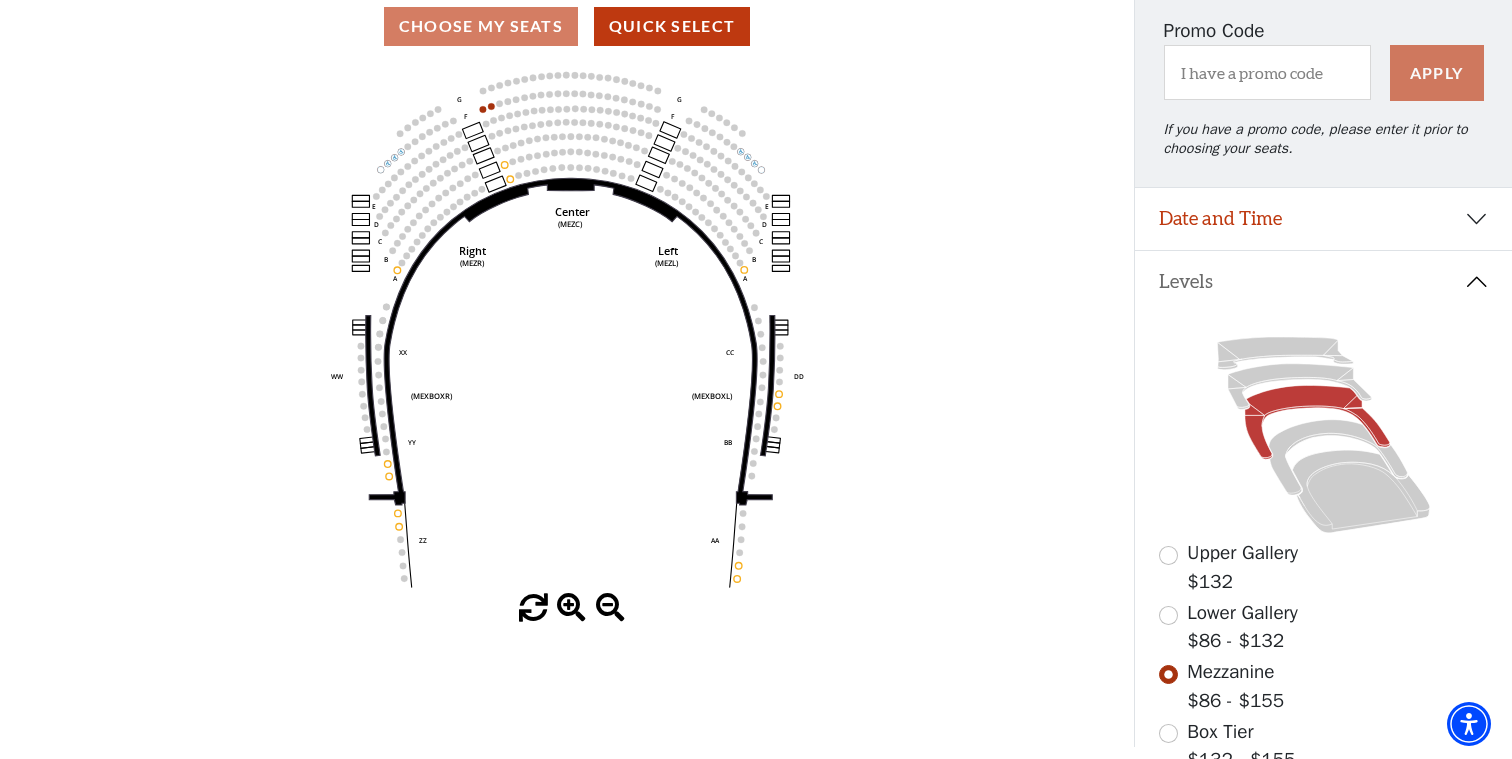 click at bounding box center (1168, 615) 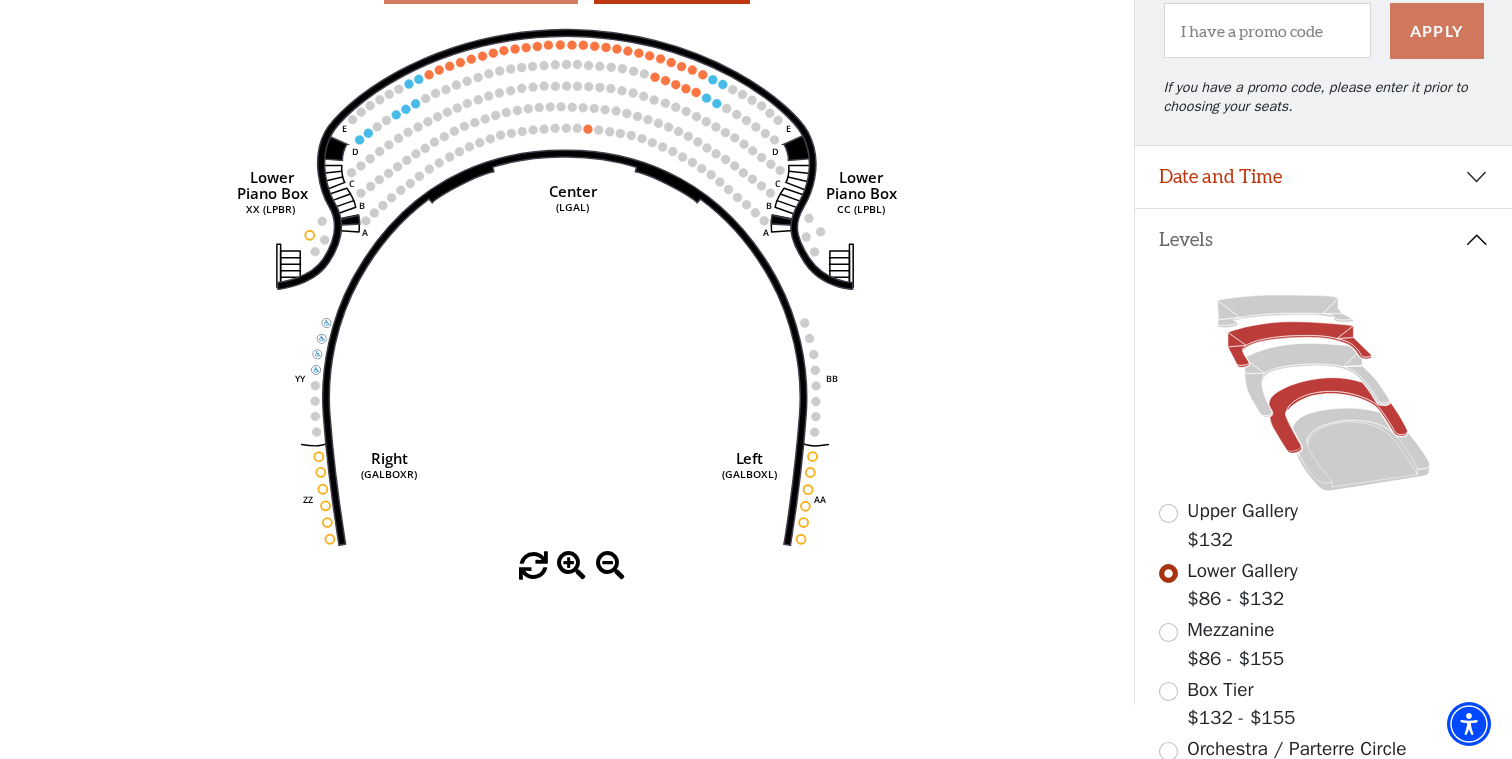 scroll, scrollTop: 339, scrollLeft: 0, axis: vertical 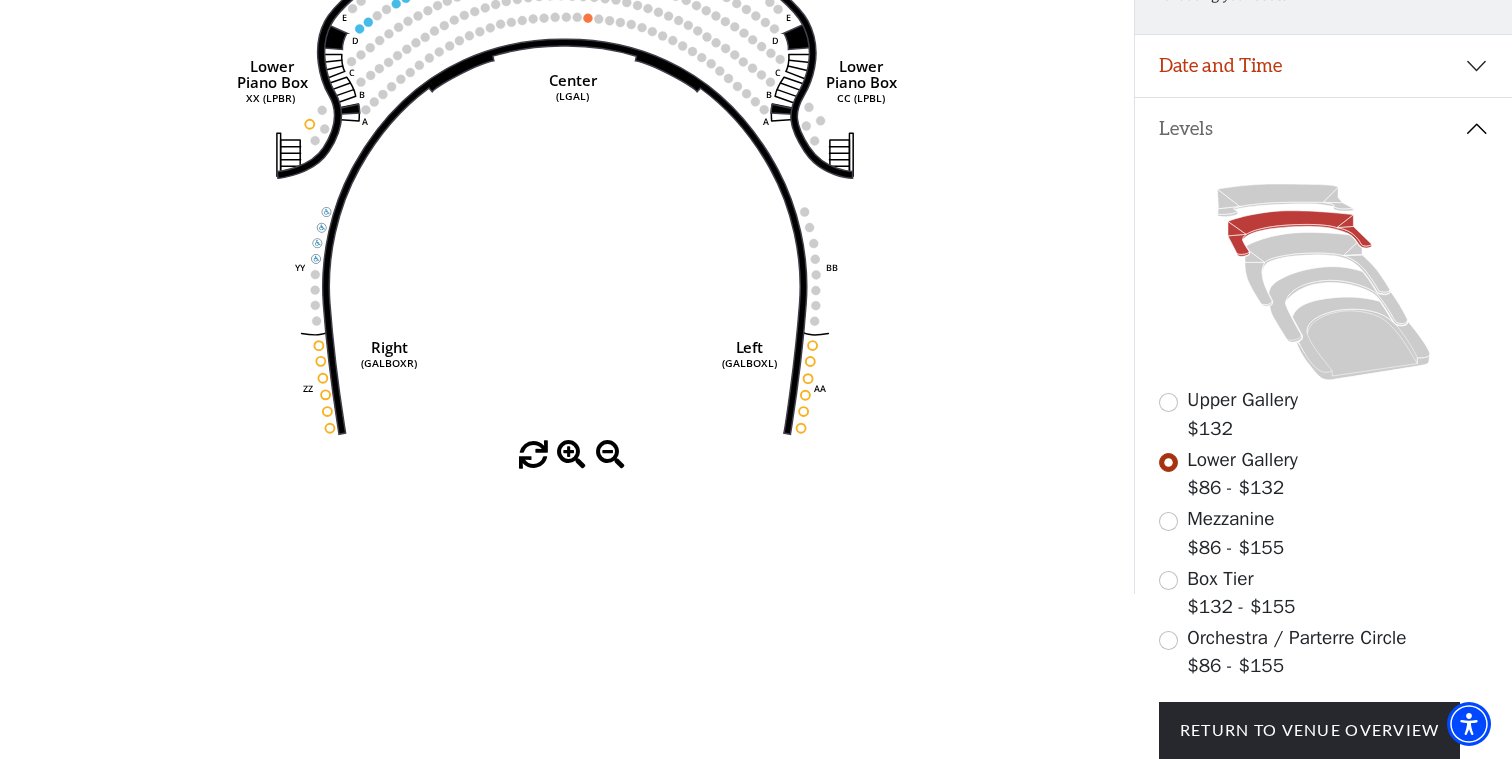 click at bounding box center (1168, 521) 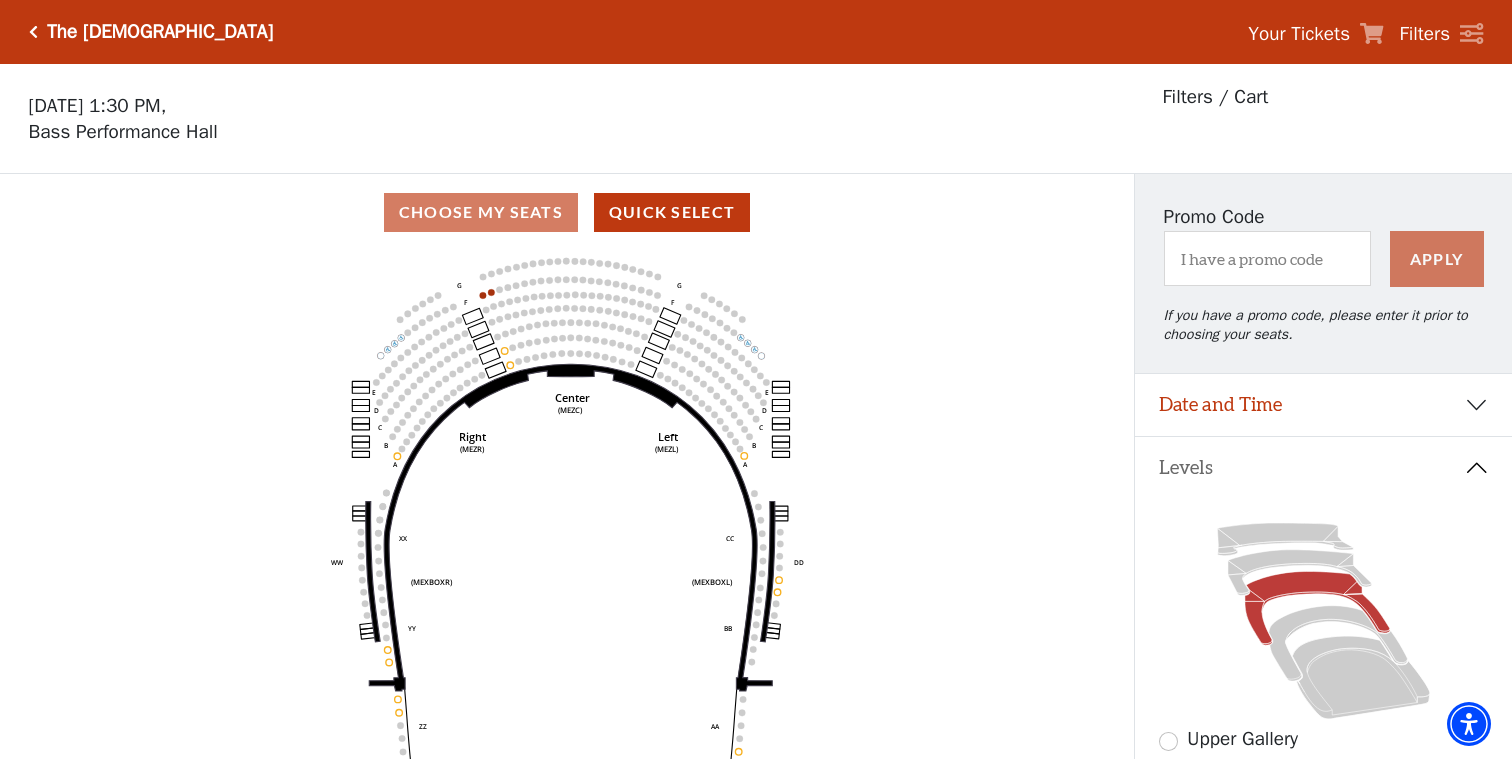 scroll, scrollTop: 93, scrollLeft: 0, axis: vertical 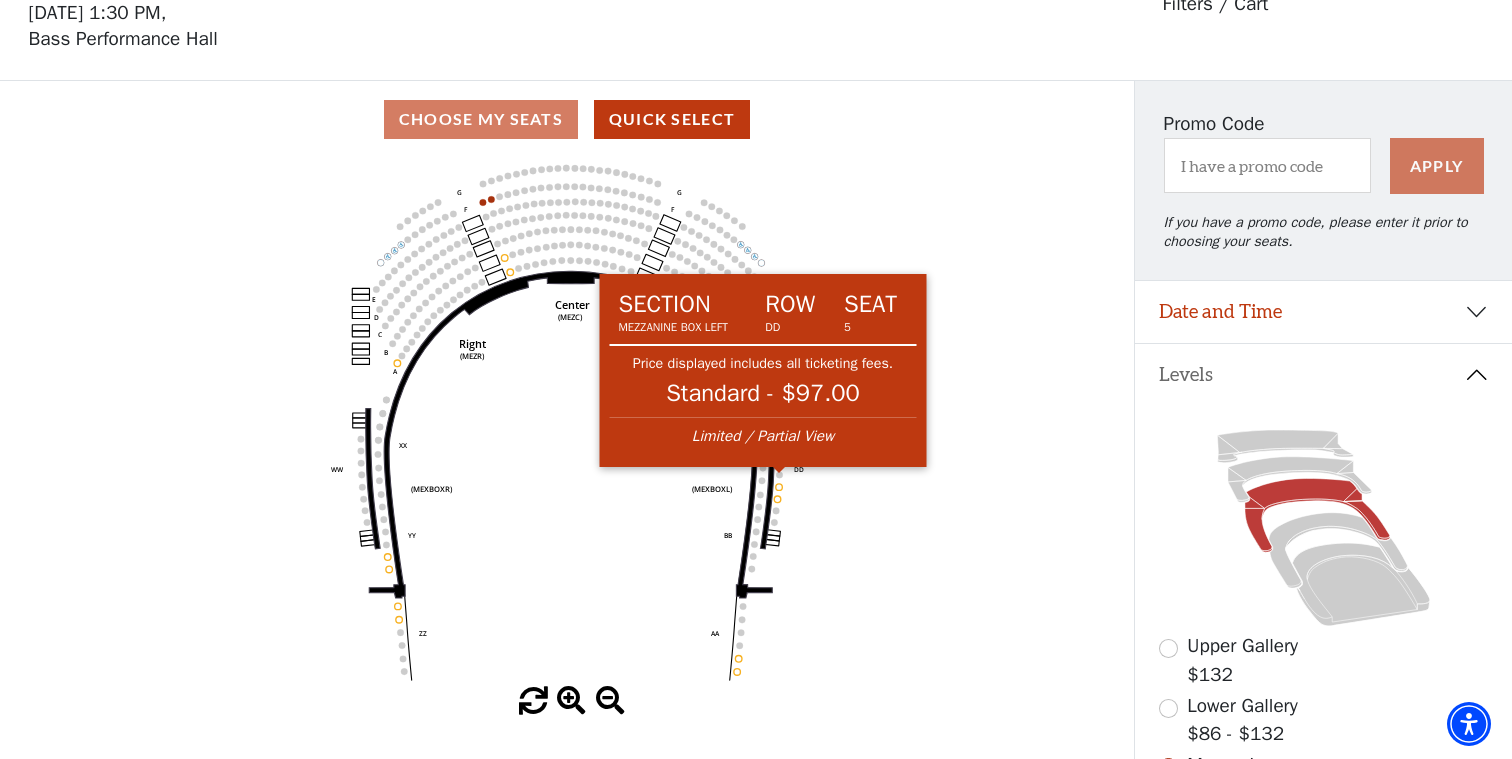 click 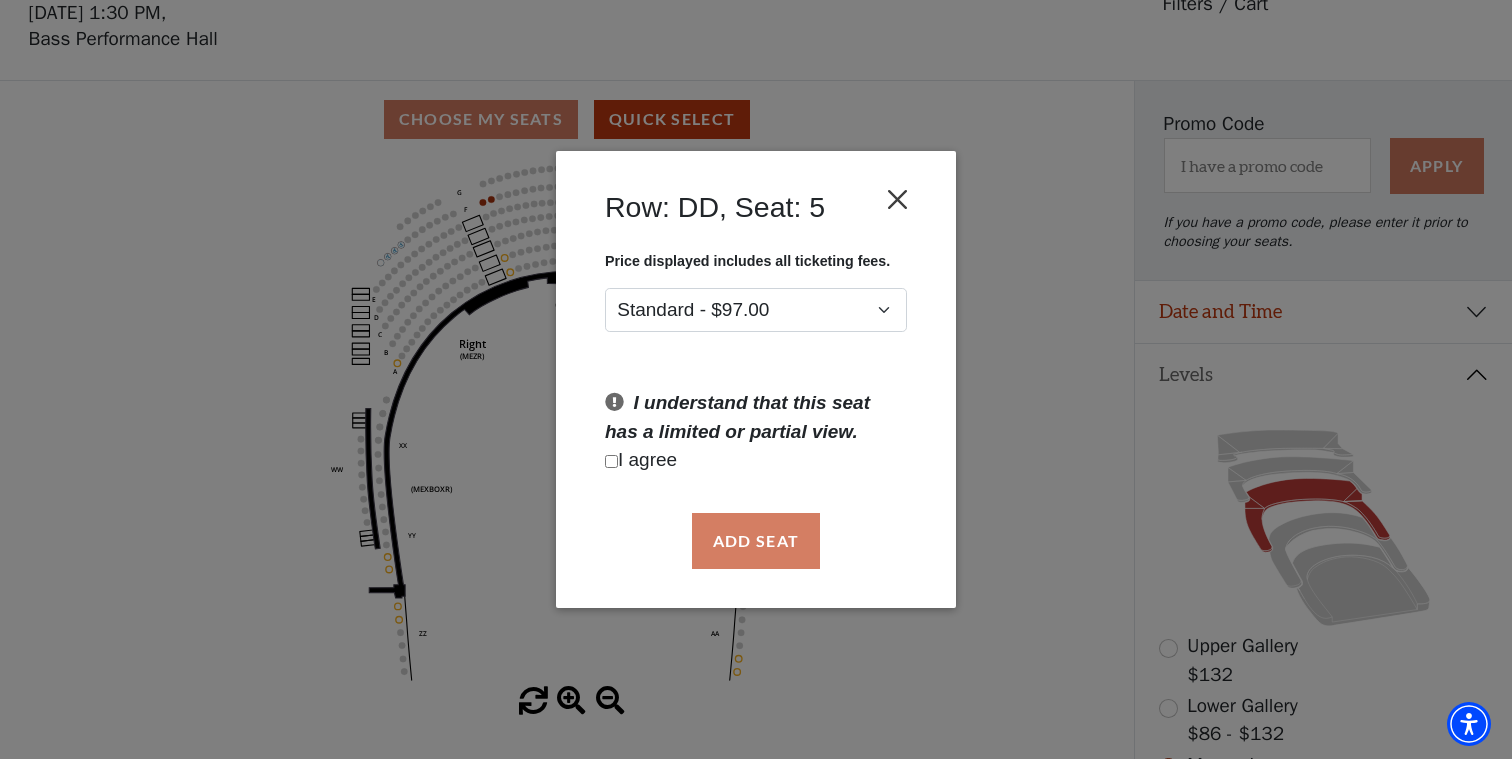 click at bounding box center [898, 199] 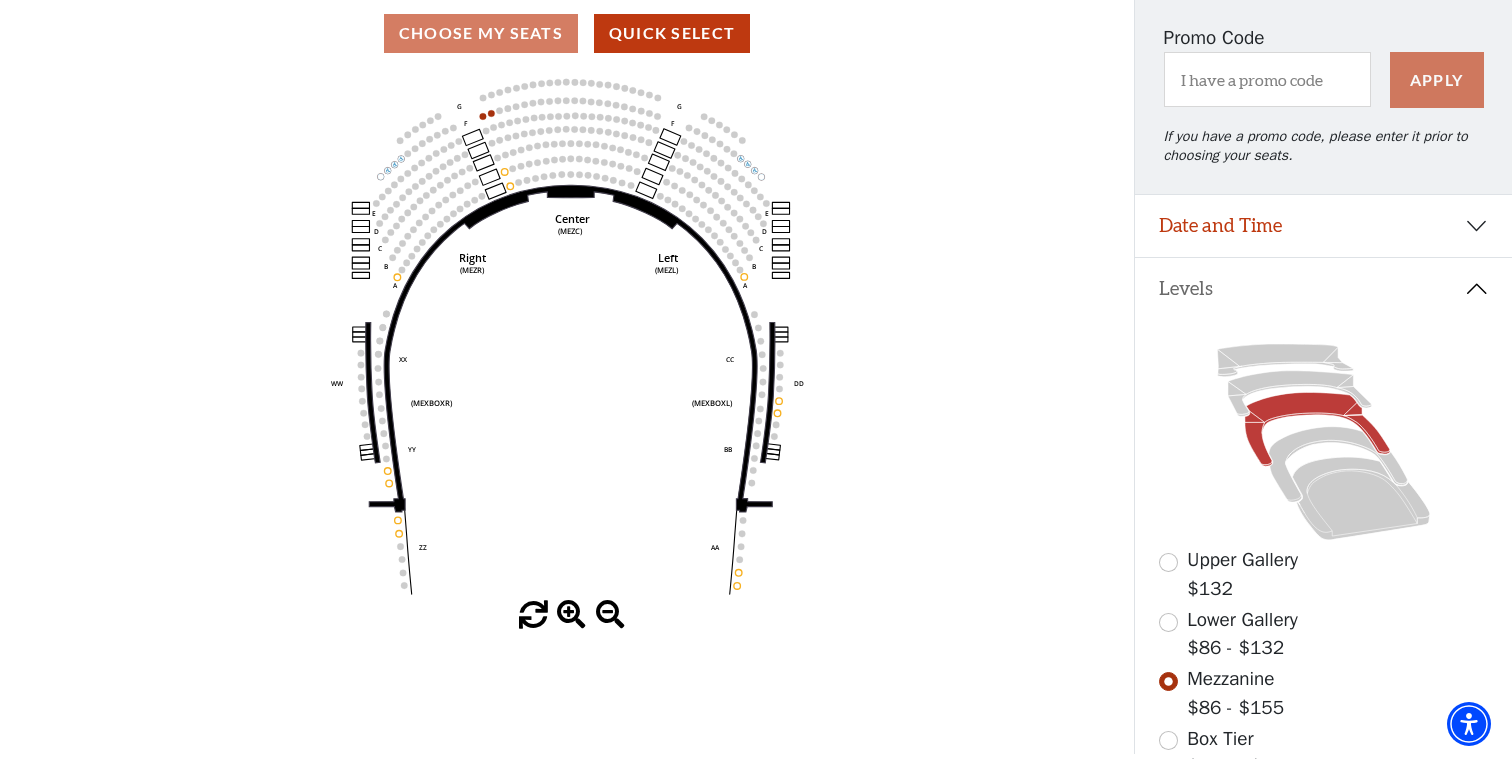 scroll, scrollTop: 180, scrollLeft: 0, axis: vertical 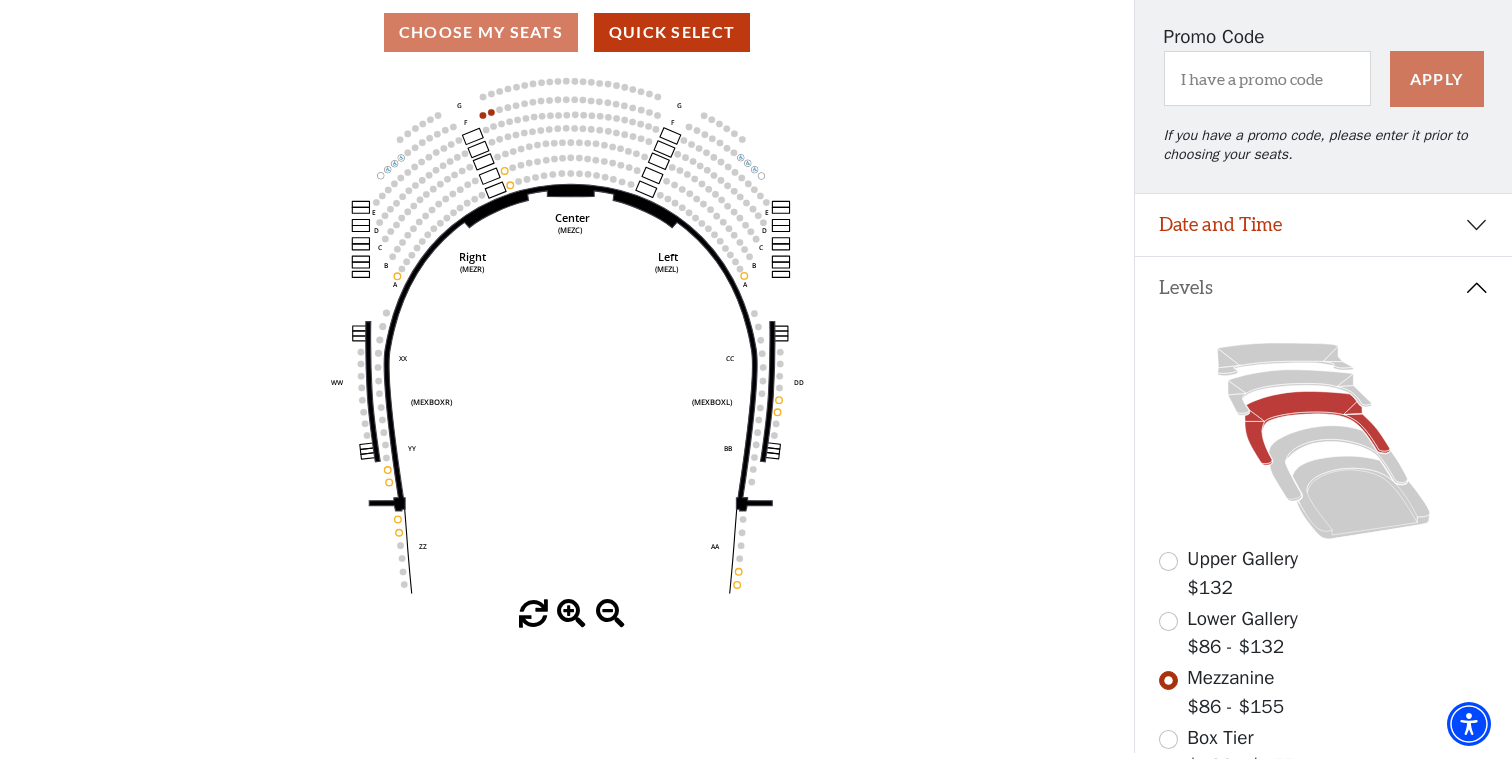 click at bounding box center [1168, 621] 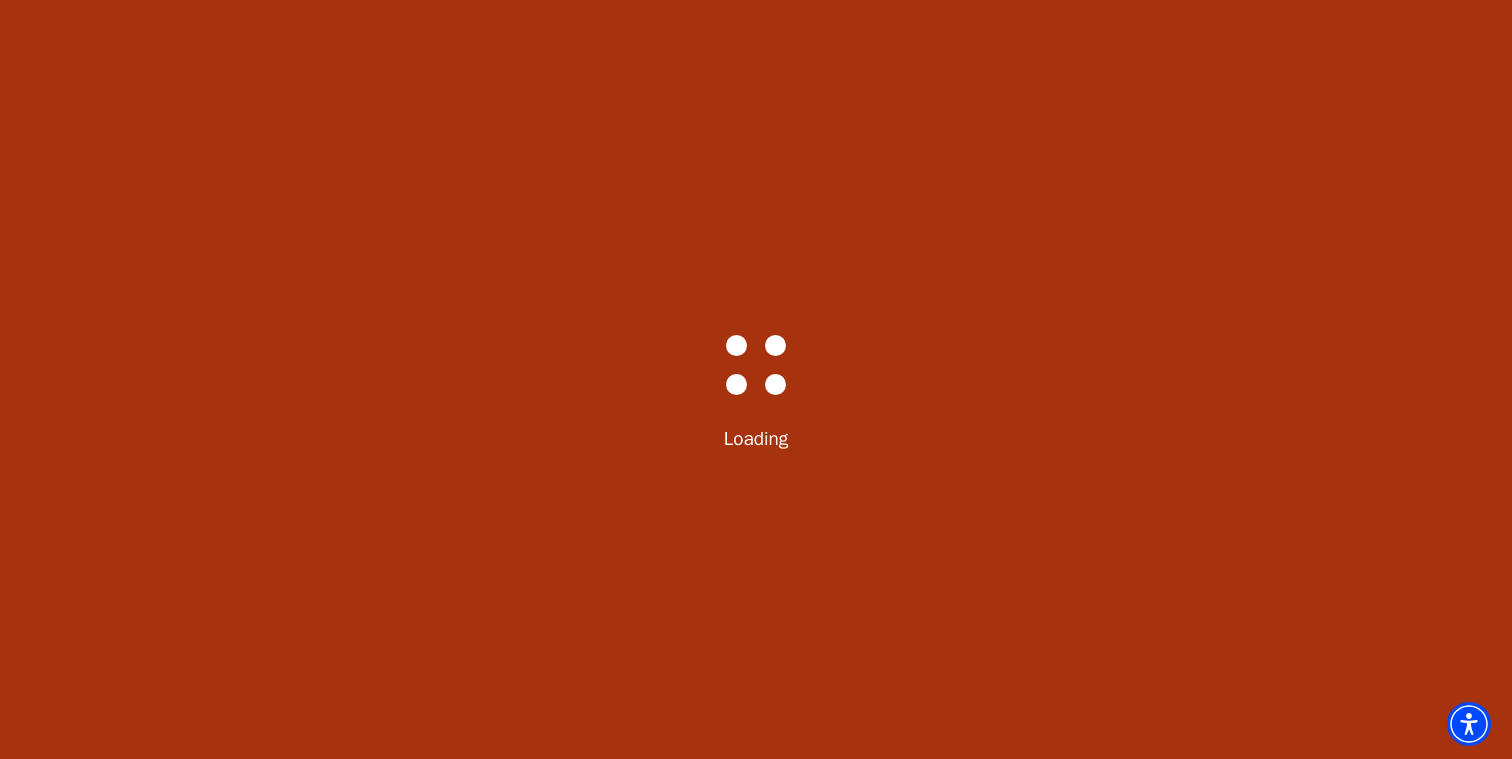 scroll, scrollTop: 93, scrollLeft: 0, axis: vertical 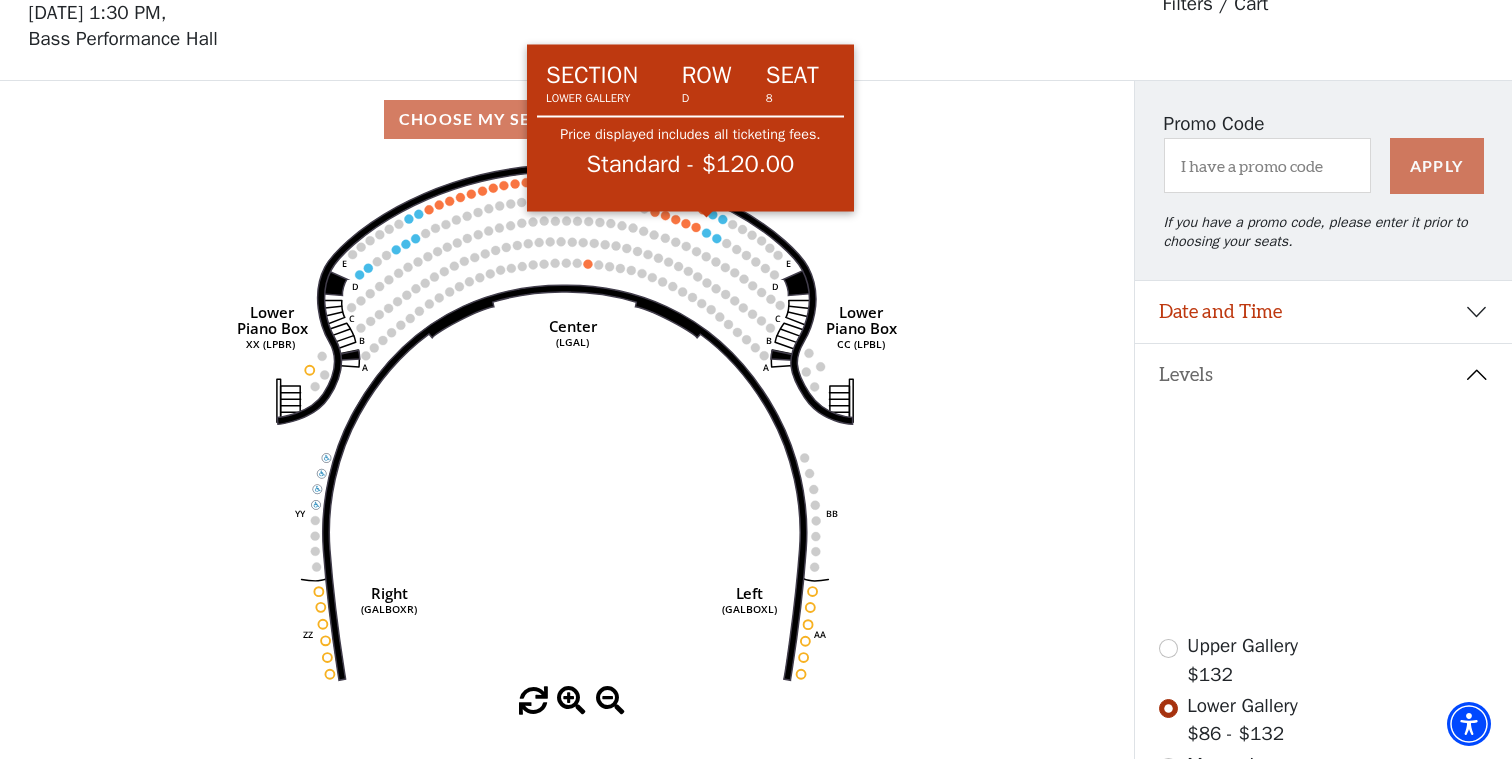 click 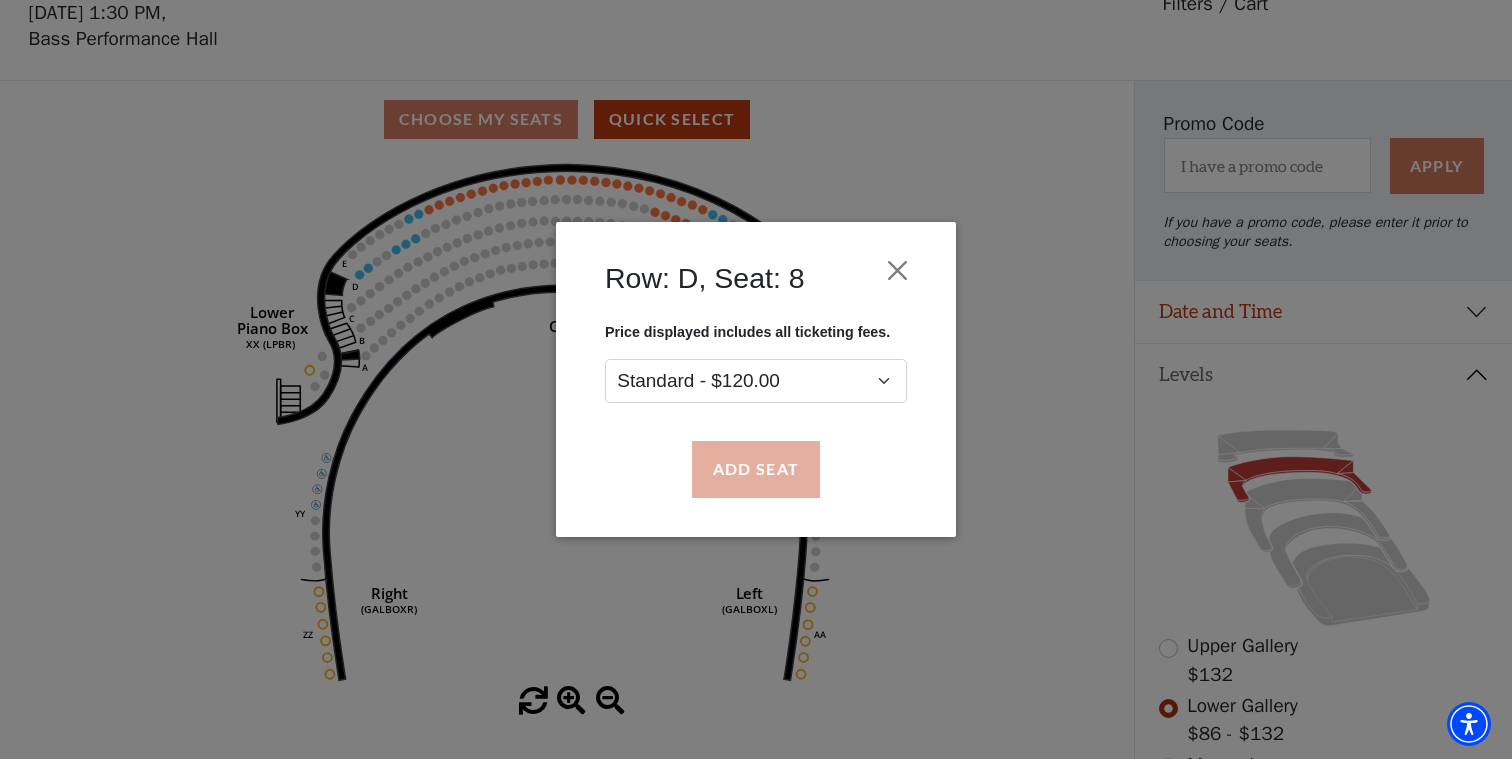 click on "Add Seat" at bounding box center [756, 470] 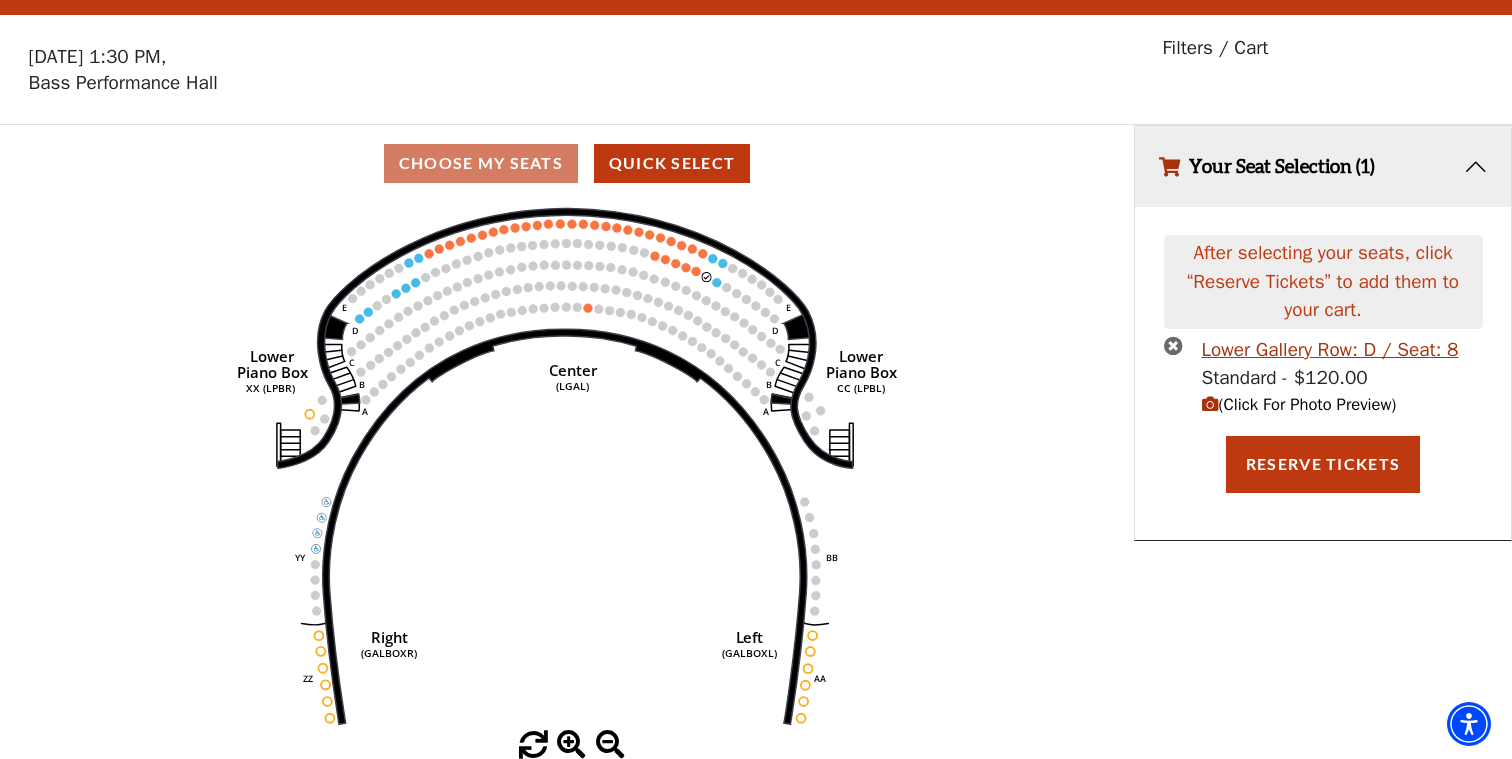 scroll, scrollTop: 0, scrollLeft: 0, axis: both 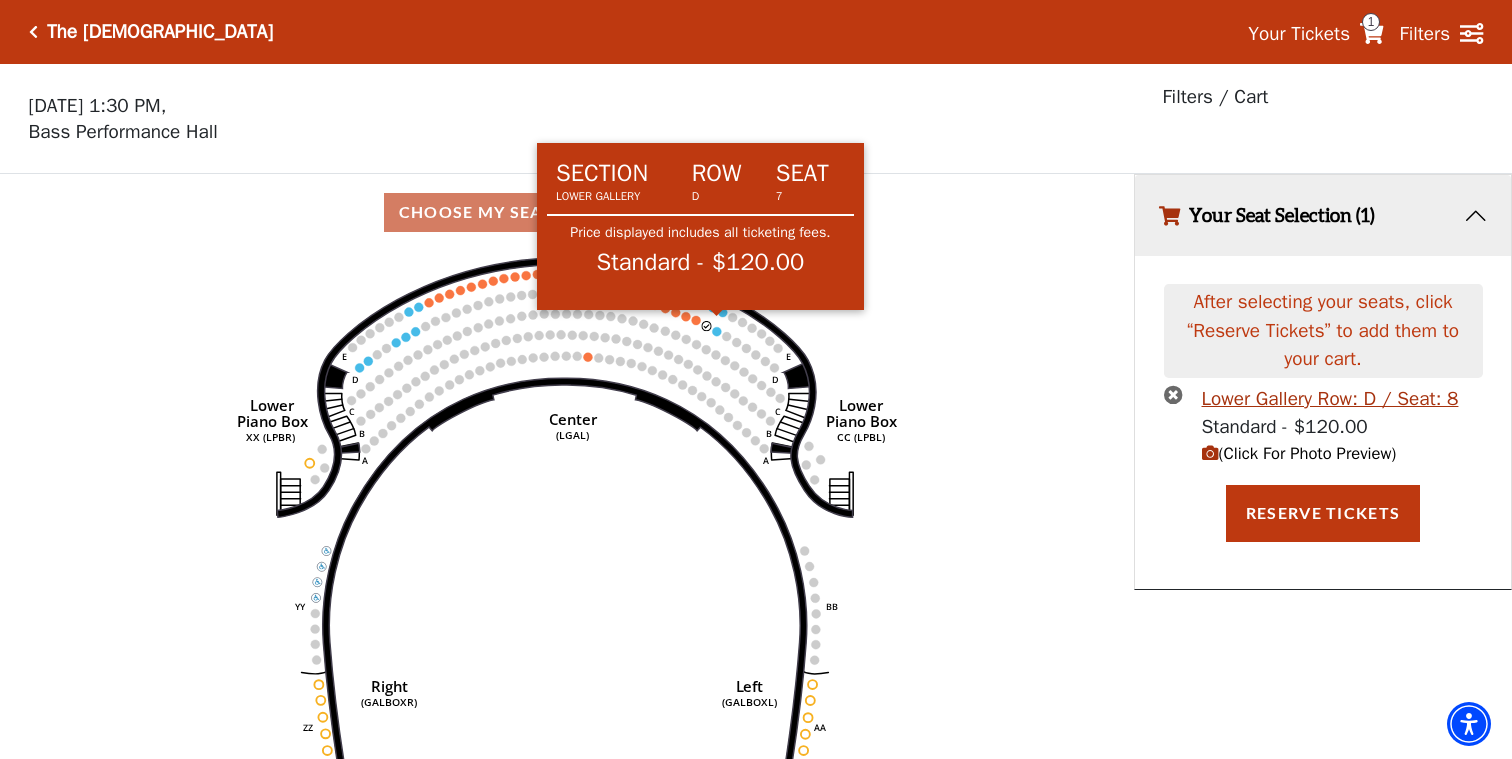 click 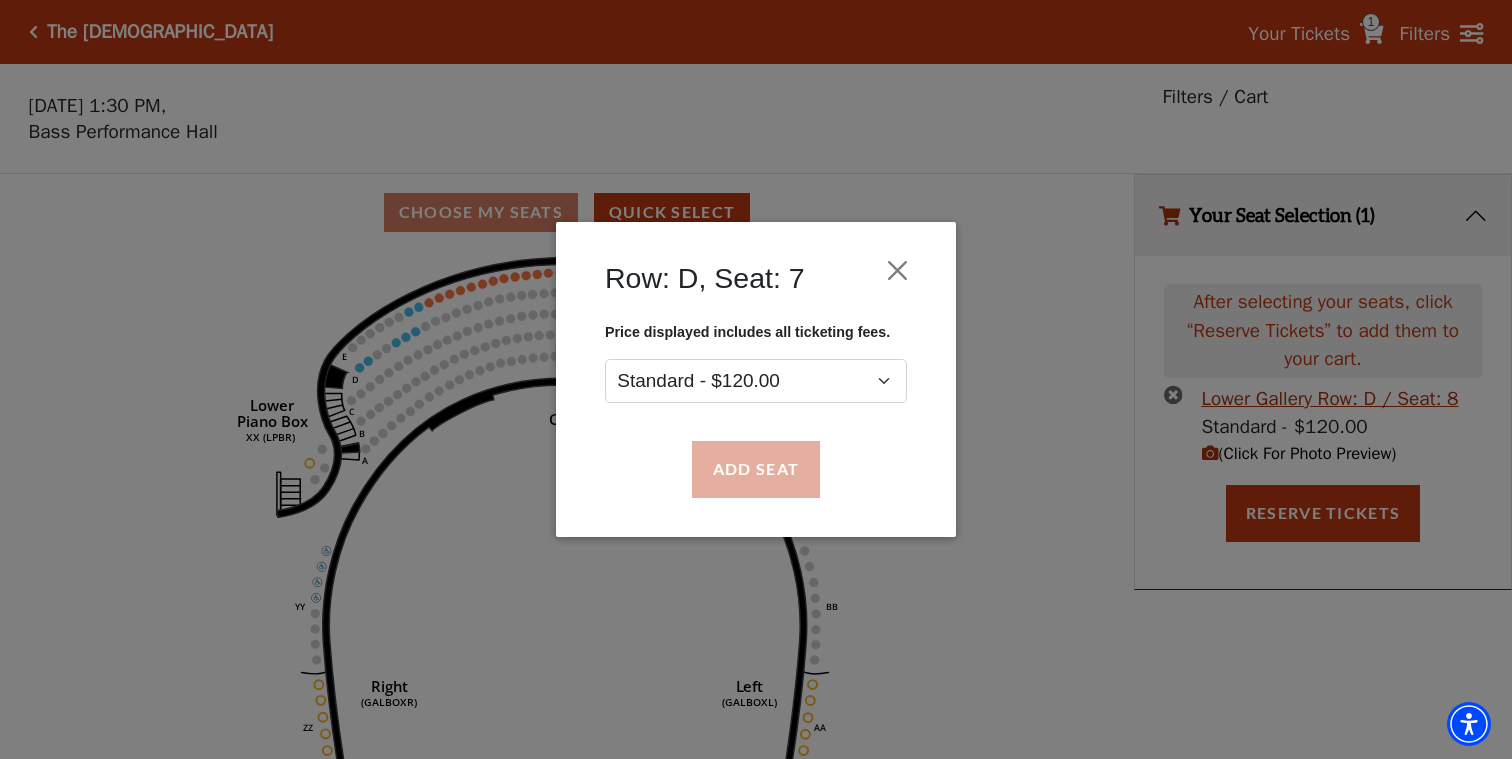click on "Add Seat" at bounding box center (756, 470) 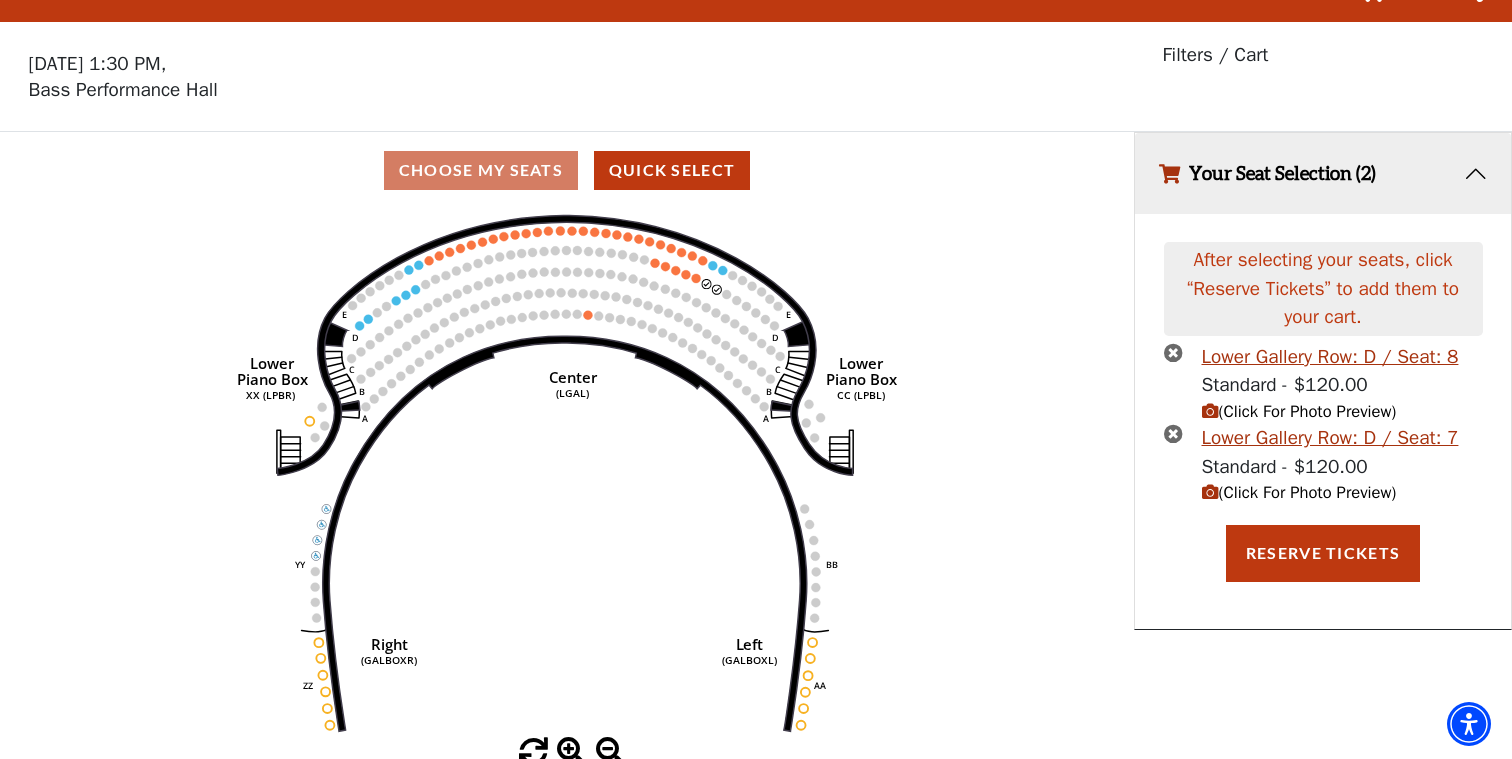 scroll, scrollTop: 41, scrollLeft: 0, axis: vertical 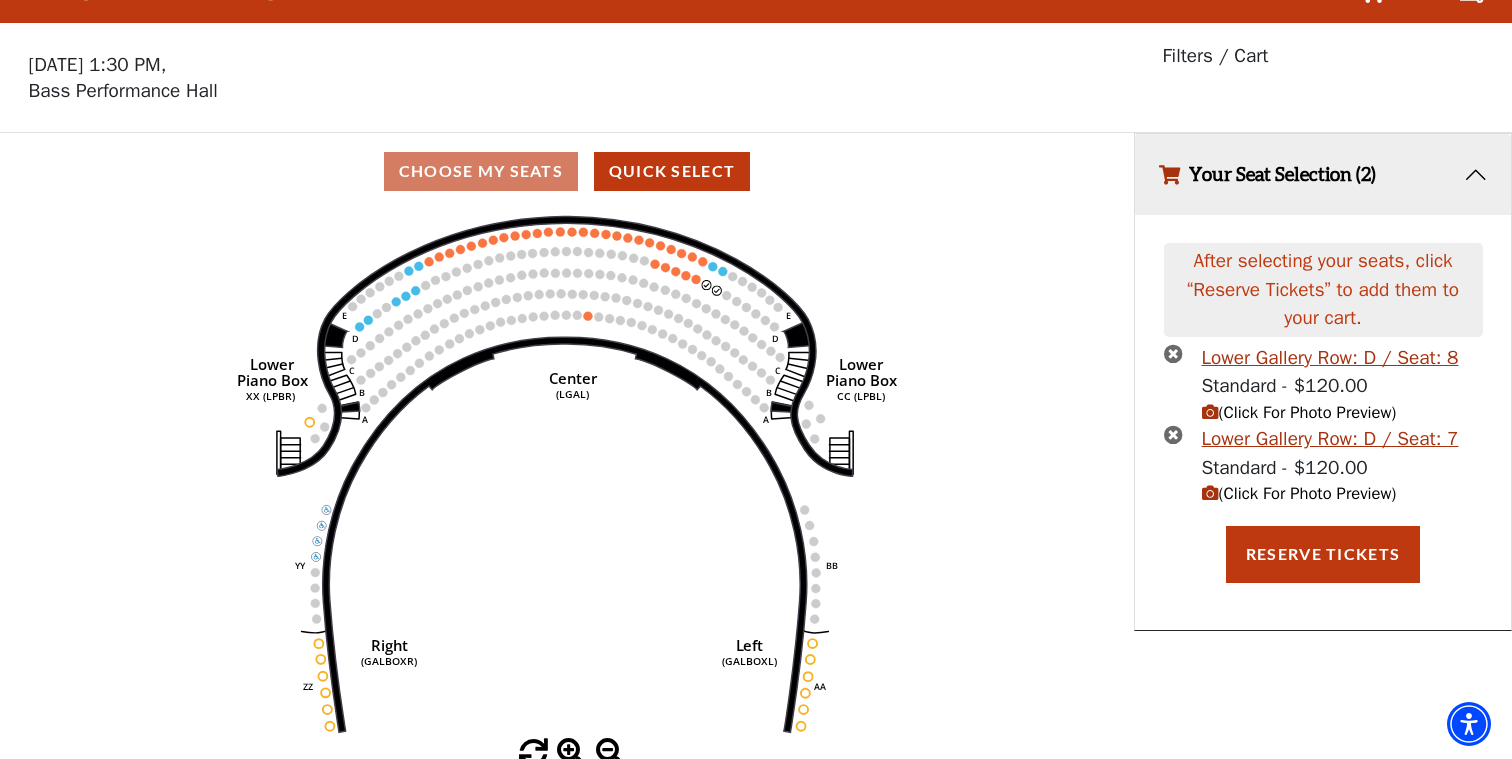 click at bounding box center [1210, 493] 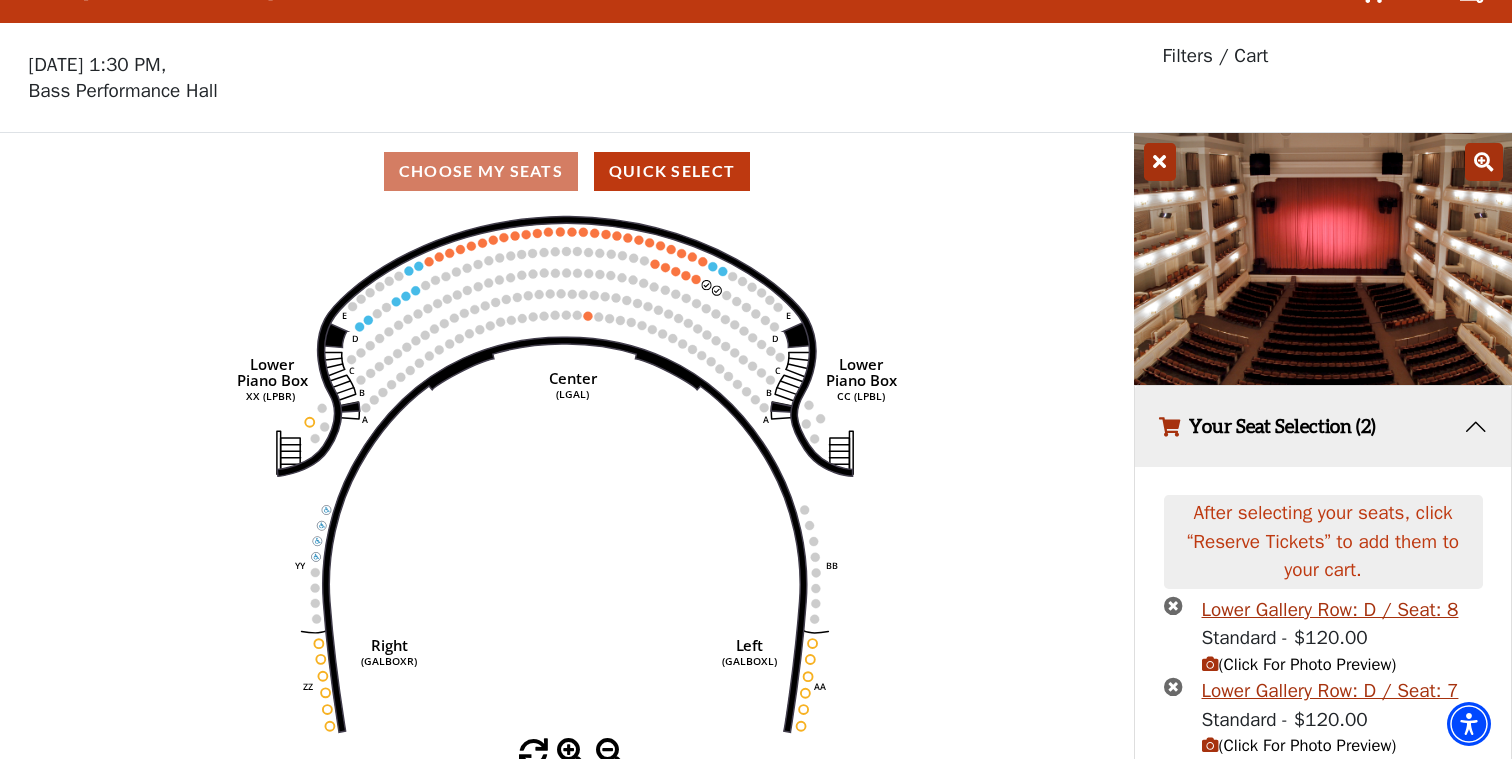 click at bounding box center (1160, 162) 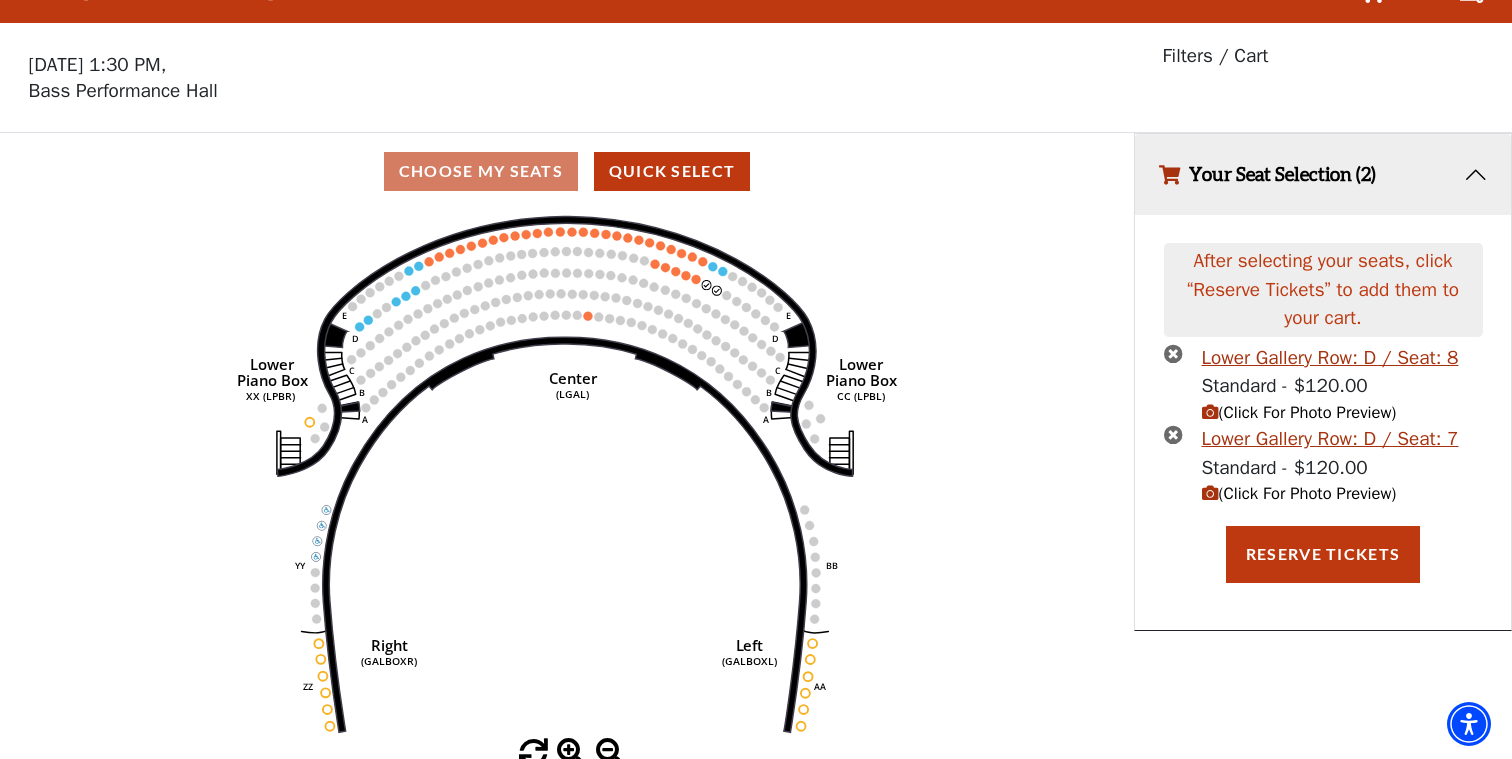 click at bounding box center [1173, 434] 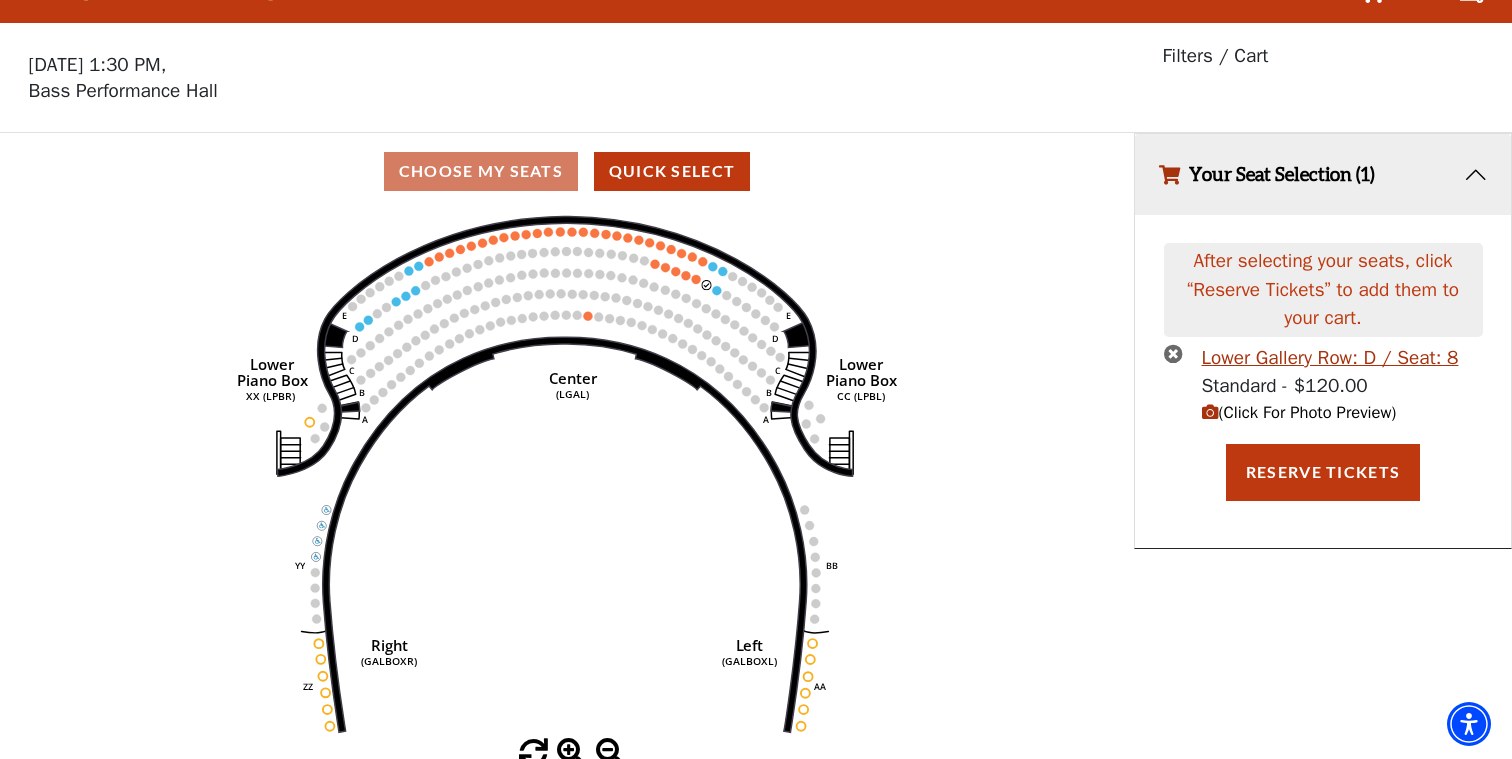 click at bounding box center (1173, 353) 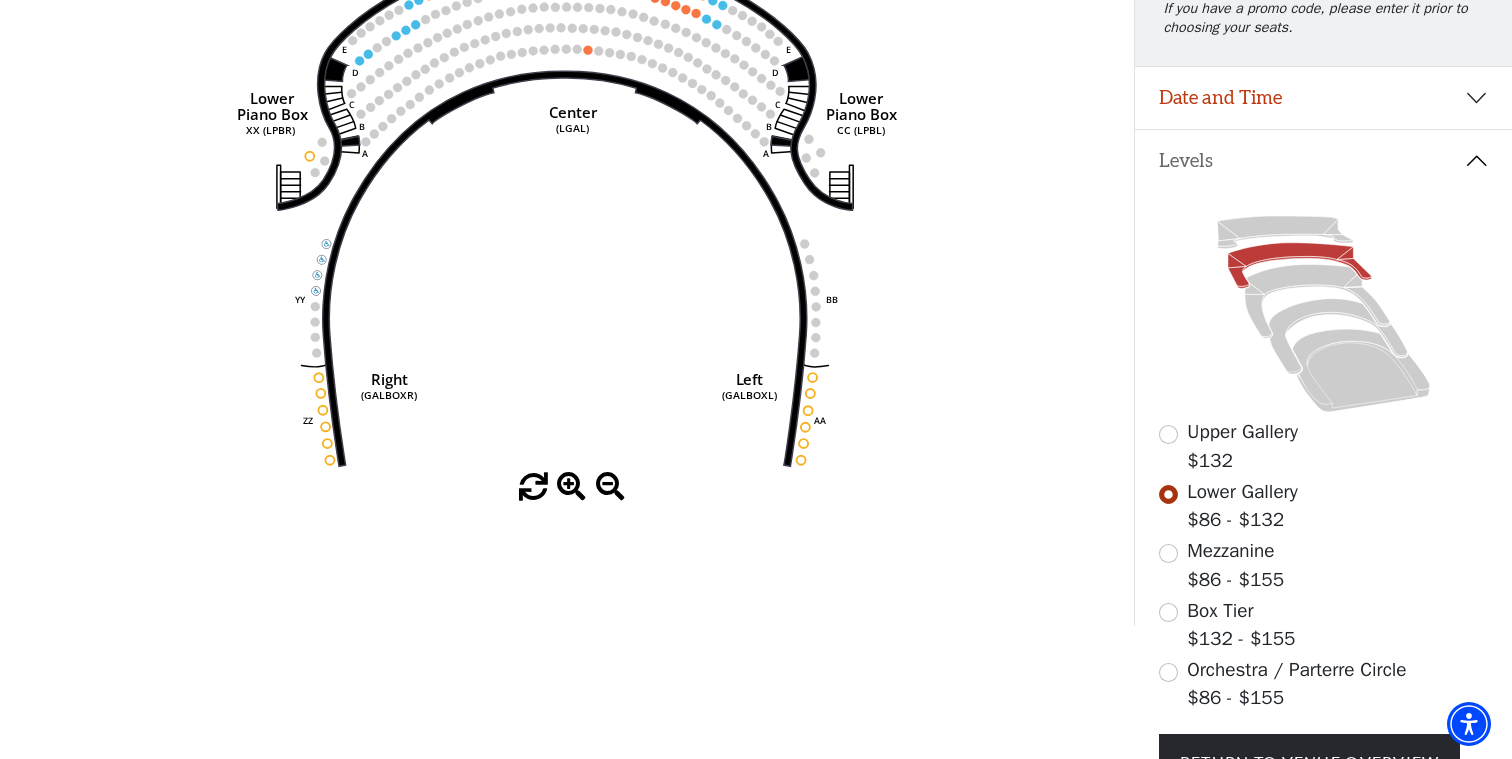 scroll, scrollTop: 360, scrollLeft: 0, axis: vertical 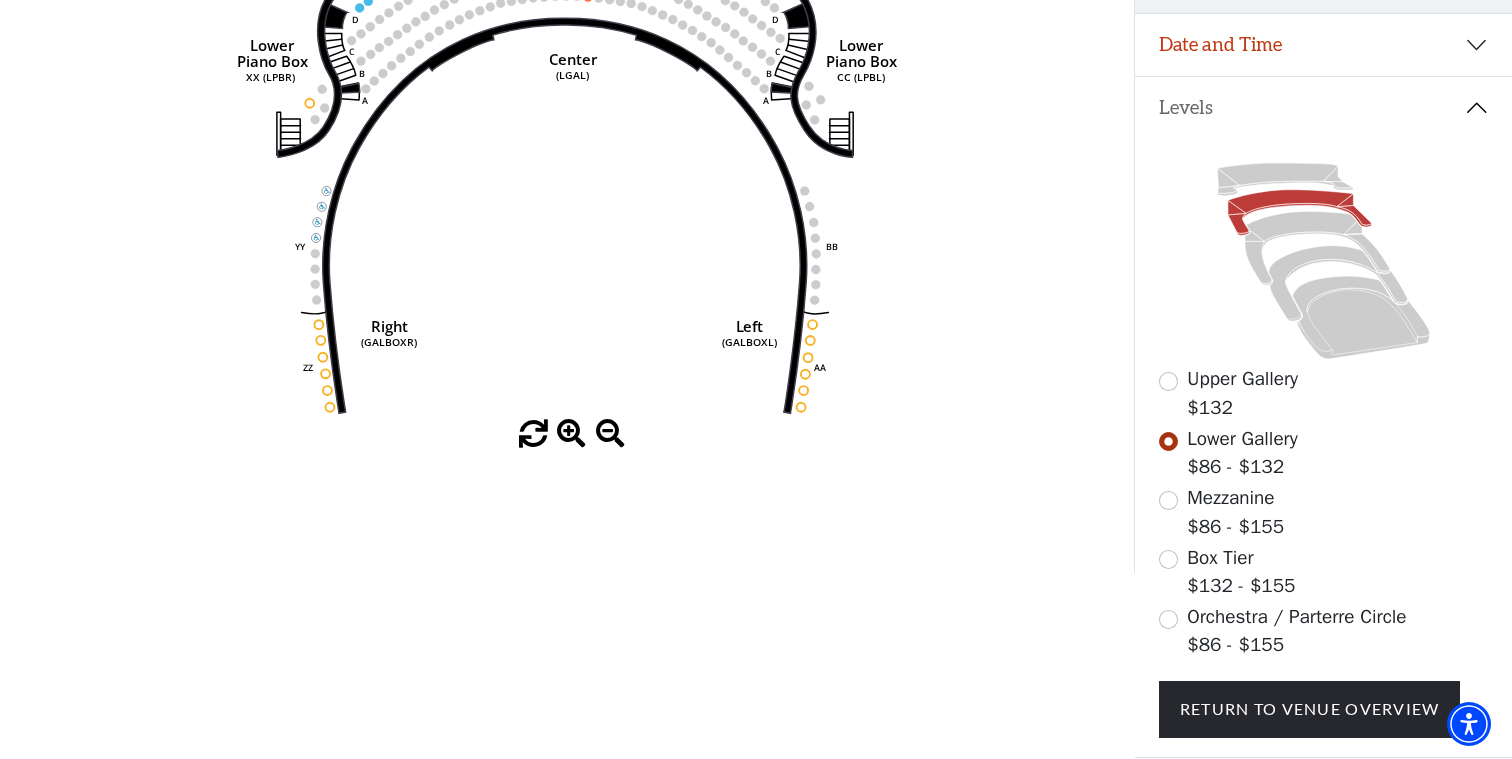 click at bounding box center [1168, 500] 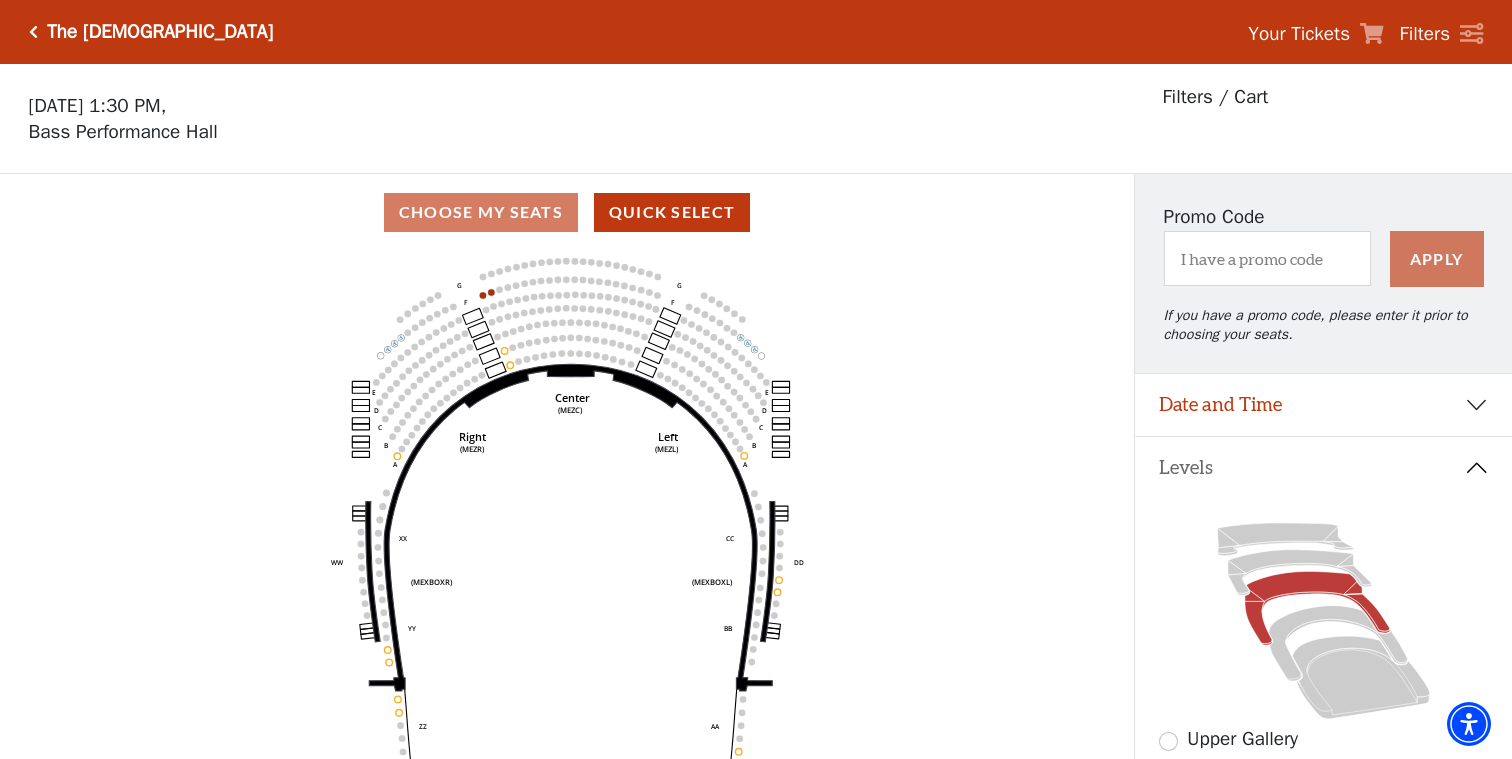 scroll, scrollTop: 93, scrollLeft: 0, axis: vertical 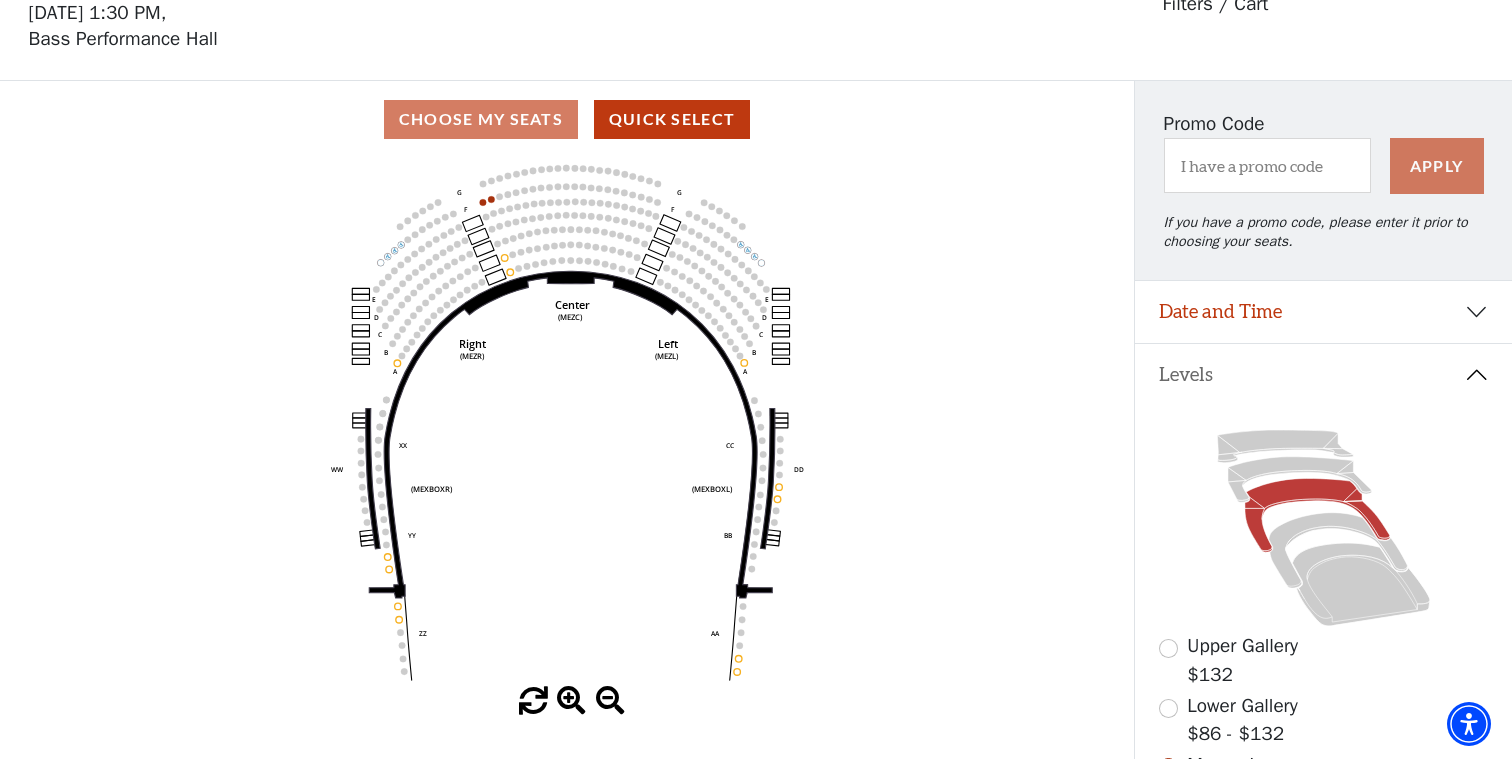 click on "Center   (MEZC)   Right   (MEZR)   Left   (MEZL)   (MEXBOXR)   (MEXBOXL)   XX   WW   CC   DD   YY   BB   ZZ   AA   G   F   E   D   G   F   C   B   A   E   D   C   B   A" 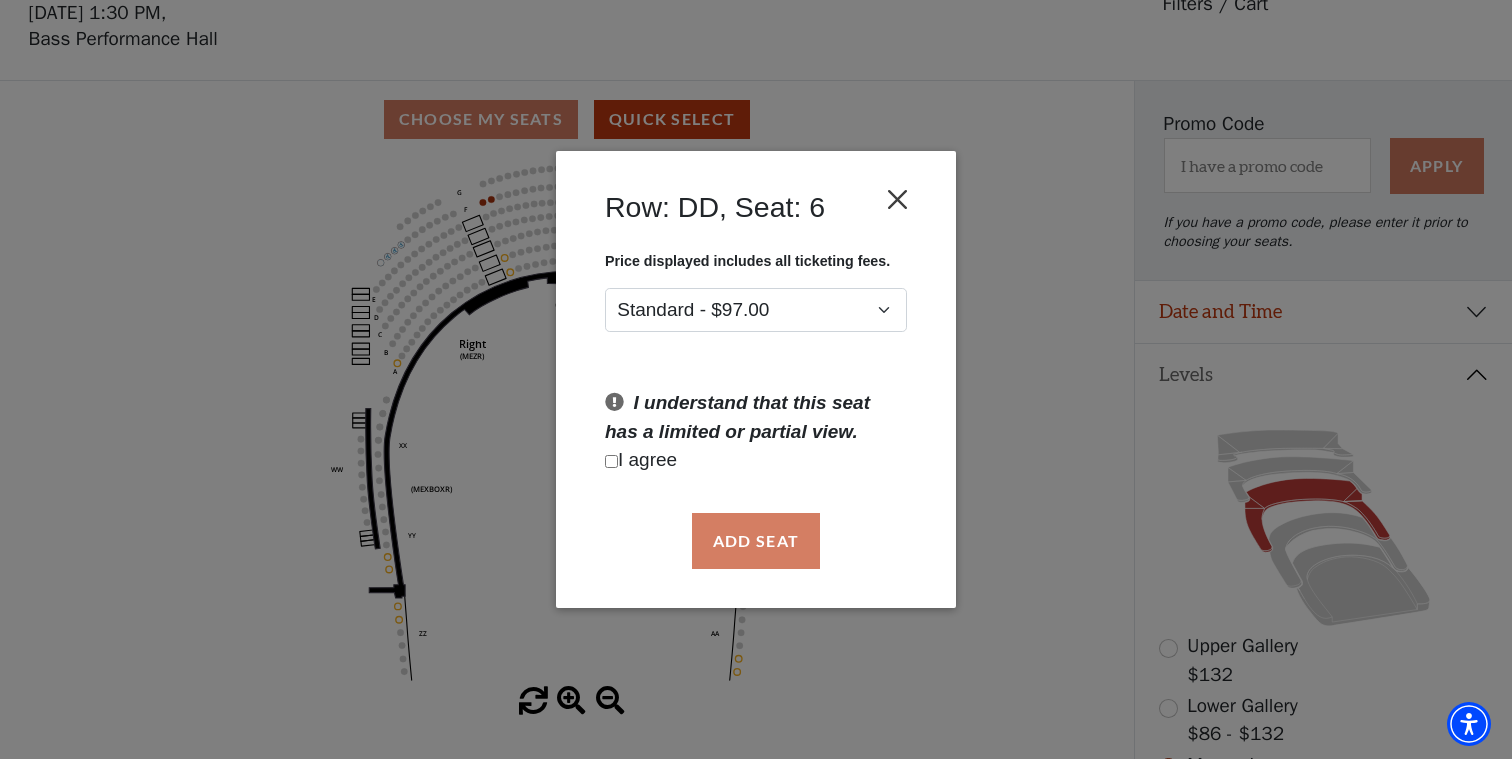 click at bounding box center (898, 199) 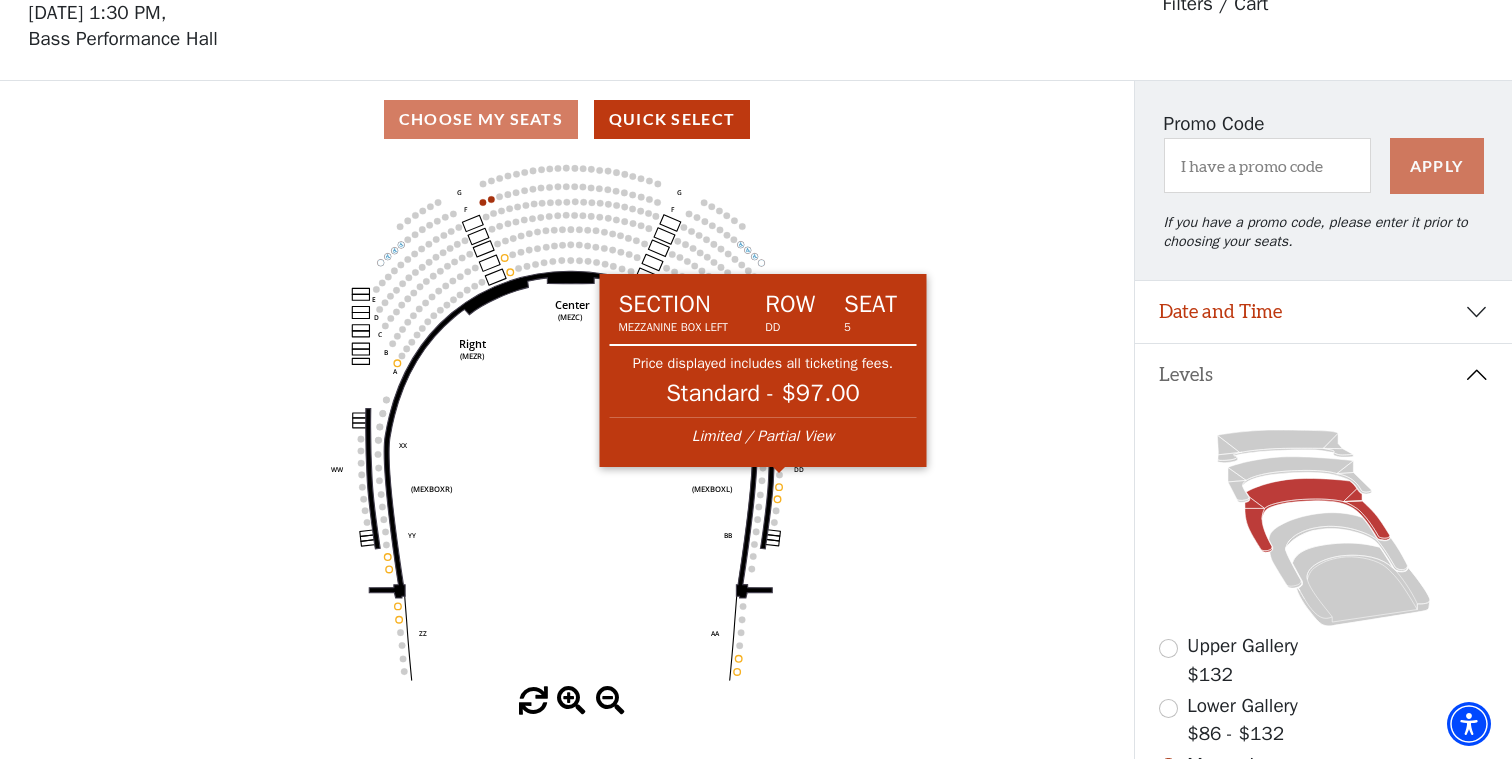 click 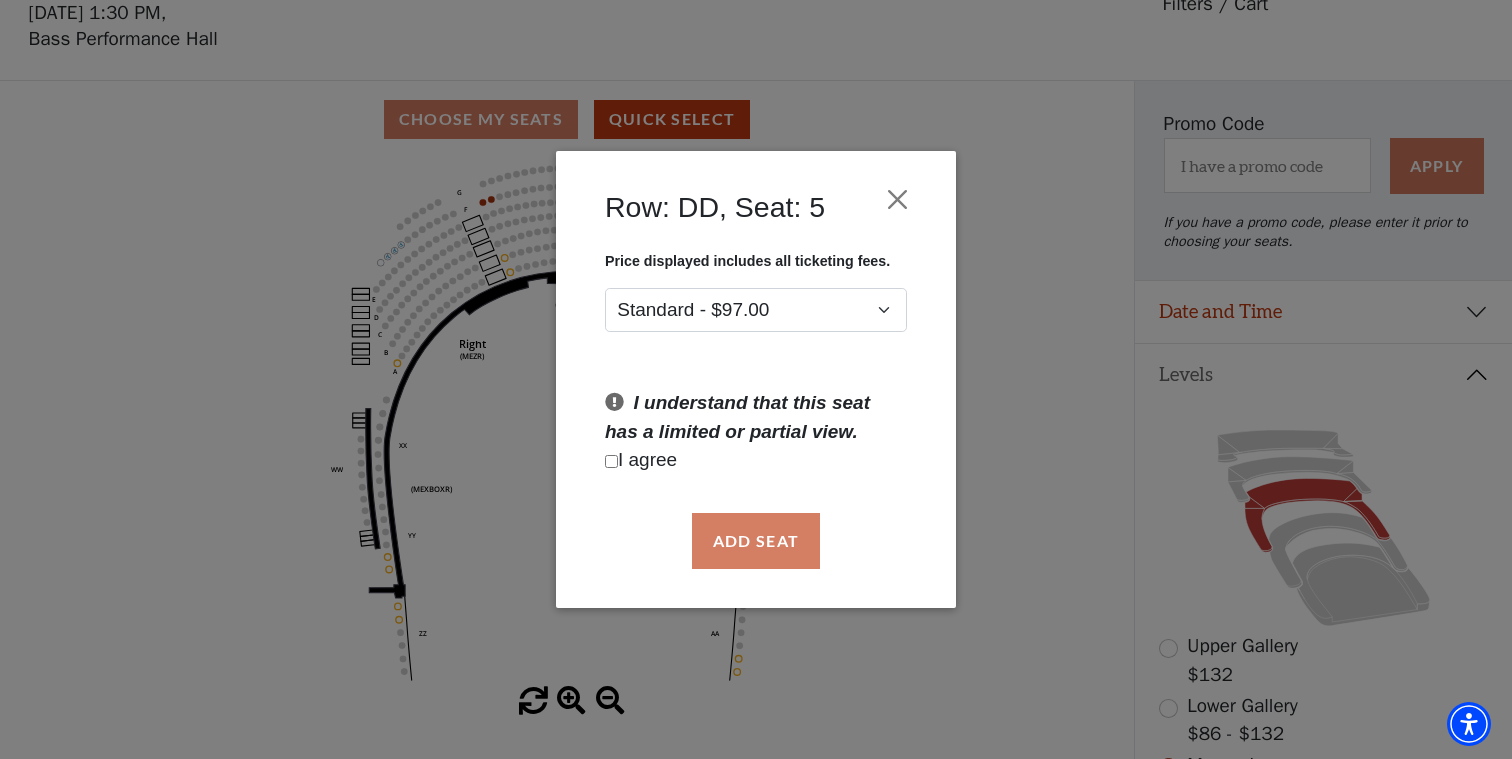 click at bounding box center [611, 461] 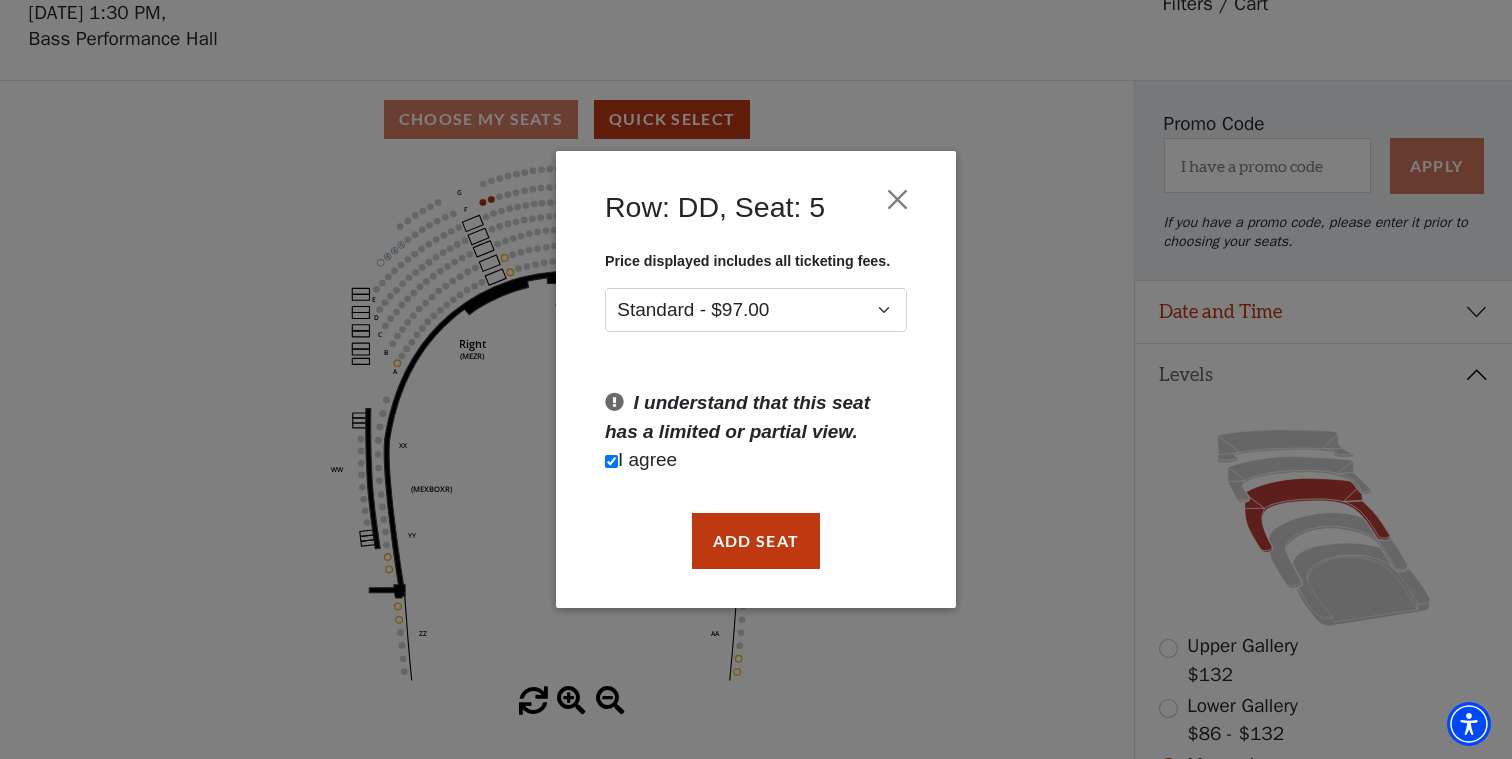 click on "Add Seat" at bounding box center (756, 541) 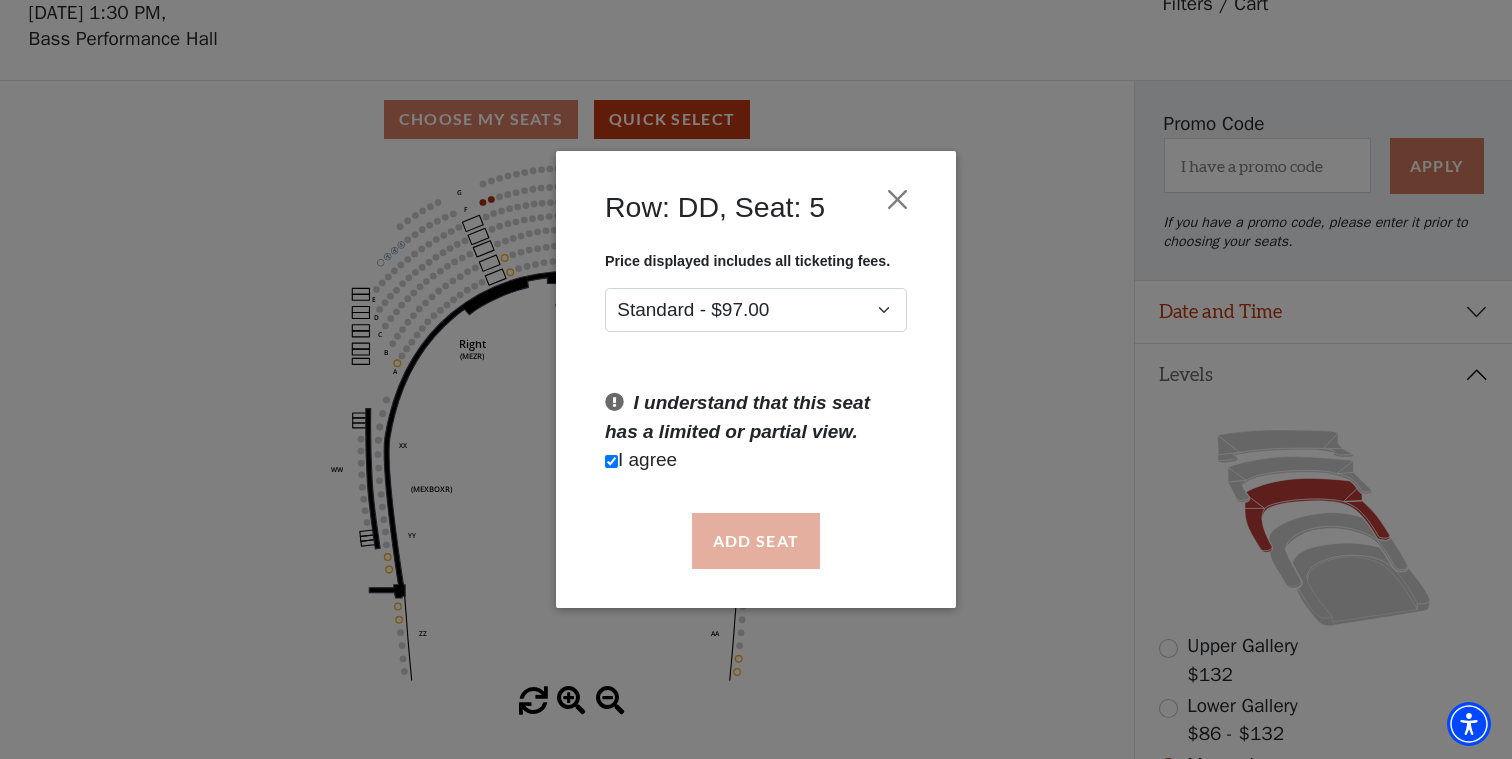 click on "Add Seat" at bounding box center (756, 541) 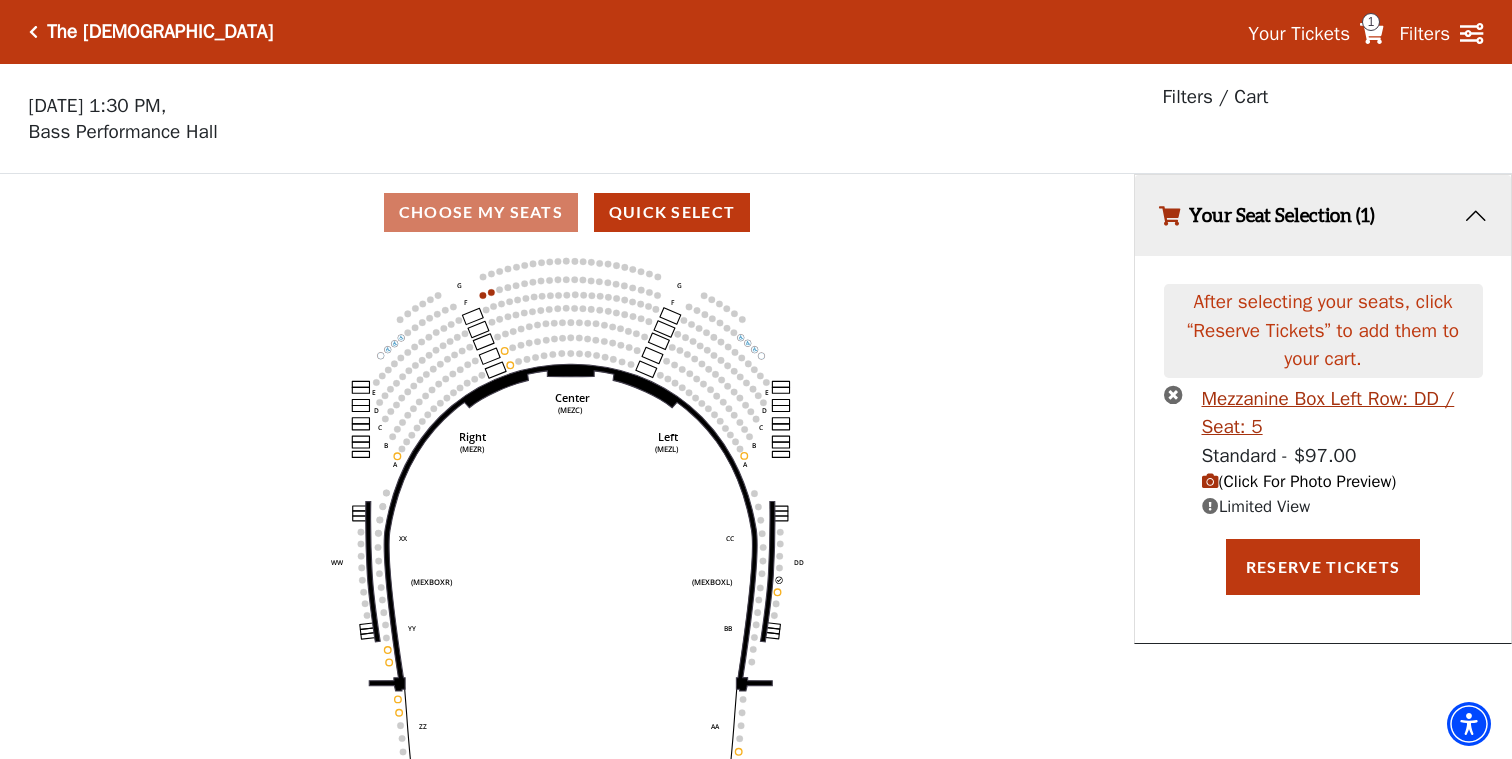 click on "(Click For Photo Preview)" at bounding box center (1299, 481) 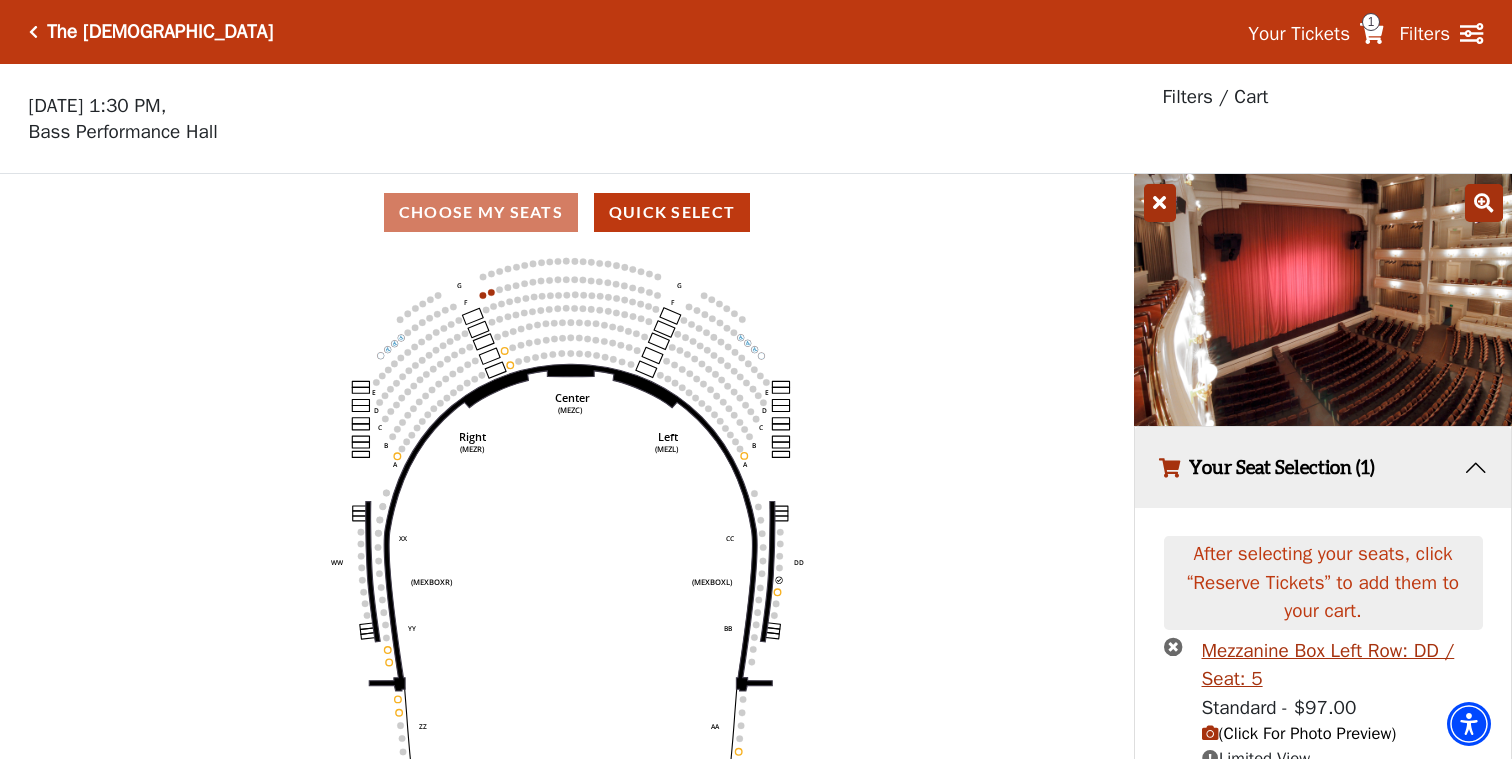 click at bounding box center (1160, 203) 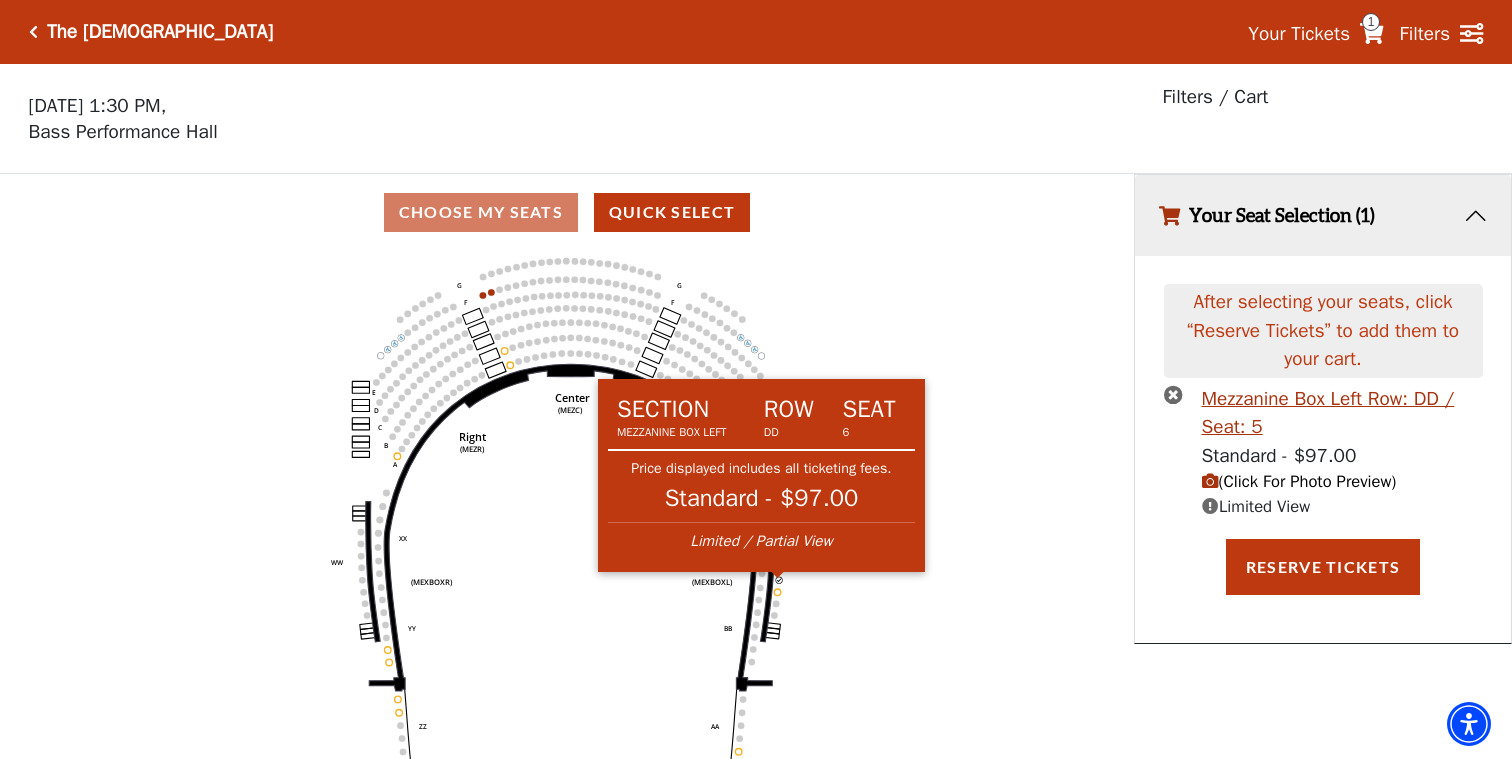click 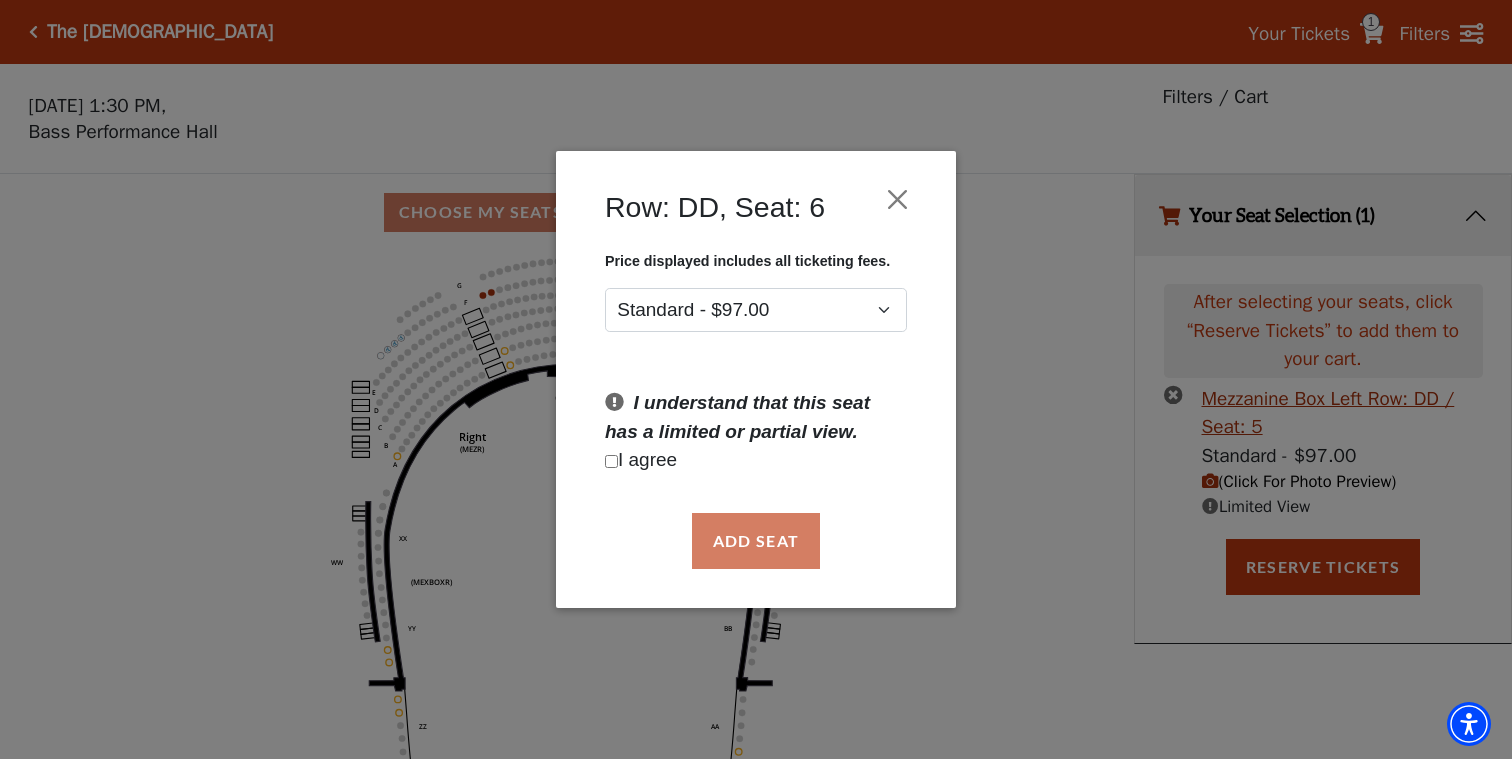 click on "I agree" at bounding box center (756, 460) 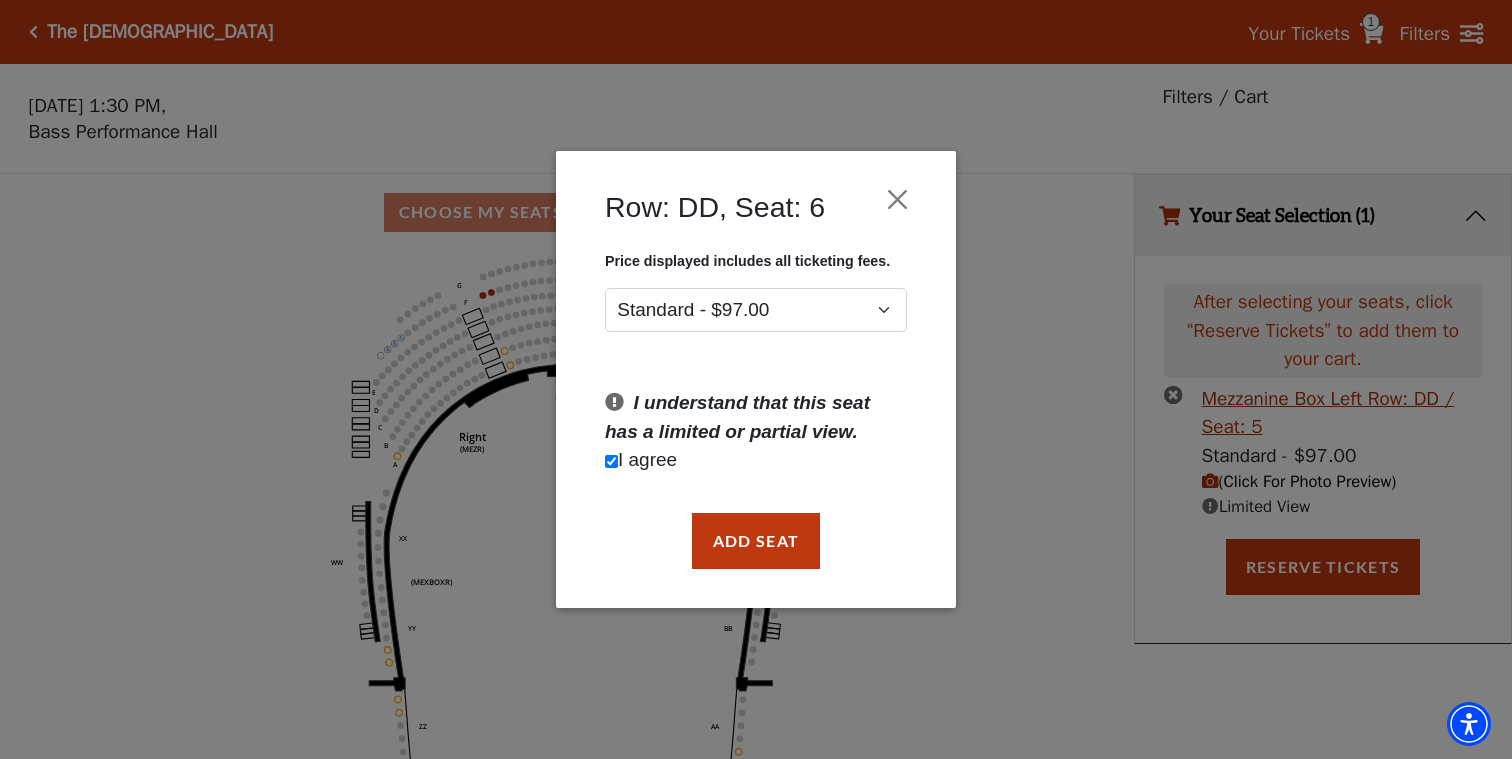 click at bounding box center (611, 461) 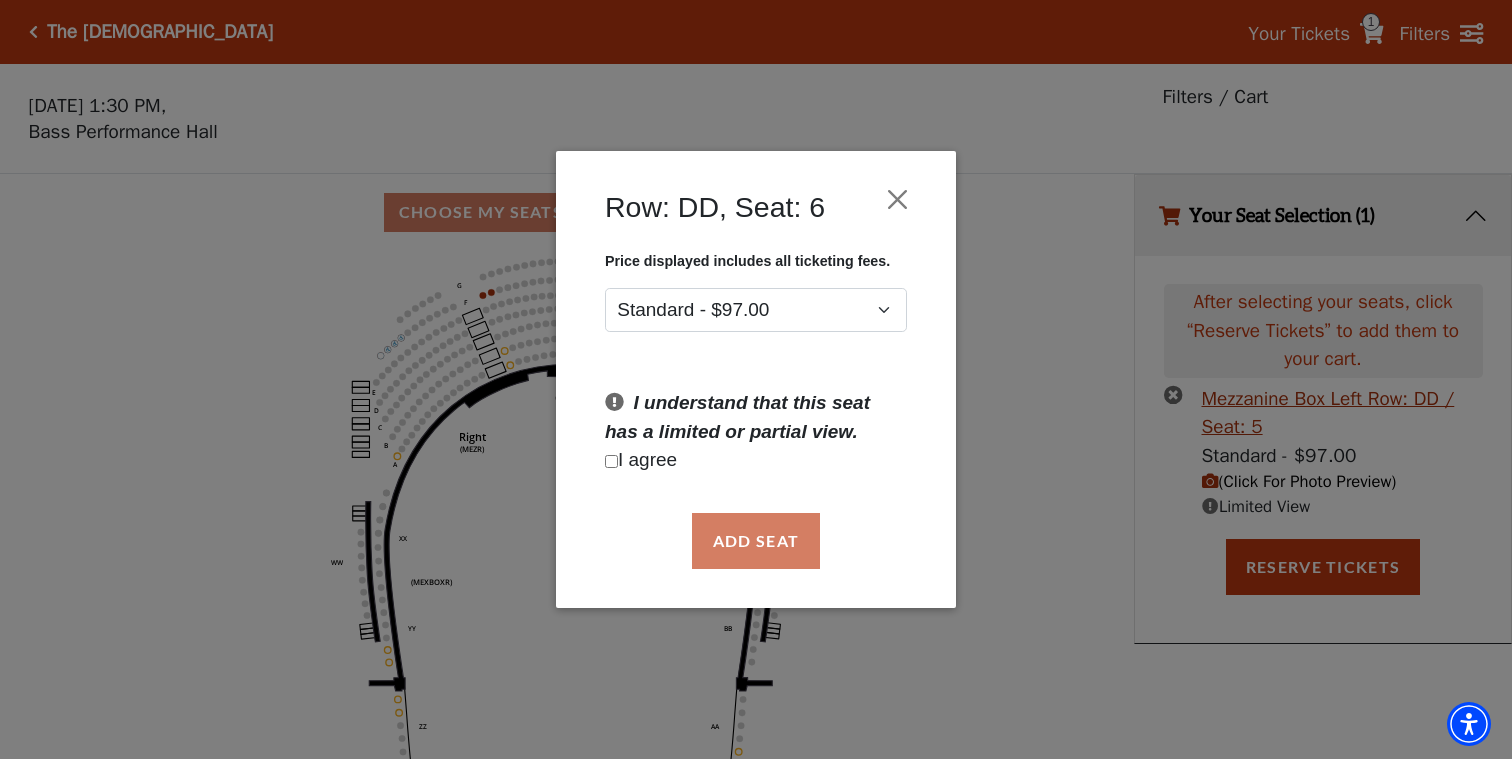 click on "I agree" at bounding box center (756, 460) 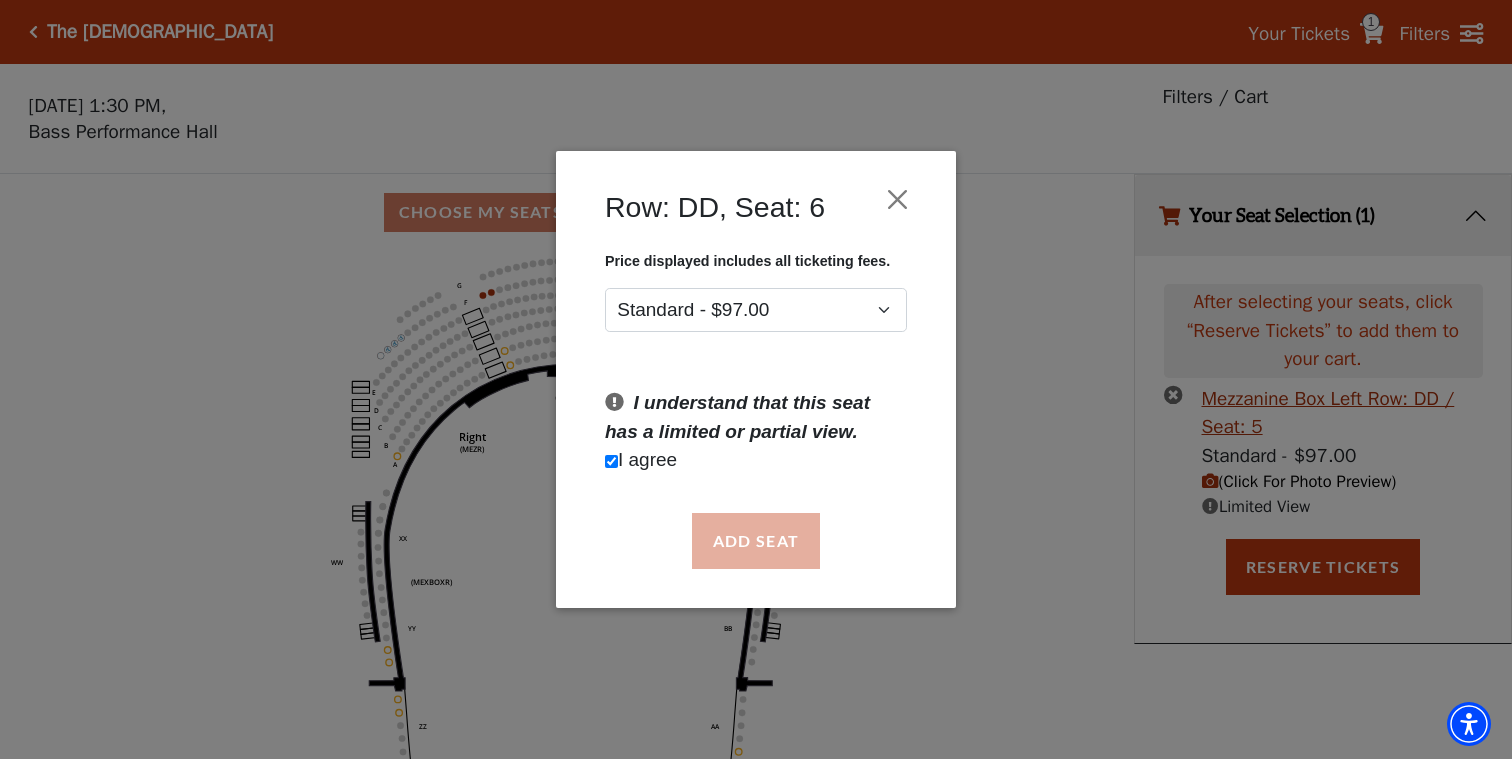 click on "Add Seat" at bounding box center (756, 541) 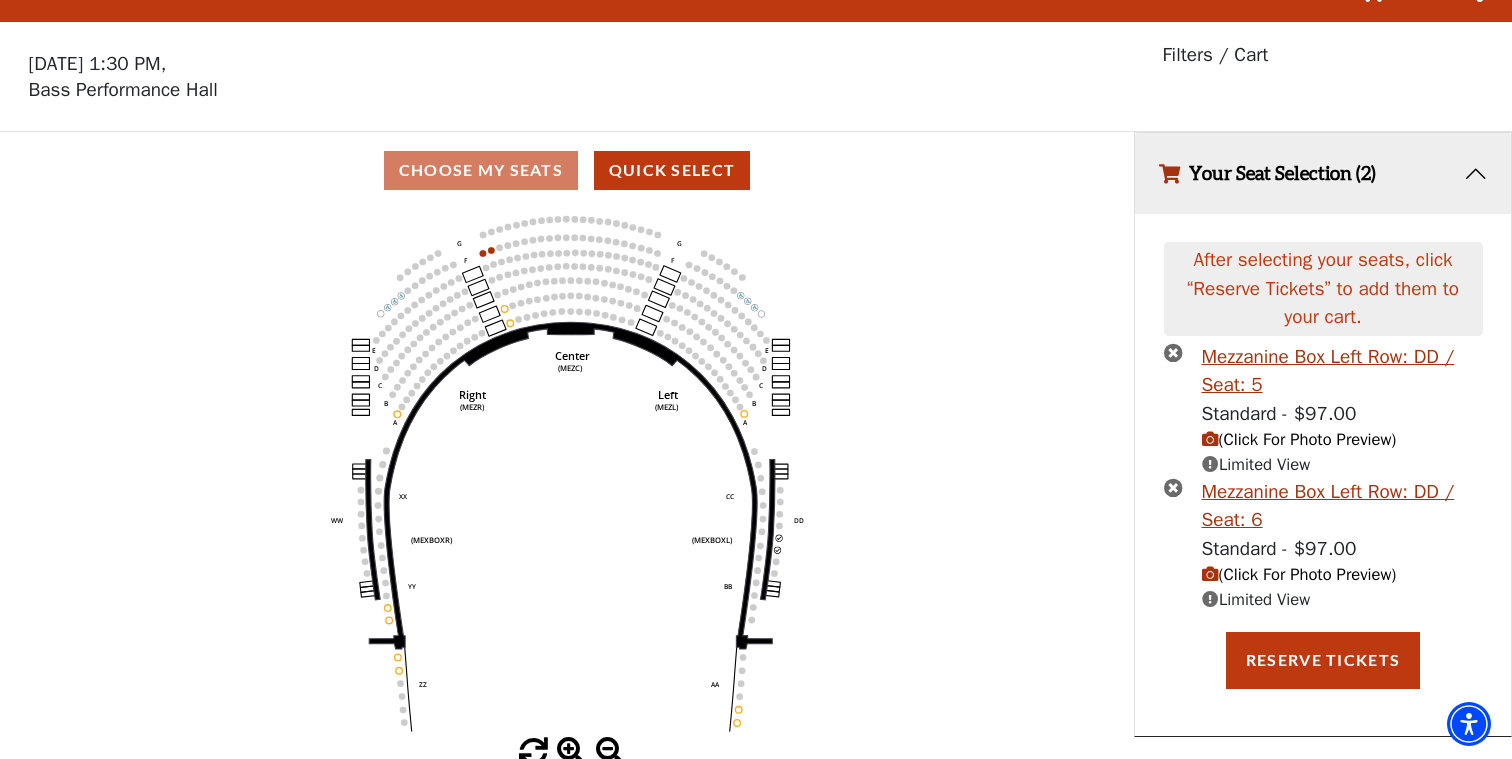 scroll, scrollTop: 41, scrollLeft: 0, axis: vertical 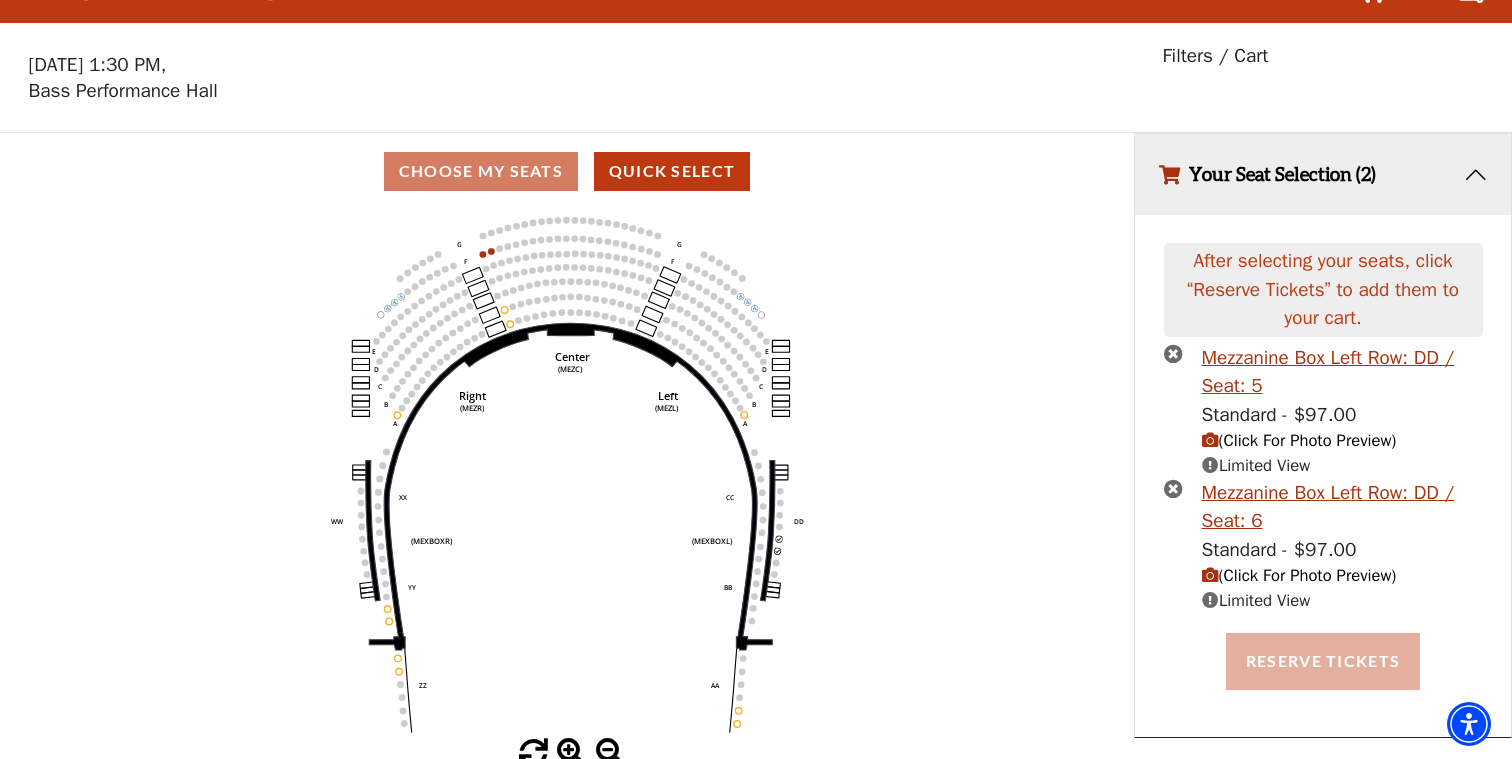 click on "Reserve Tickets" at bounding box center (1323, 661) 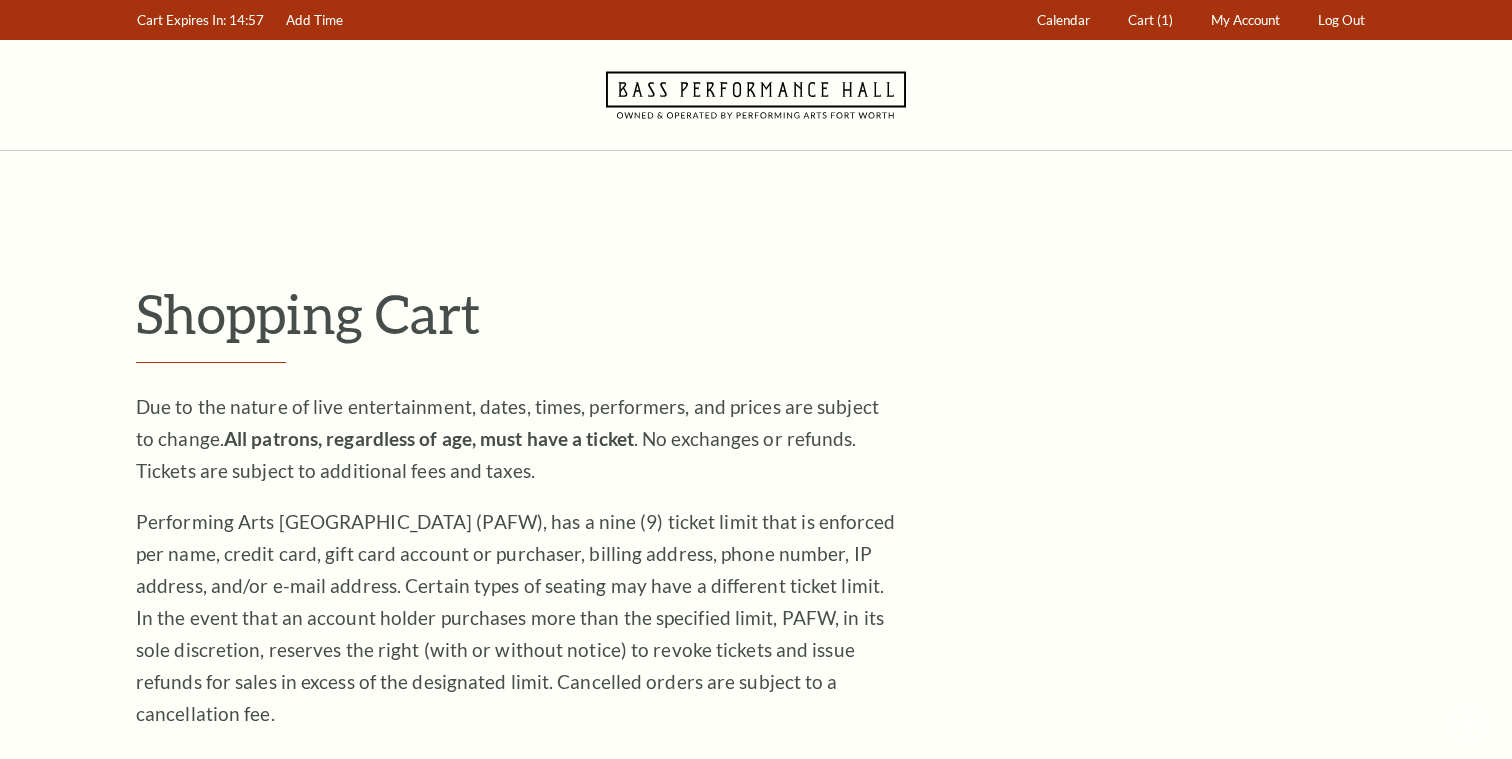 scroll, scrollTop: 0, scrollLeft: 0, axis: both 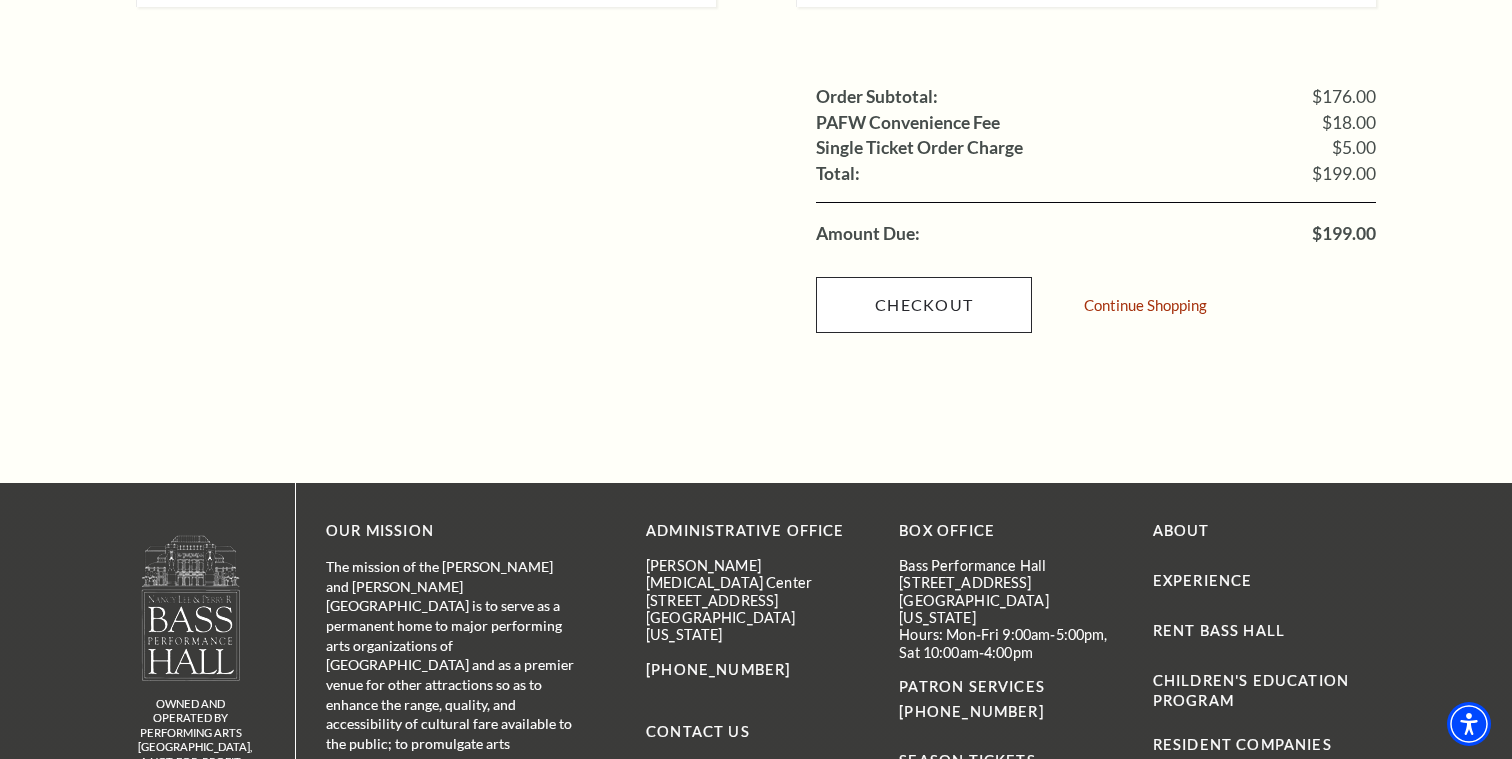 click on "Checkout" at bounding box center (924, 305) 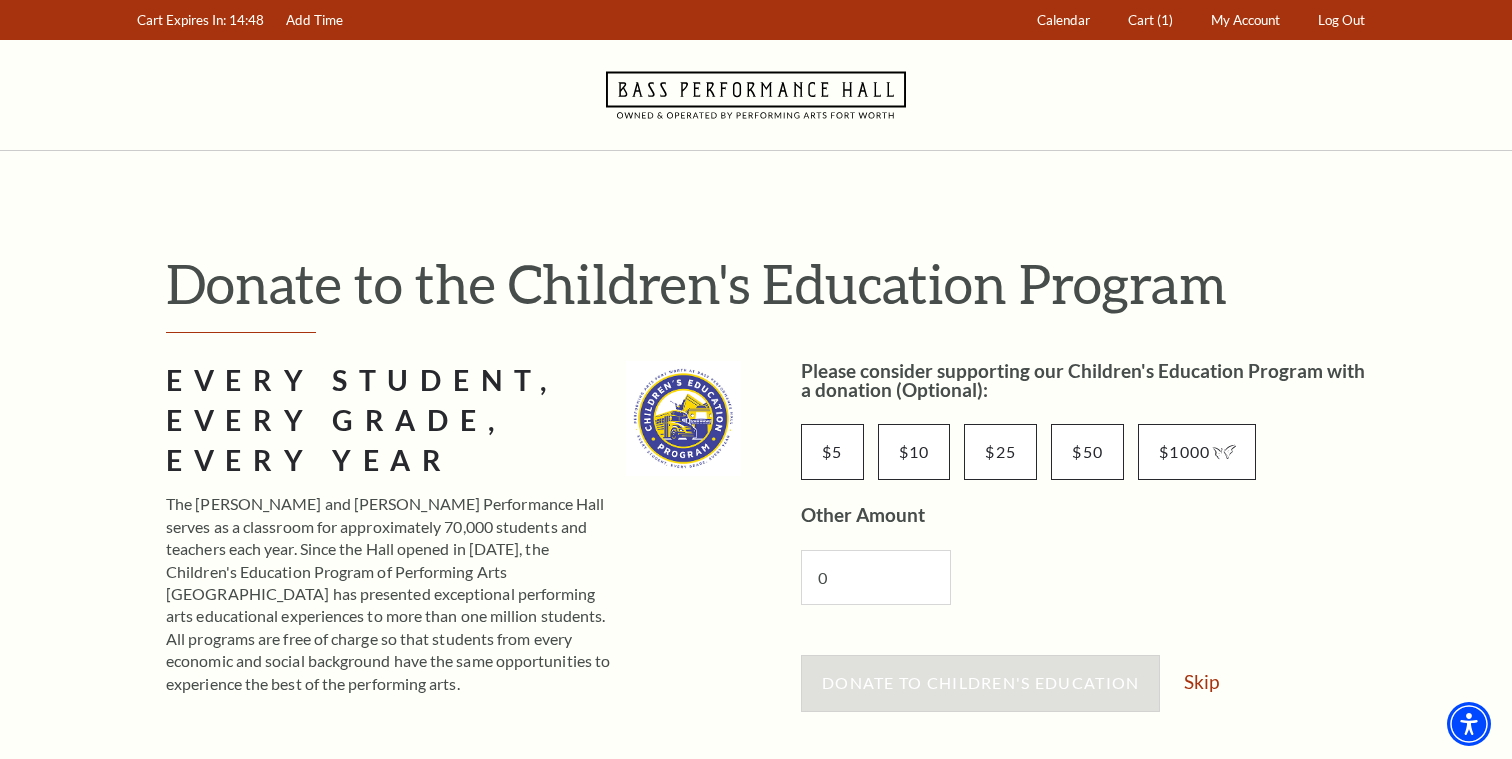 scroll, scrollTop: 0, scrollLeft: 0, axis: both 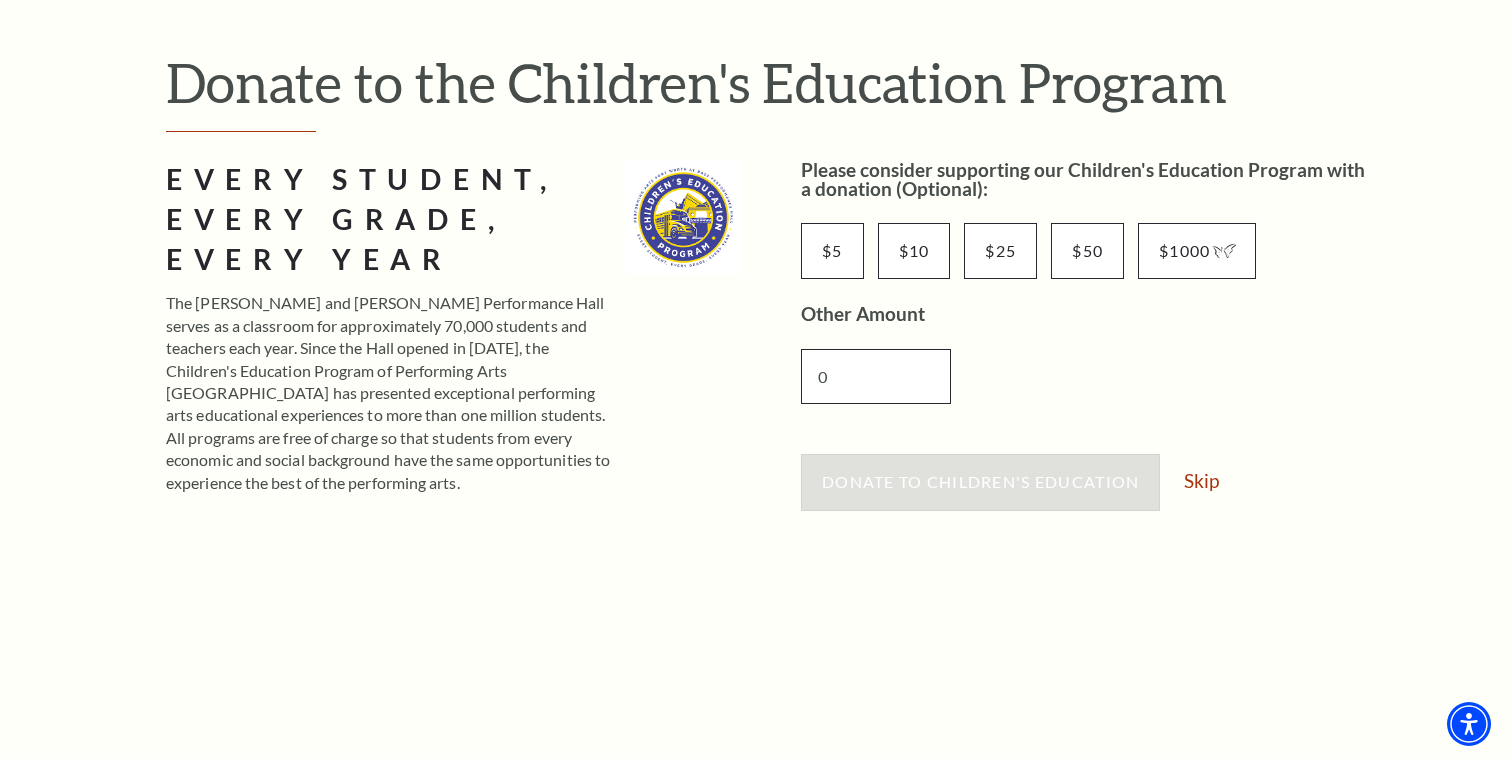 click on "0" at bounding box center [876, 376] 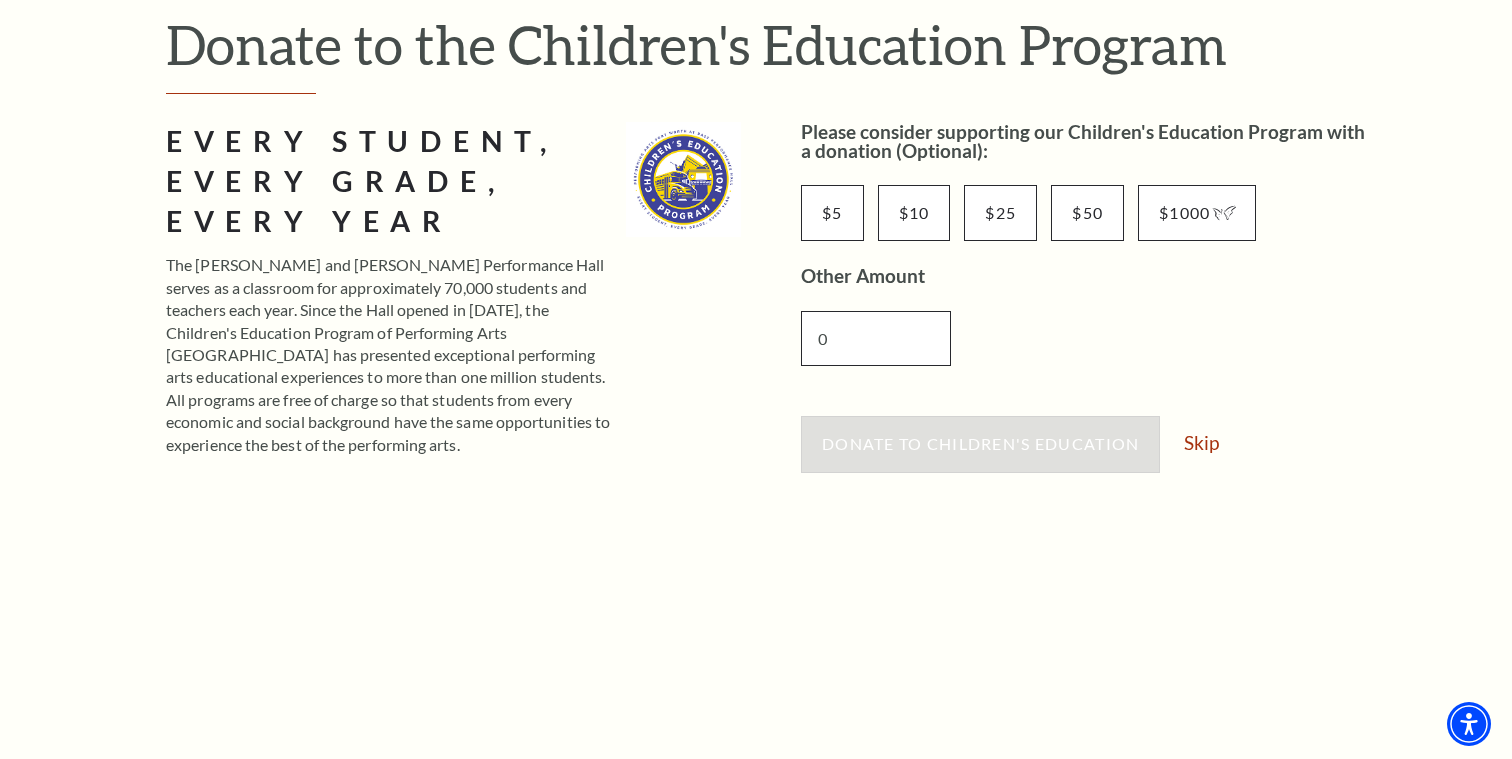 scroll, scrollTop: 251, scrollLeft: 0, axis: vertical 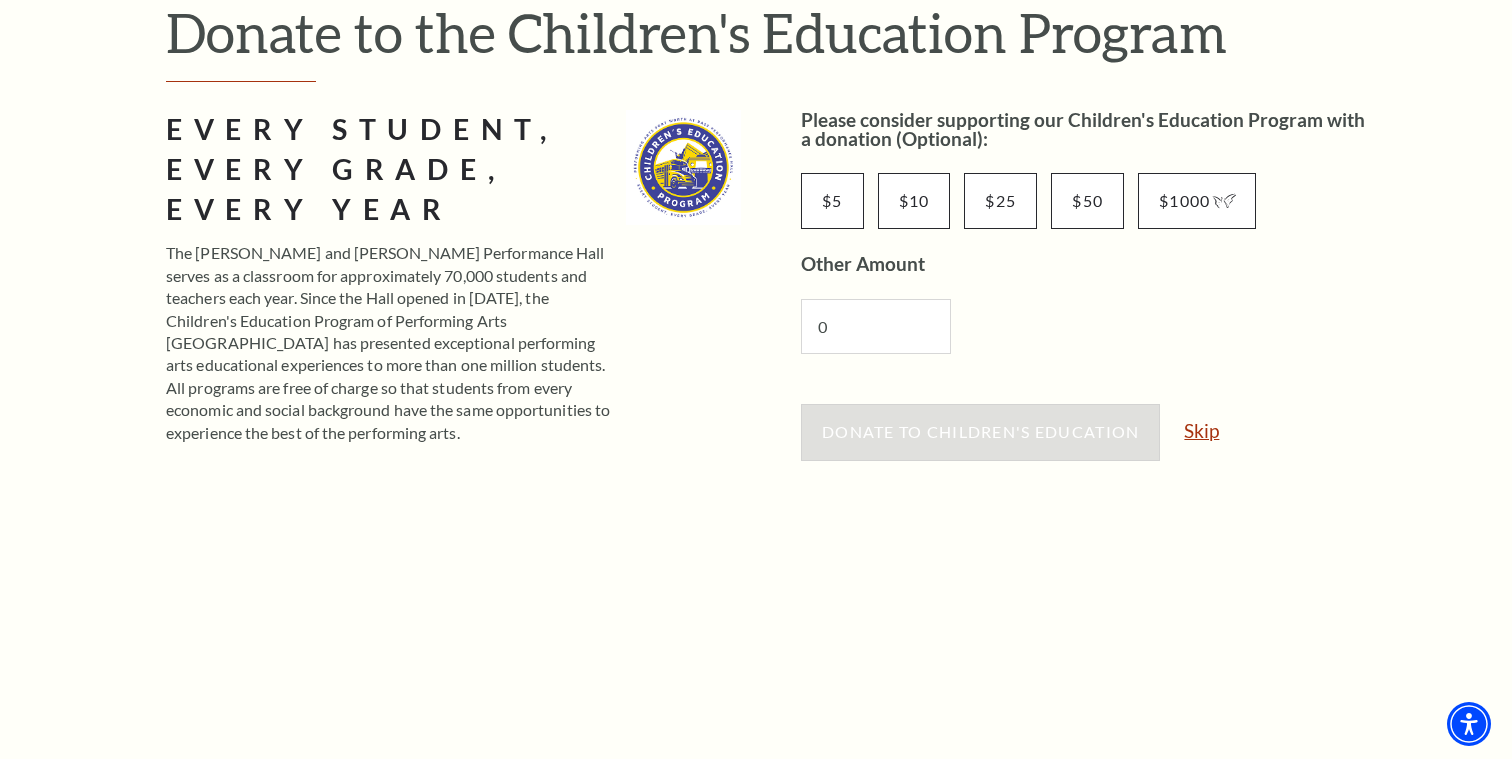 click on "Skip" at bounding box center [1201, 430] 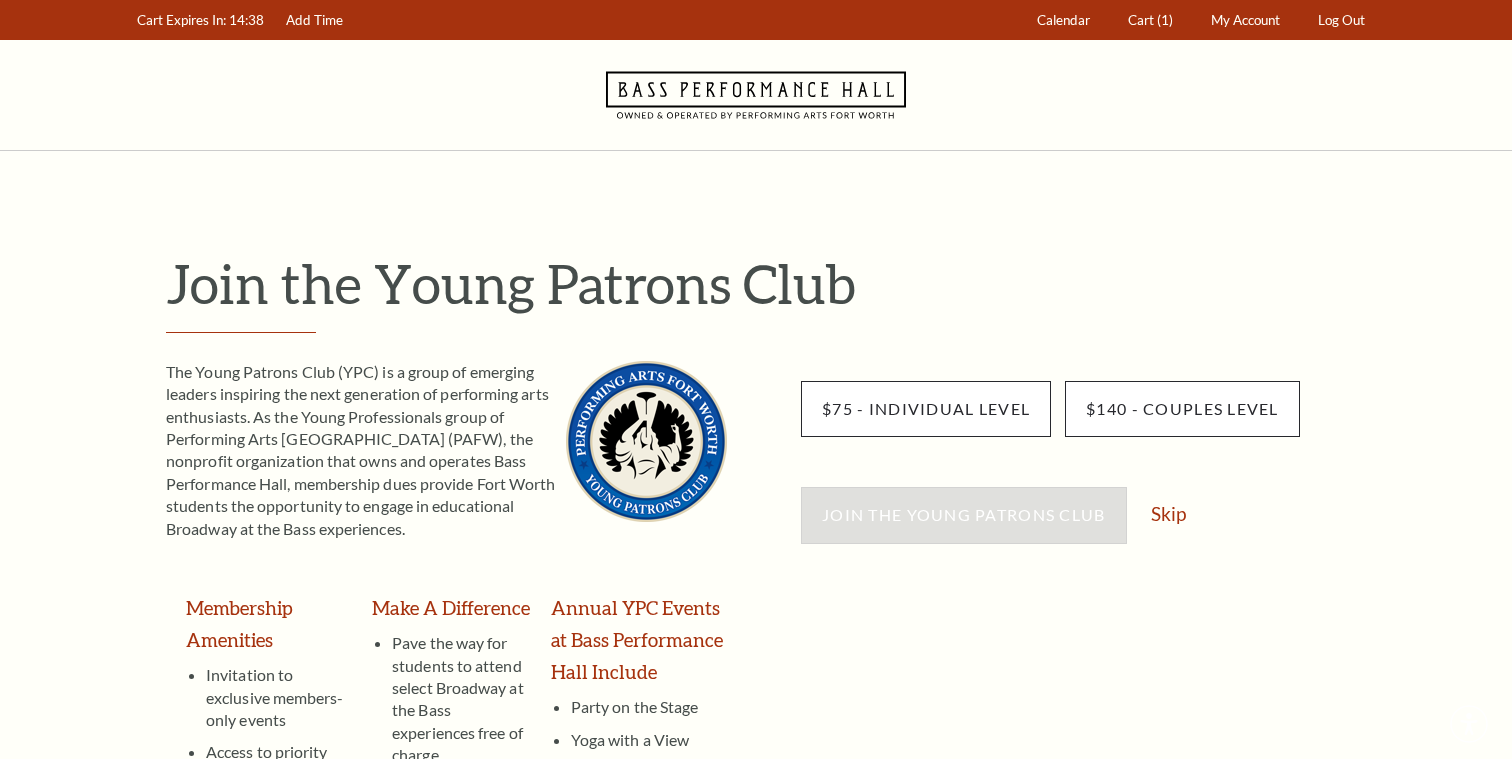 scroll, scrollTop: 0, scrollLeft: 0, axis: both 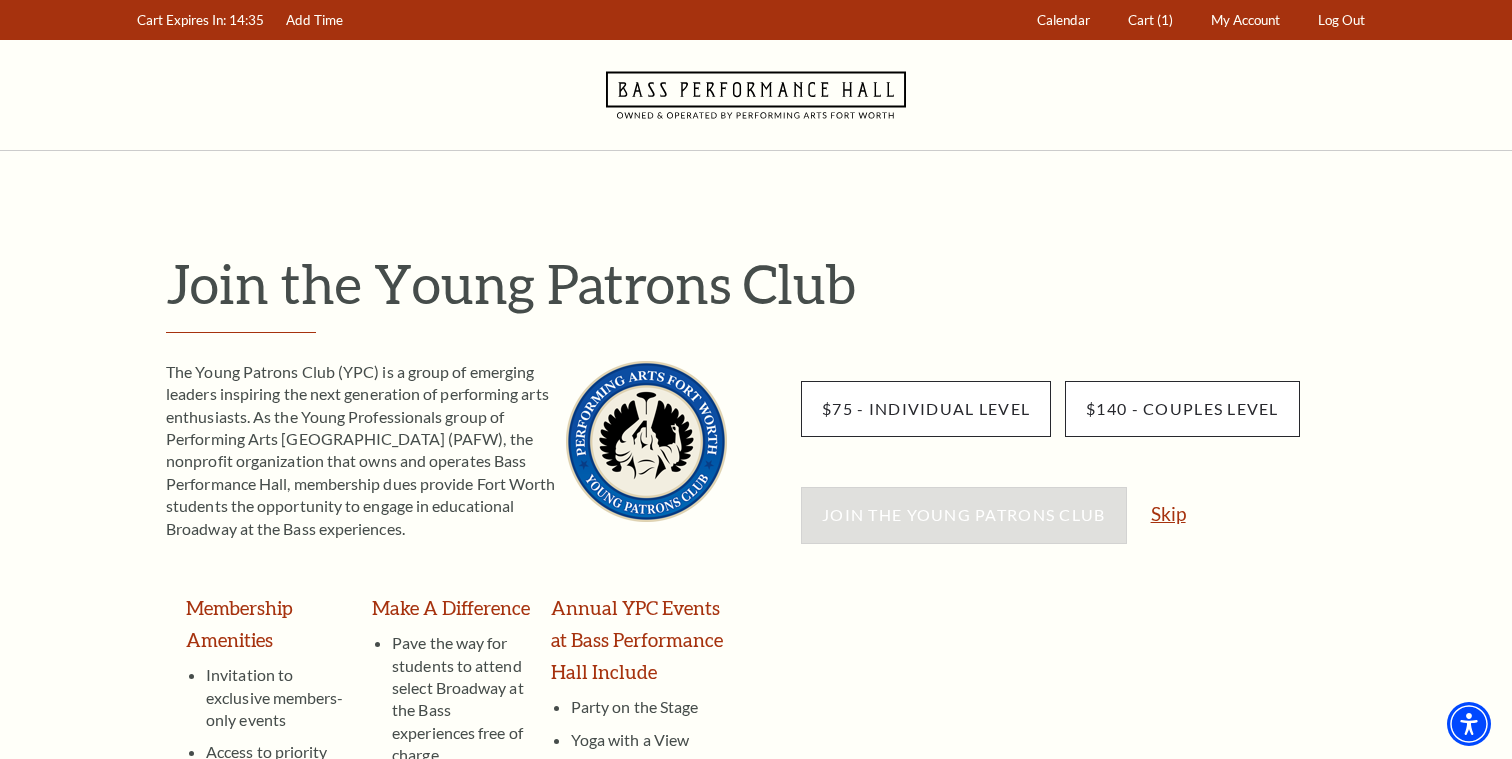 click on "Skip" at bounding box center [1168, 513] 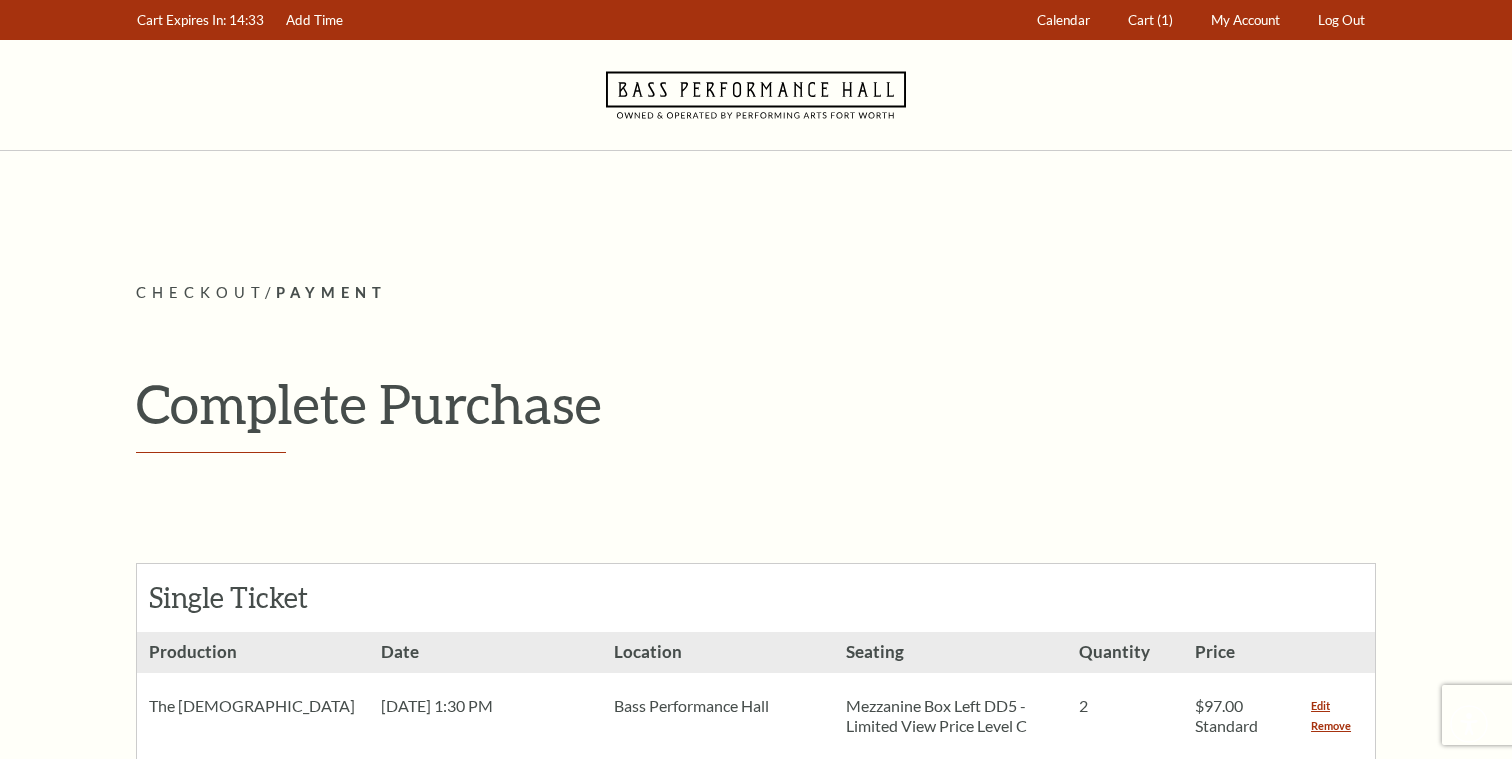 scroll, scrollTop: 0, scrollLeft: 0, axis: both 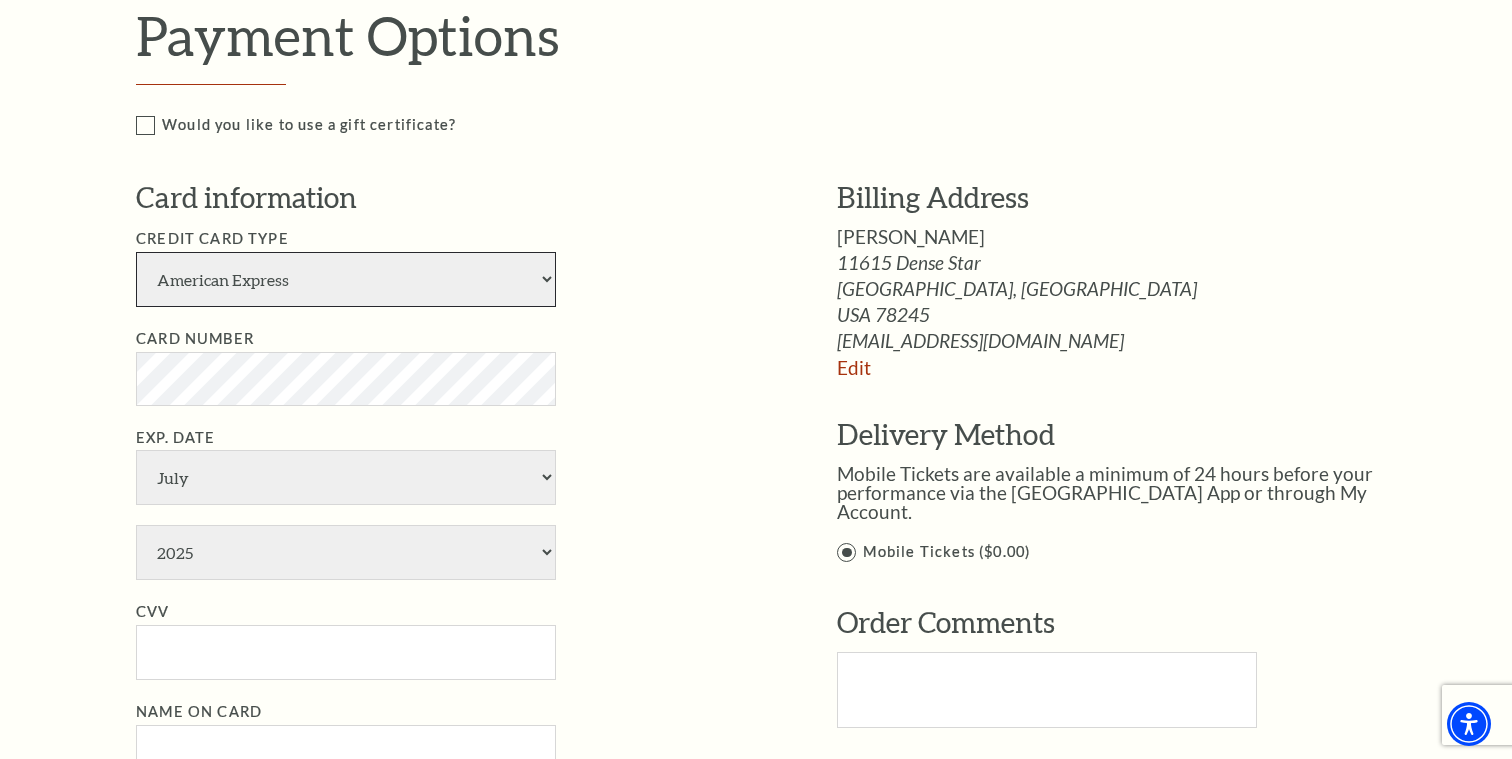 select on "24" 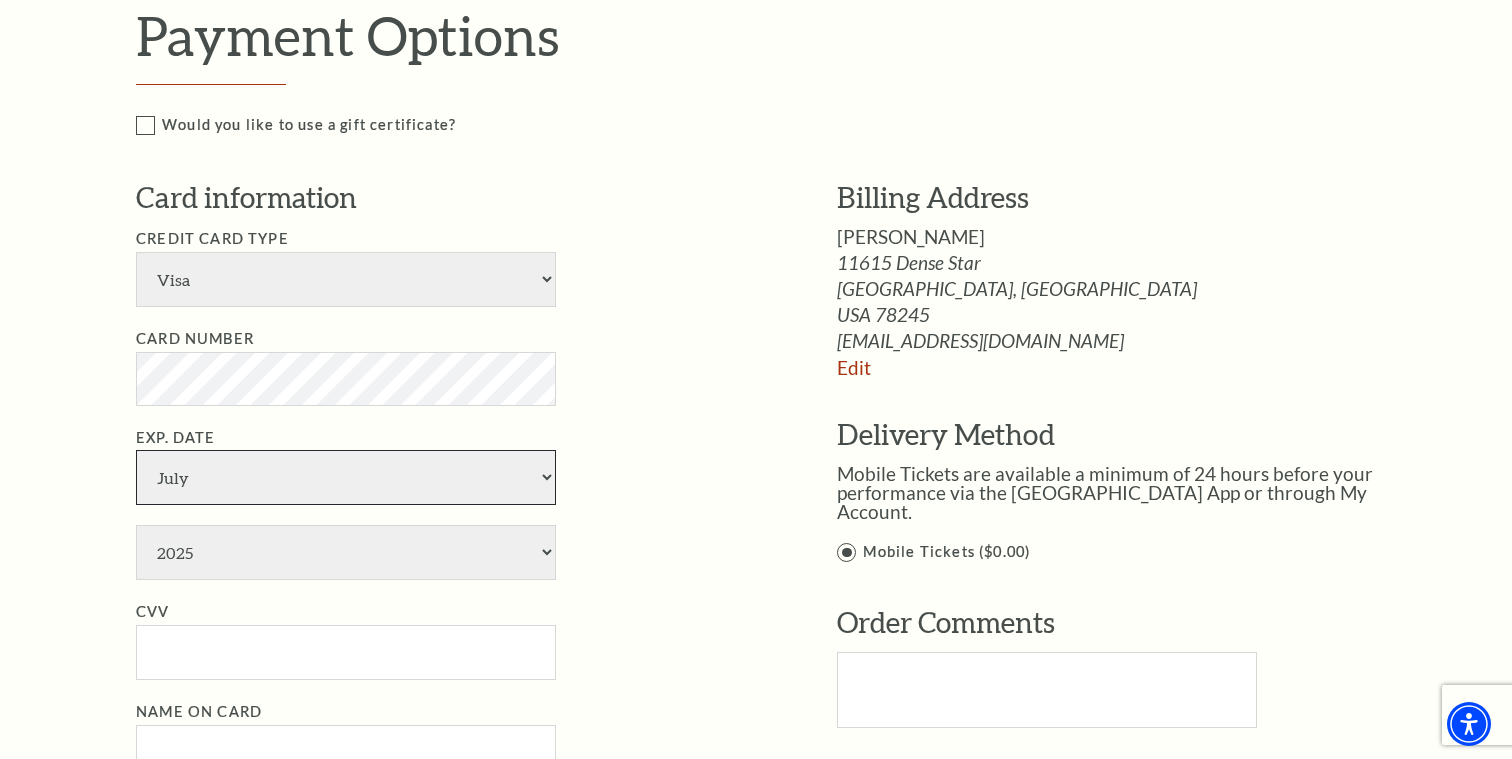 select on "5" 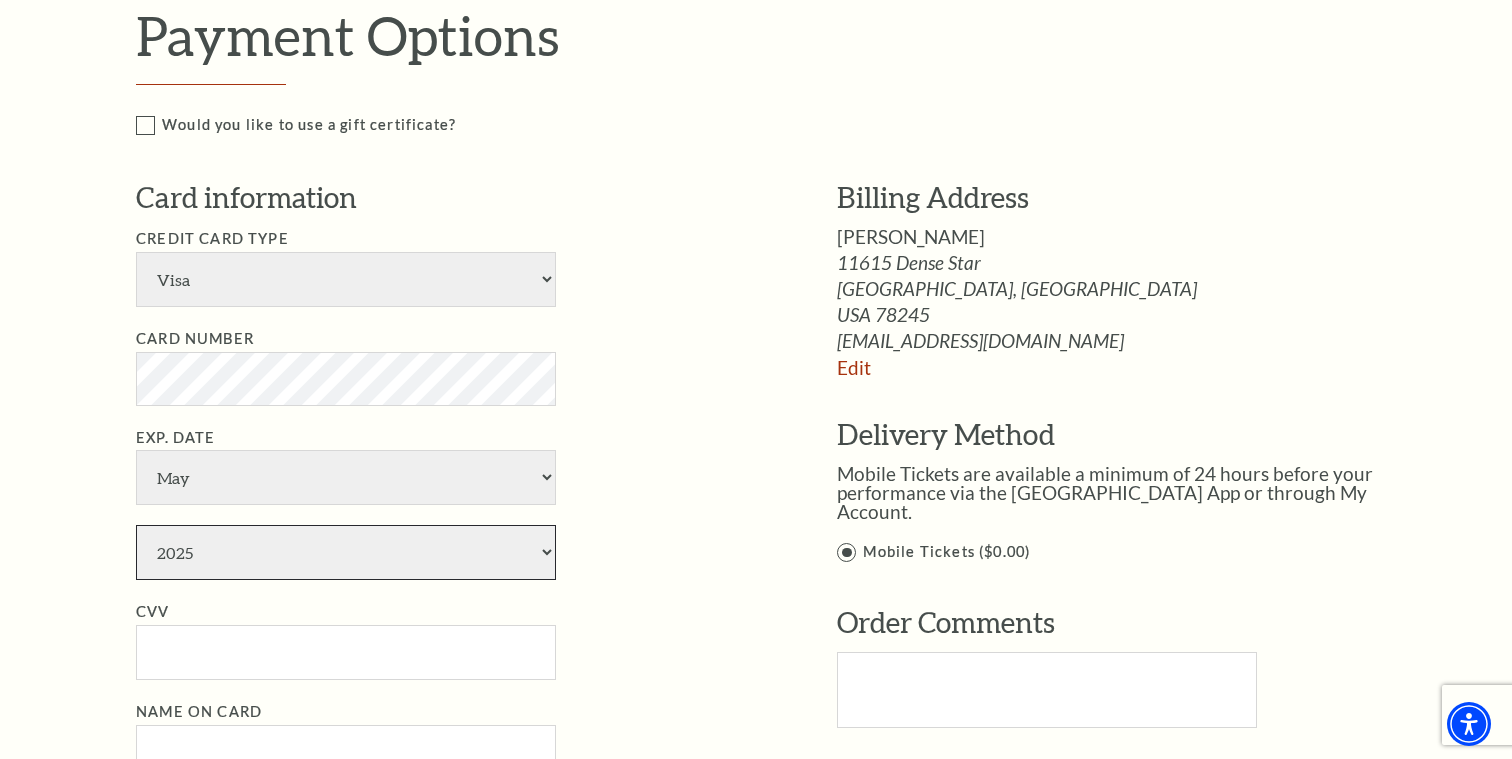 select on "2026" 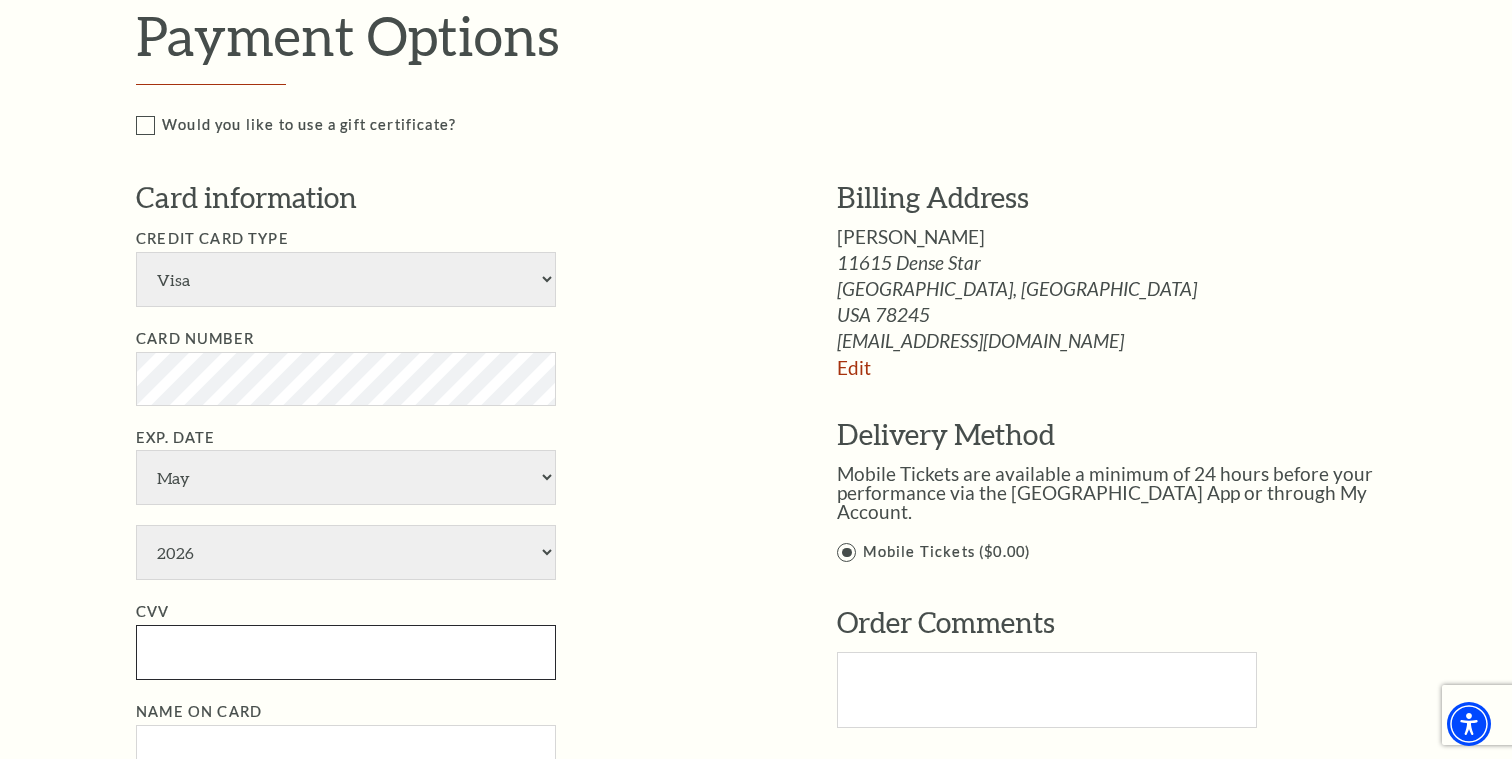 click on "CVV" at bounding box center (346, 652) 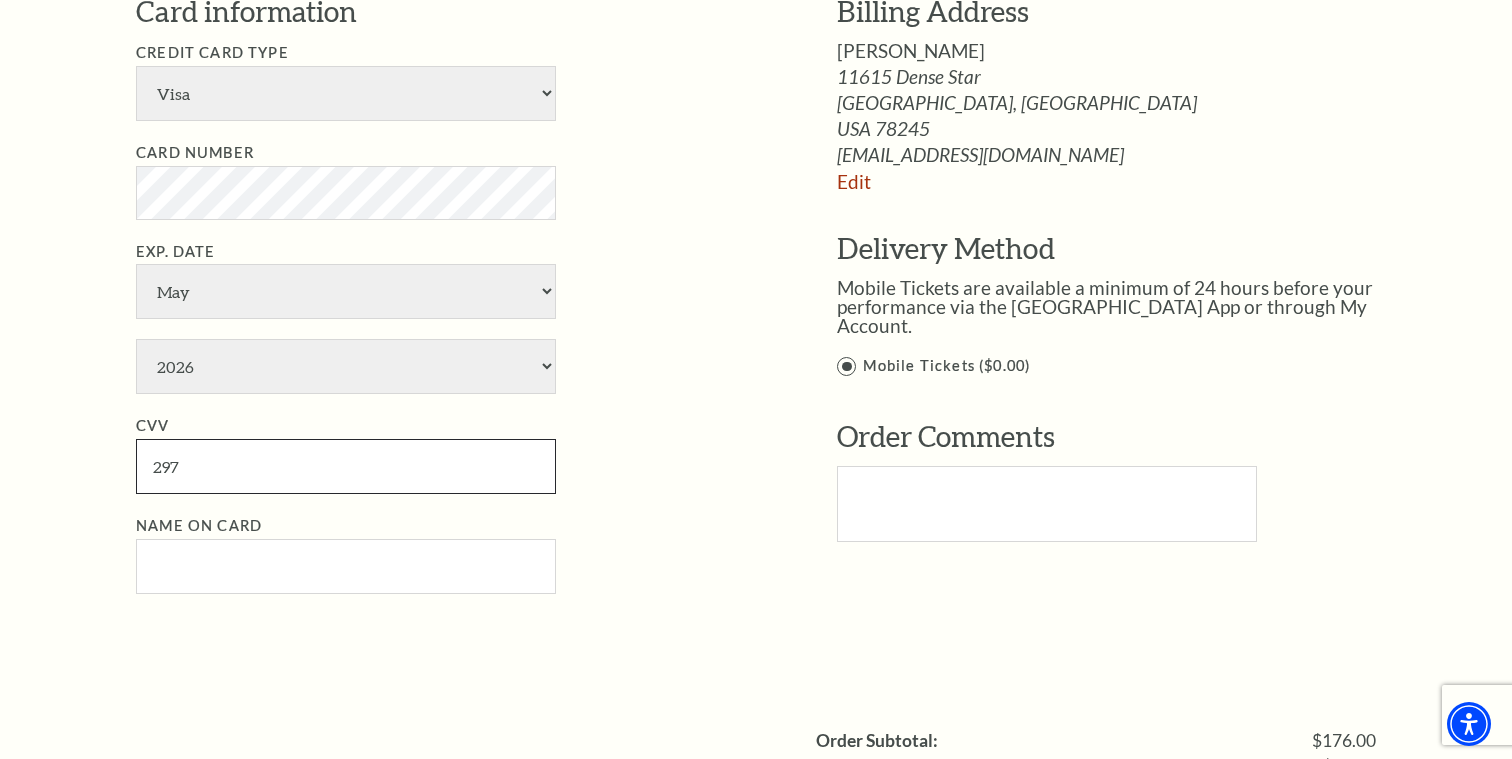 scroll, scrollTop: 1125, scrollLeft: 0, axis: vertical 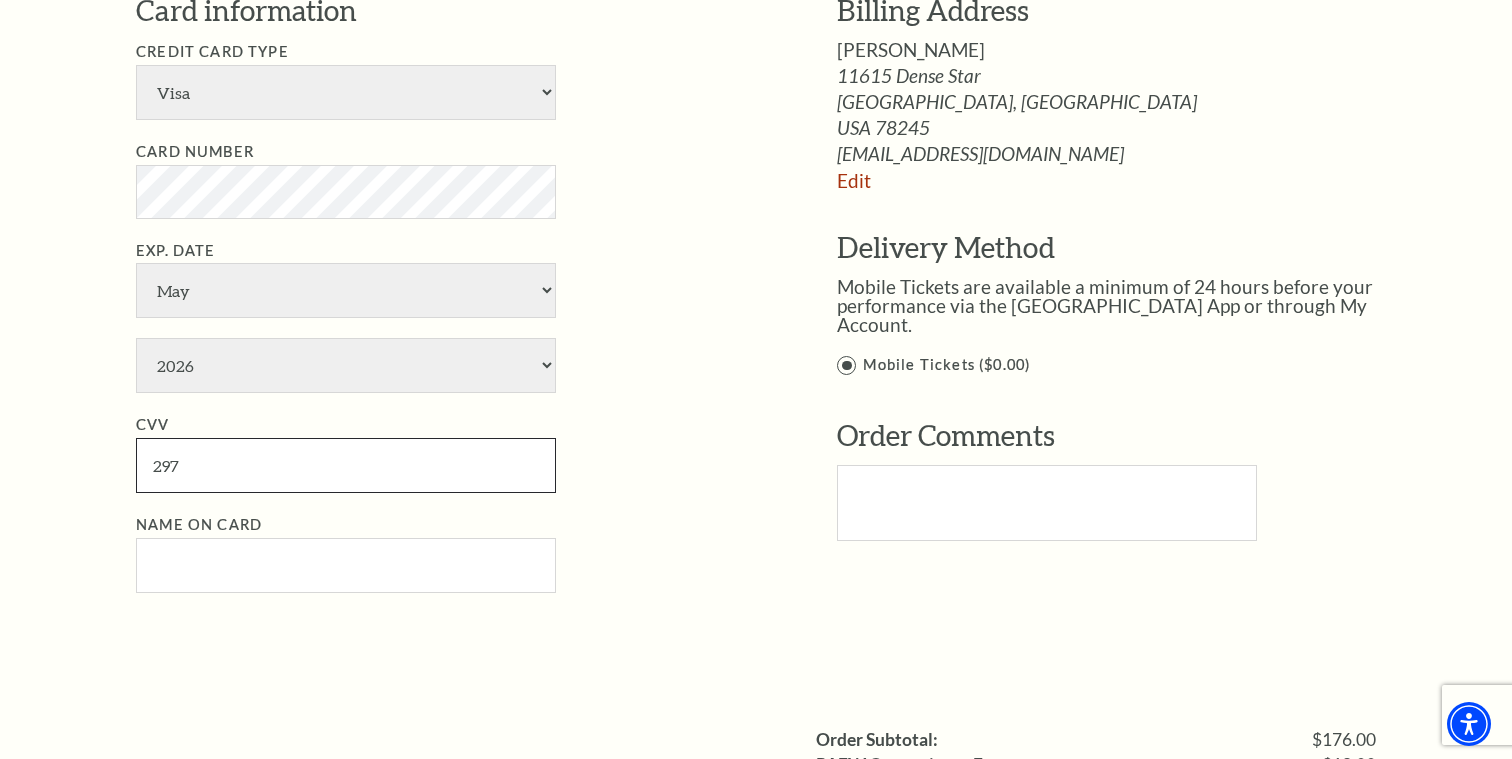 type on "297" 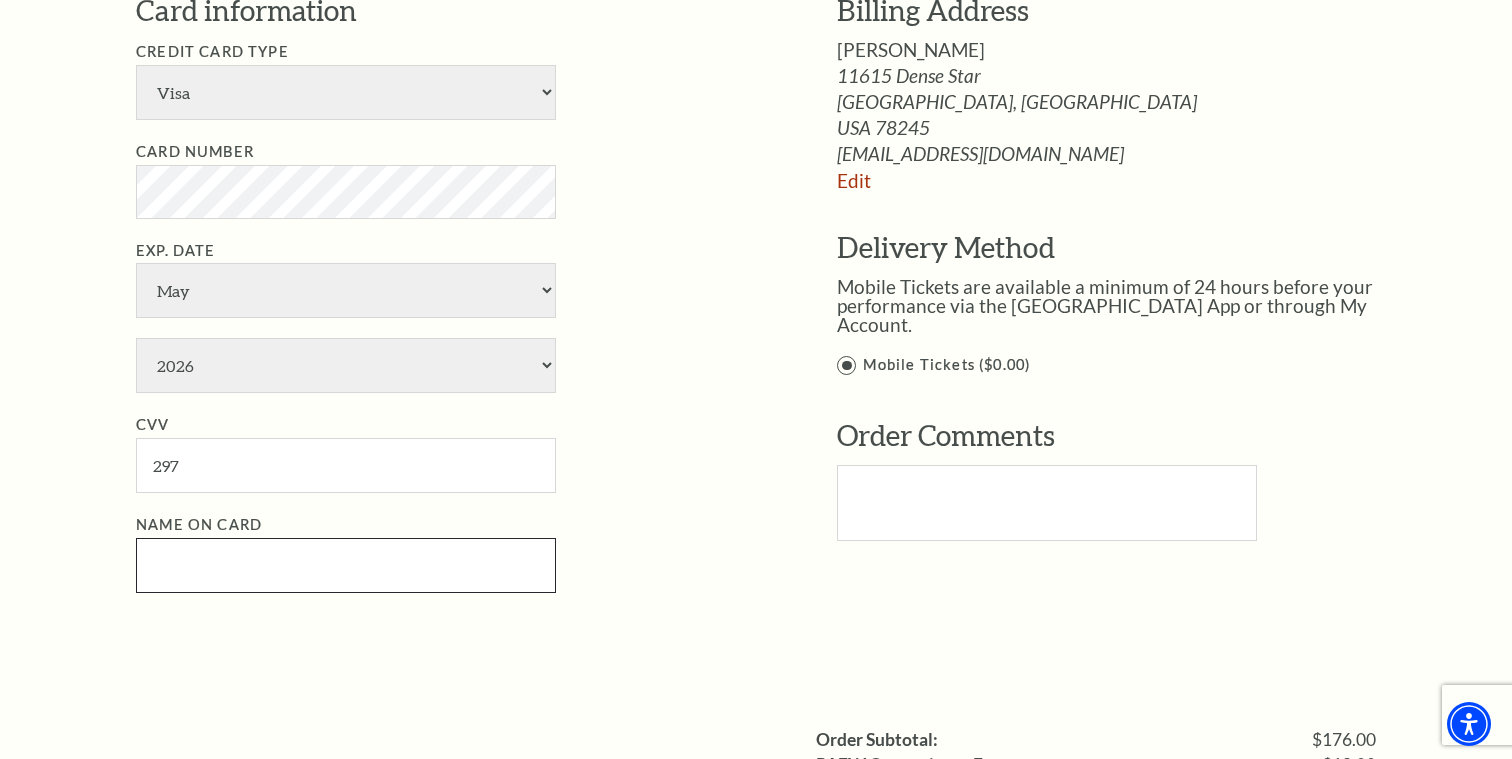 click on "Name on Card" at bounding box center (346, 565) 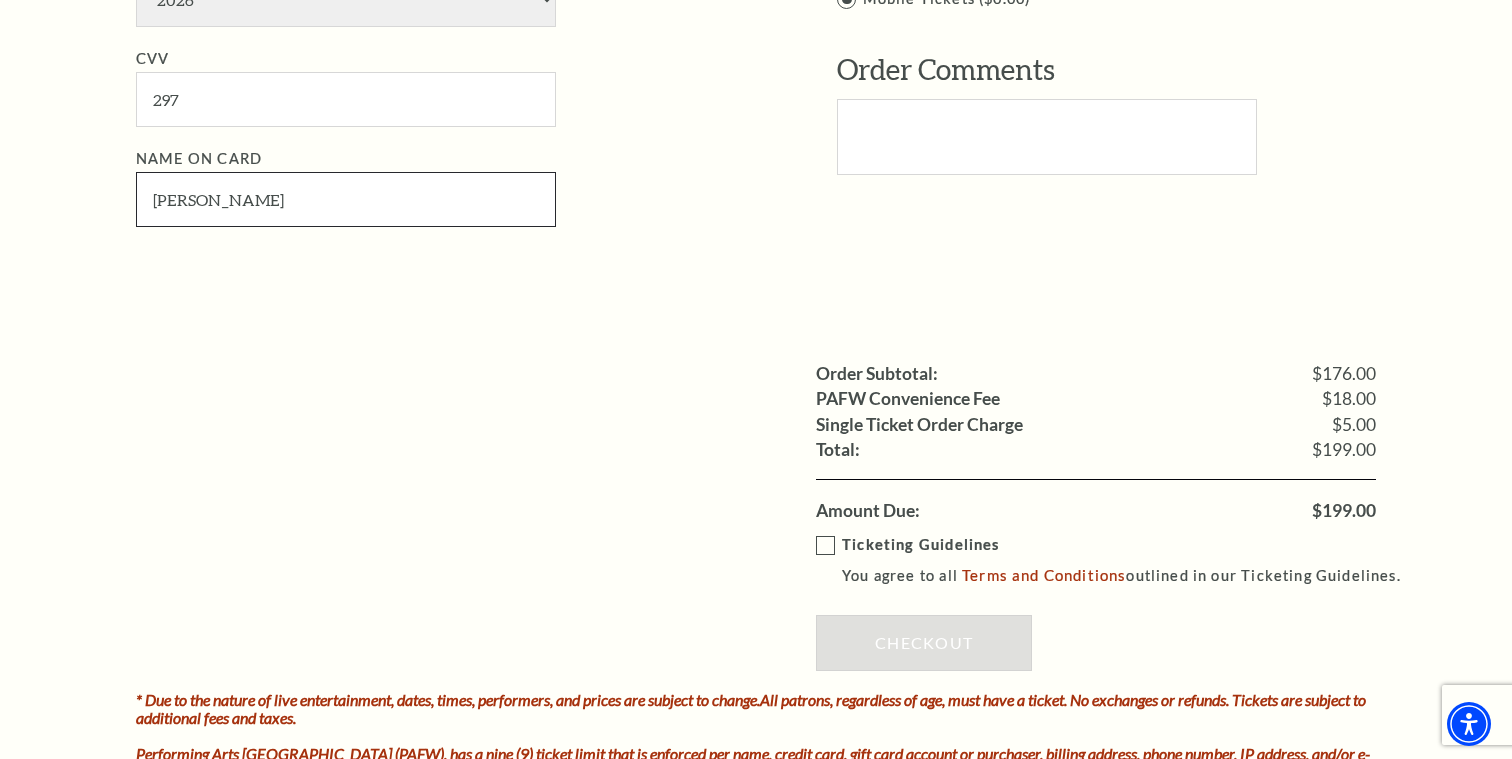 scroll, scrollTop: 1489, scrollLeft: 0, axis: vertical 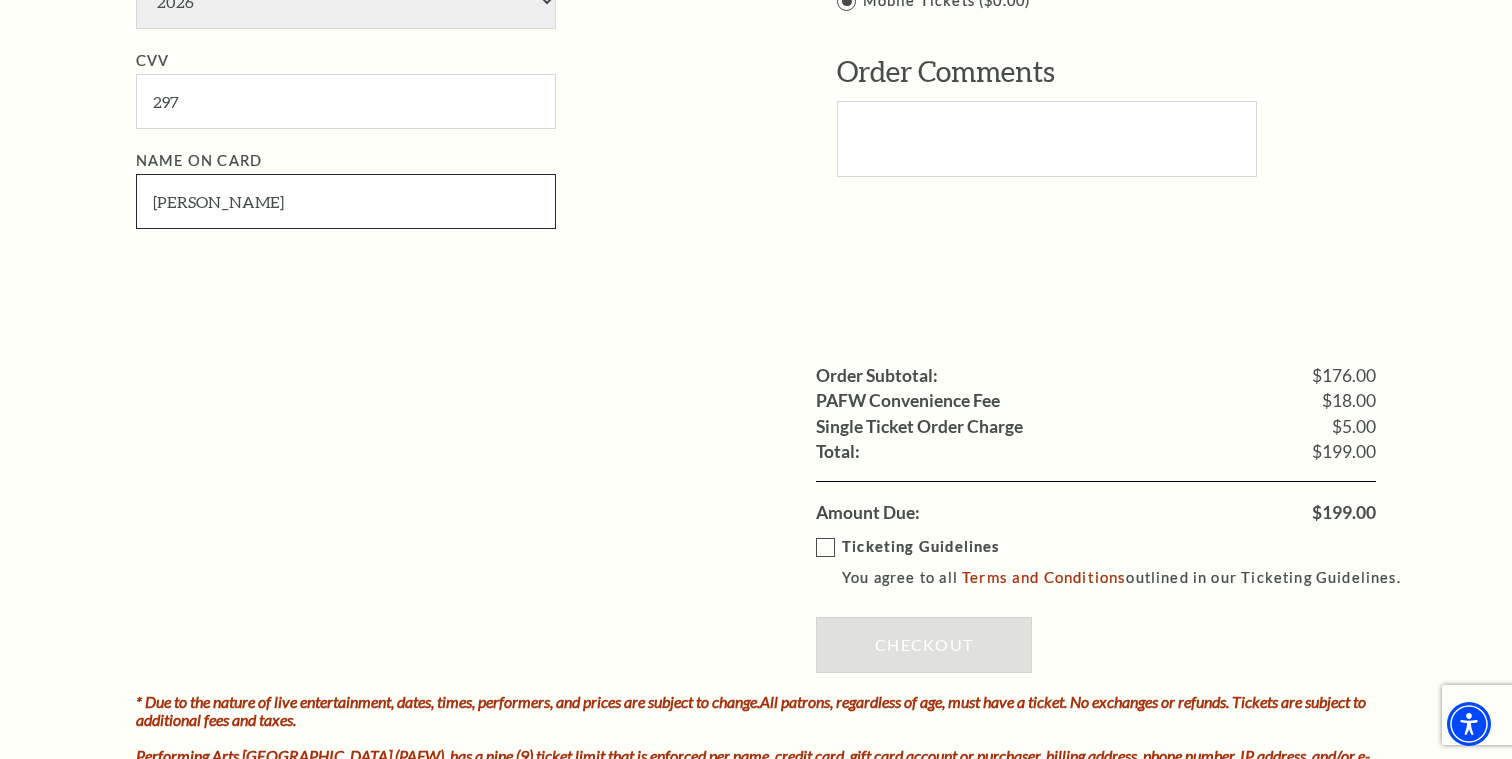 type on "Isaac Davis" 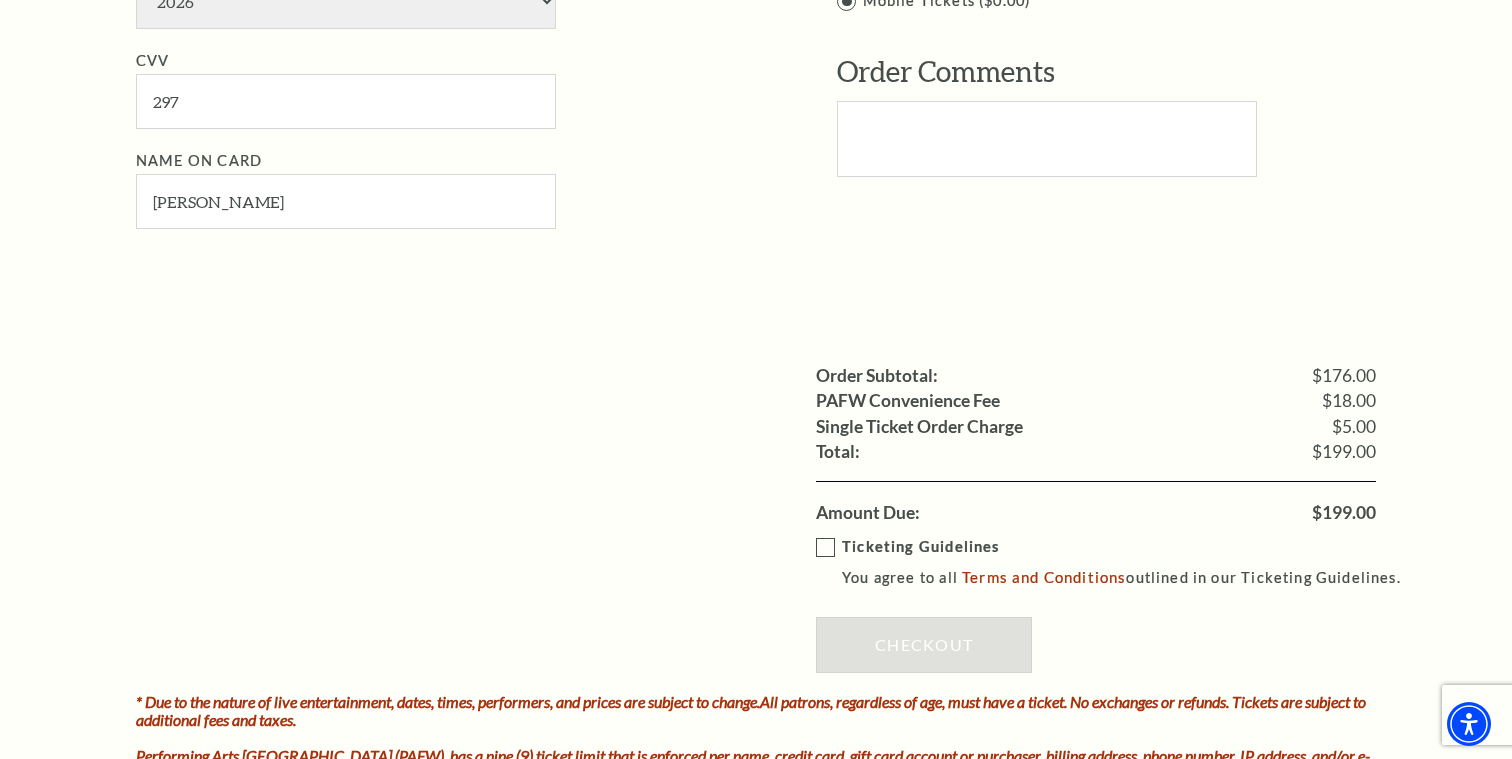 click on "Ticketing Guidelines
You agree to all   Terms and Conditions  outlined in our Ticketing Guidelines." at bounding box center (1117, 562) 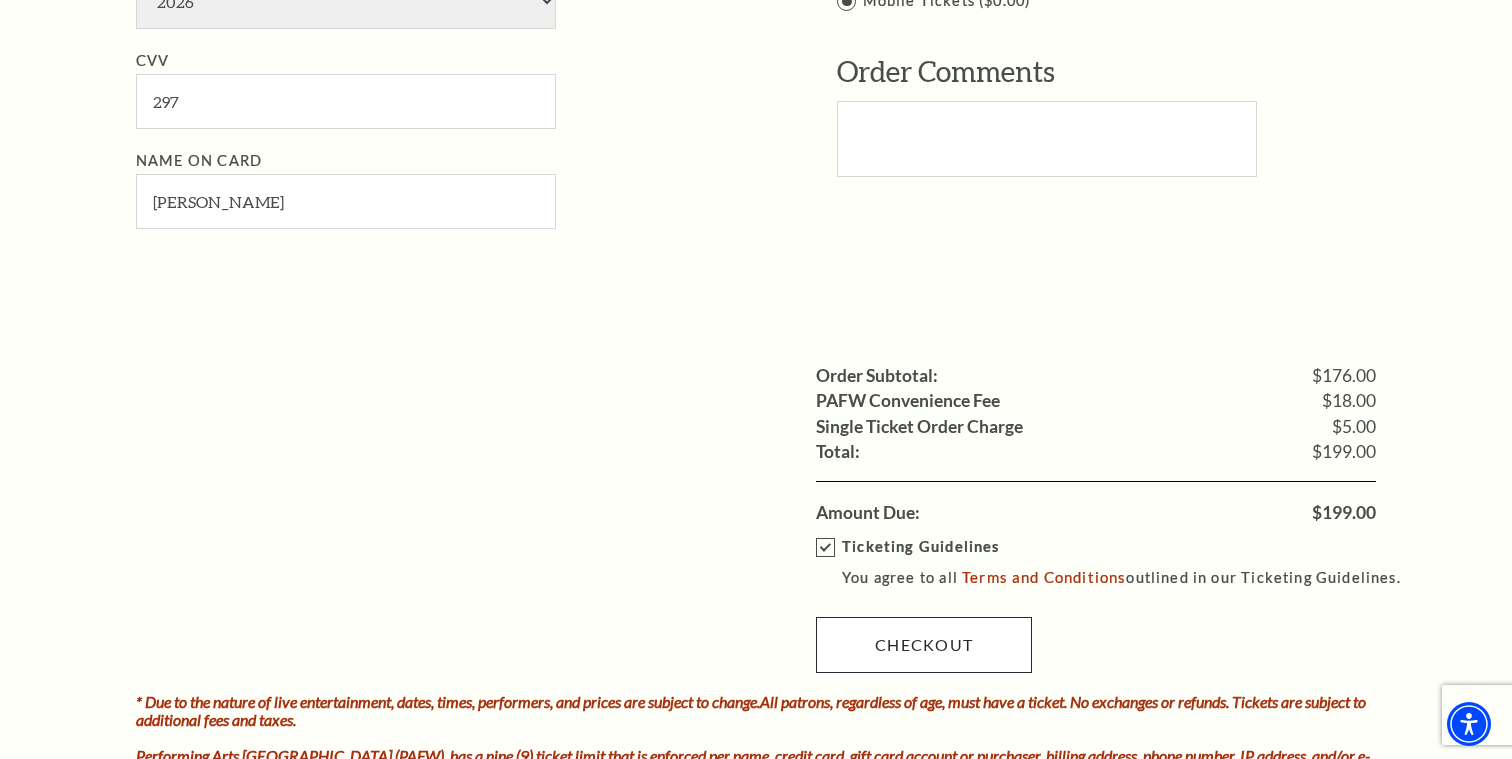 click on "Checkout" at bounding box center [924, 645] 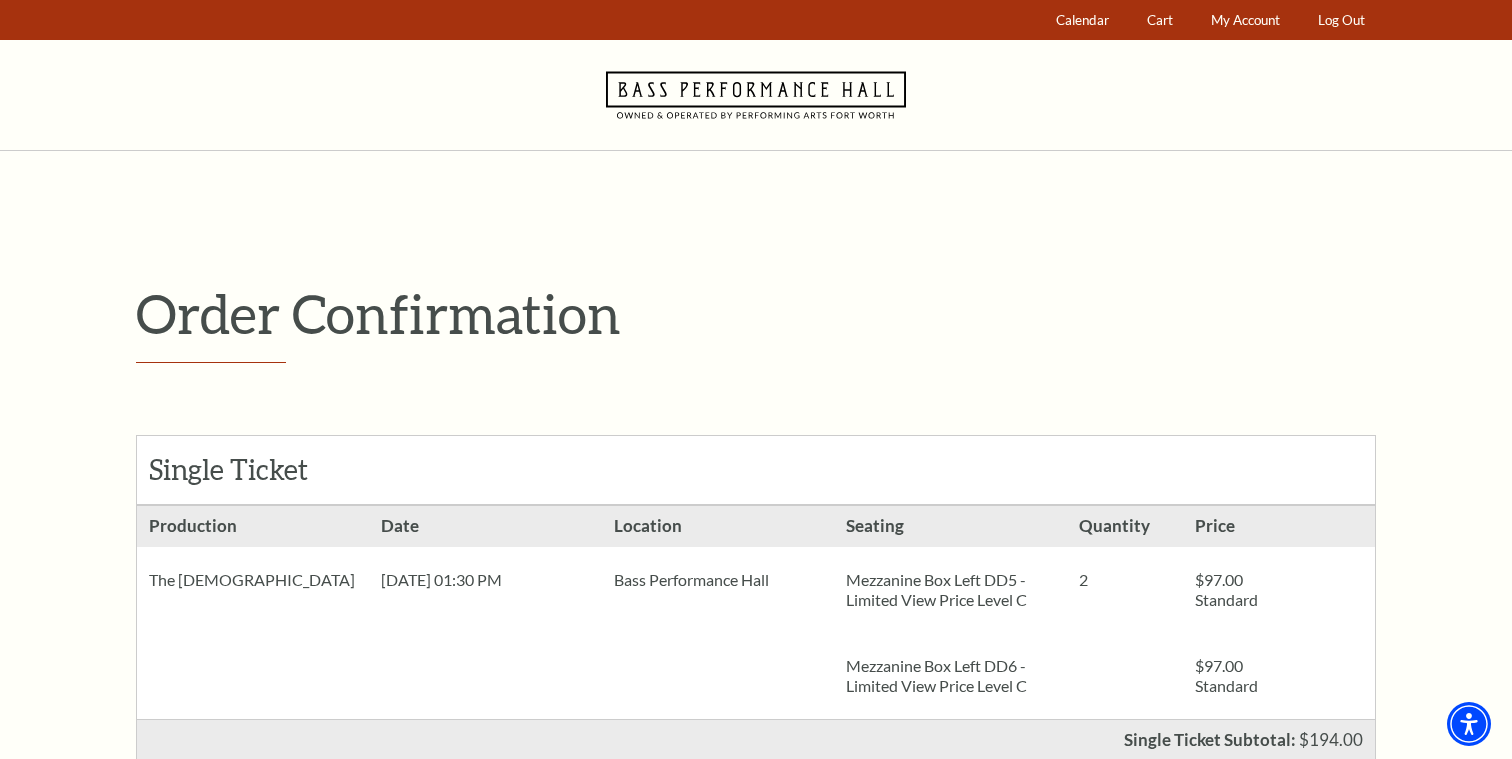 scroll, scrollTop: 0, scrollLeft: 0, axis: both 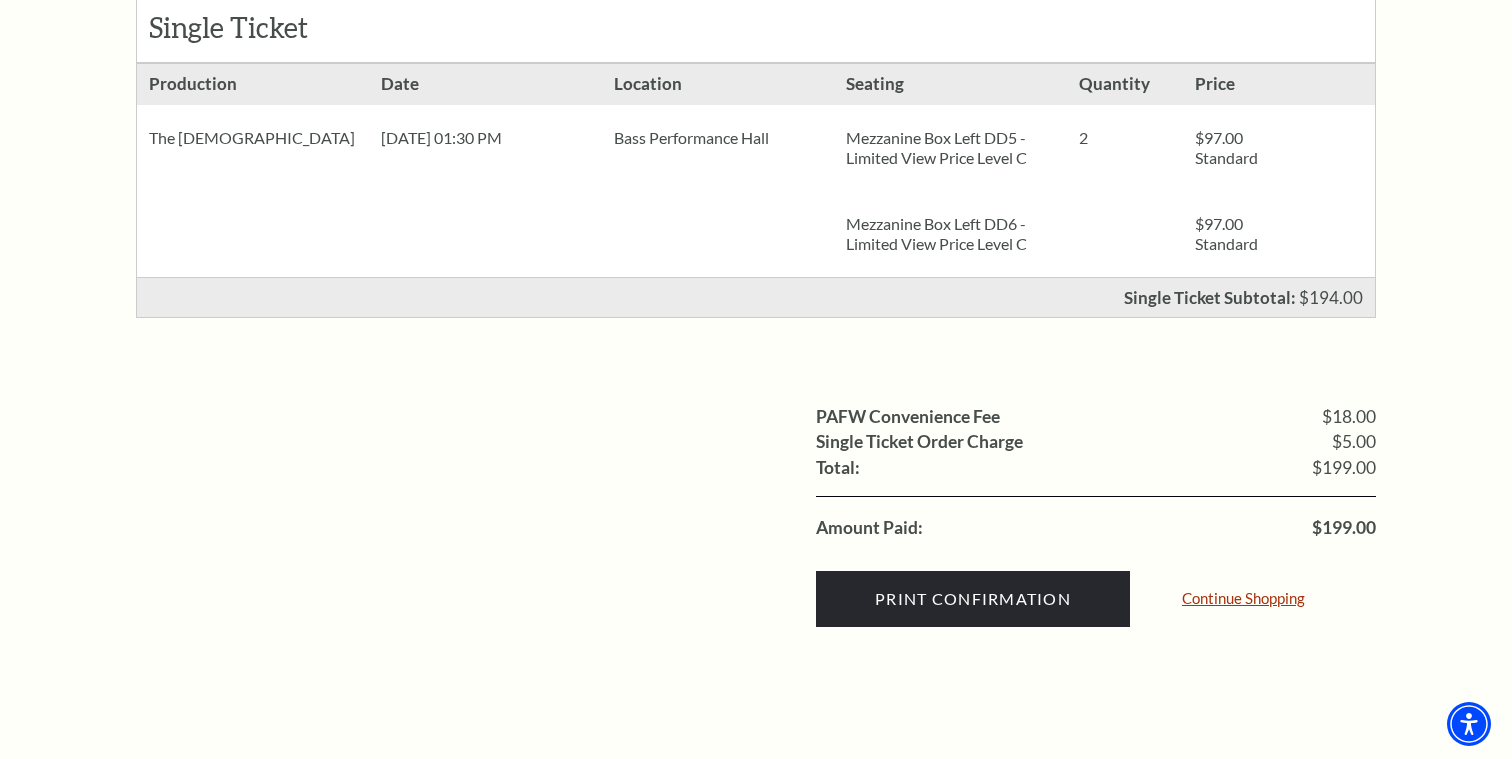 click on "Continue Shopping" at bounding box center (1243, 598) 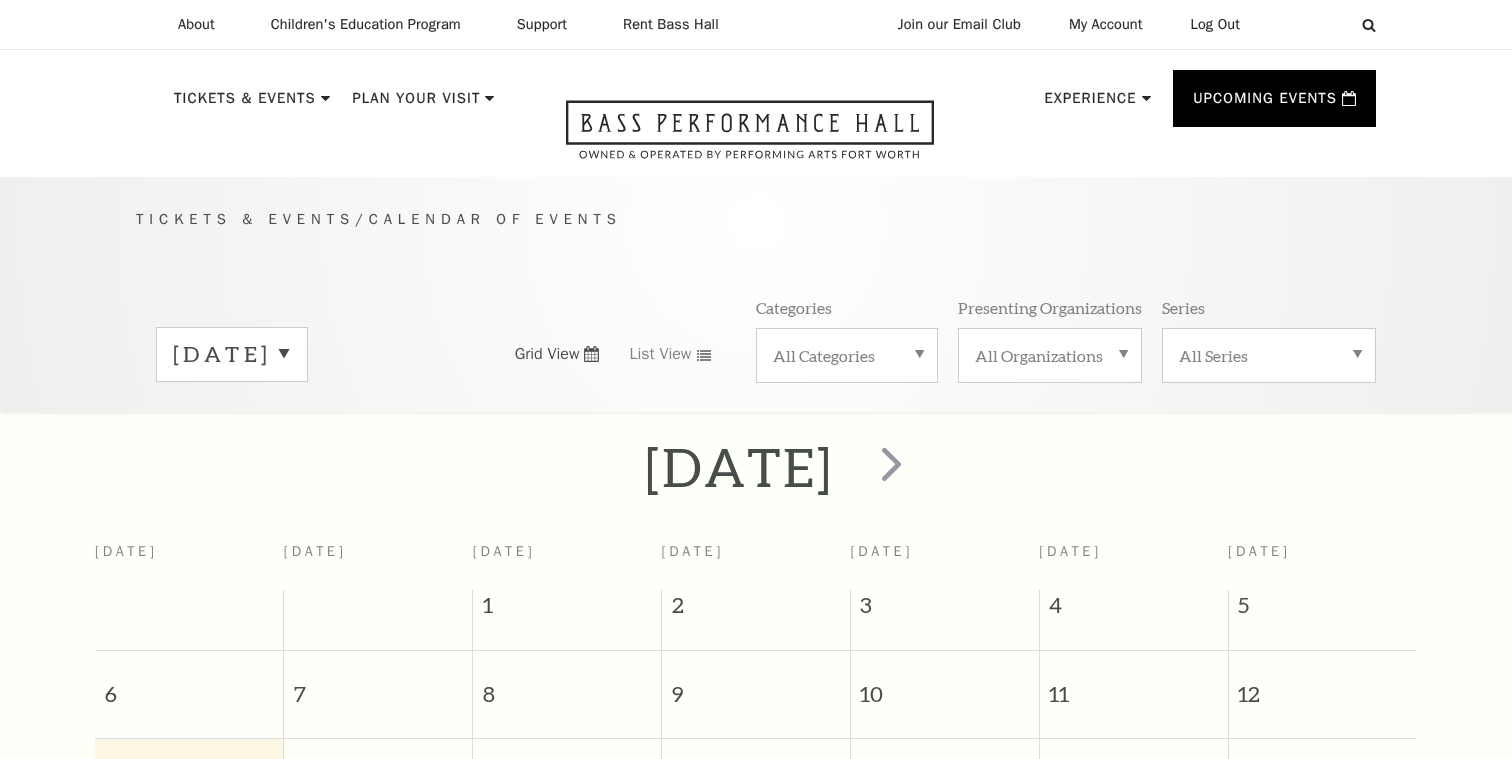 scroll, scrollTop: 176, scrollLeft: 0, axis: vertical 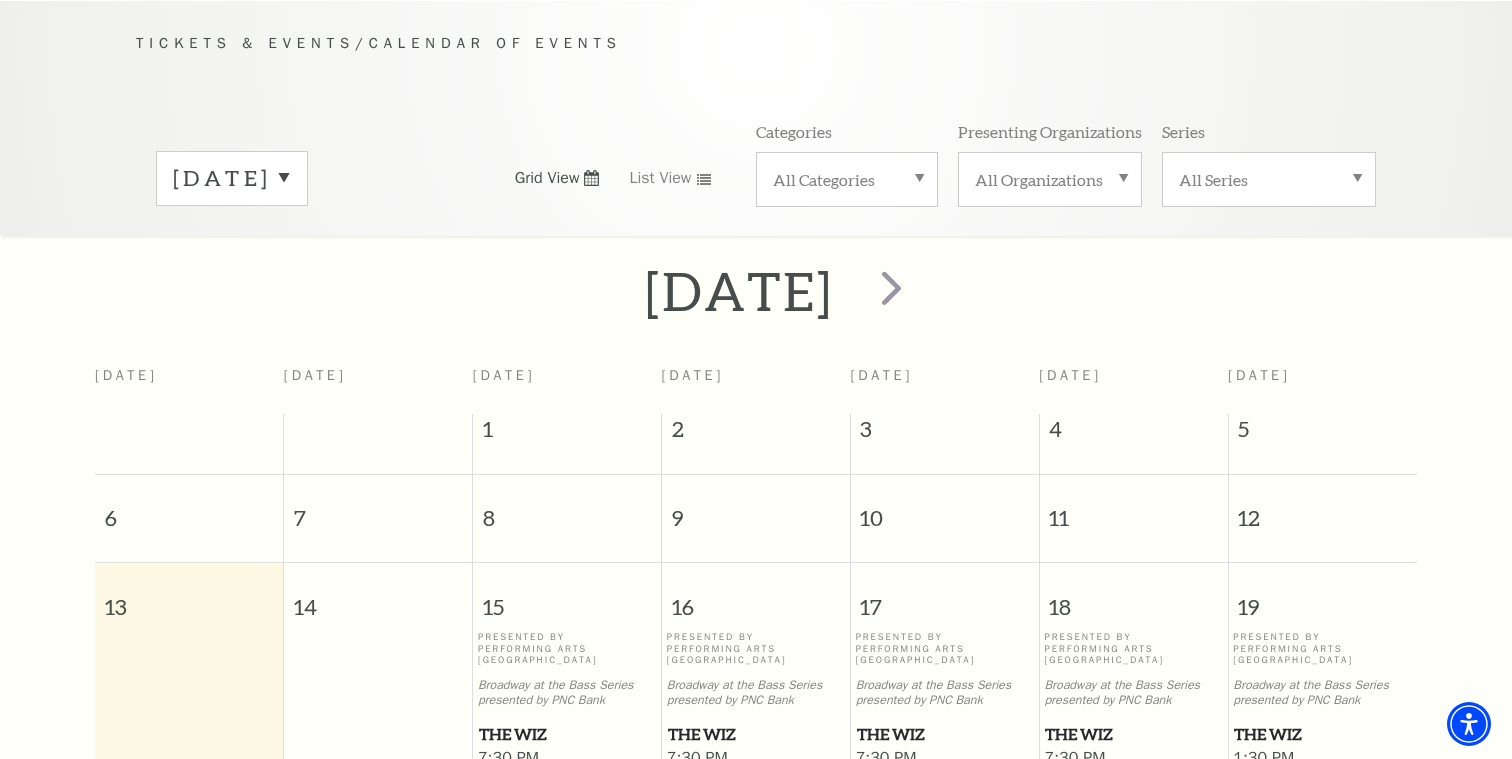 drag, startPoint x: 1351, startPoint y: 4, endPoint x: 129, endPoint y: 236, distance: 1243.828 